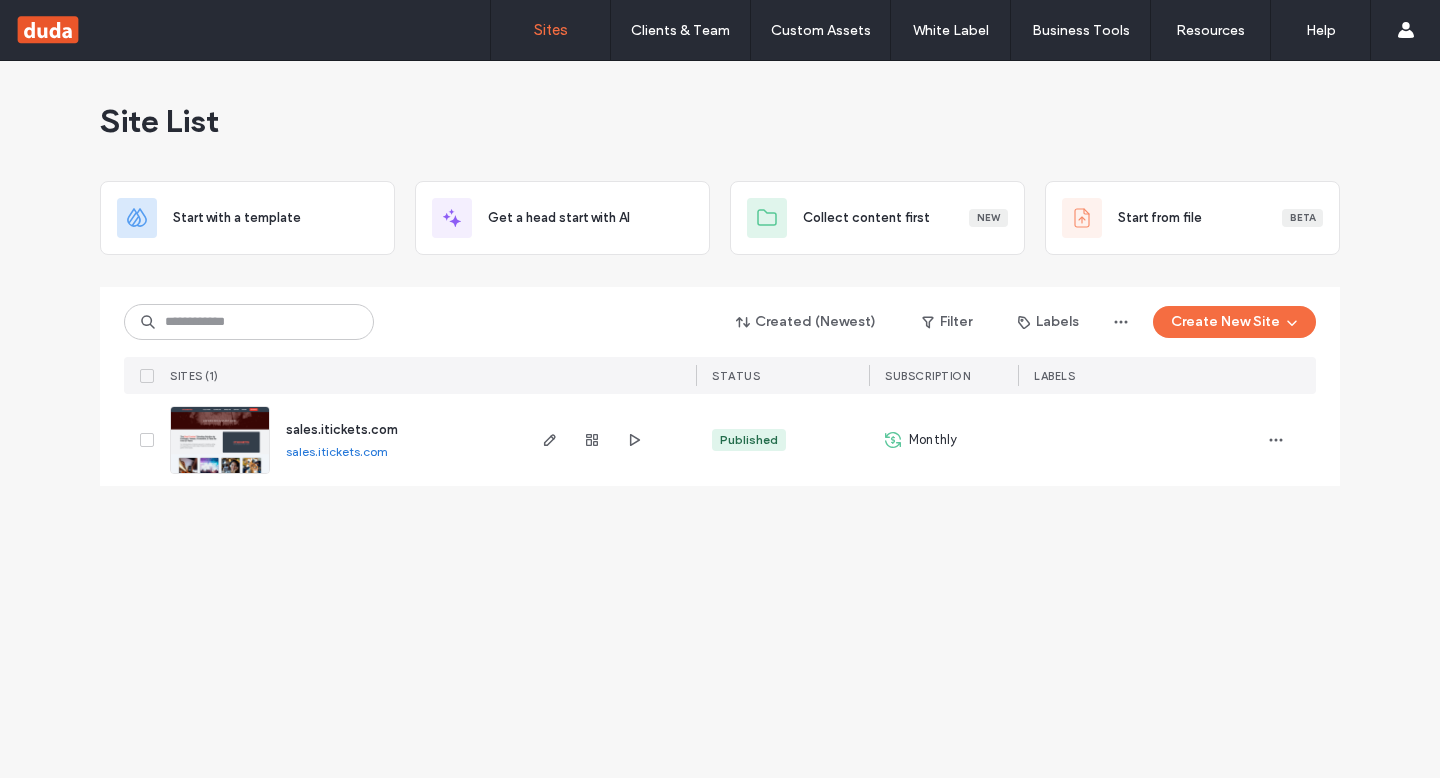 scroll, scrollTop: 0, scrollLeft: 0, axis: both 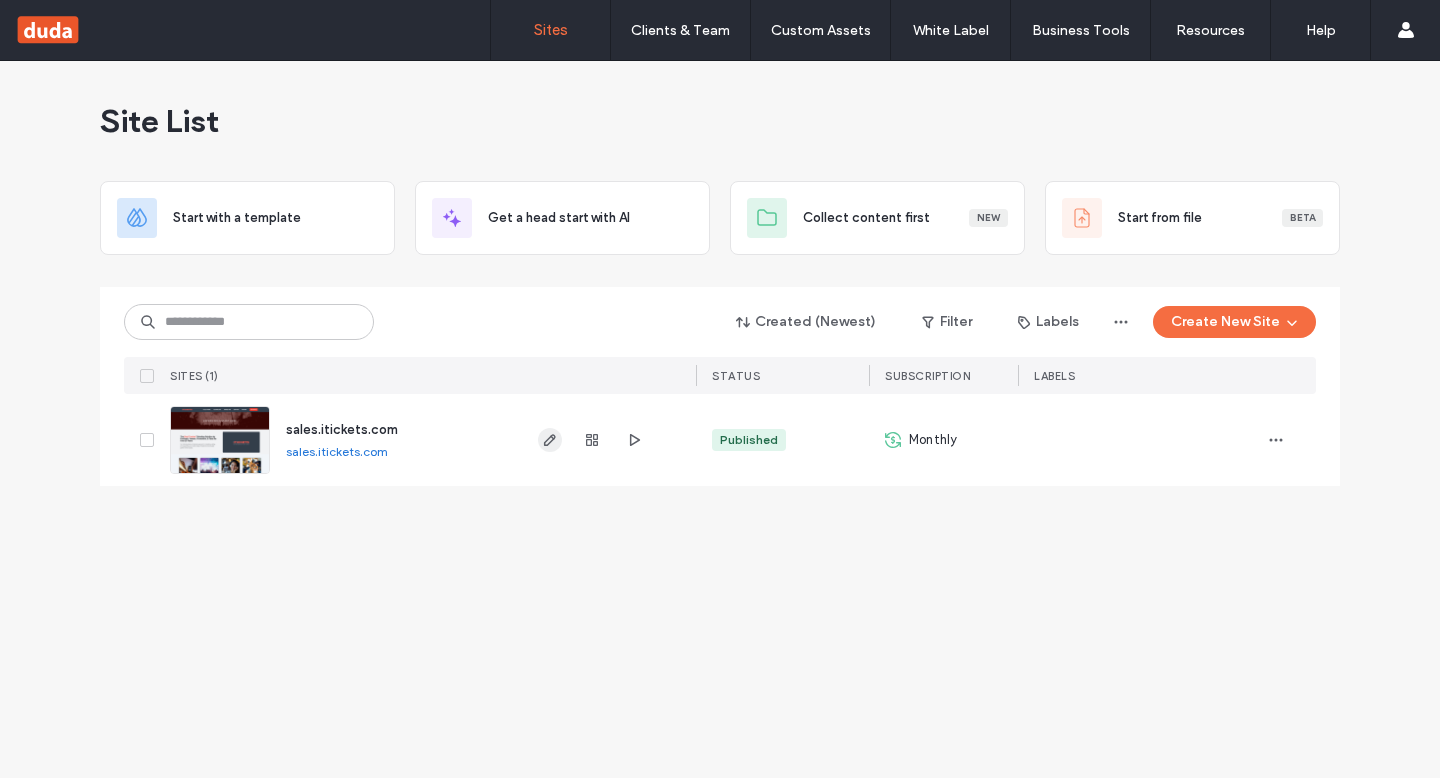click 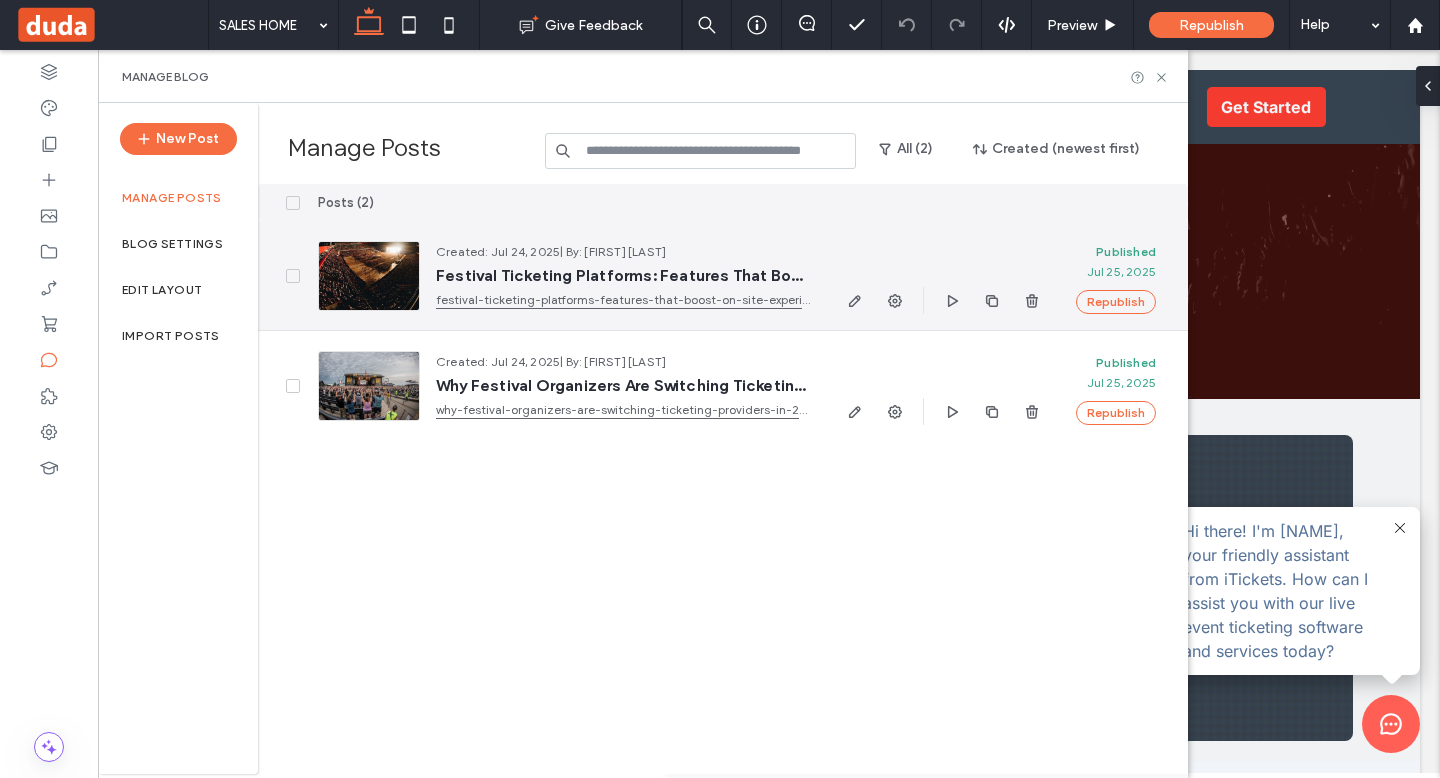scroll, scrollTop: 0, scrollLeft: 0, axis: both 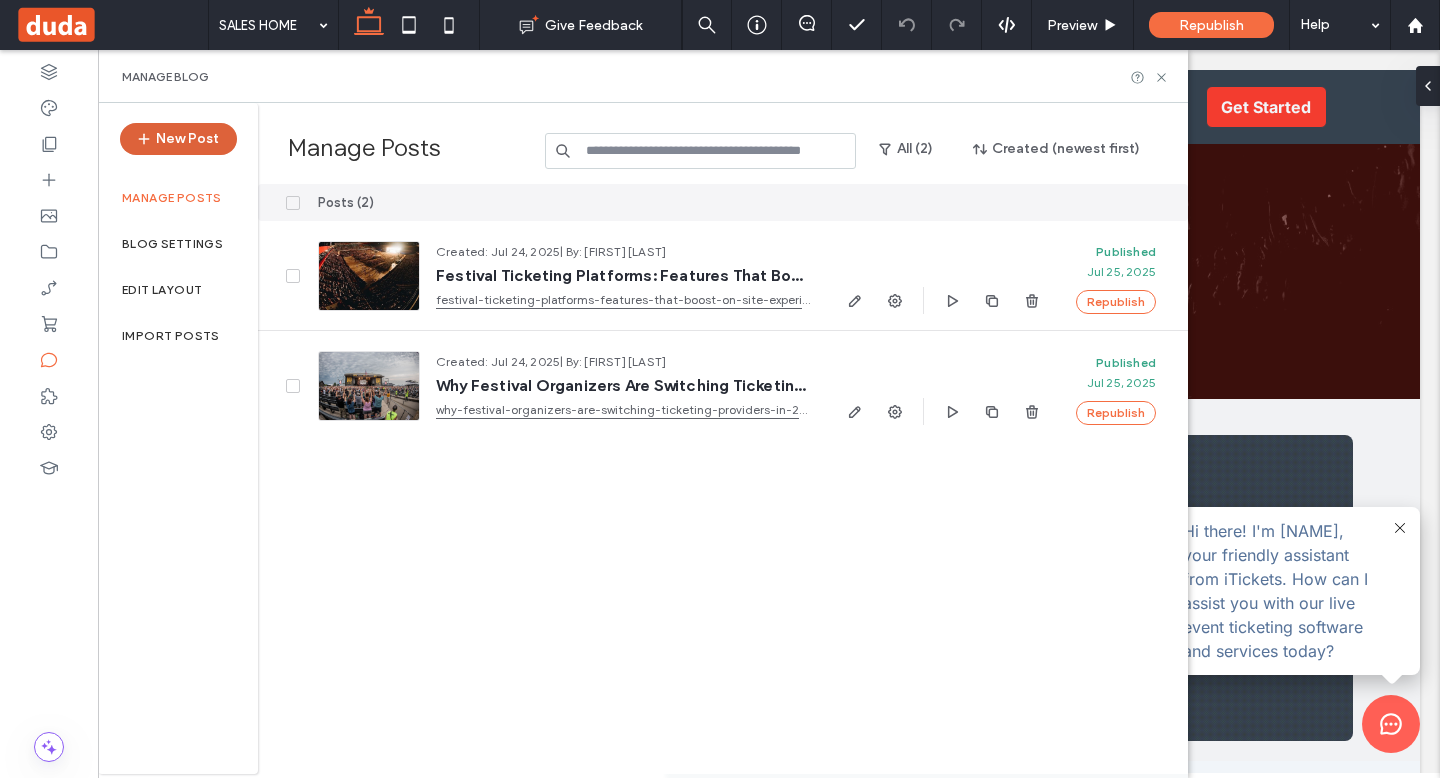 click on "New Post" at bounding box center (178, 139) 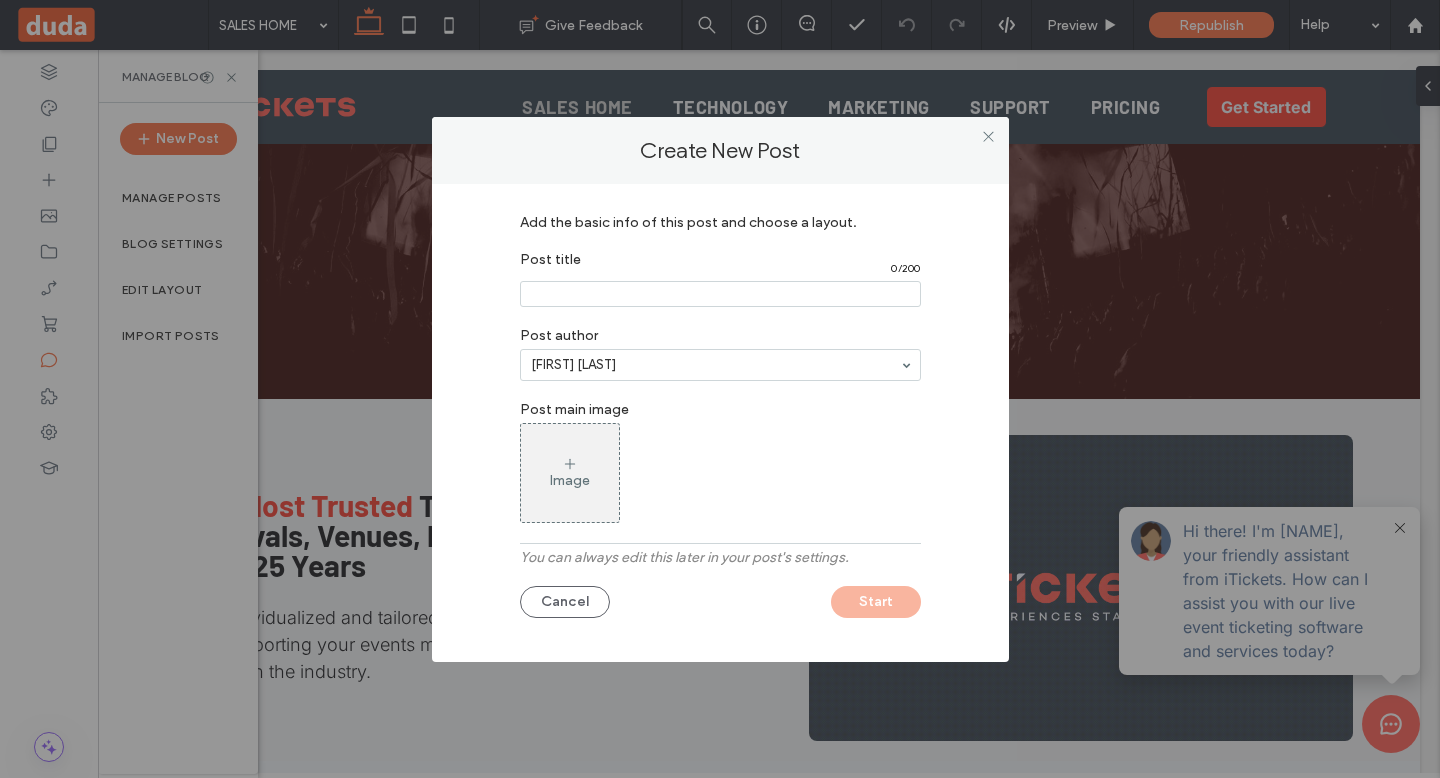 click on "Post title 0 / 200" at bounding box center (720, 279) 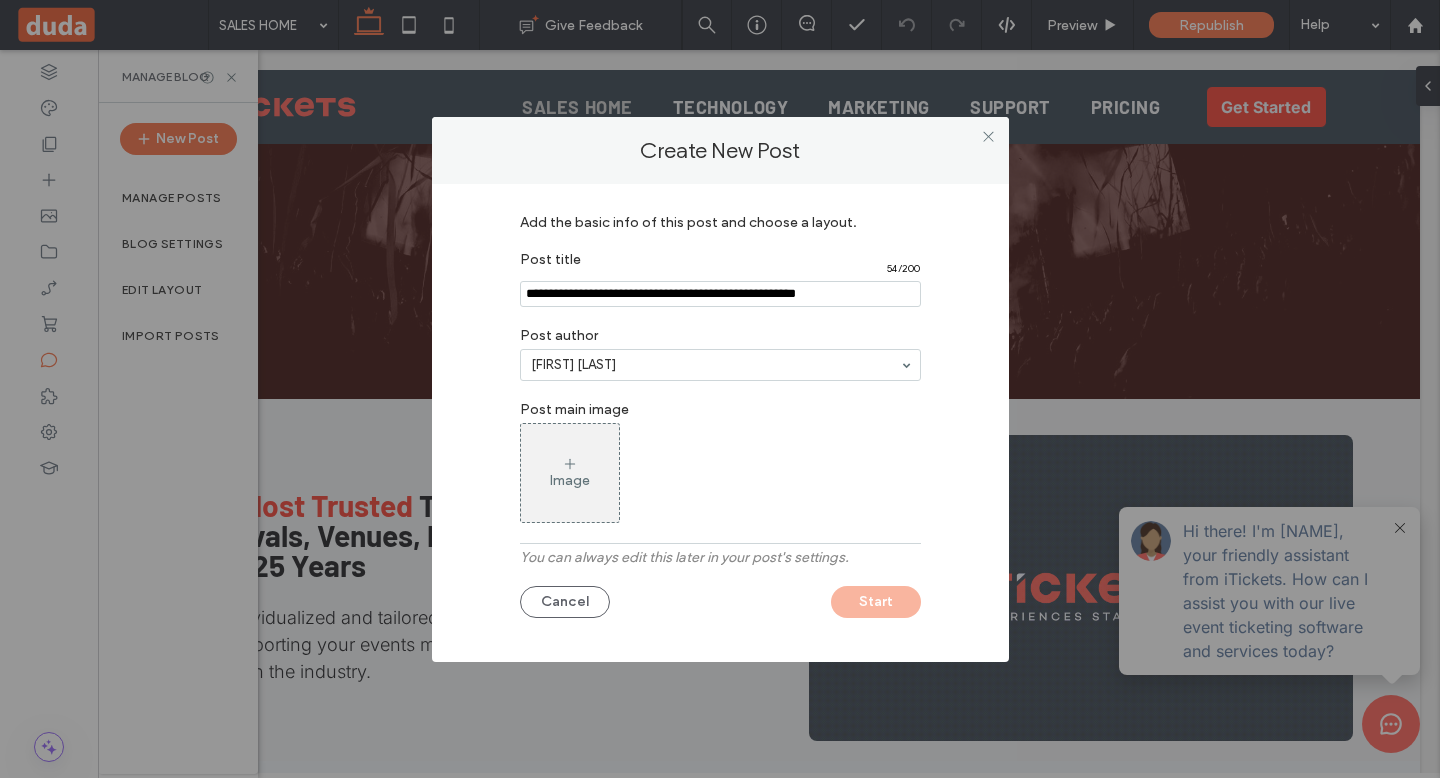 type on "**********" 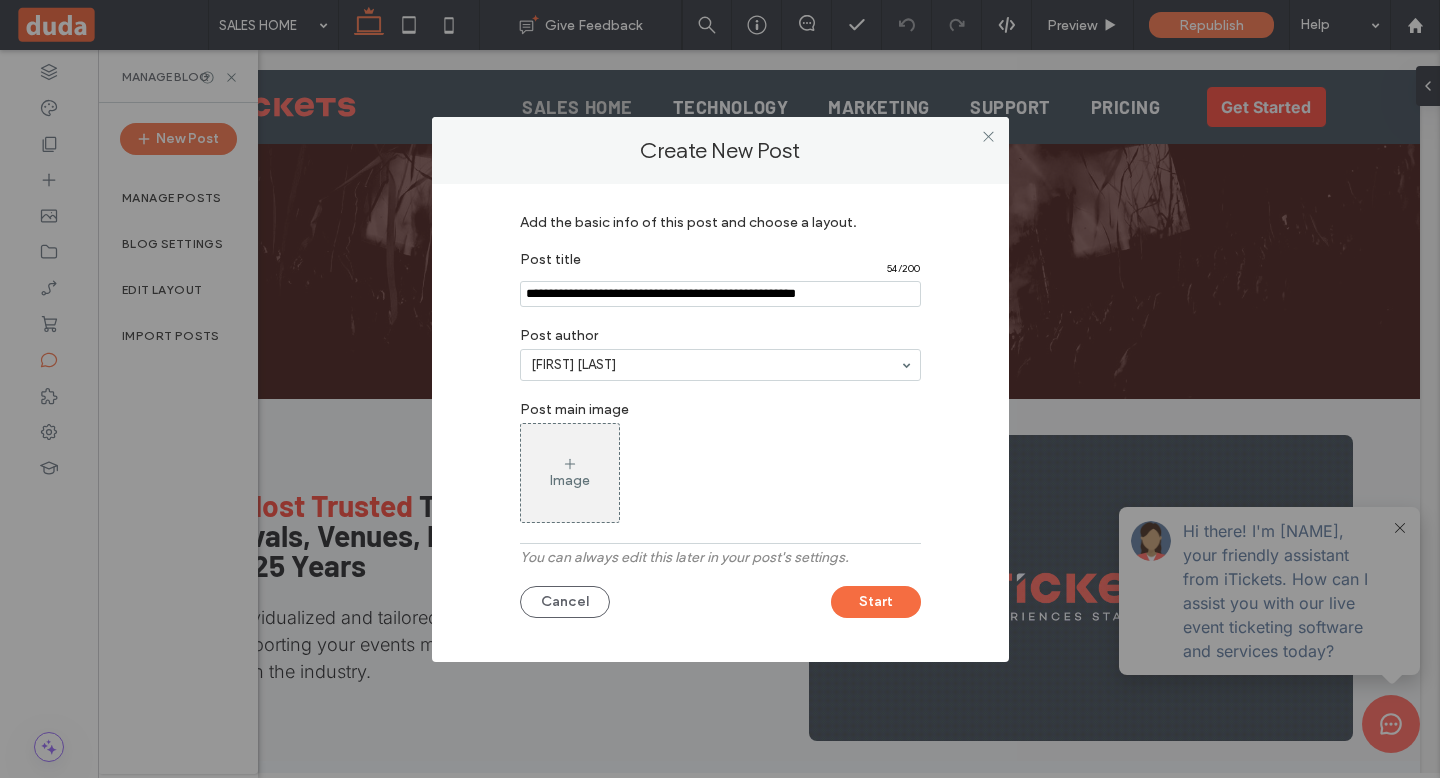 click on "Image" at bounding box center [570, 473] 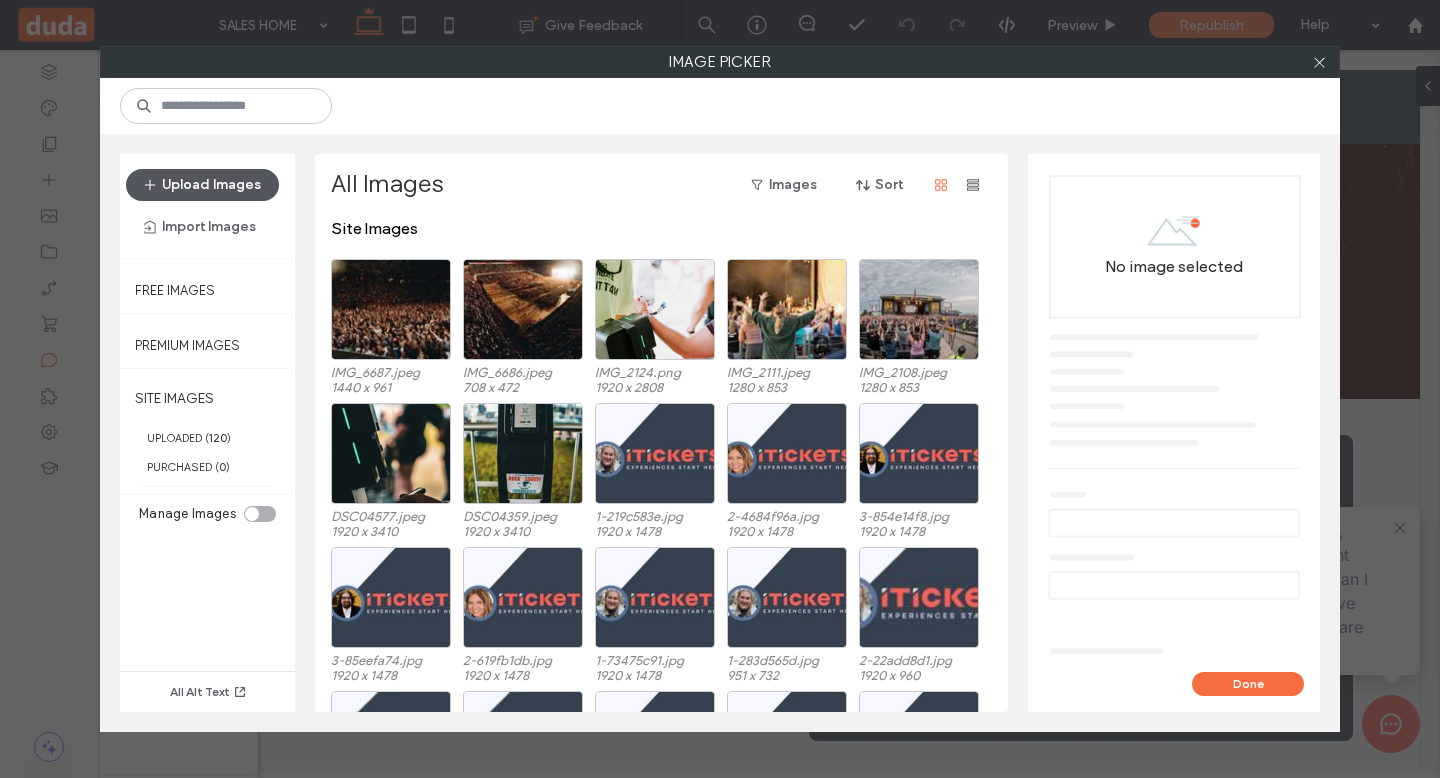 click on "Upload Images" at bounding box center (202, 185) 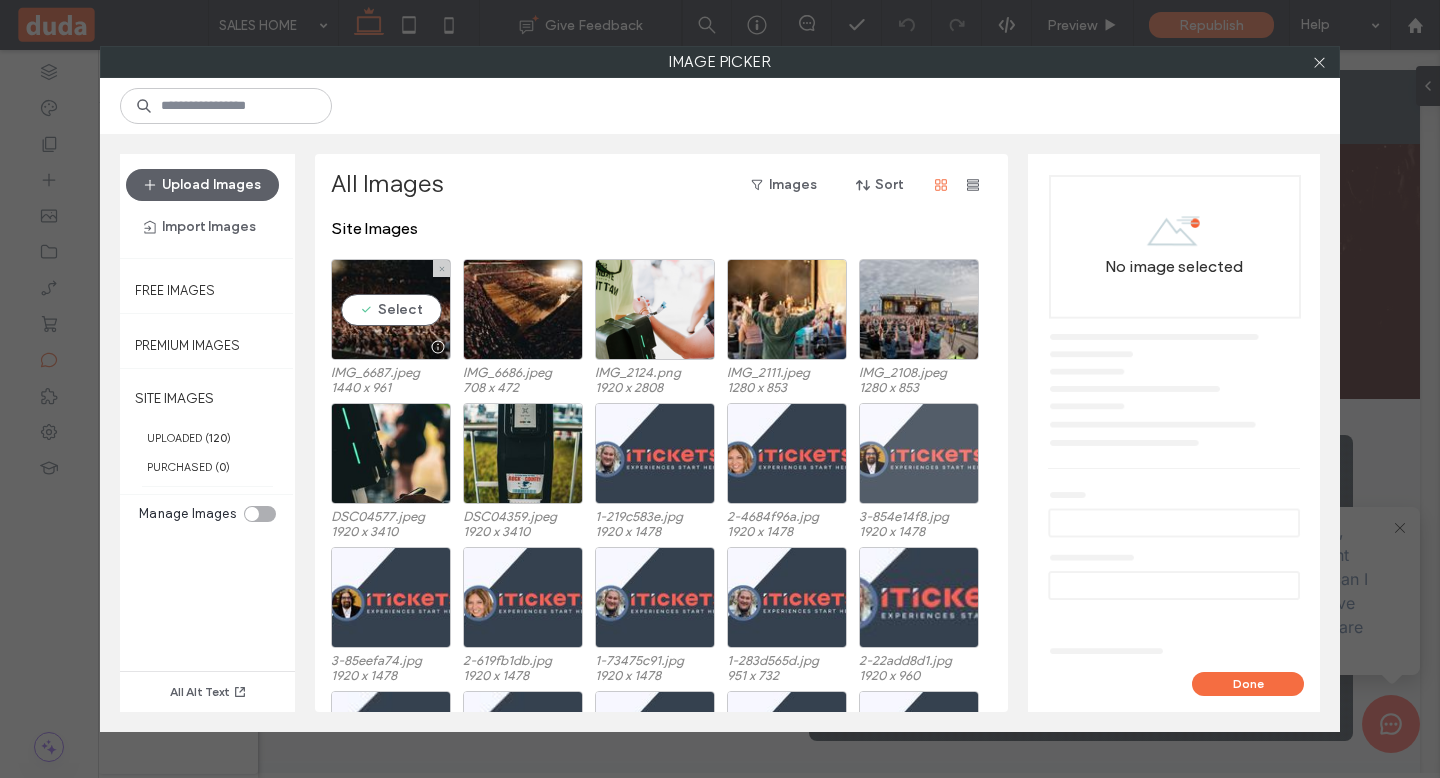 click on "Select" at bounding box center (391, 309) 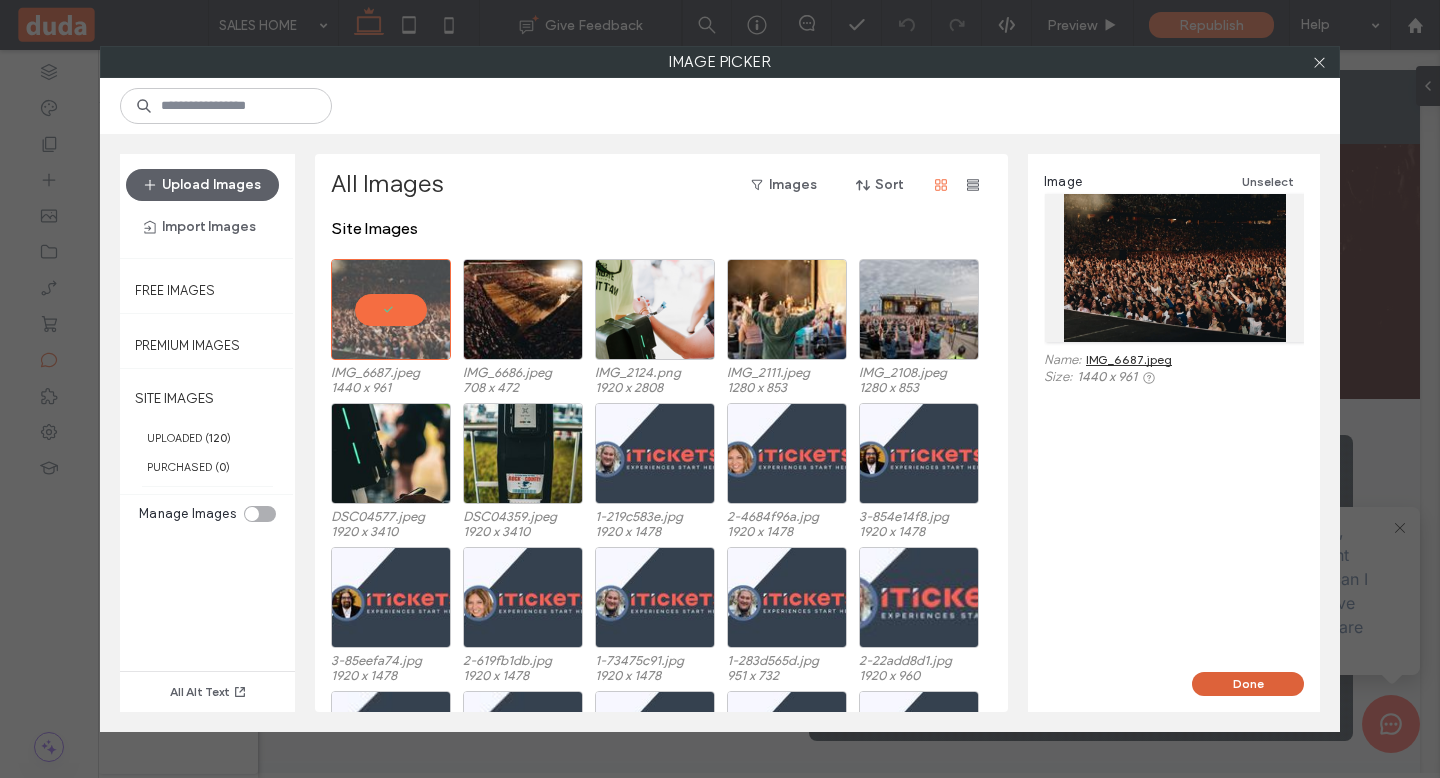 click on "Done" at bounding box center [1248, 684] 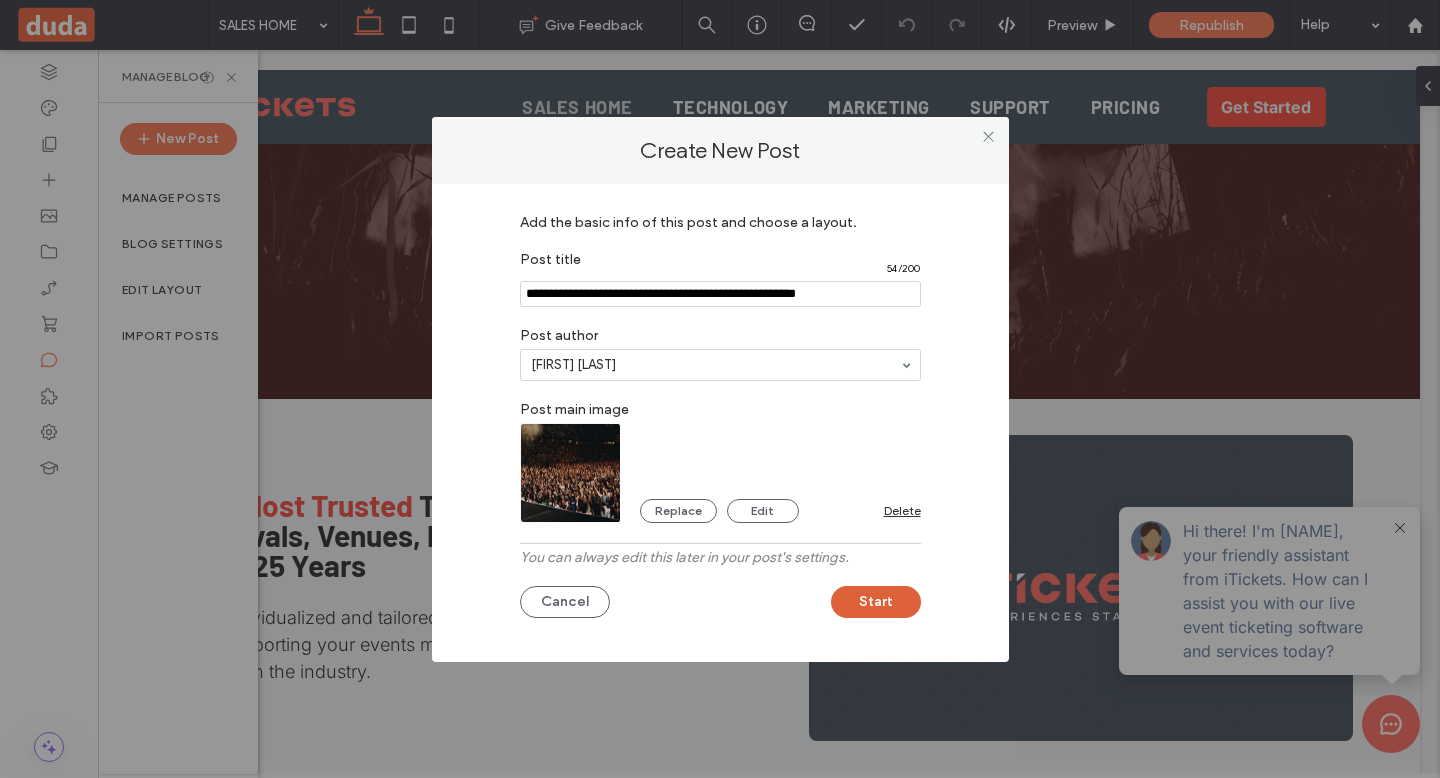 click on "Start" at bounding box center (876, 602) 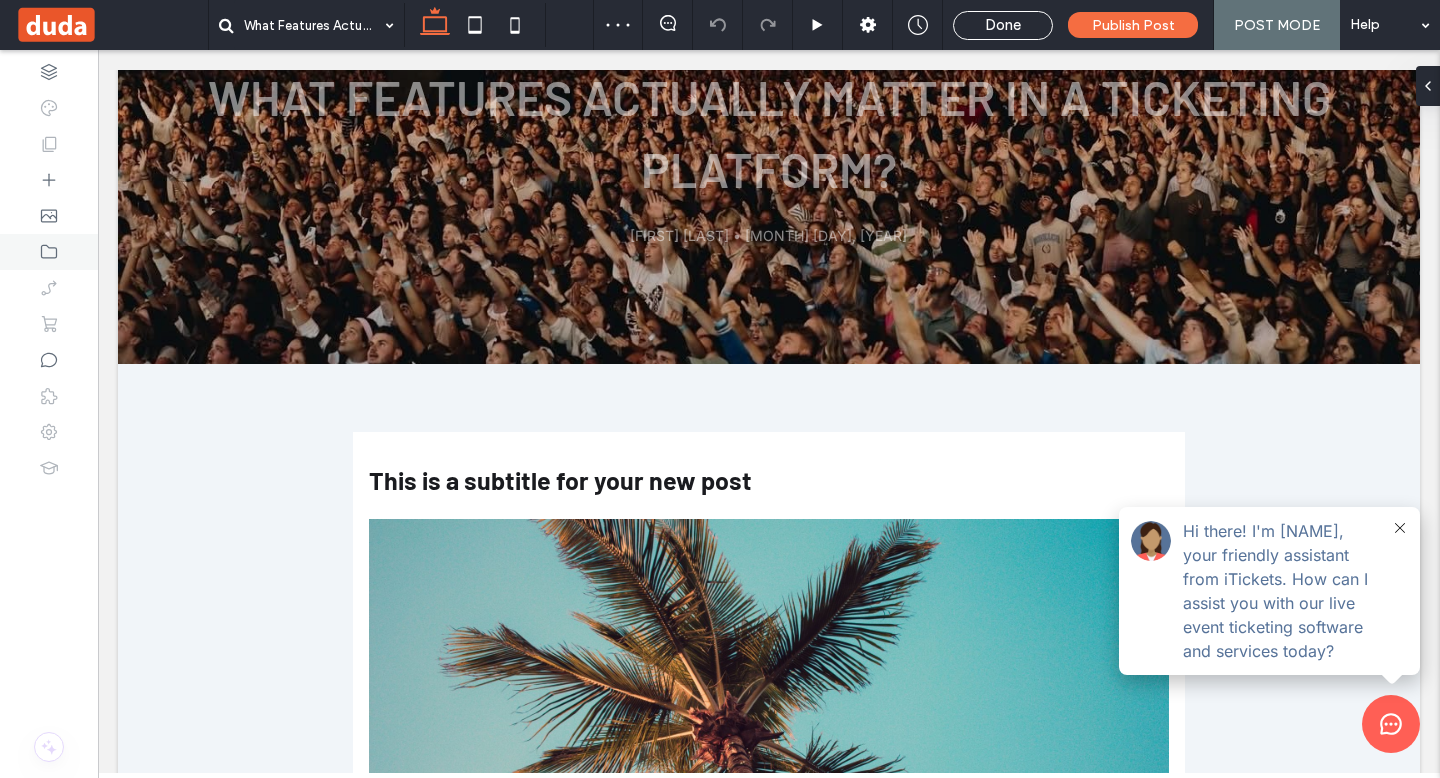 scroll, scrollTop: 204, scrollLeft: 0, axis: vertical 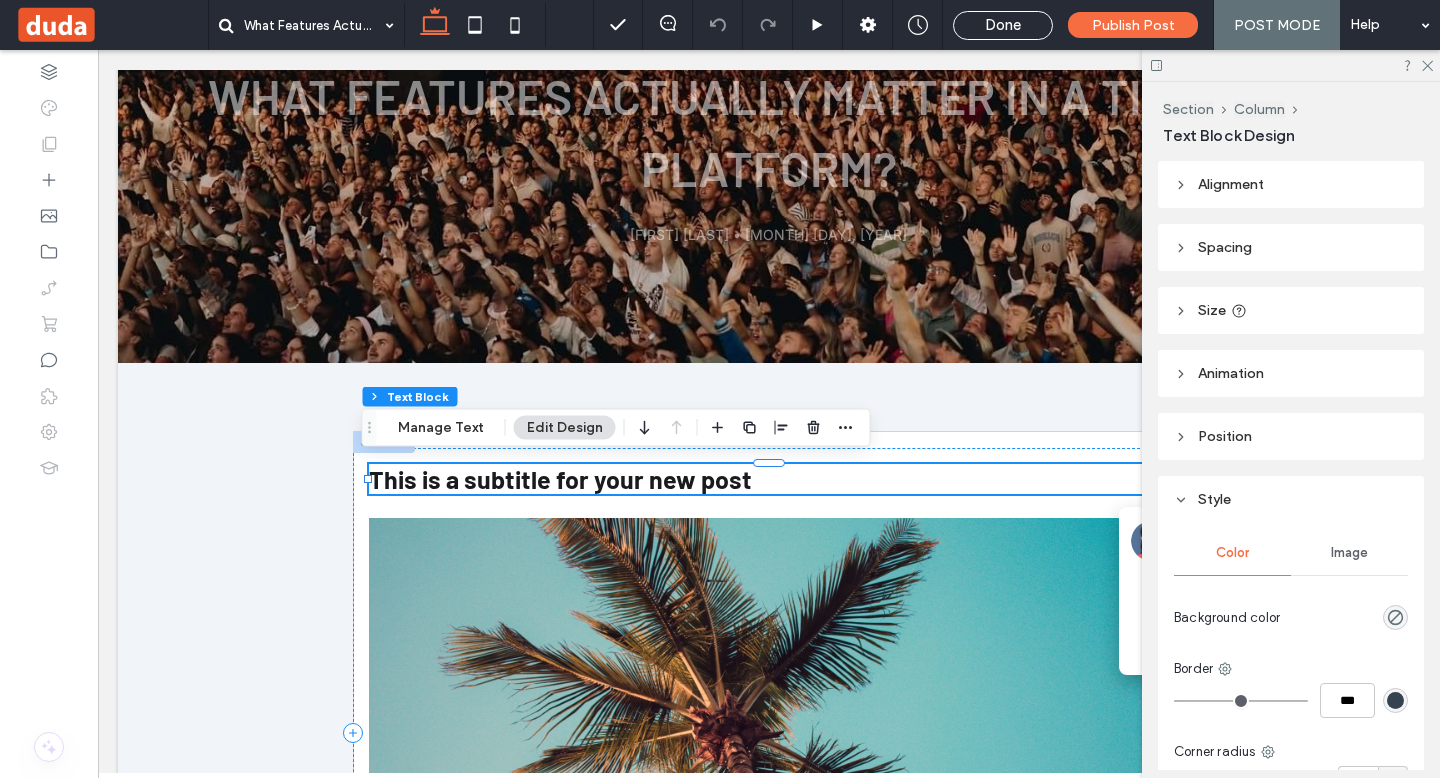 click on "This is a subtitle for your new post" at bounding box center (560, 479) 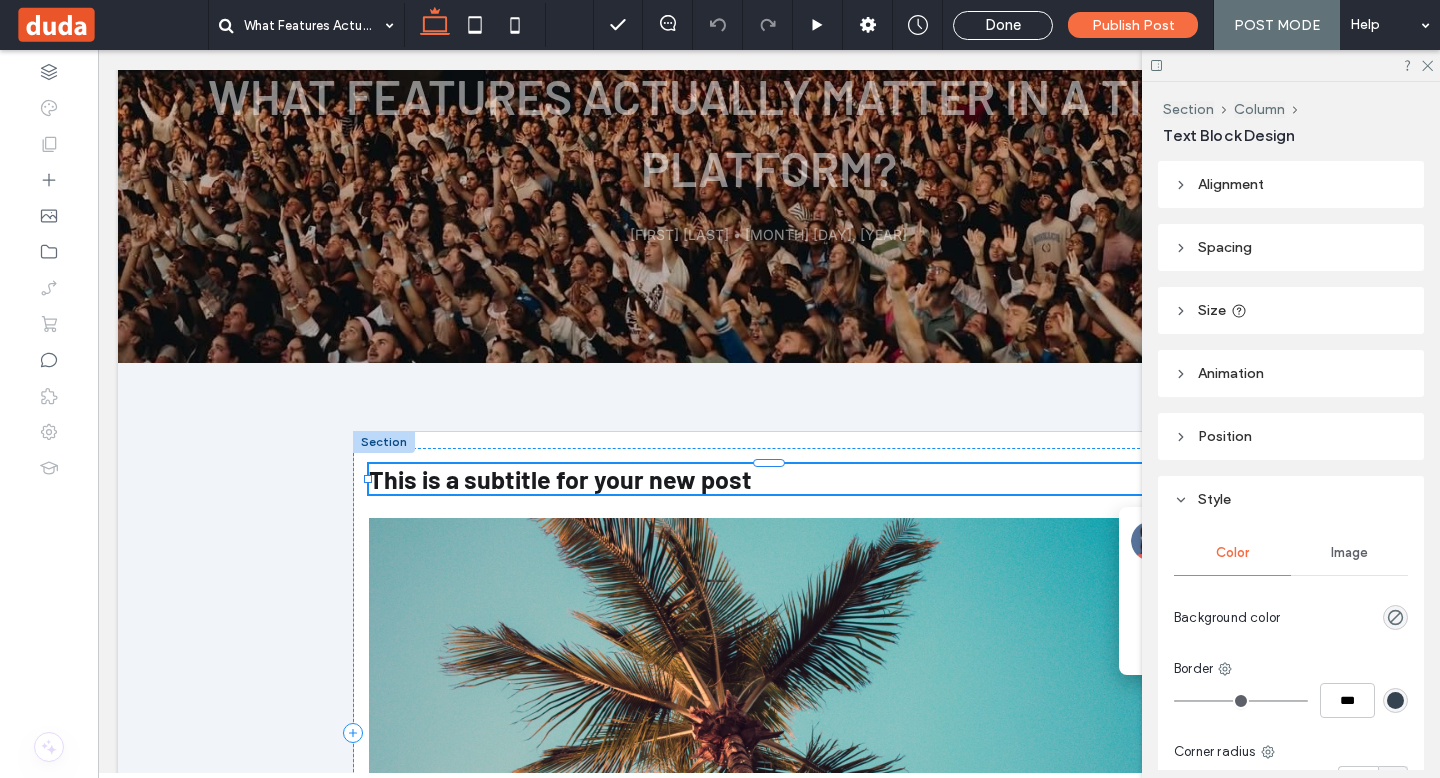type on "******" 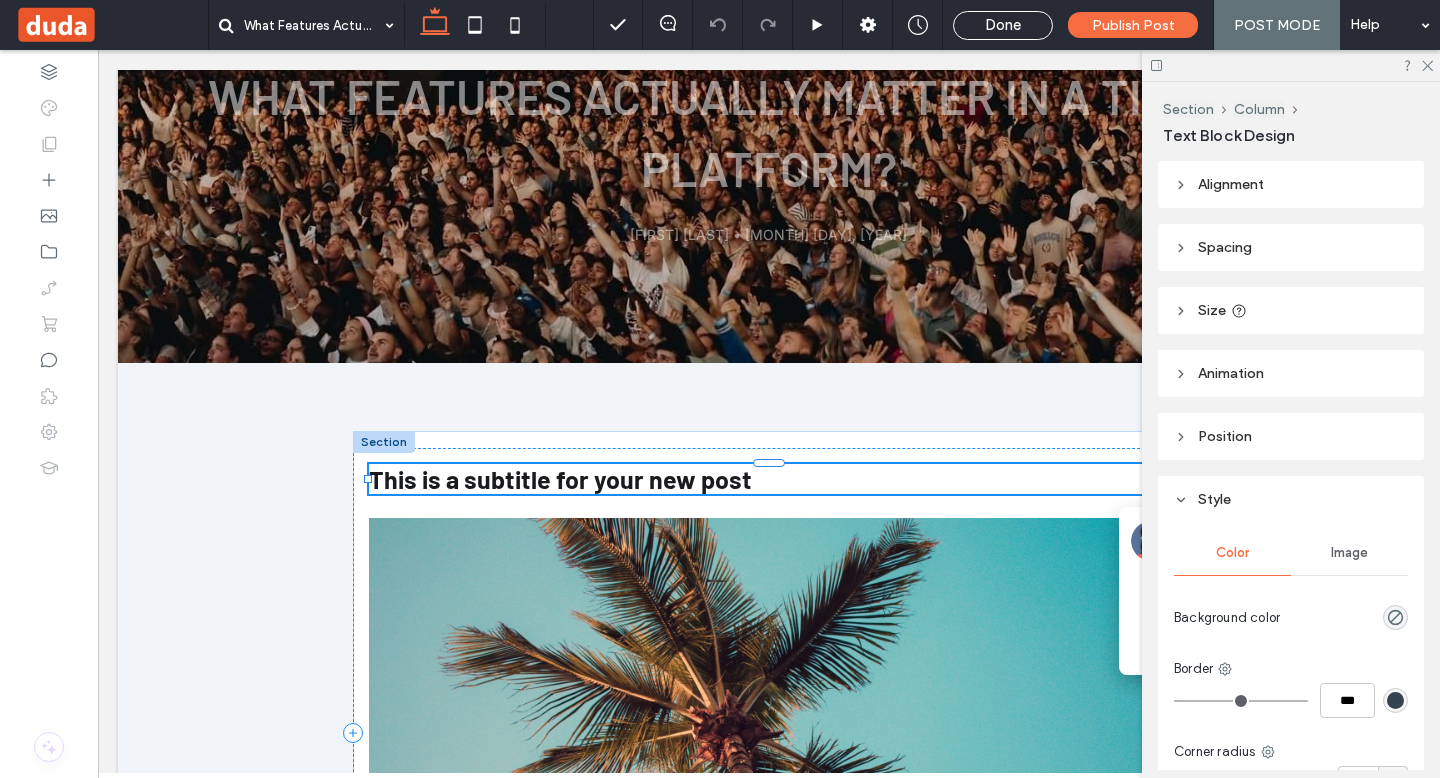 type on "**" 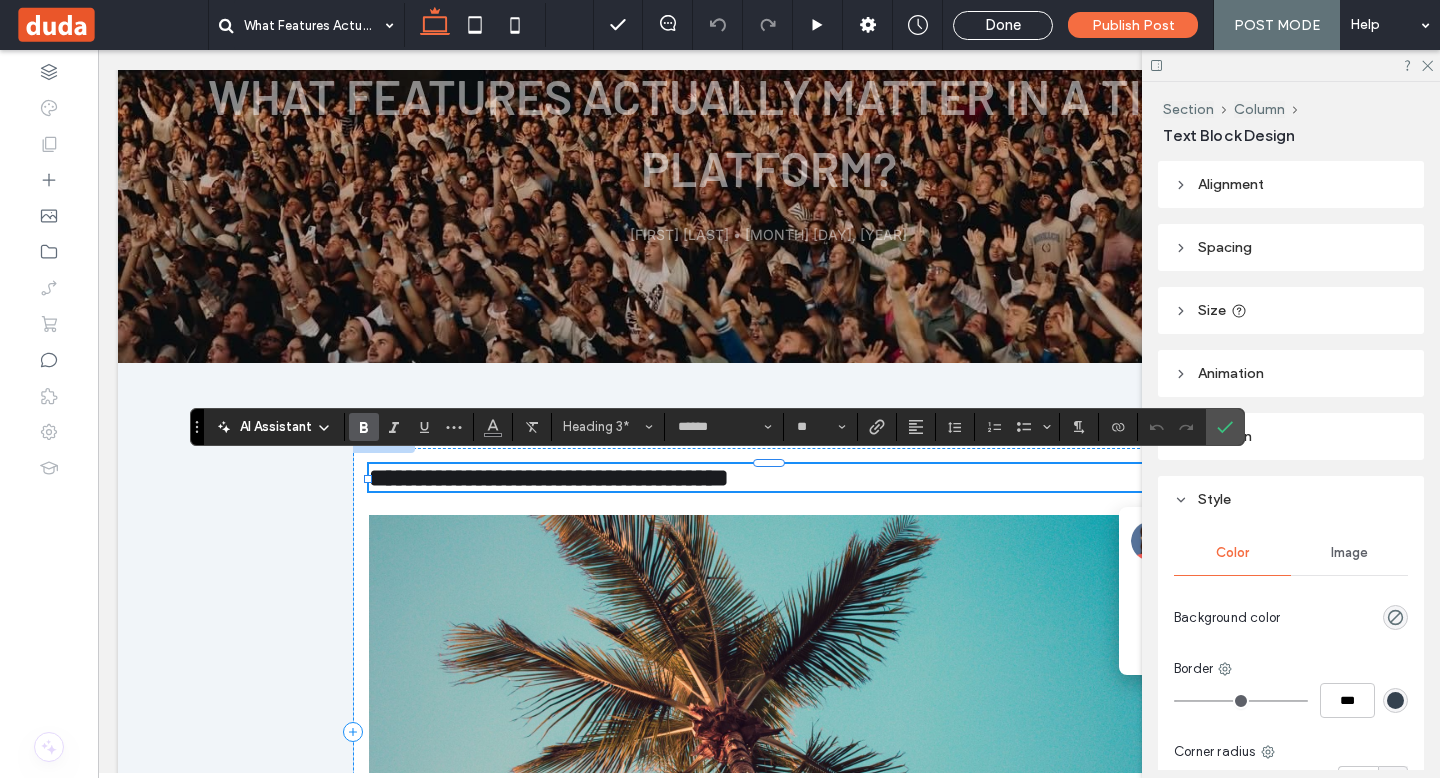 type on "*****" 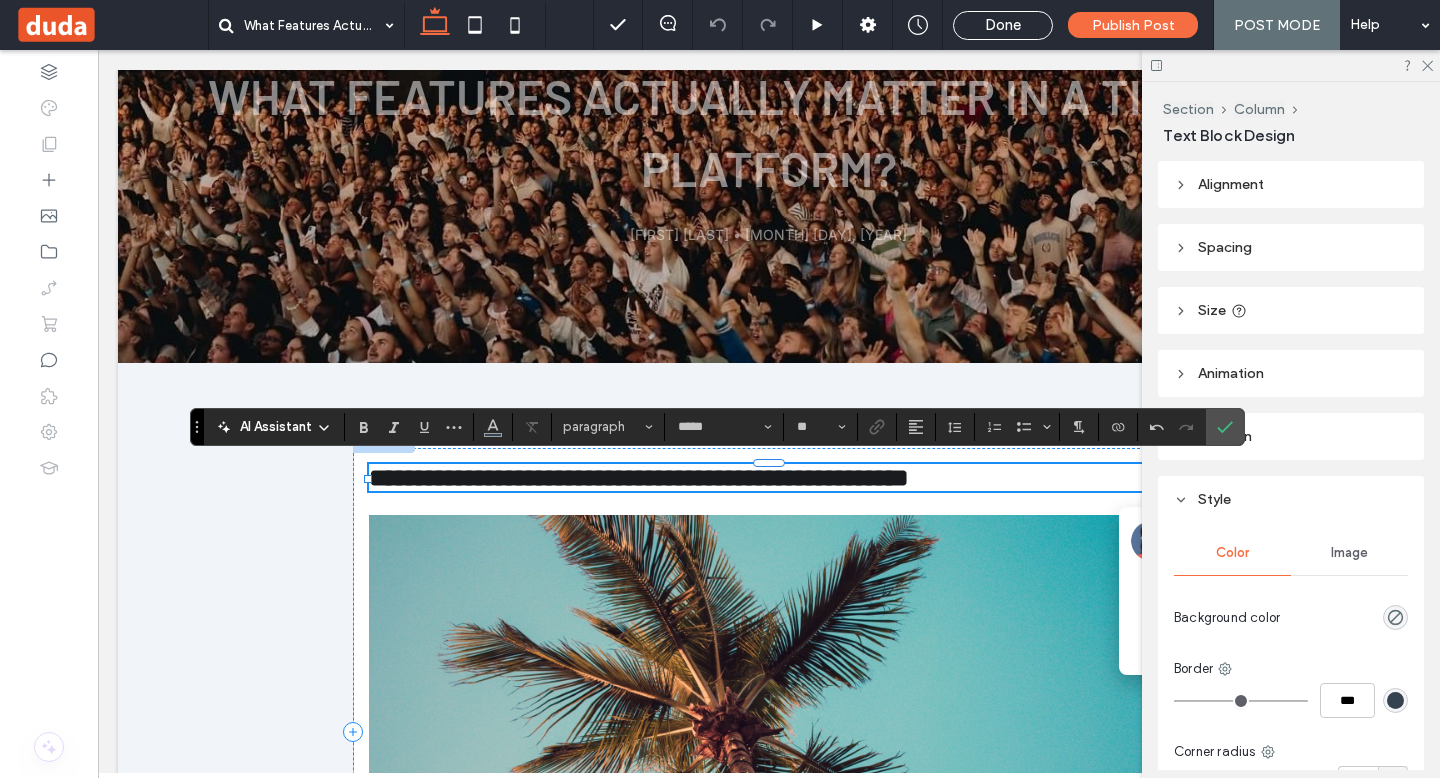 type on "******" 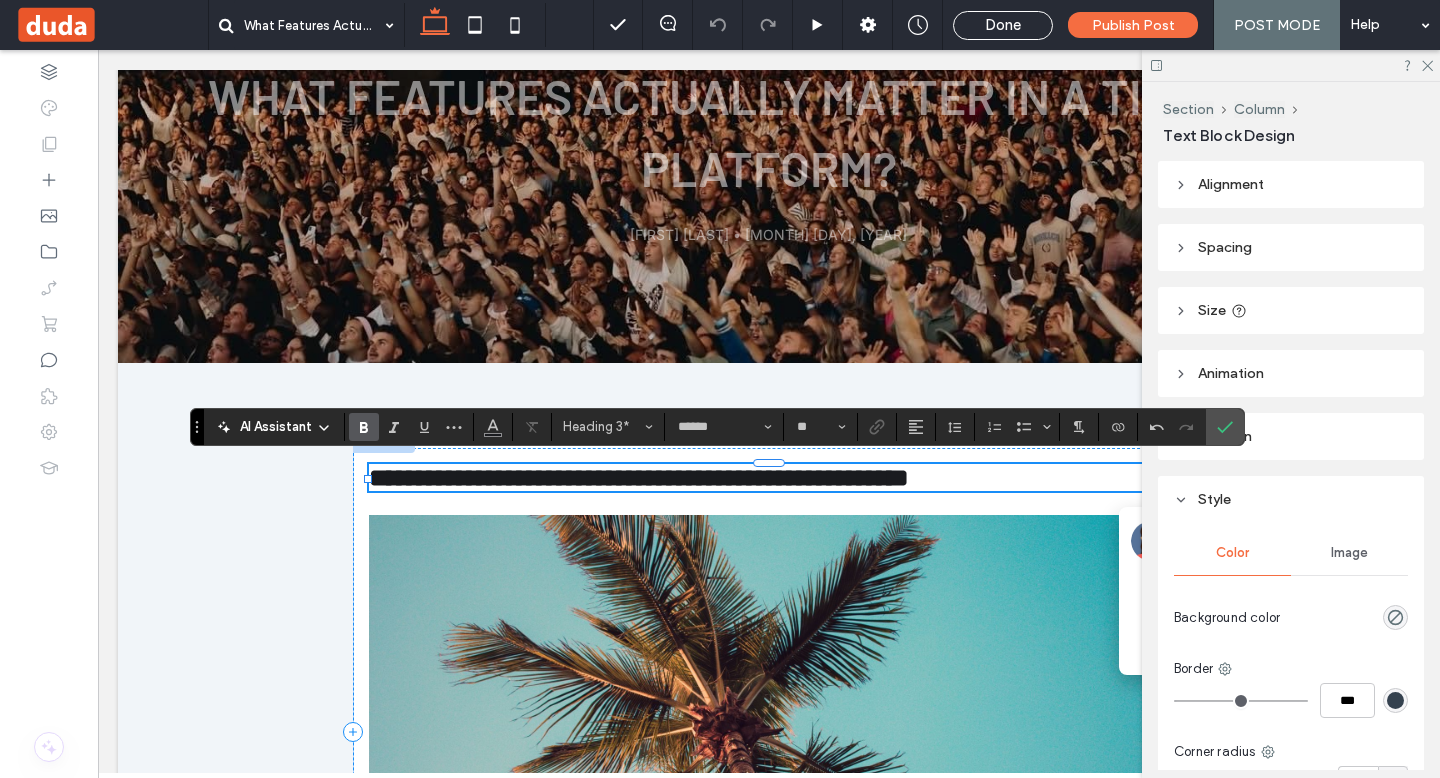 click on "**********" at bounding box center (639, 477) 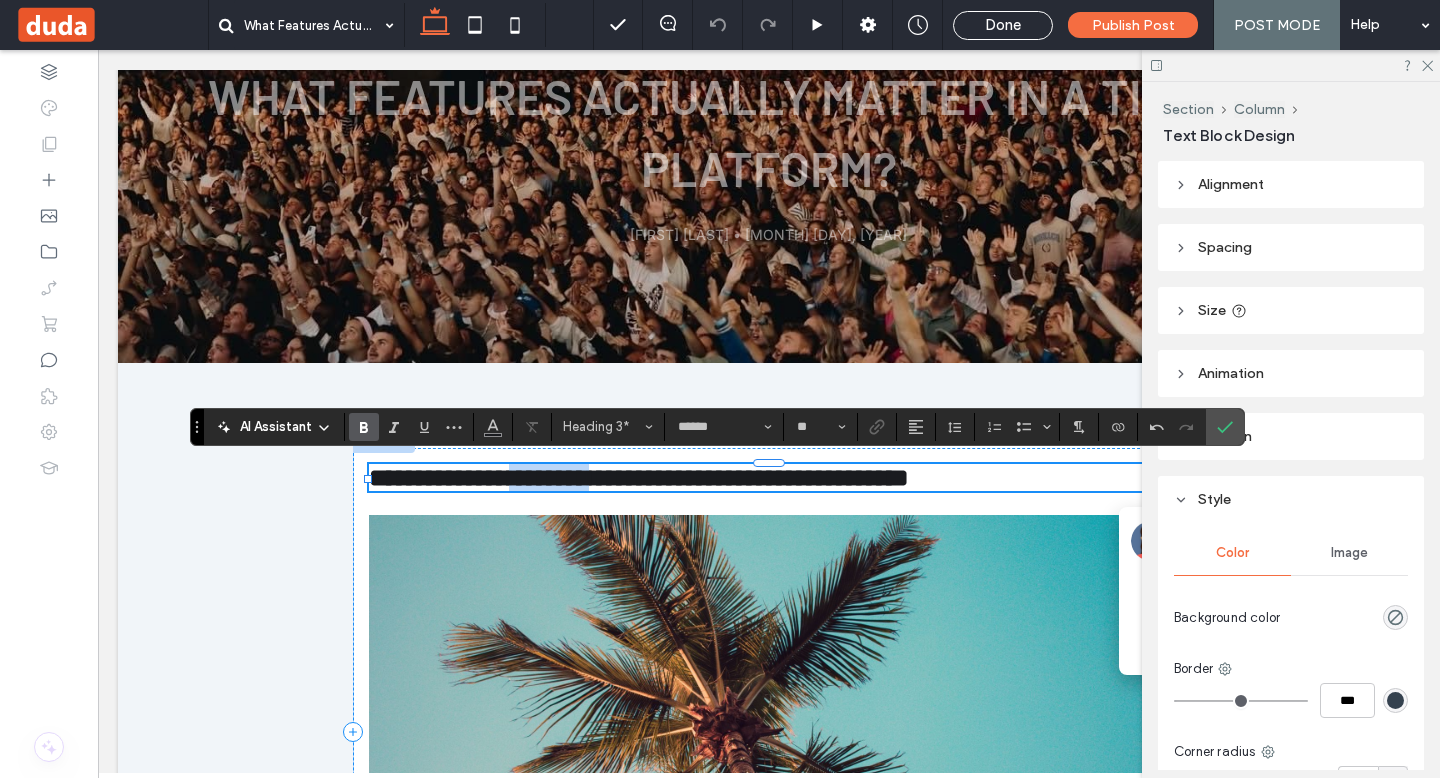 click on "**********" at bounding box center [639, 477] 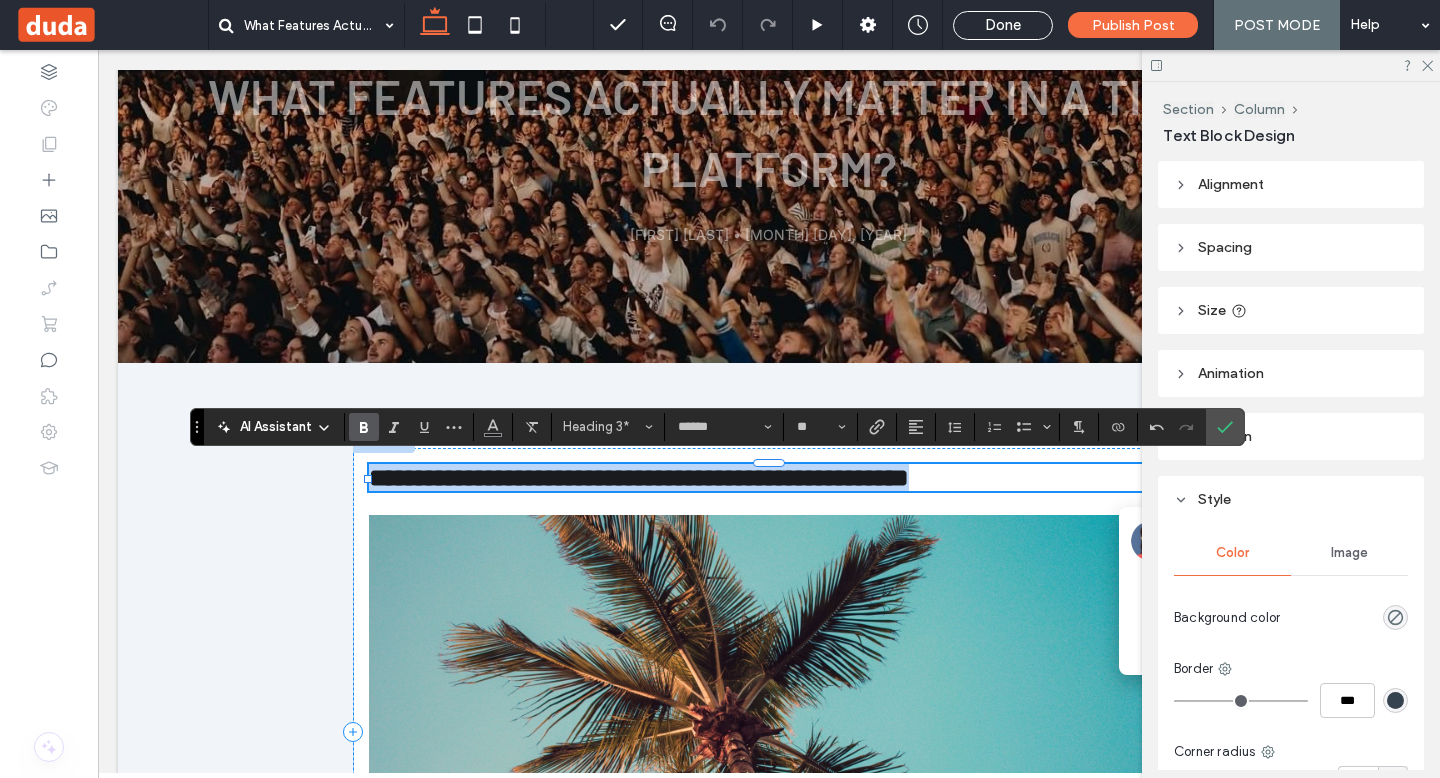 click on "**********" at bounding box center [639, 477] 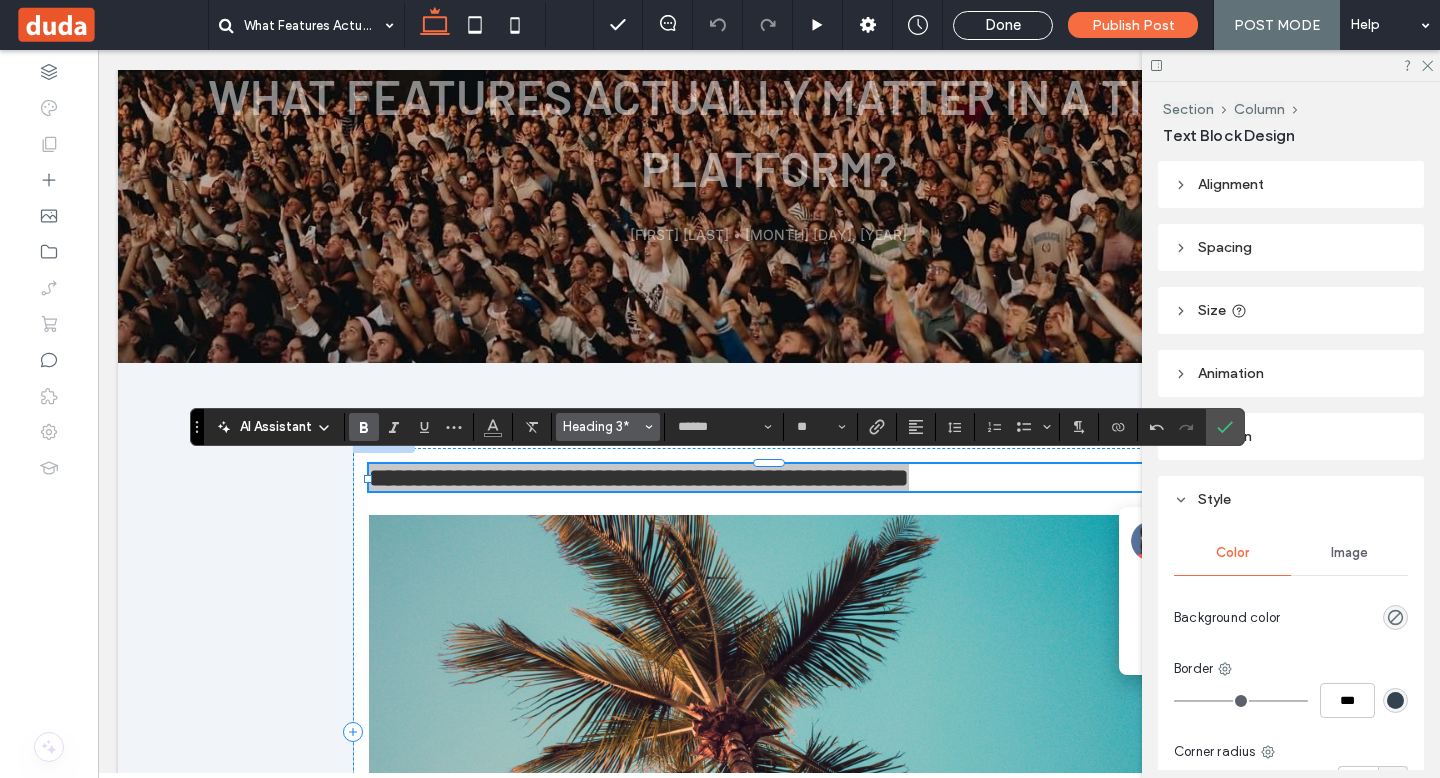 click on "Heading 3*" at bounding box center (608, 427) 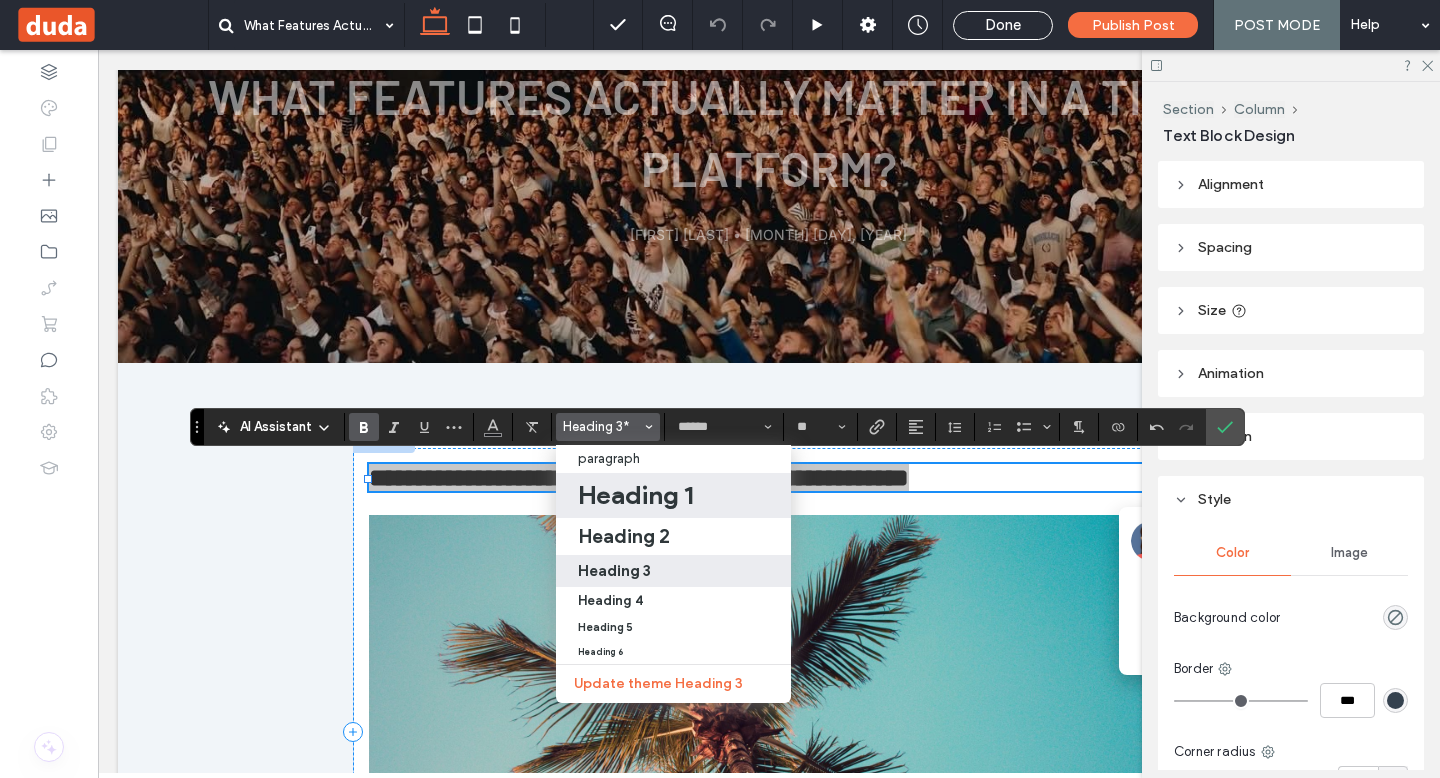 click on "Heading 1" at bounding box center [673, 495] 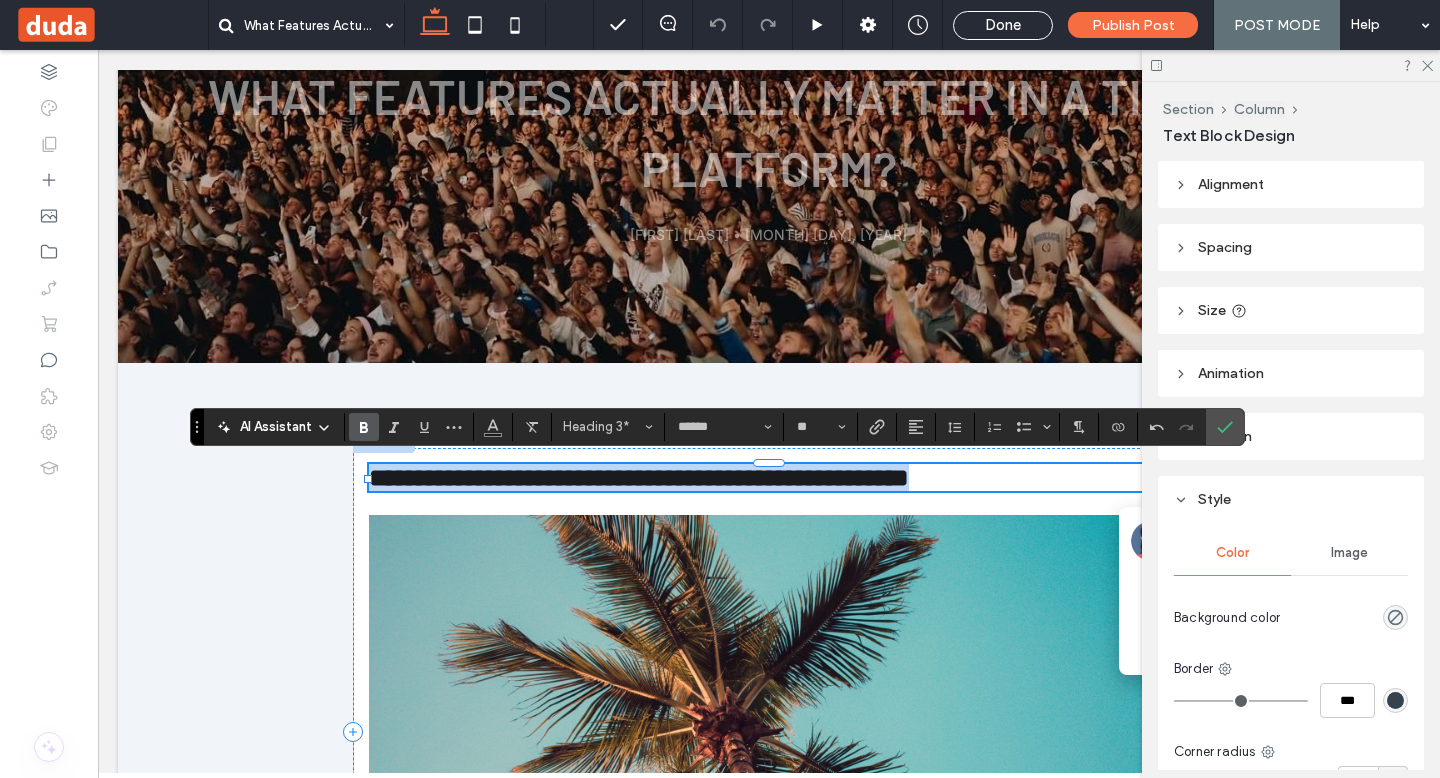 type on "**" 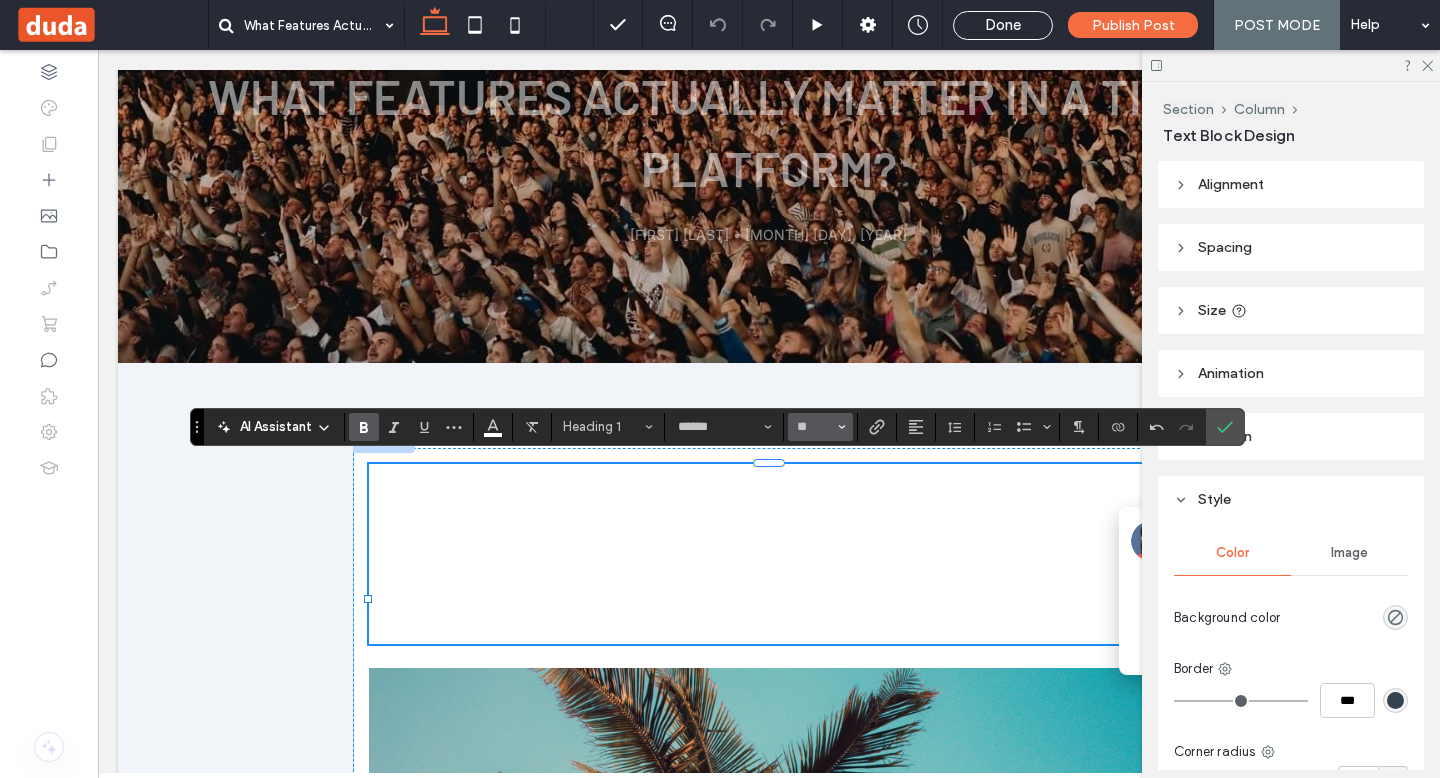 click at bounding box center (842, 427) 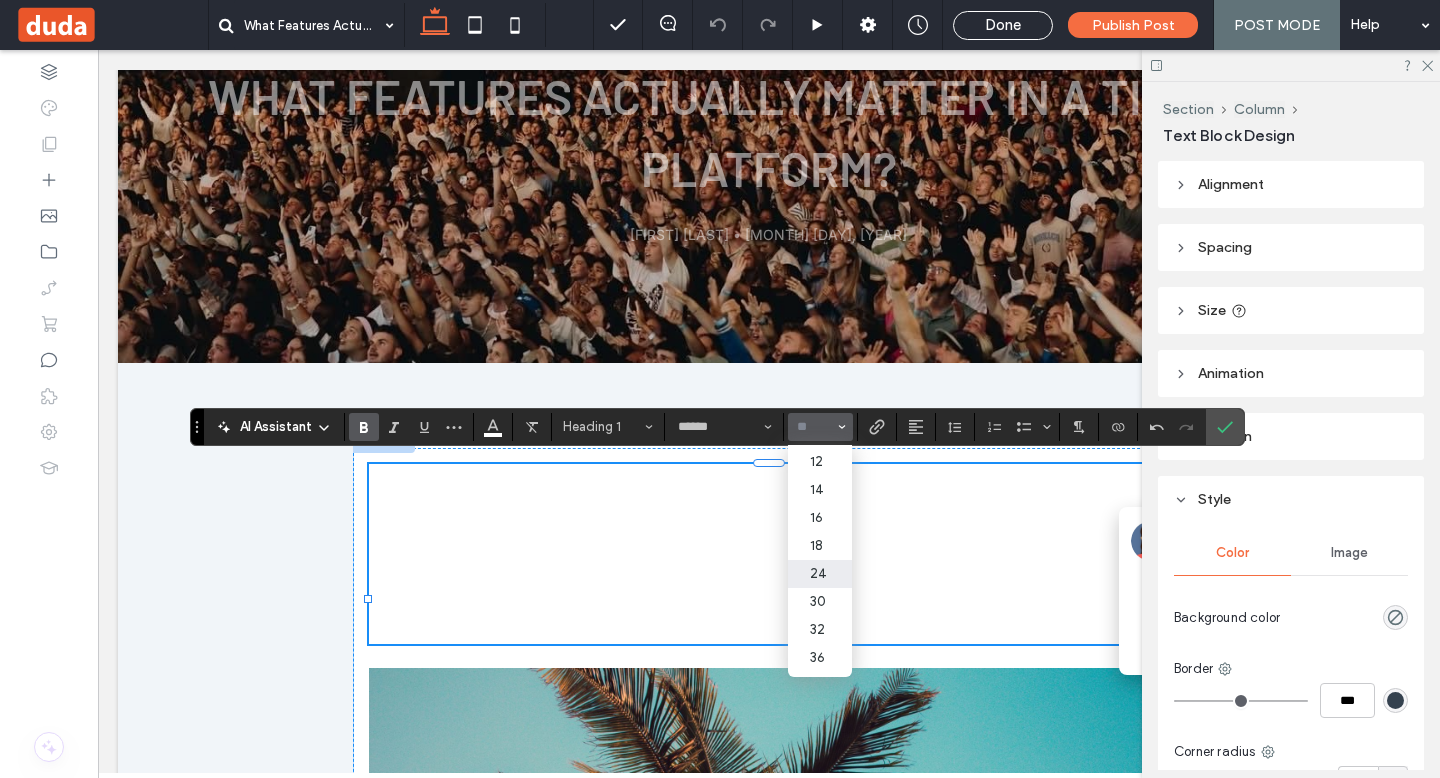 scroll, scrollTop: 147, scrollLeft: 0, axis: vertical 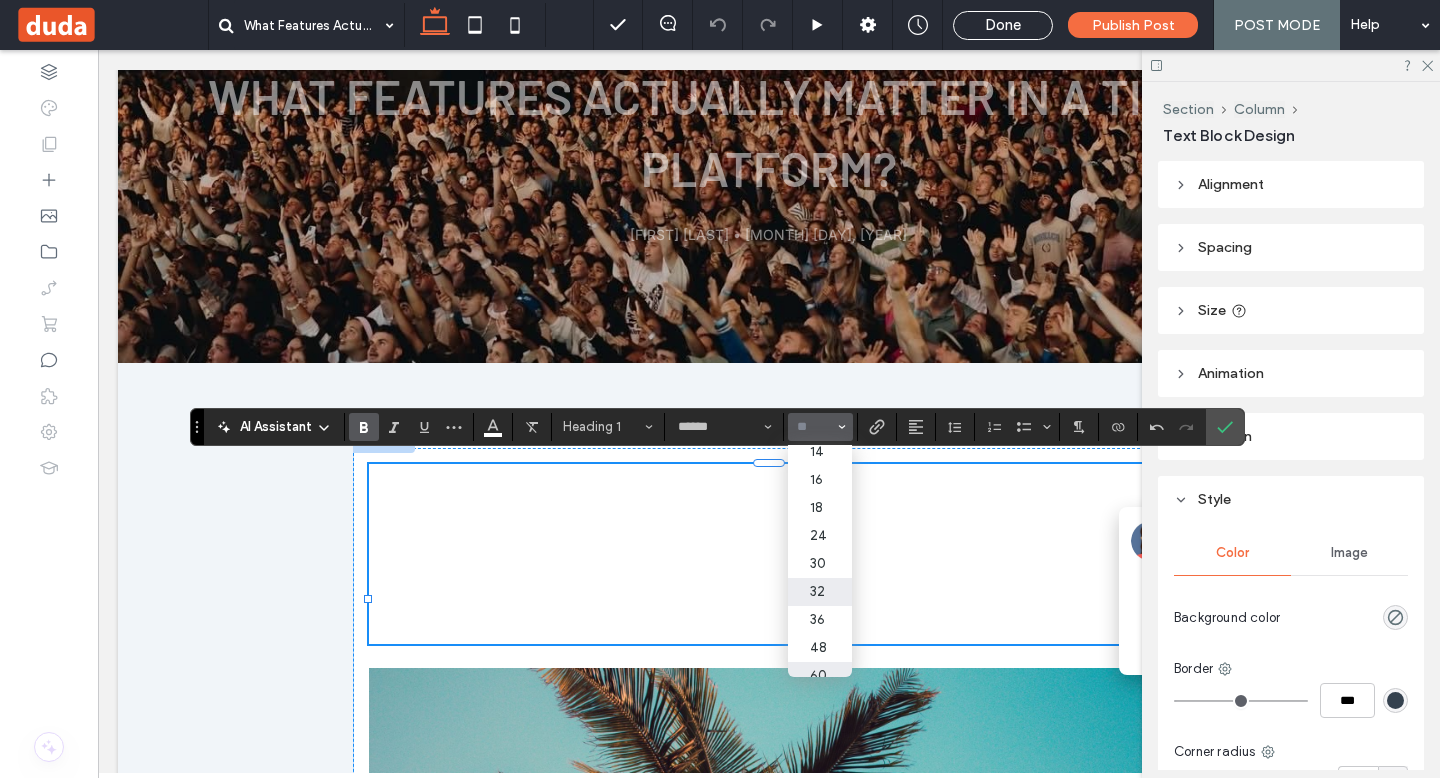 click on "32" at bounding box center [820, 592] 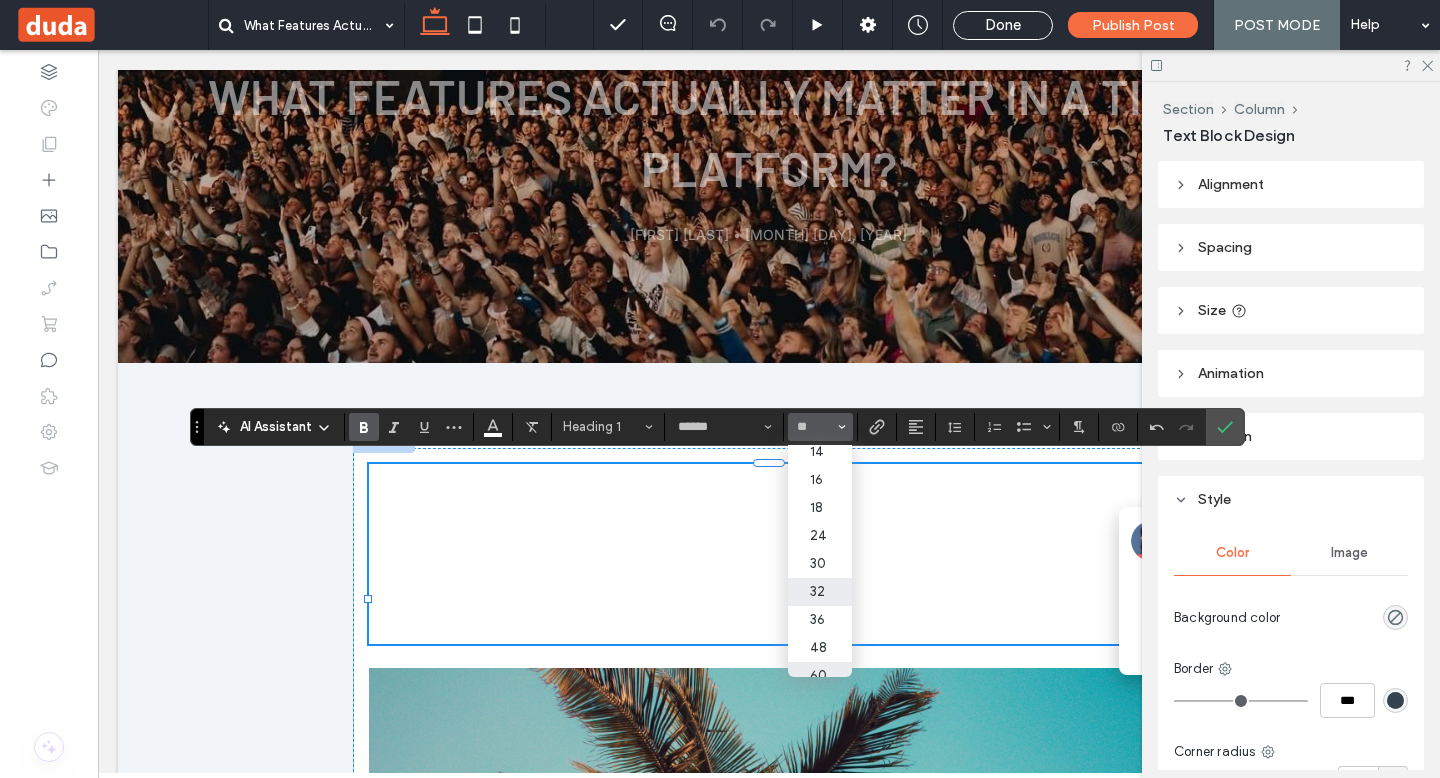 type on "**" 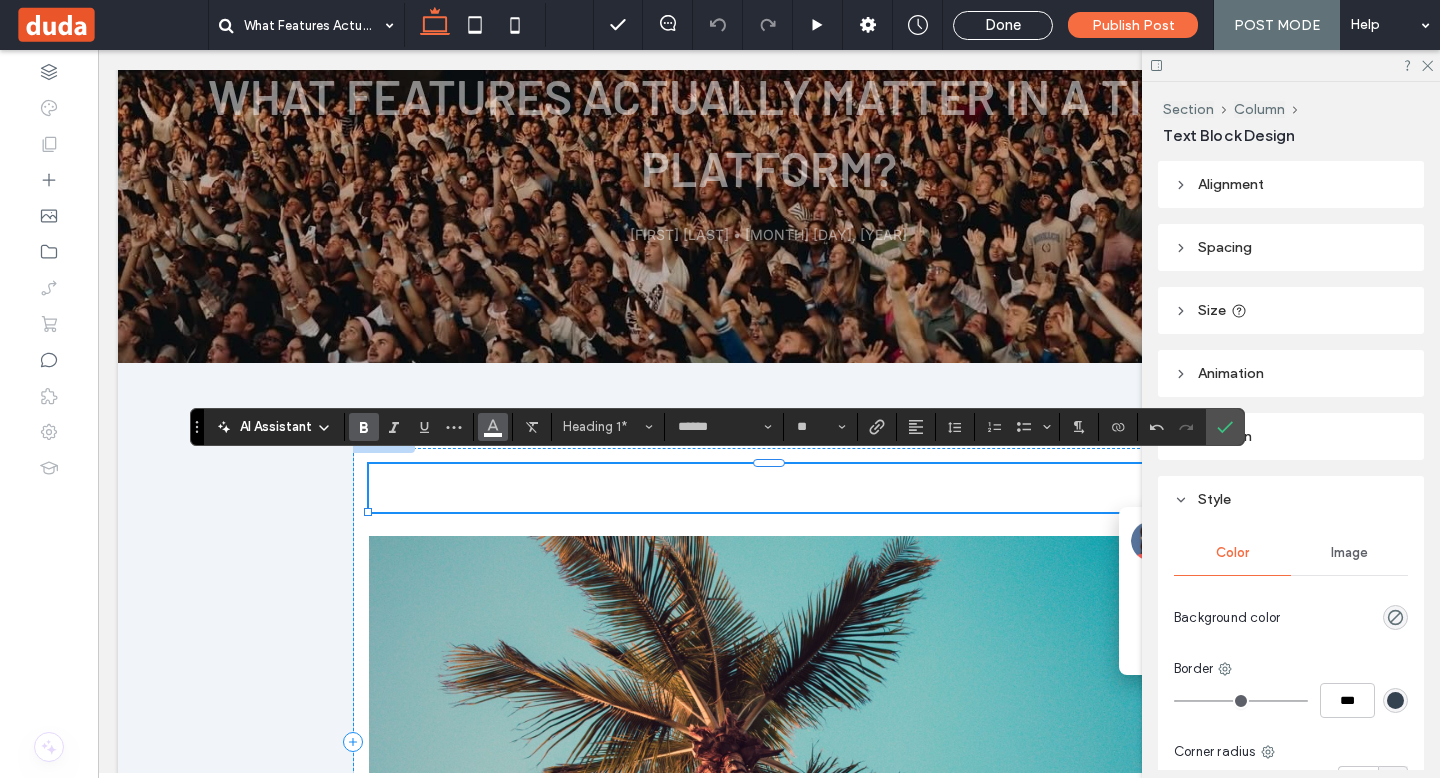 click 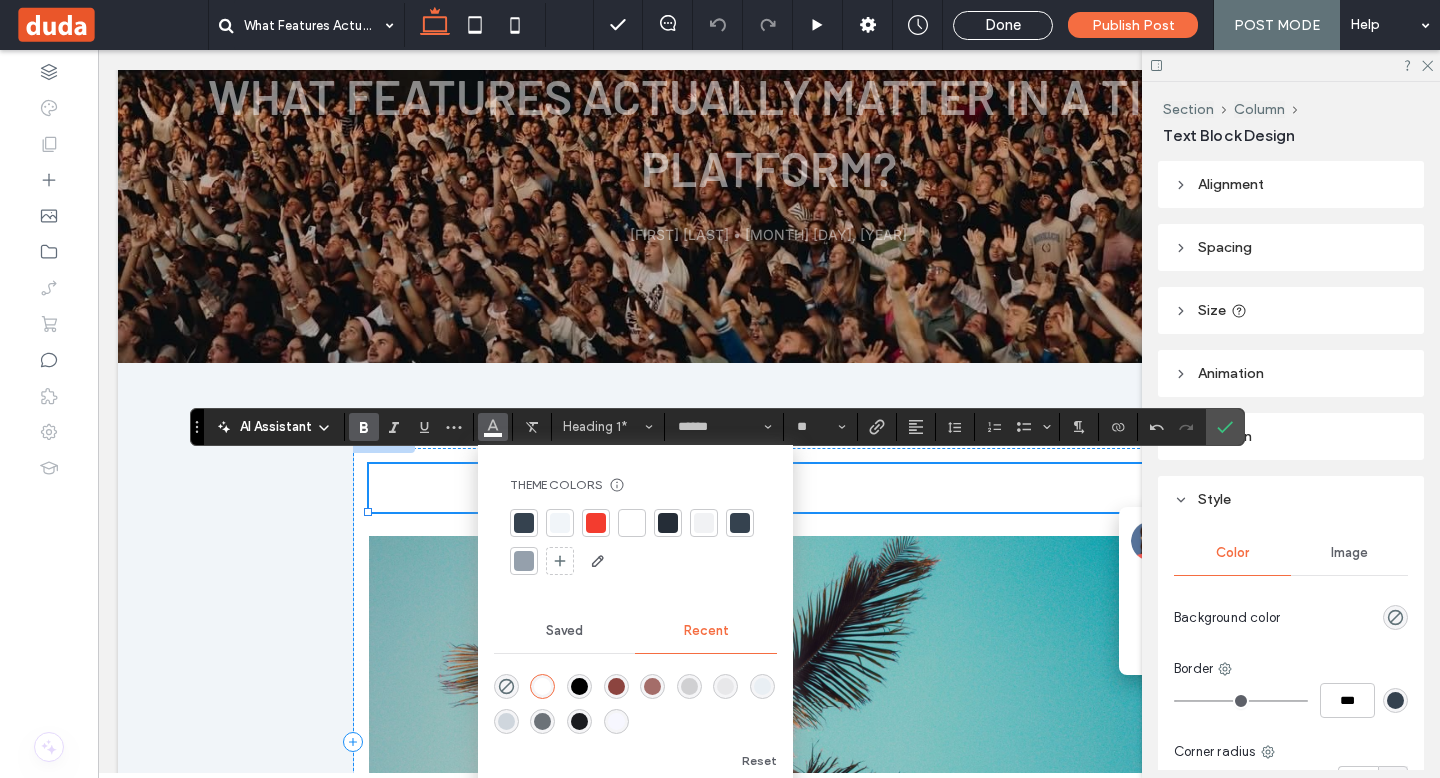 click at bounding box center (524, 523) 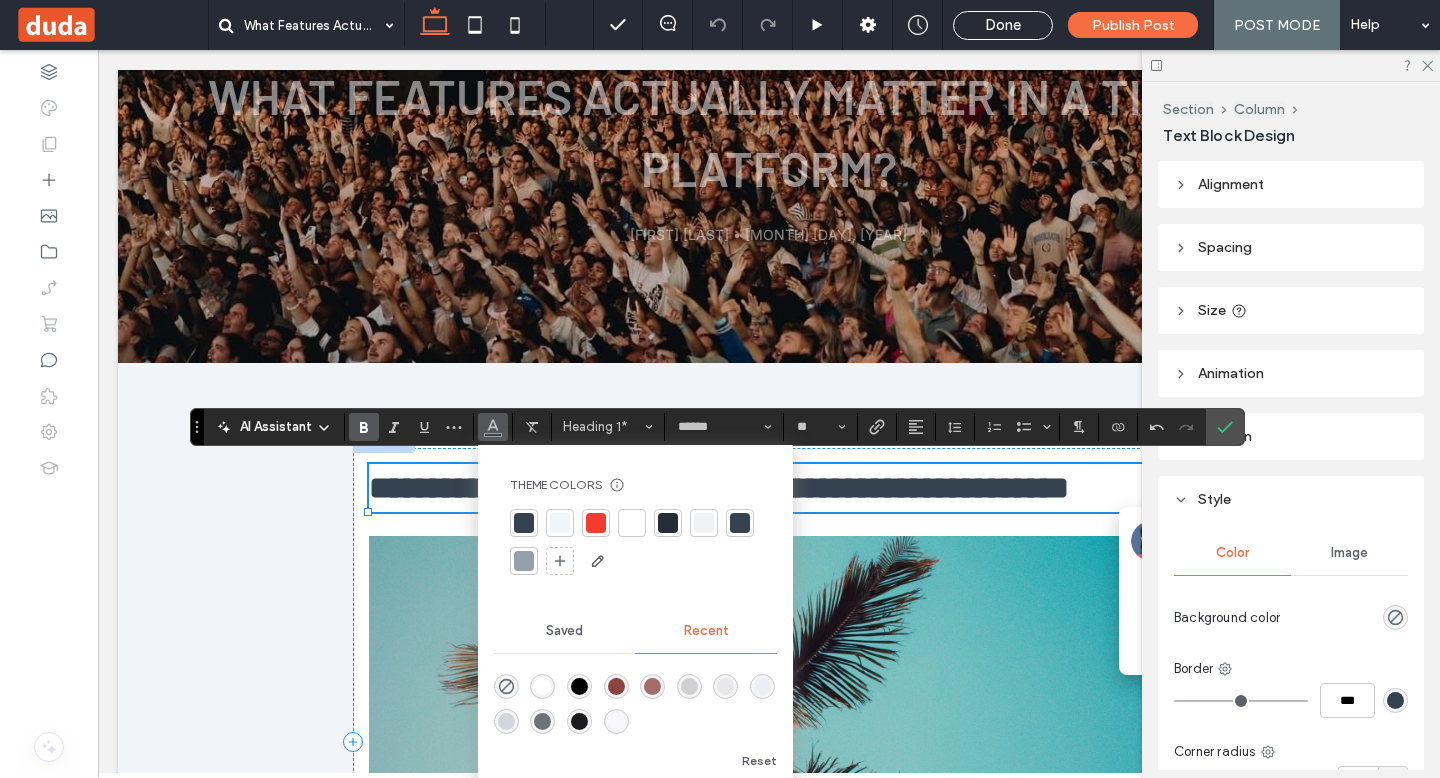 click on "**********" at bounding box center (769, 488) 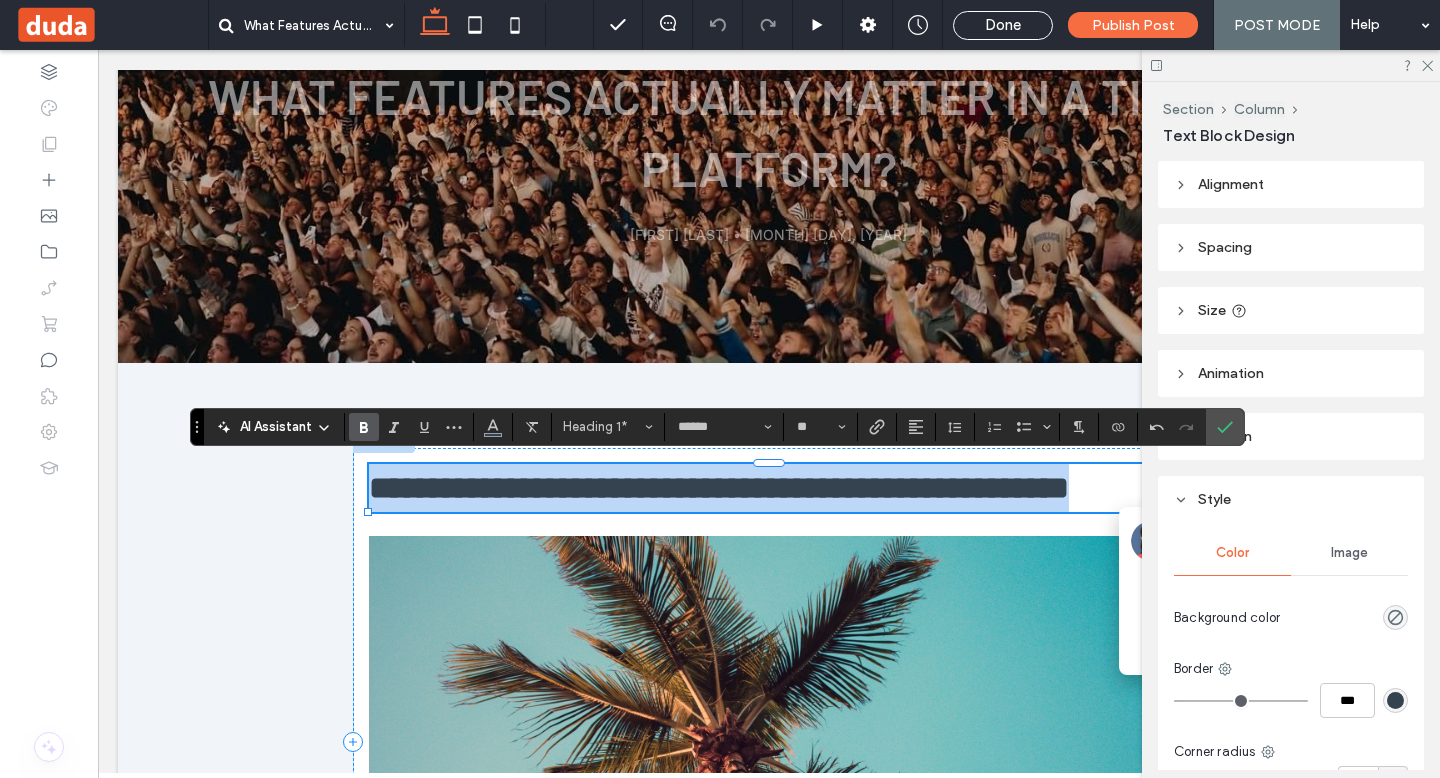 click on "**********" at bounding box center [769, 488] 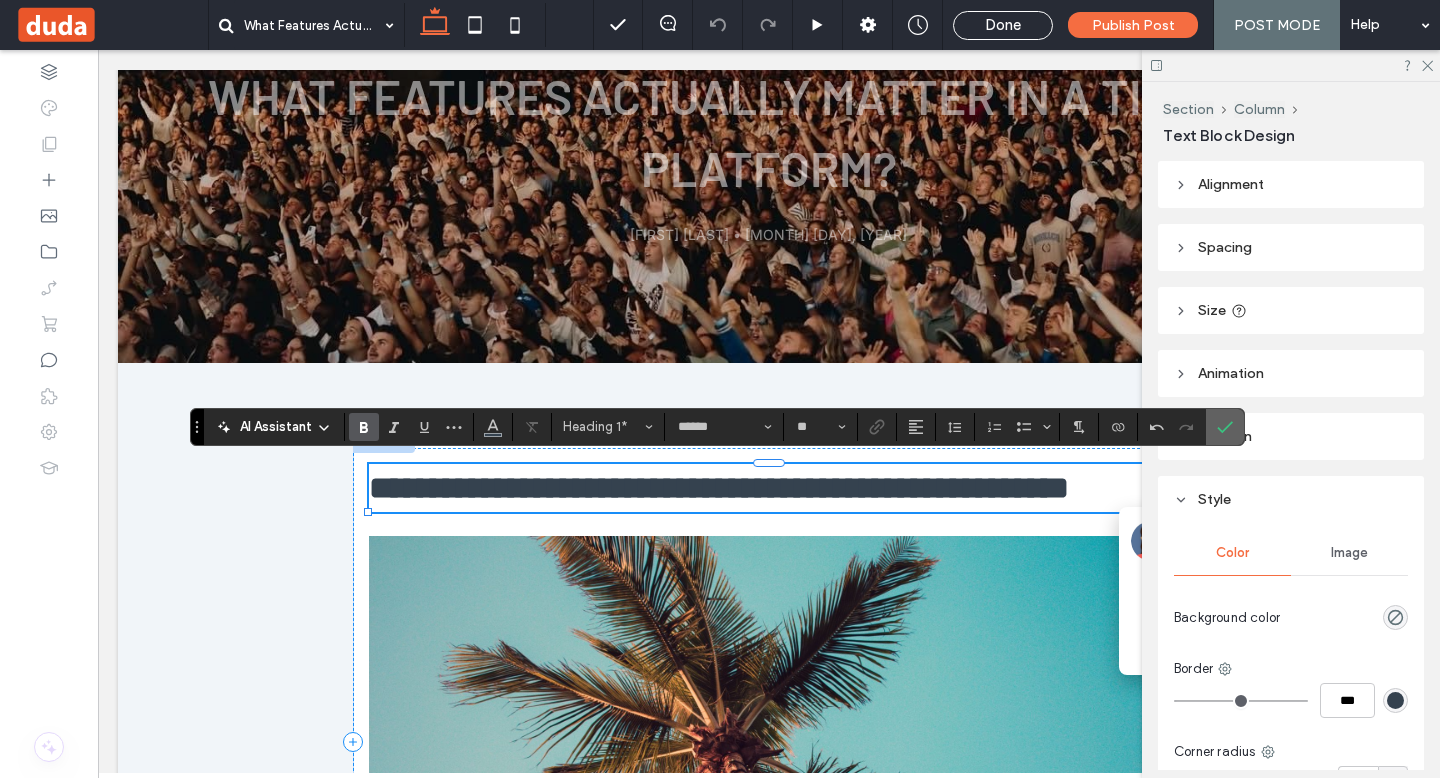 click 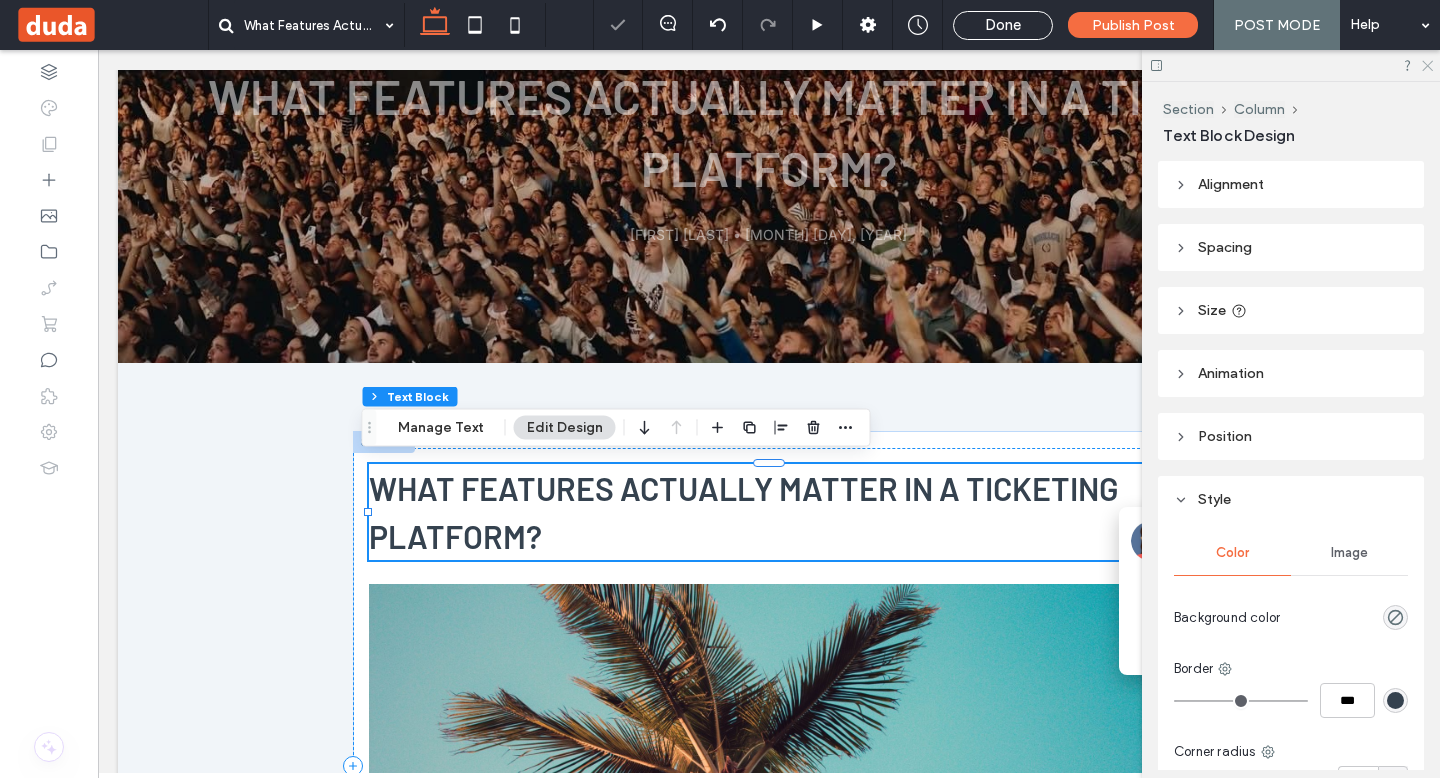 click 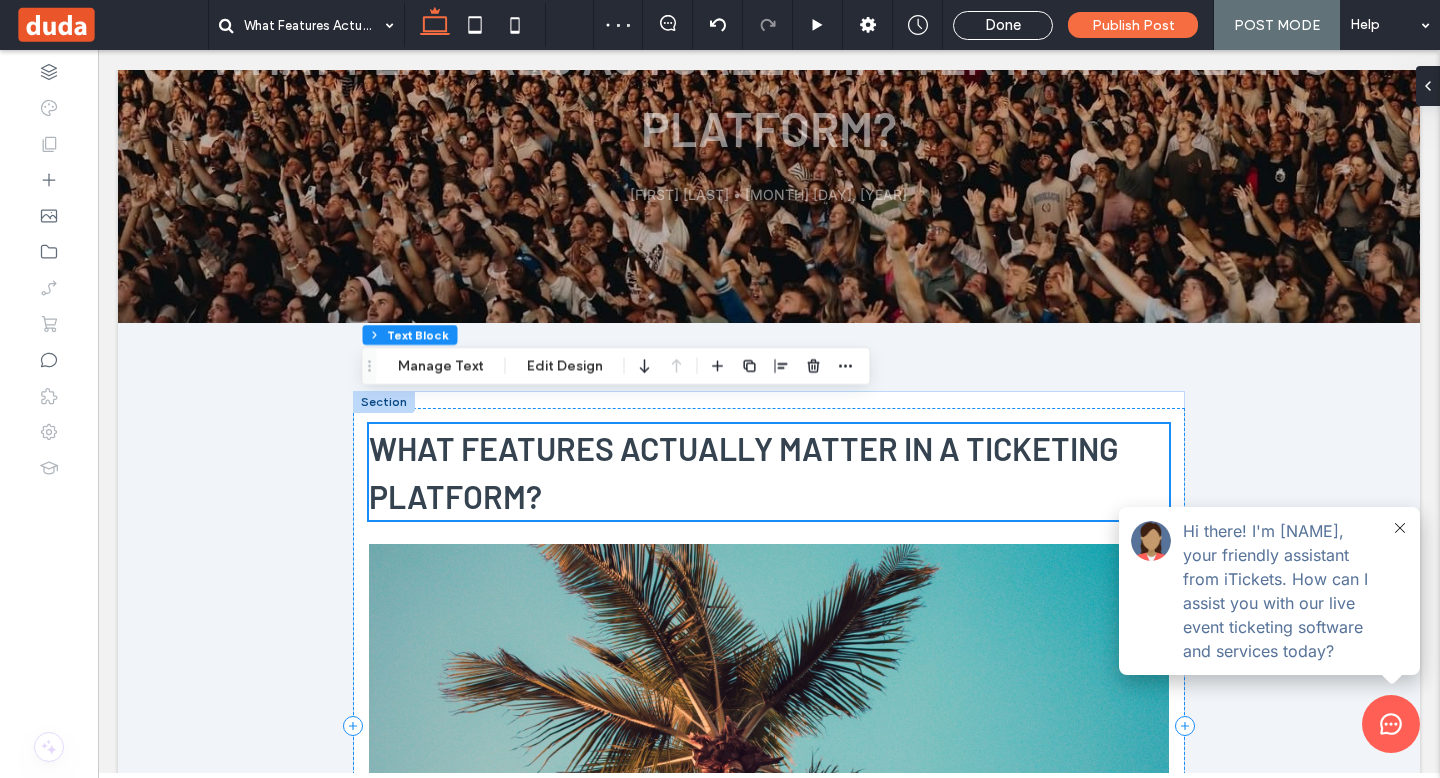 scroll, scrollTop: 340, scrollLeft: 0, axis: vertical 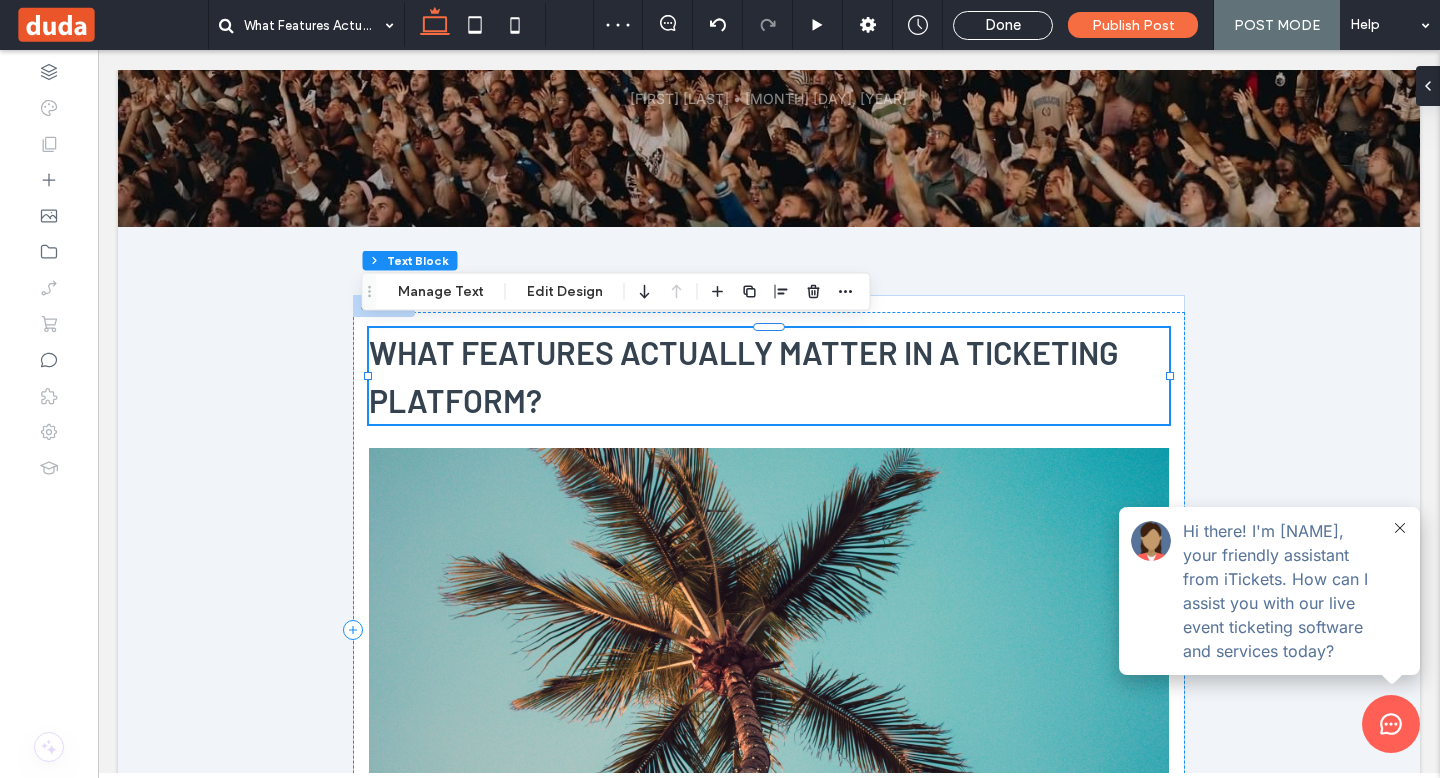 click at bounding box center (769, 651) 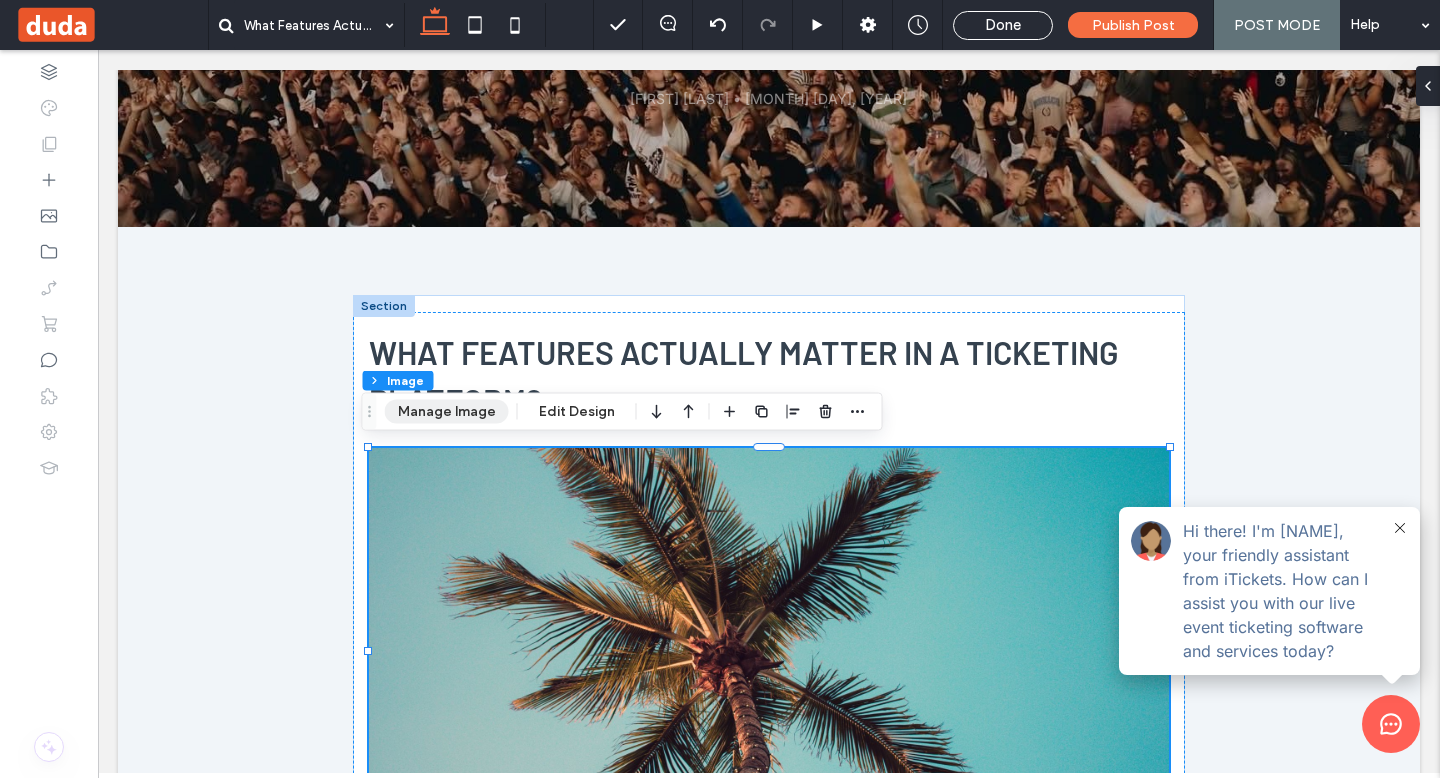 click on "Manage Image" at bounding box center (447, 412) 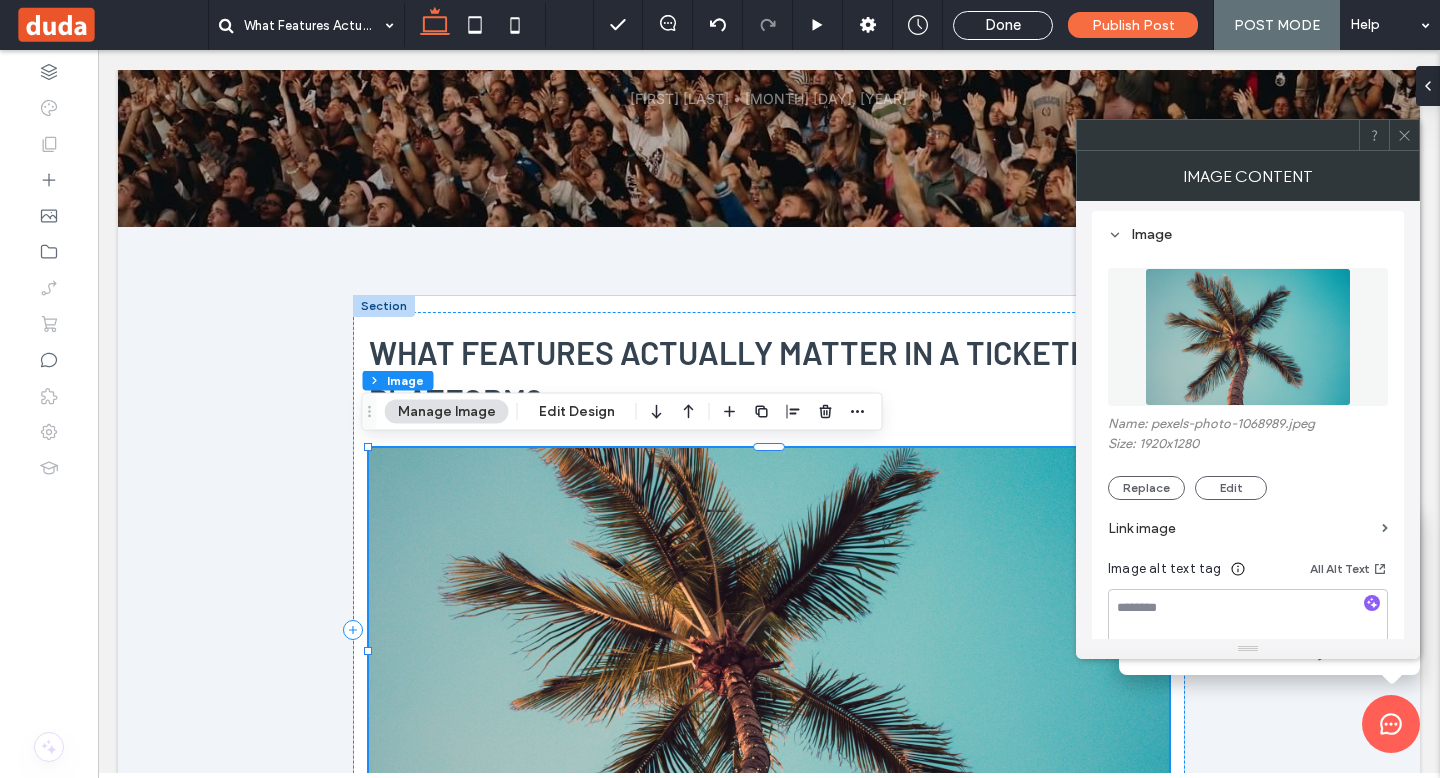 scroll, scrollTop: 194, scrollLeft: 0, axis: vertical 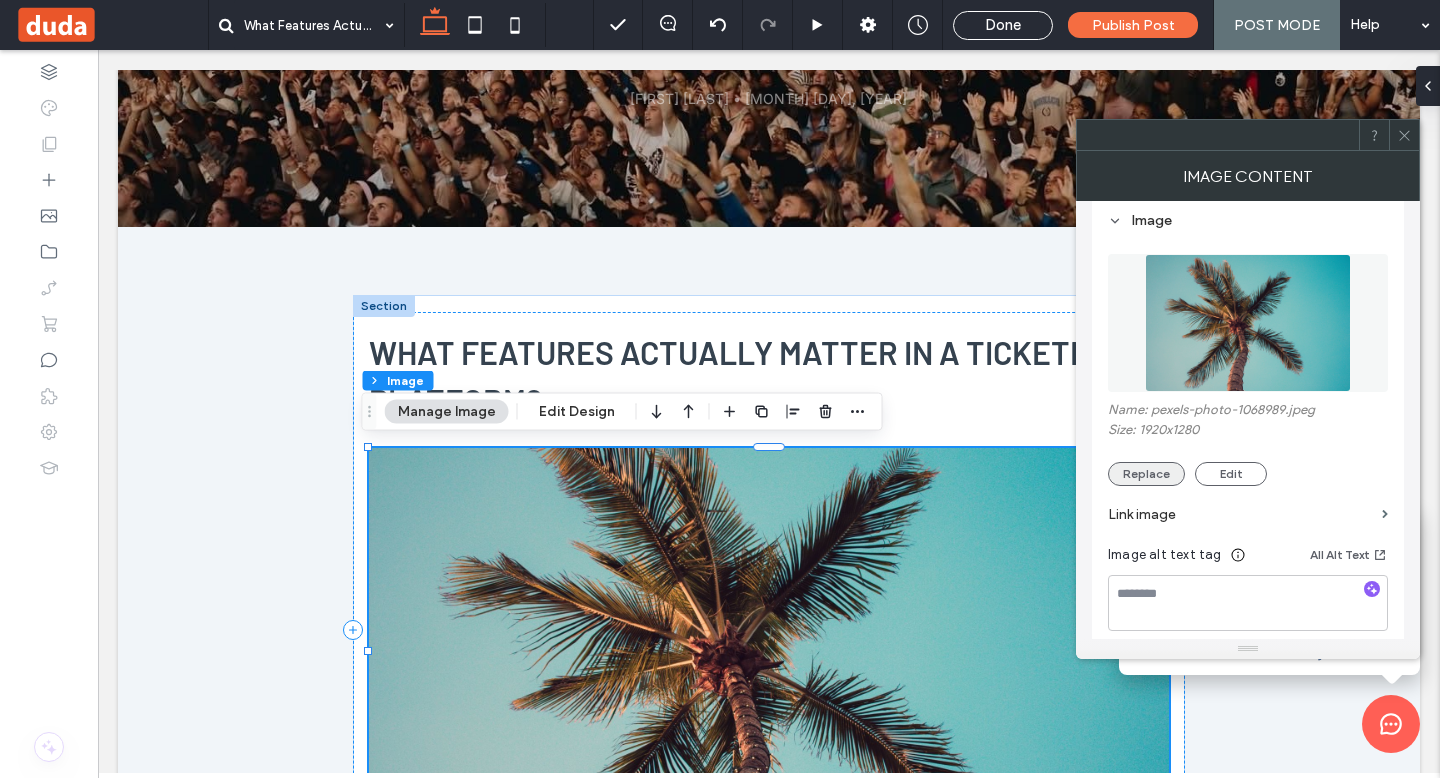 click on "Replace" at bounding box center (1146, 474) 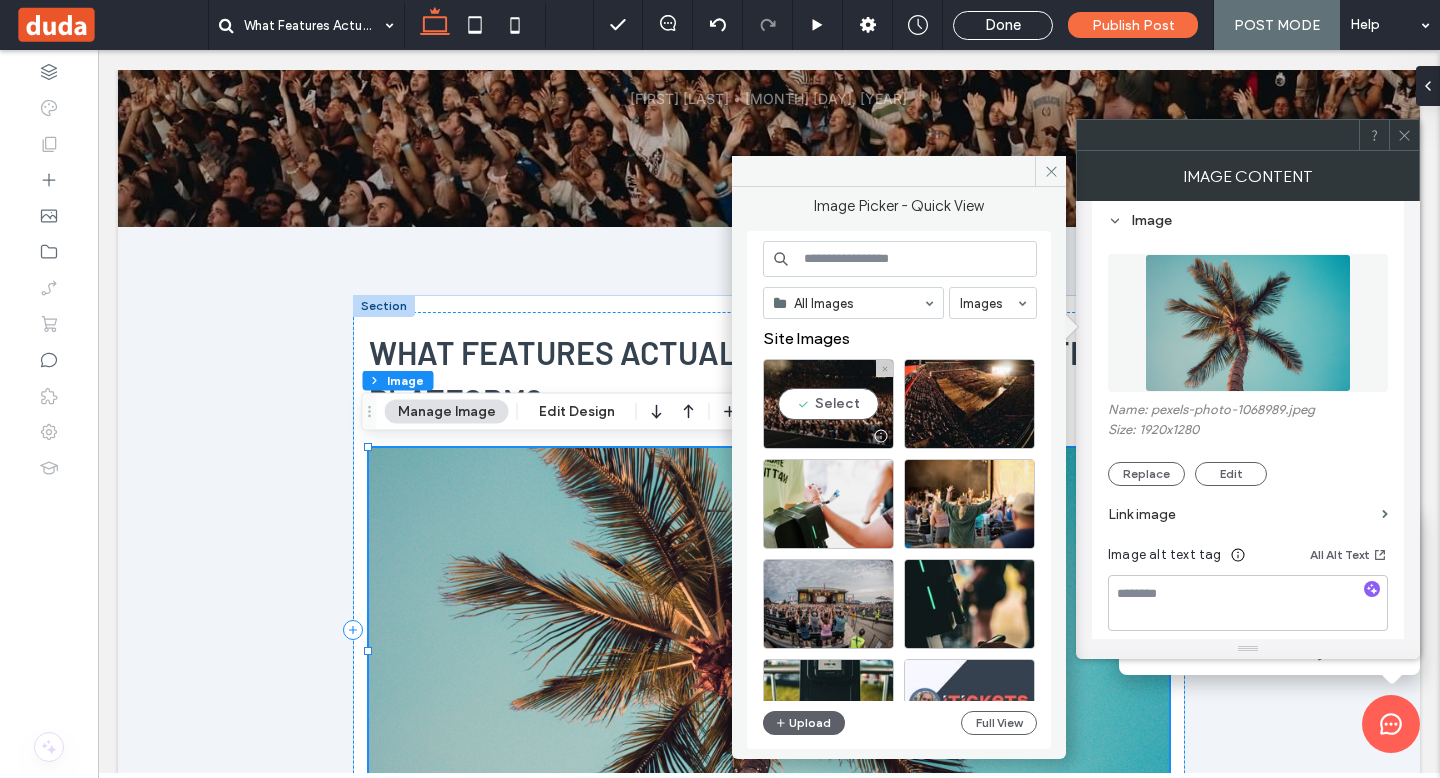 click on "Select" at bounding box center [828, 404] 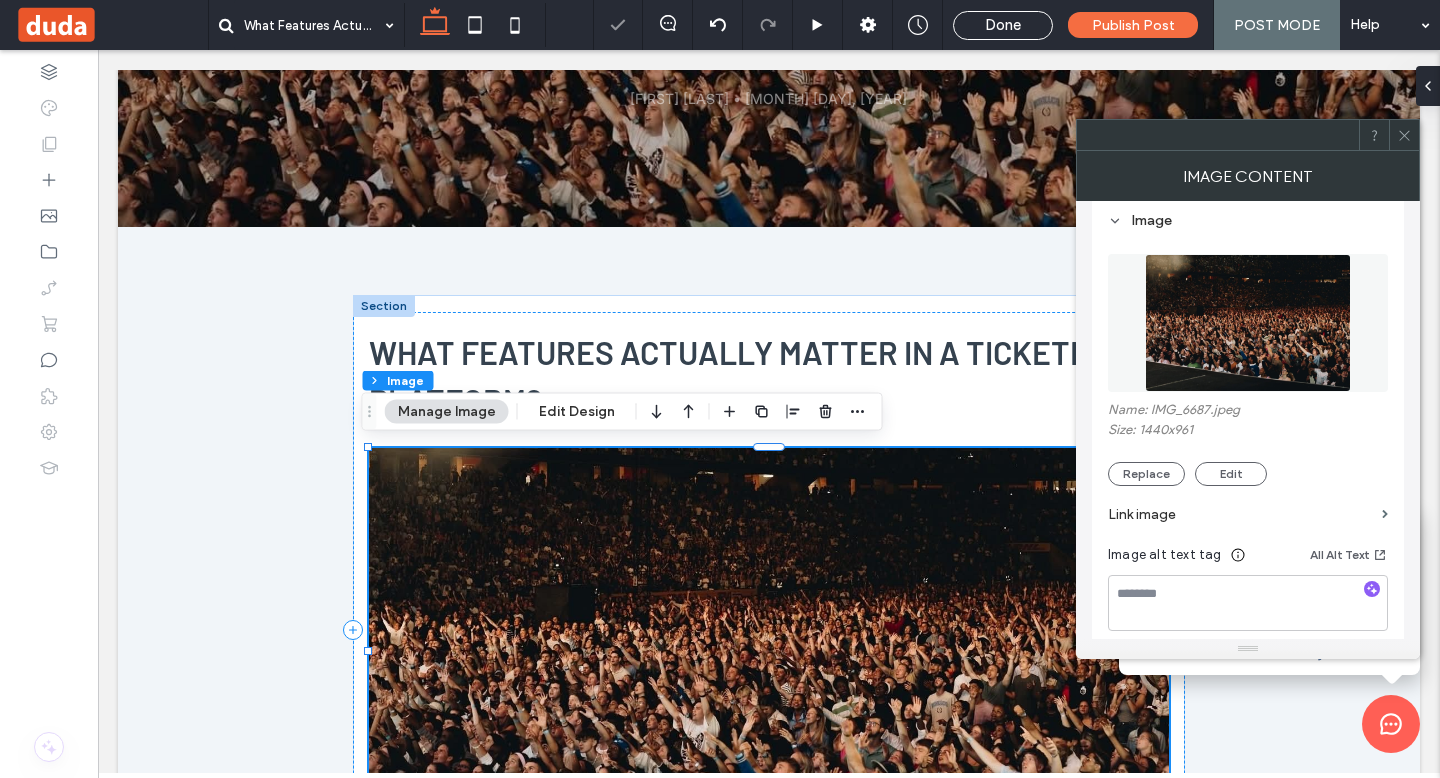 click 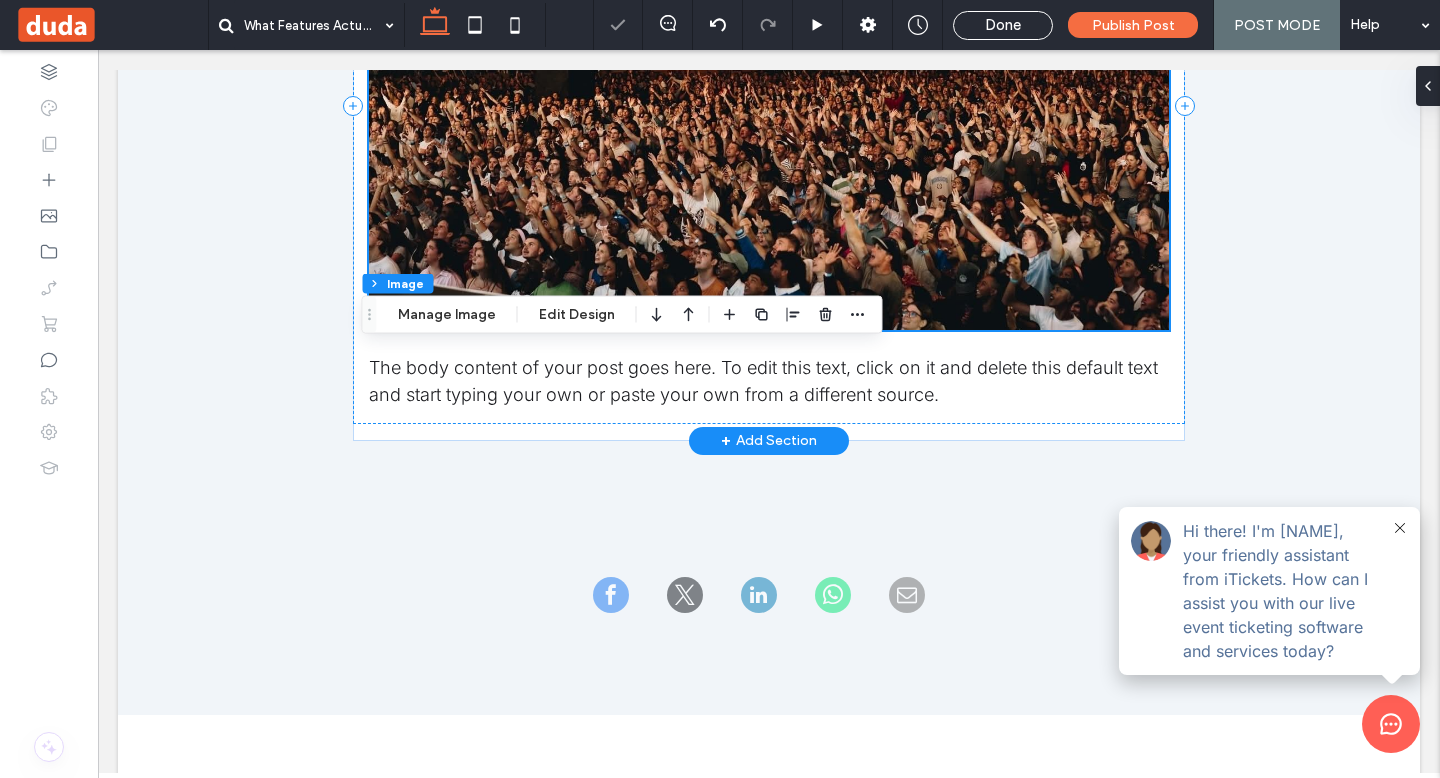 scroll, scrollTop: 874, scrollLeft: 0, axis: vertical 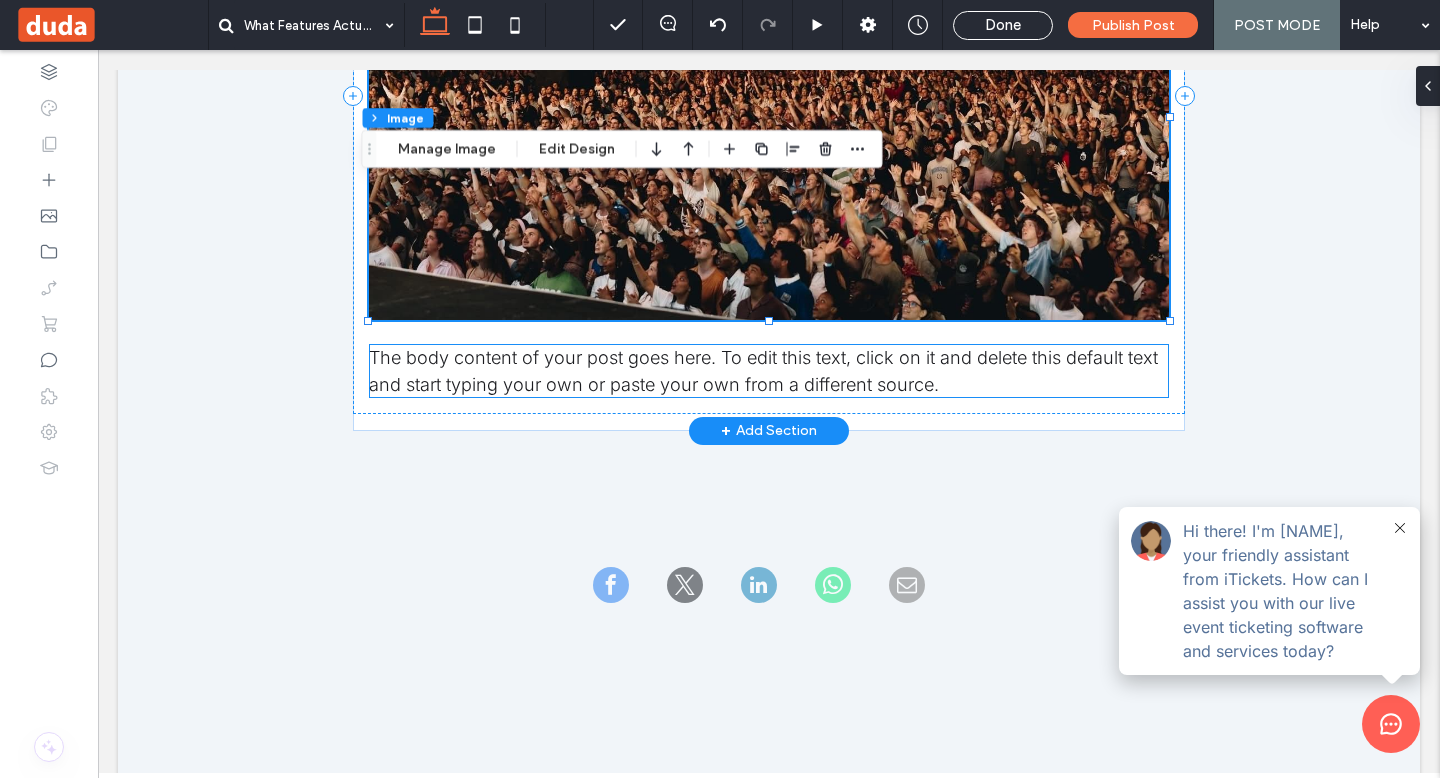 click on "The body content of your post goes here. To edit this text, click on it and delete this default text and start typing your own or paste your own from a different source." at bounding box center (763, 371) 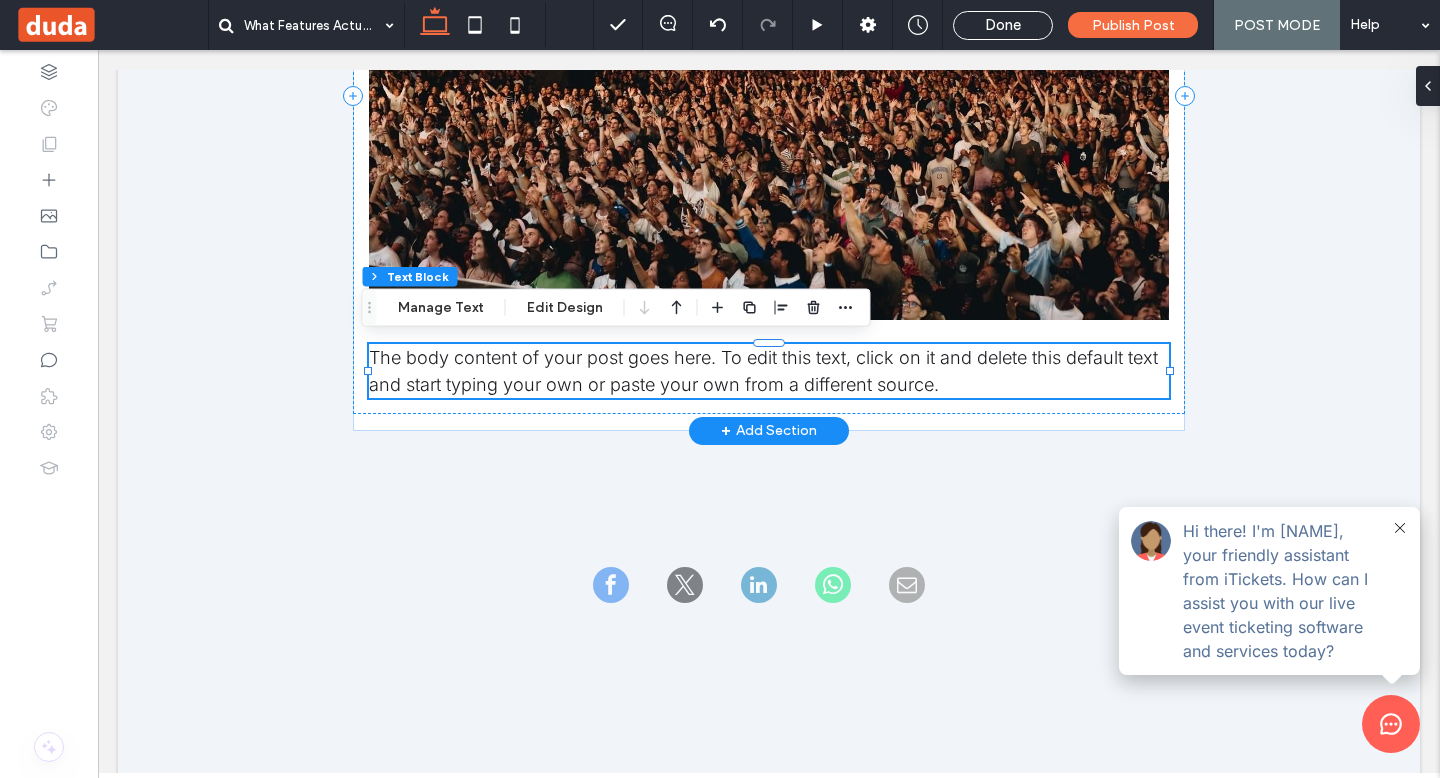click on "The body content of your post goes here. To edit this text, click on it and delete this default text and start typing your own or paste your own from a different source." at bounding box center (769, 371) 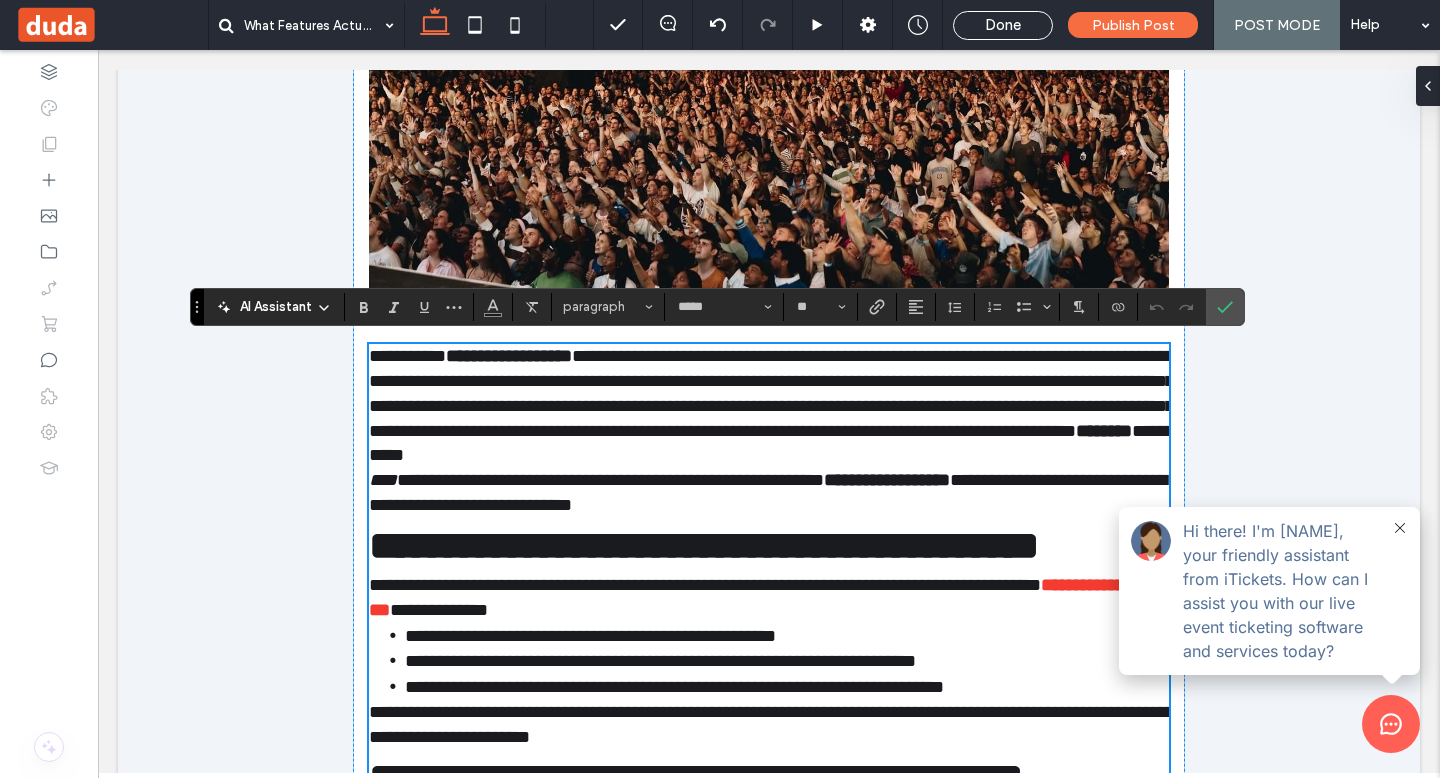scroll, scrollTop: 3208, scrollLeft: 0, axis: vertical 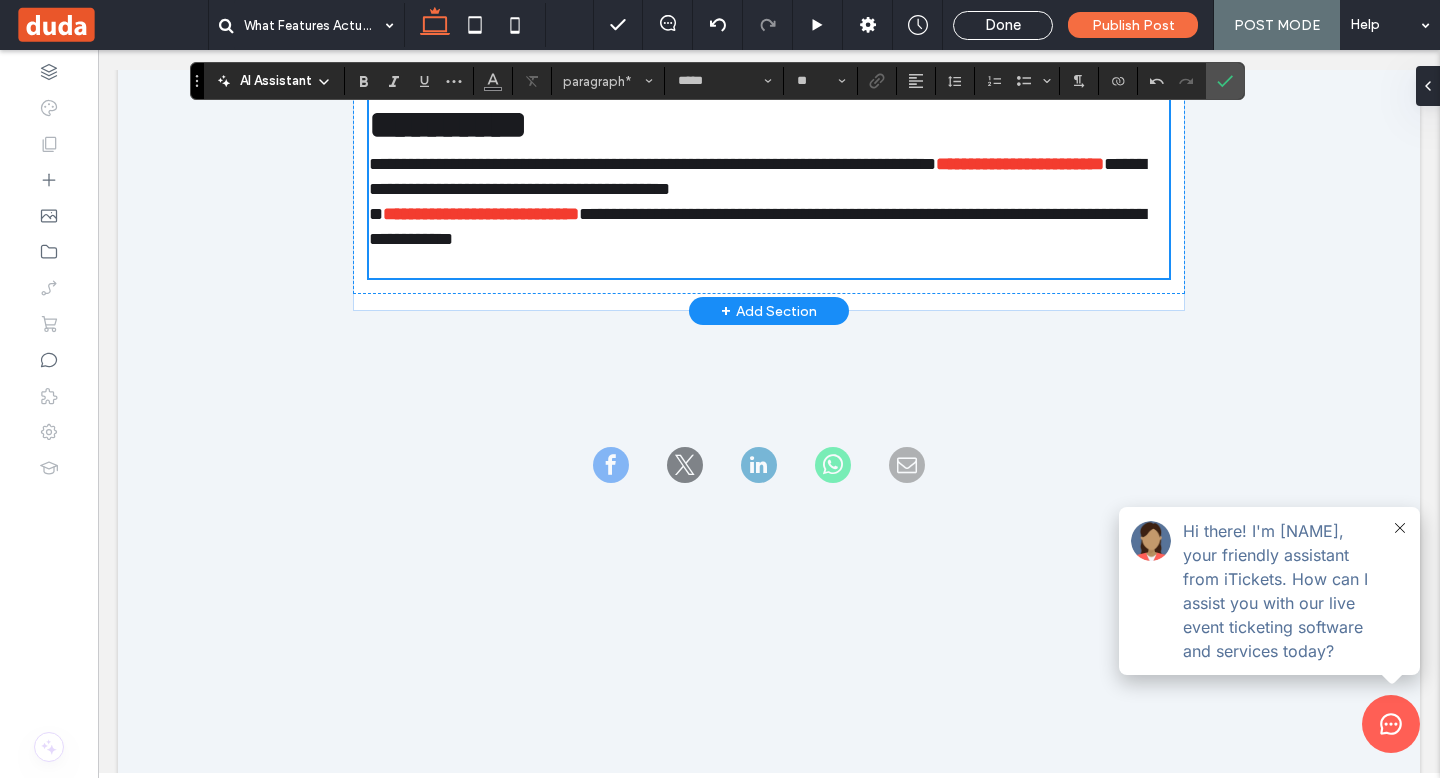 type on "******" 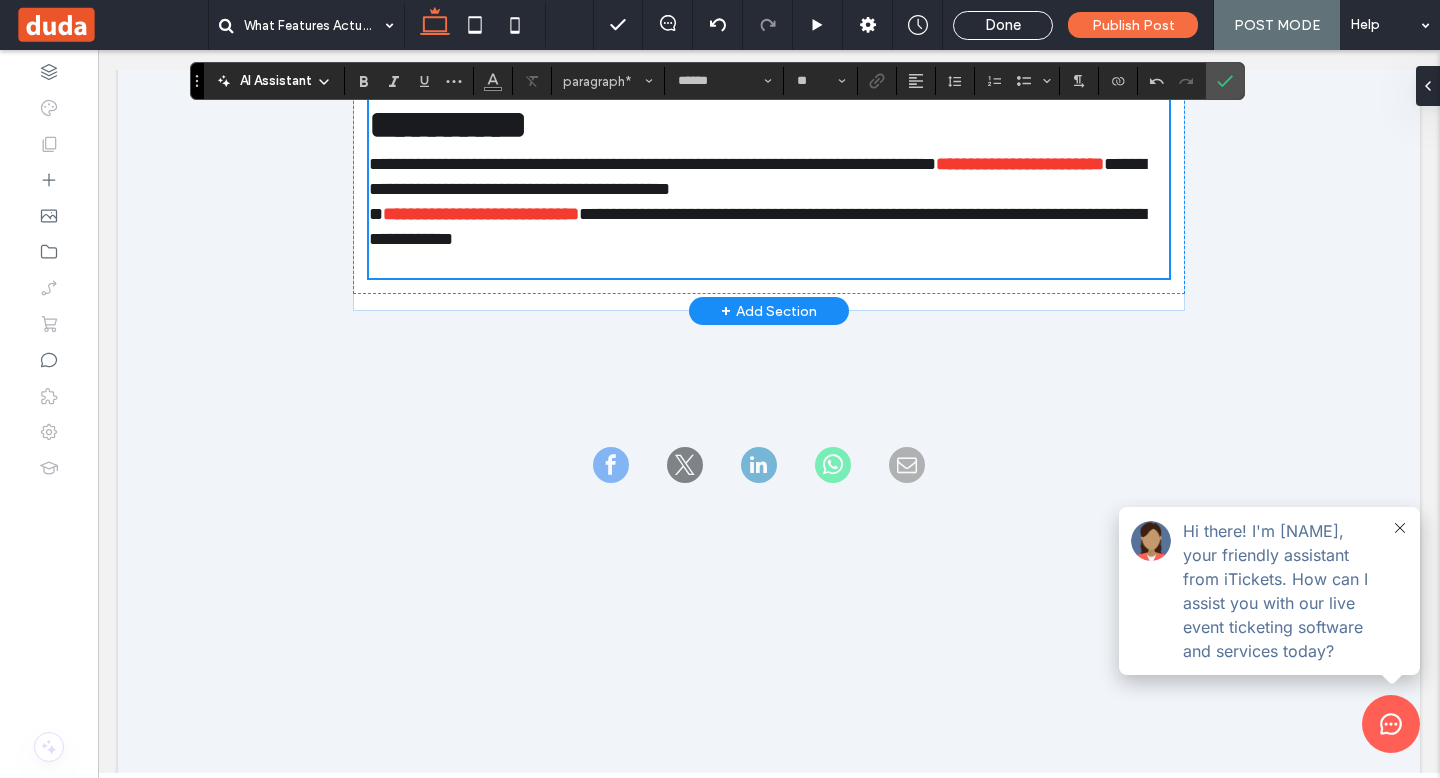 click on "**********" at bounding box center [448, 124] 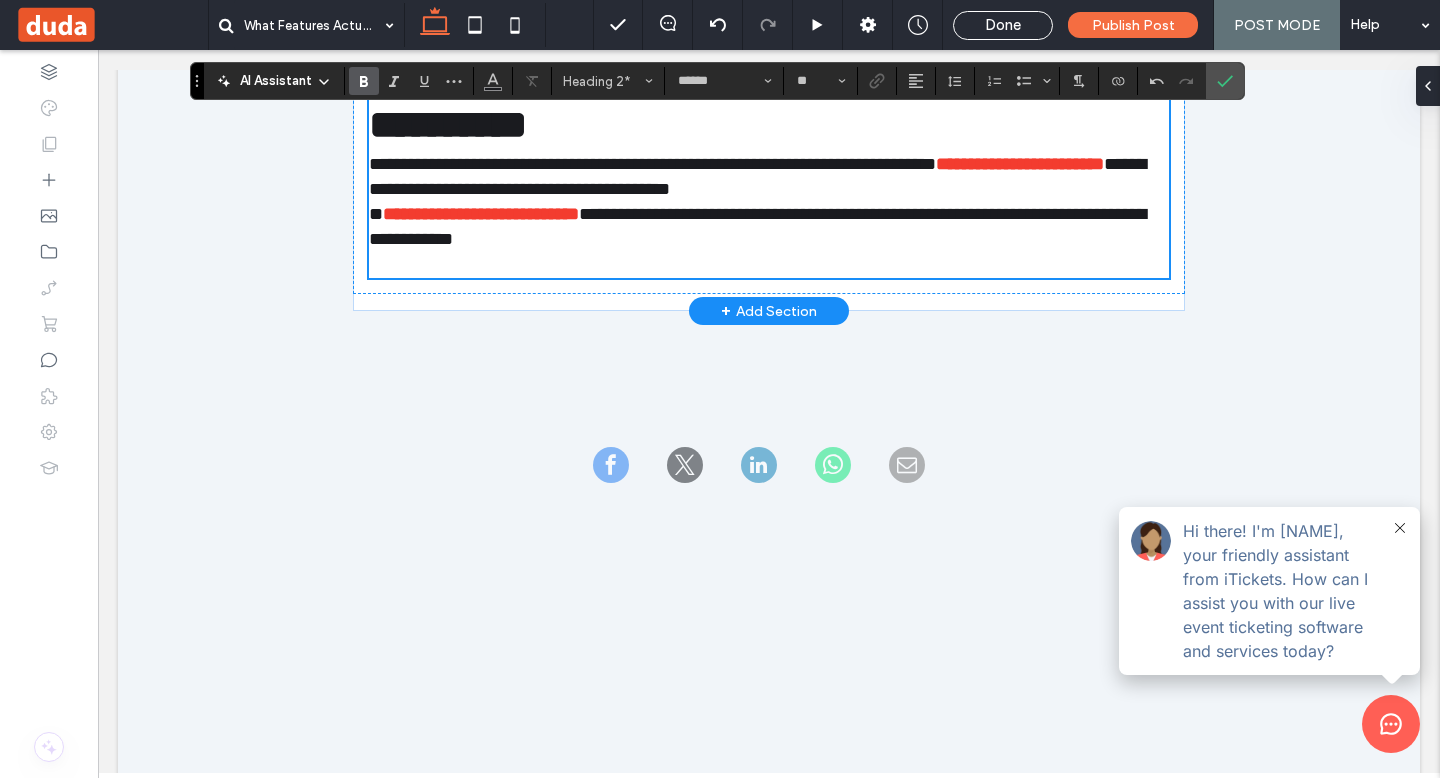 type on "*****" 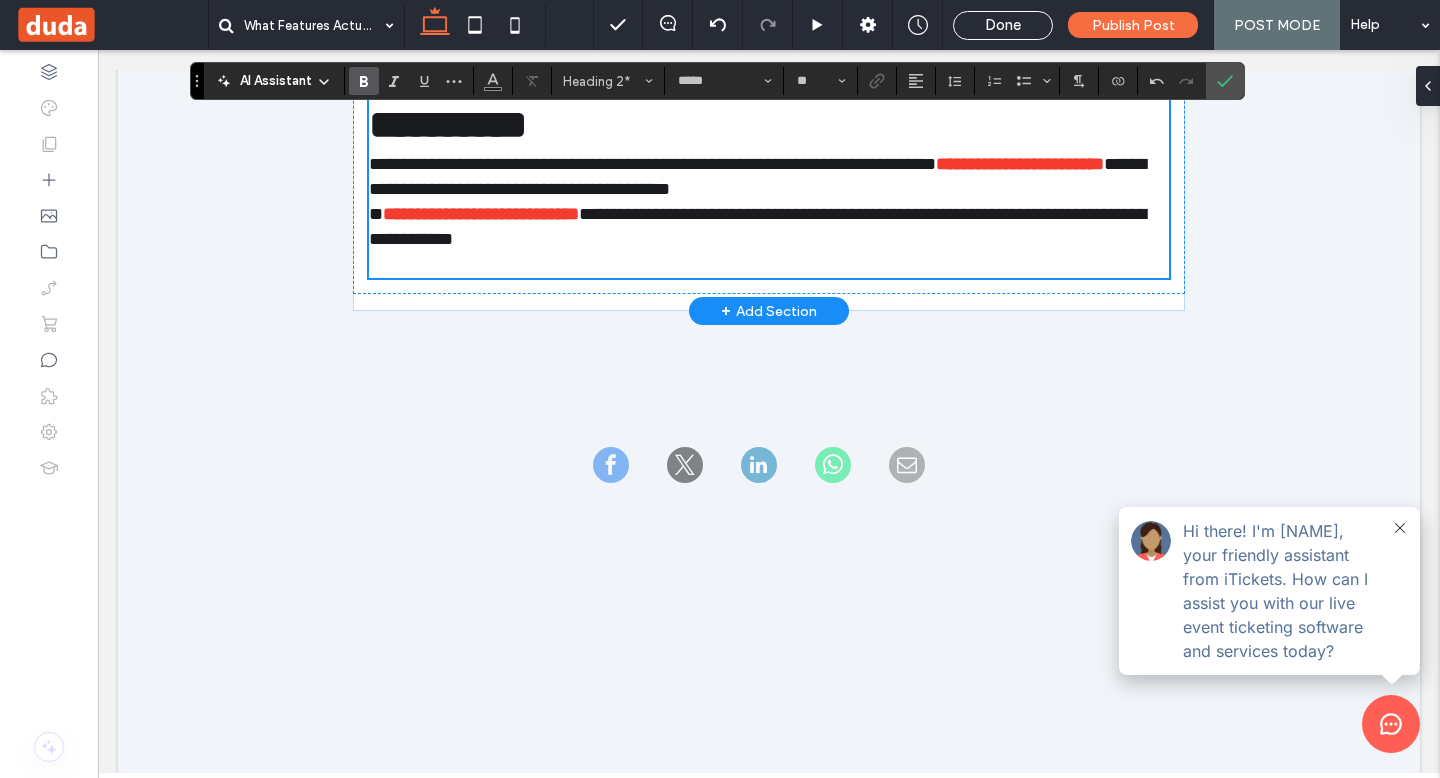 click at bounding box center [769, 264] 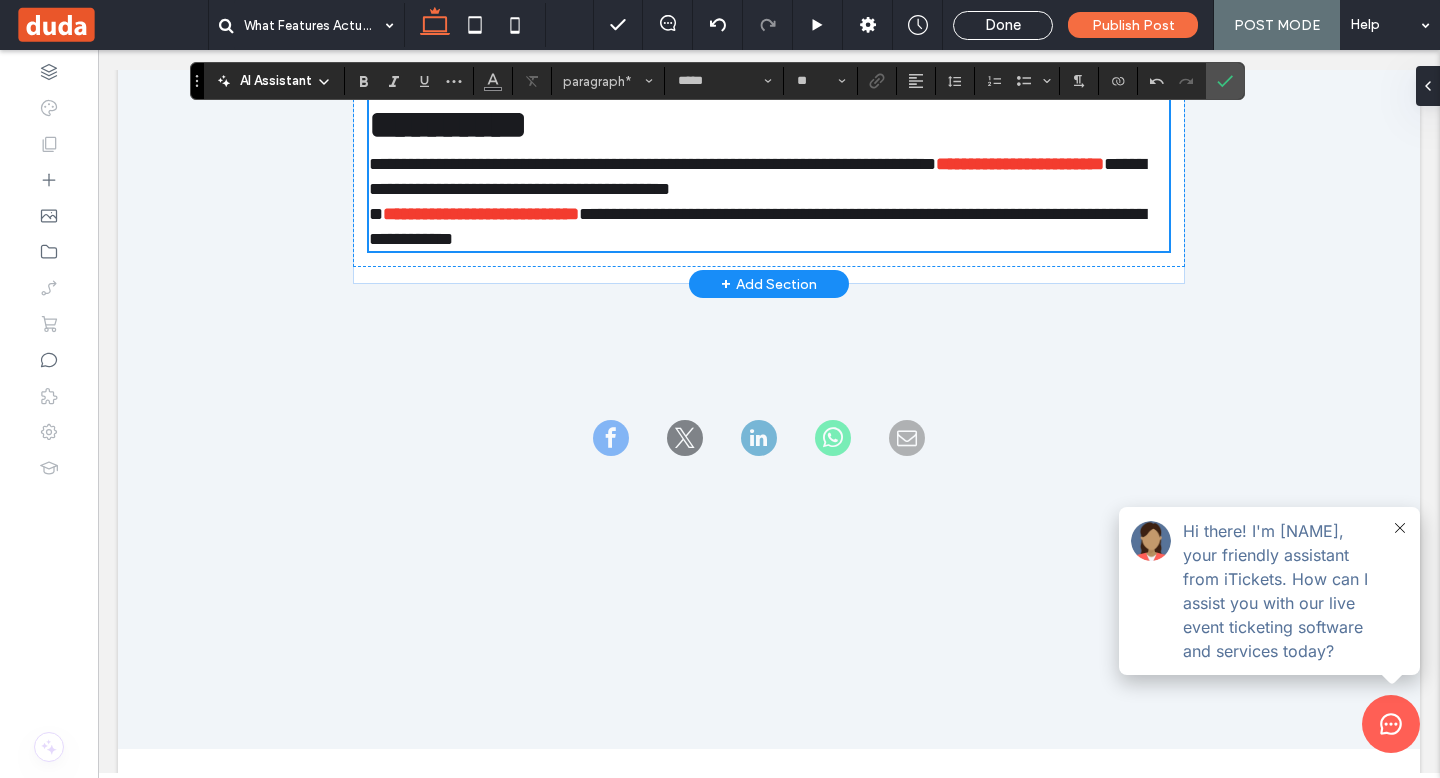 click on "*" at bounding box center (376, 214) 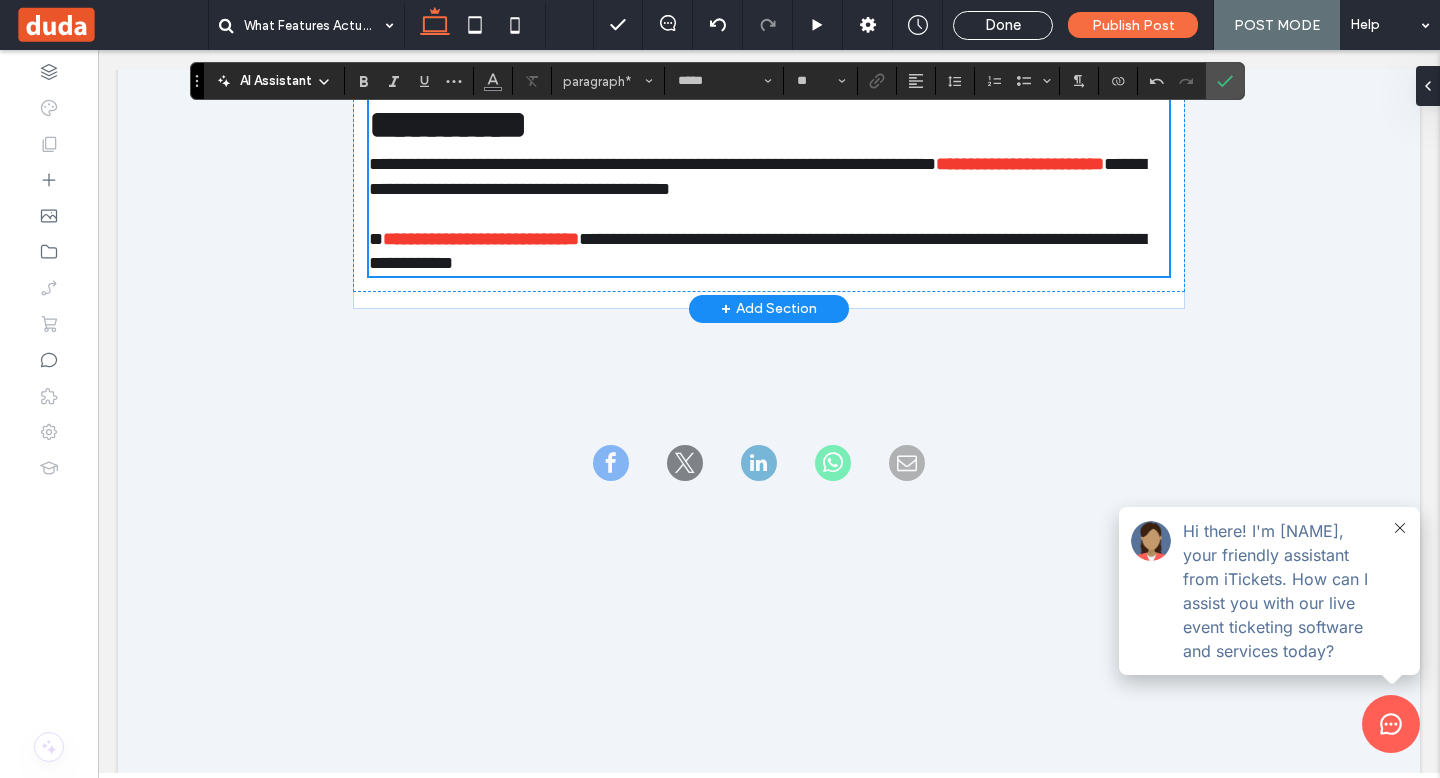 click on "**********" at bounding box center (448, 124) 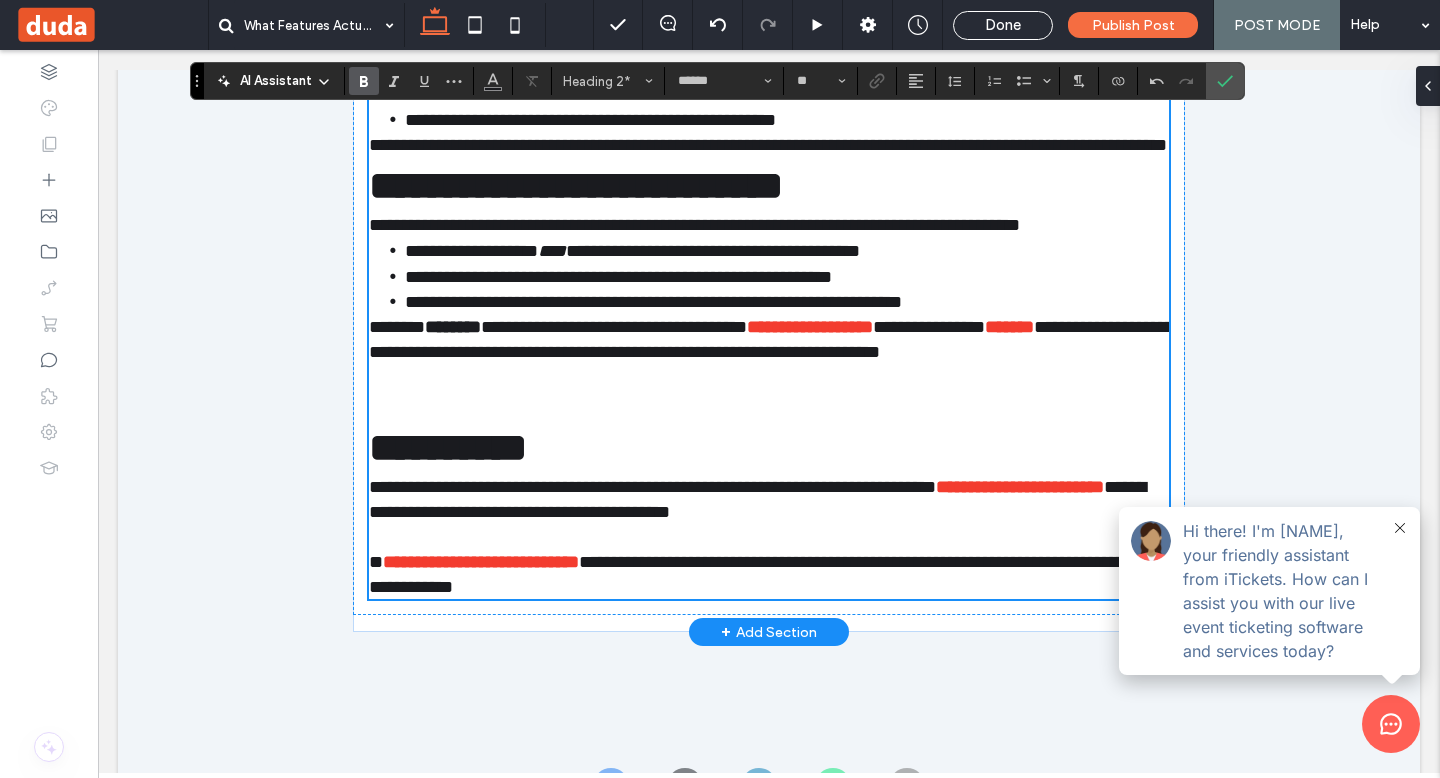scroll, scrollTop: 2843, scrollLeft: 0, axis: vertical 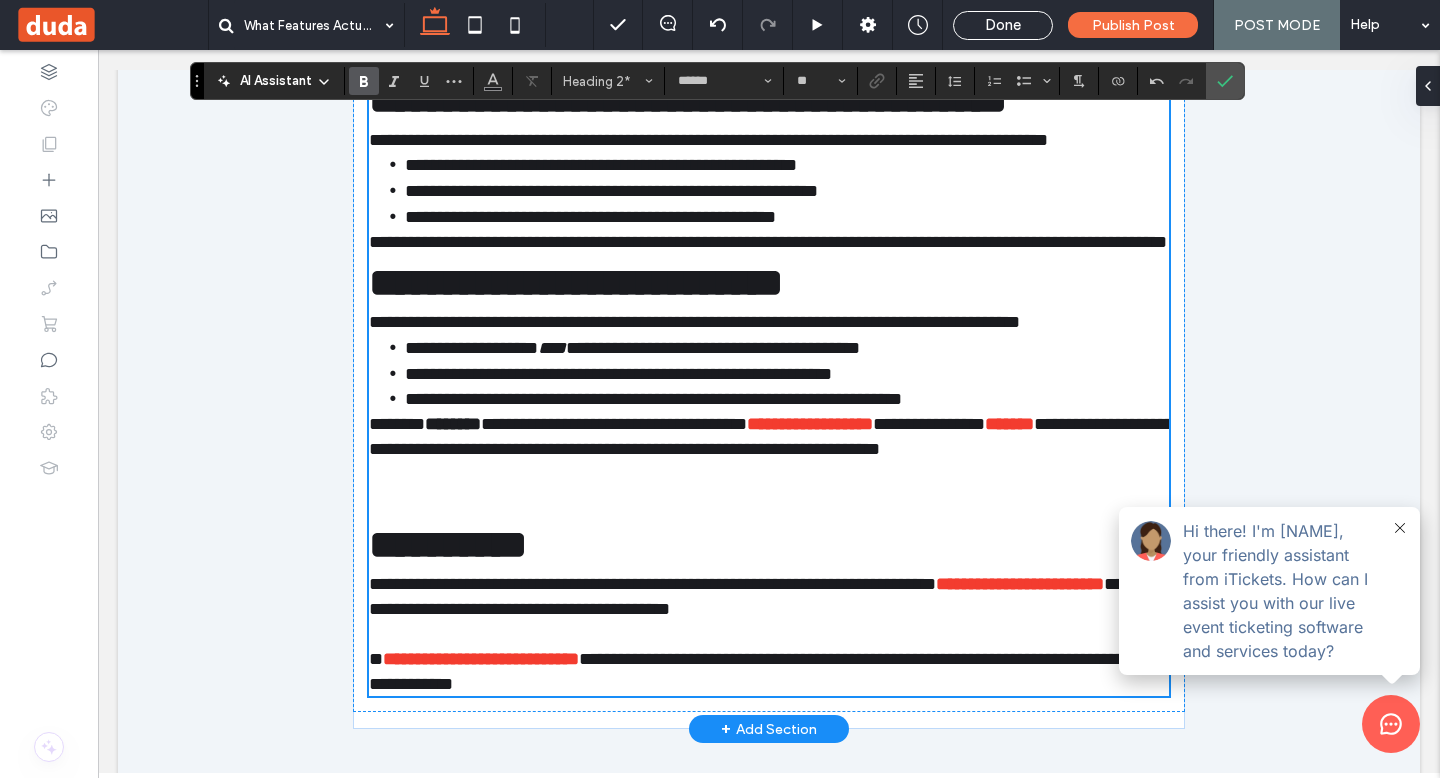 click on "**********" at bounding box center [576, 282] 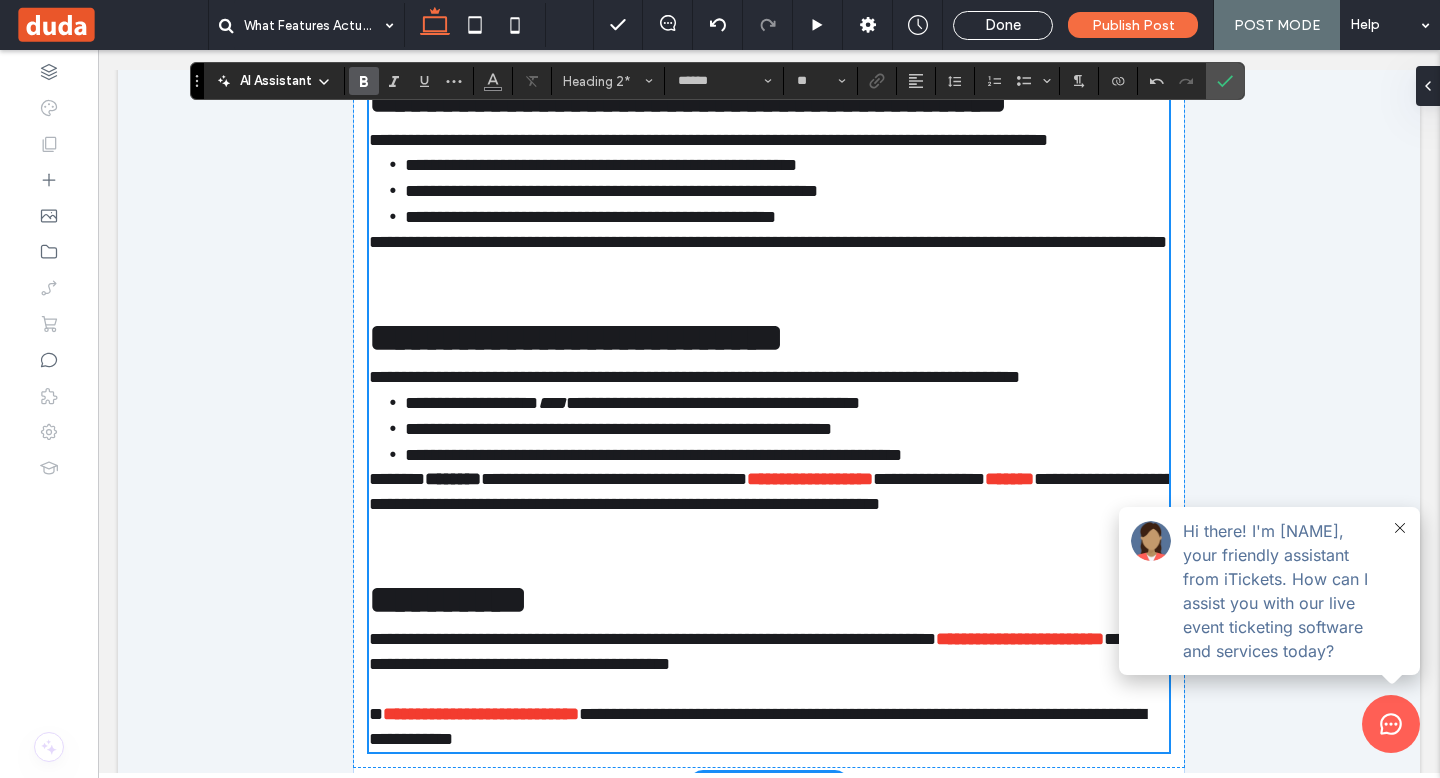 click on "**********" at bounding box center [688, 99] 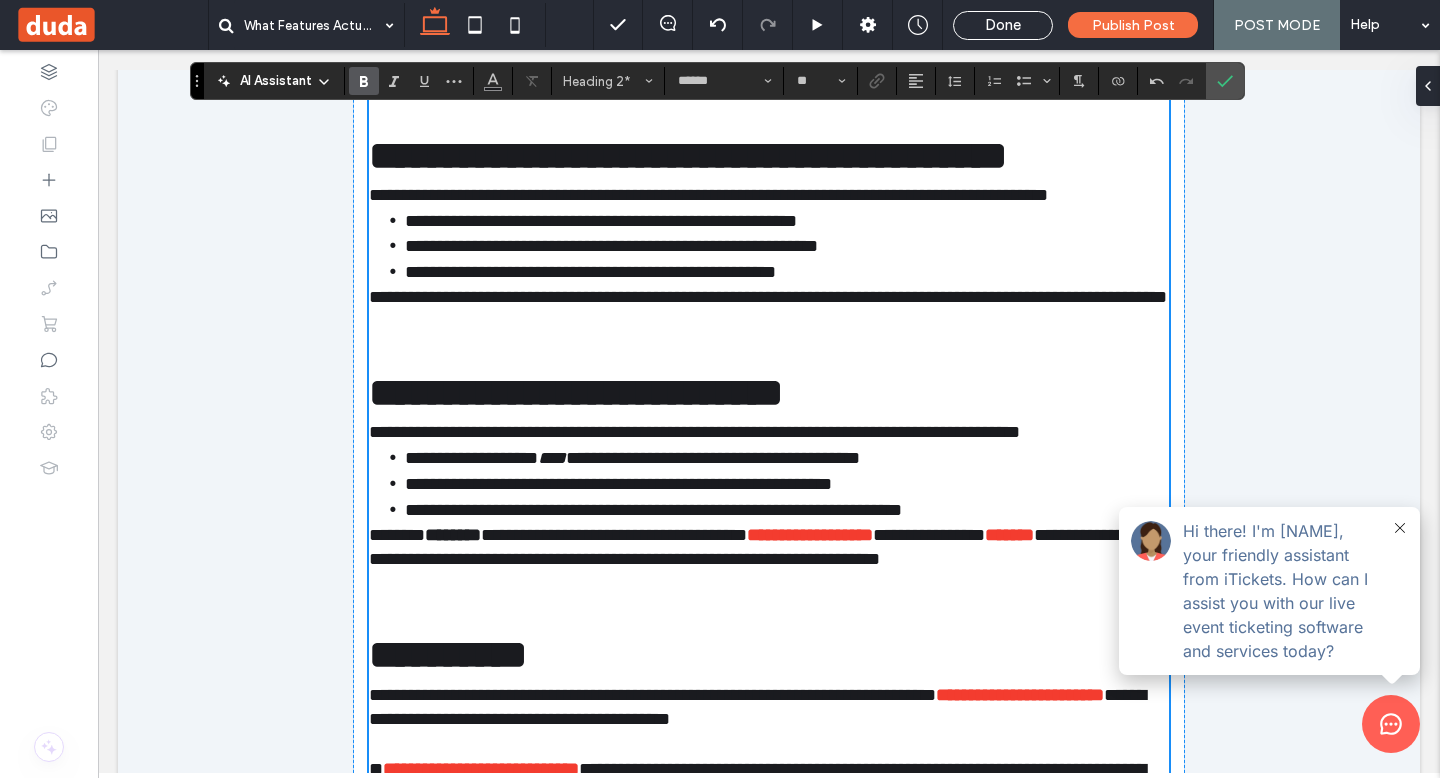 type on "*****" 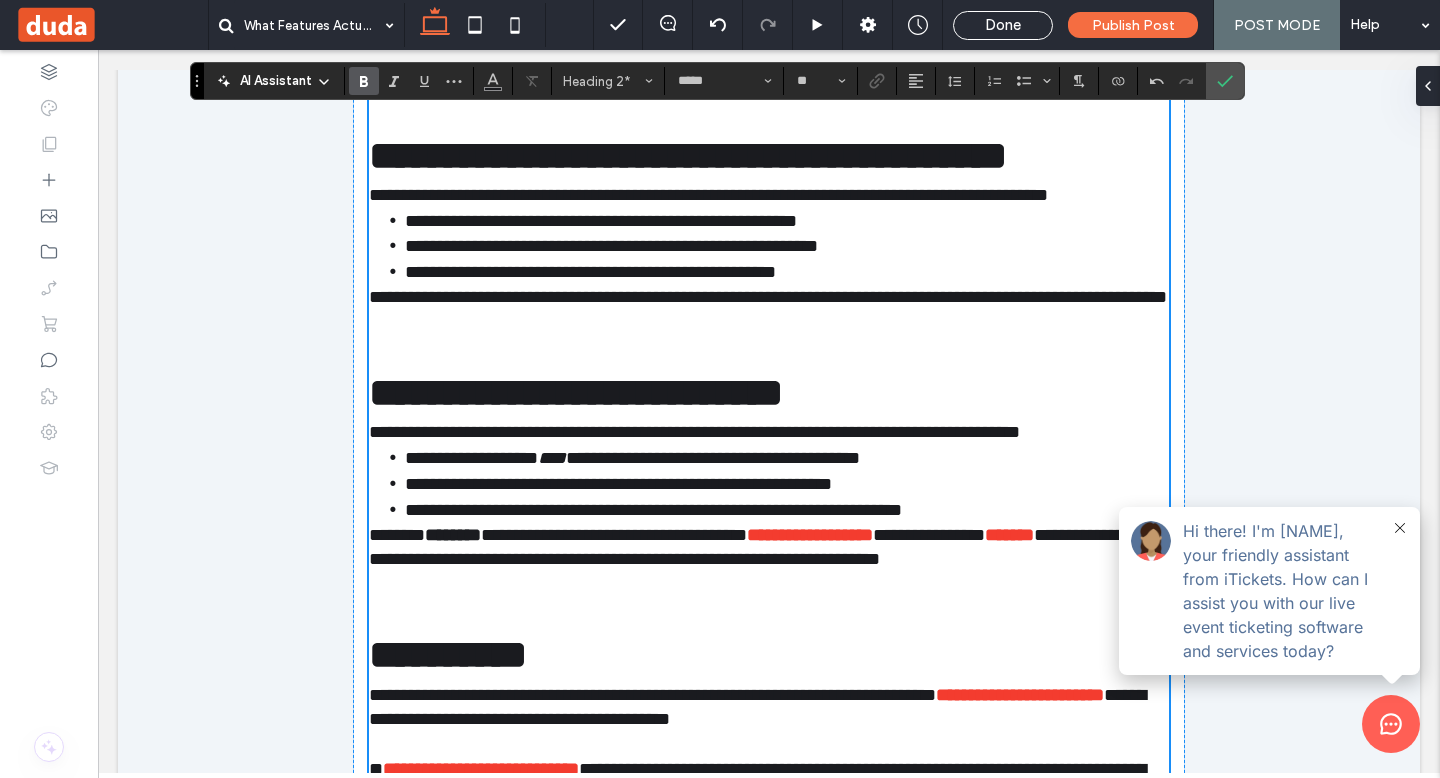 click on "**********" at bounding box center [768, 297] 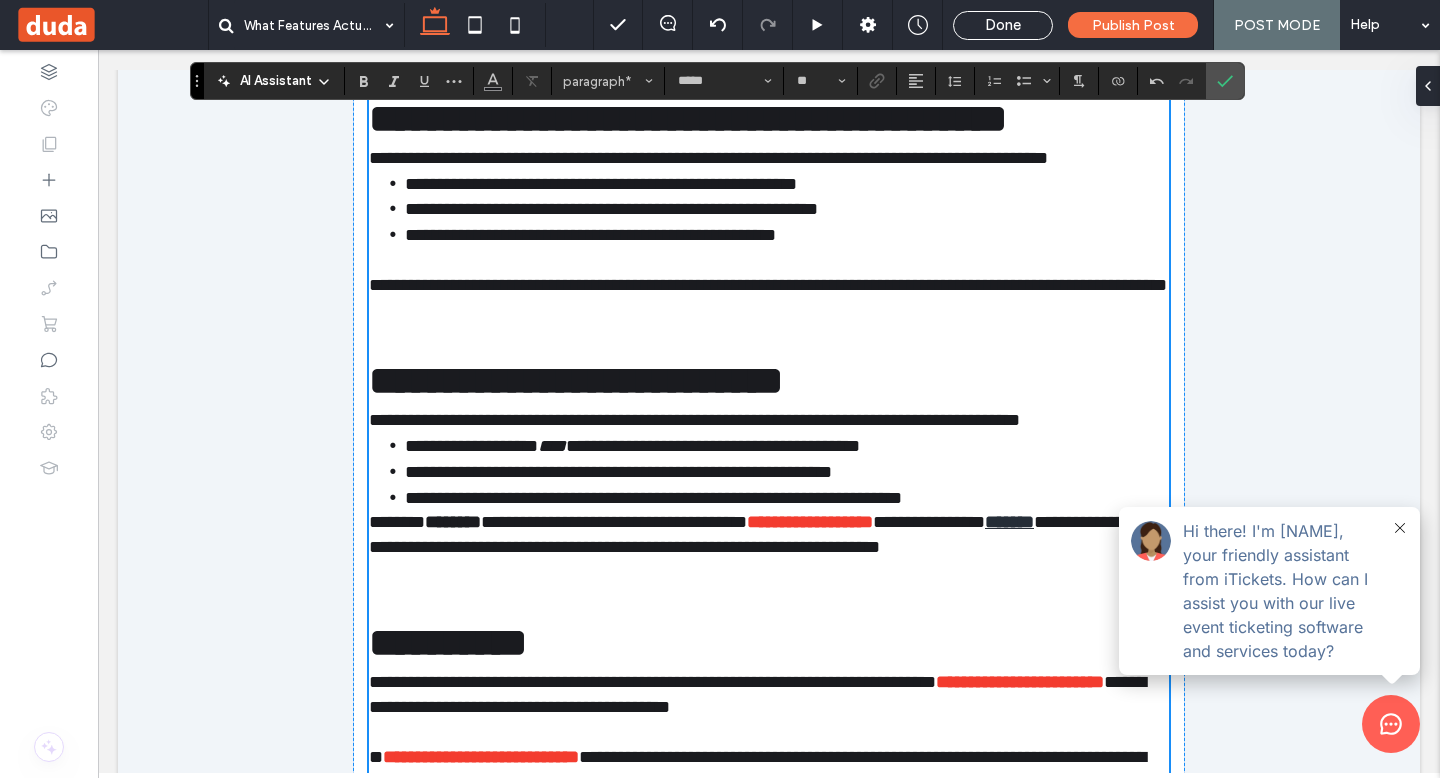 scroll, scrollTop: 2979, scrollLeft: 0, axis: vertical 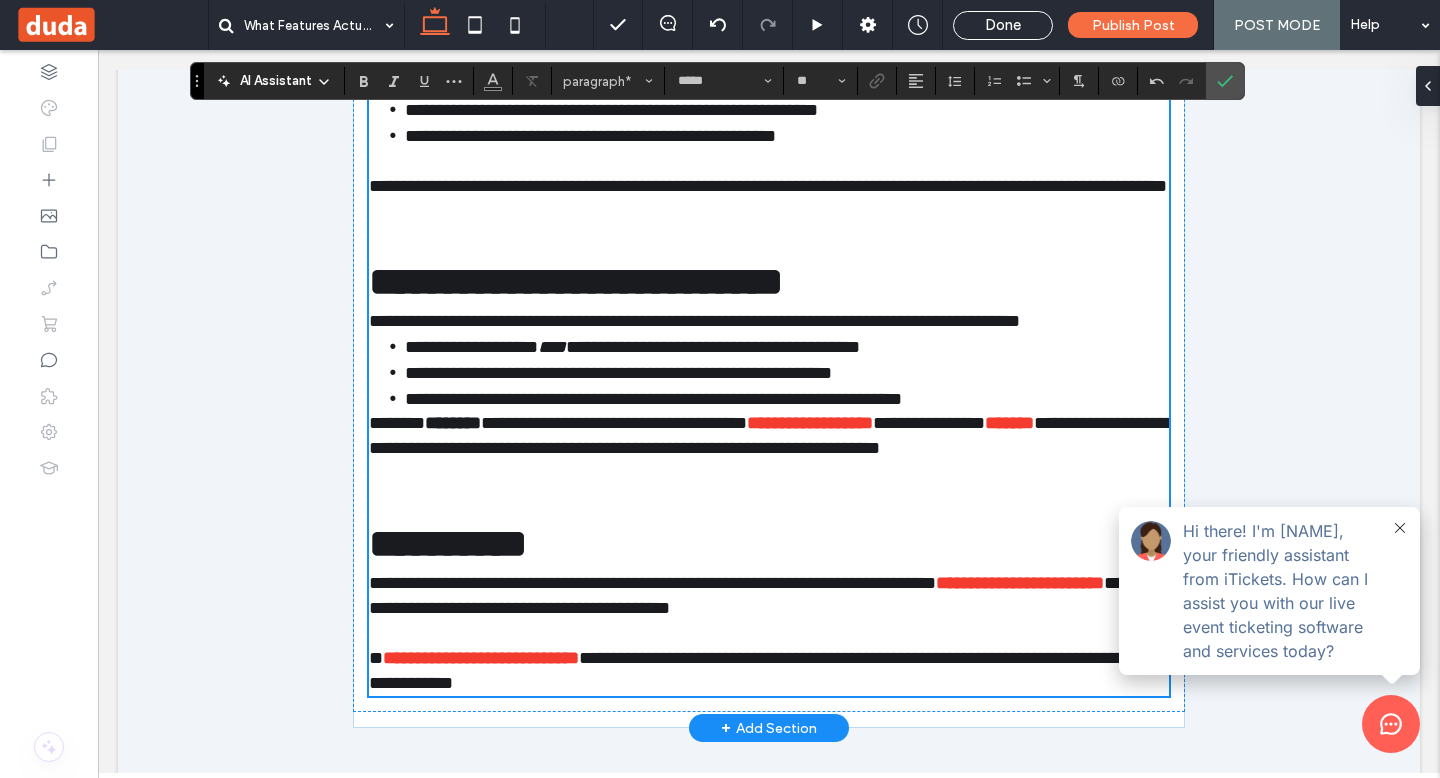 click on "*******" at bounding box center (397, 423) 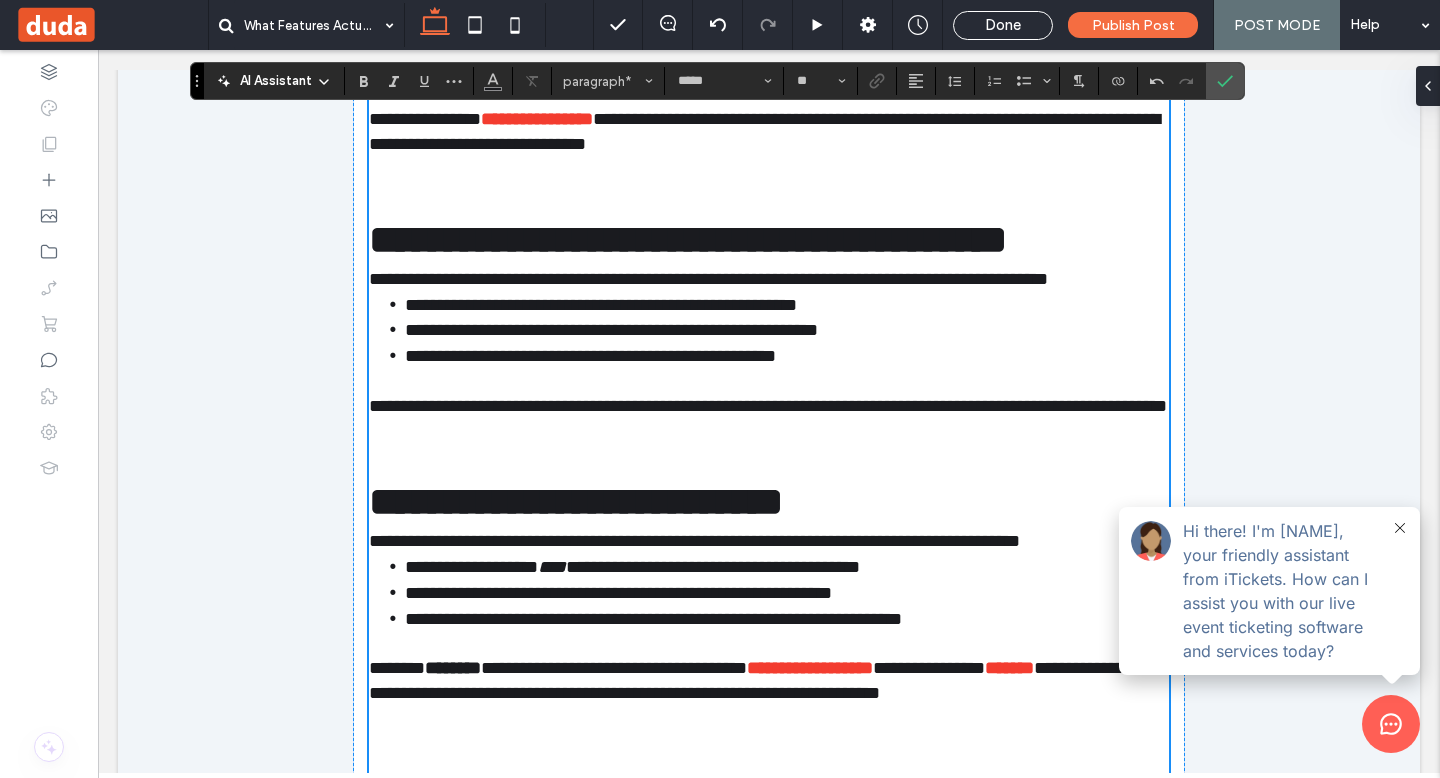 scroll, scrollTop: 2616, scrollLeft: 0, axis: vertical 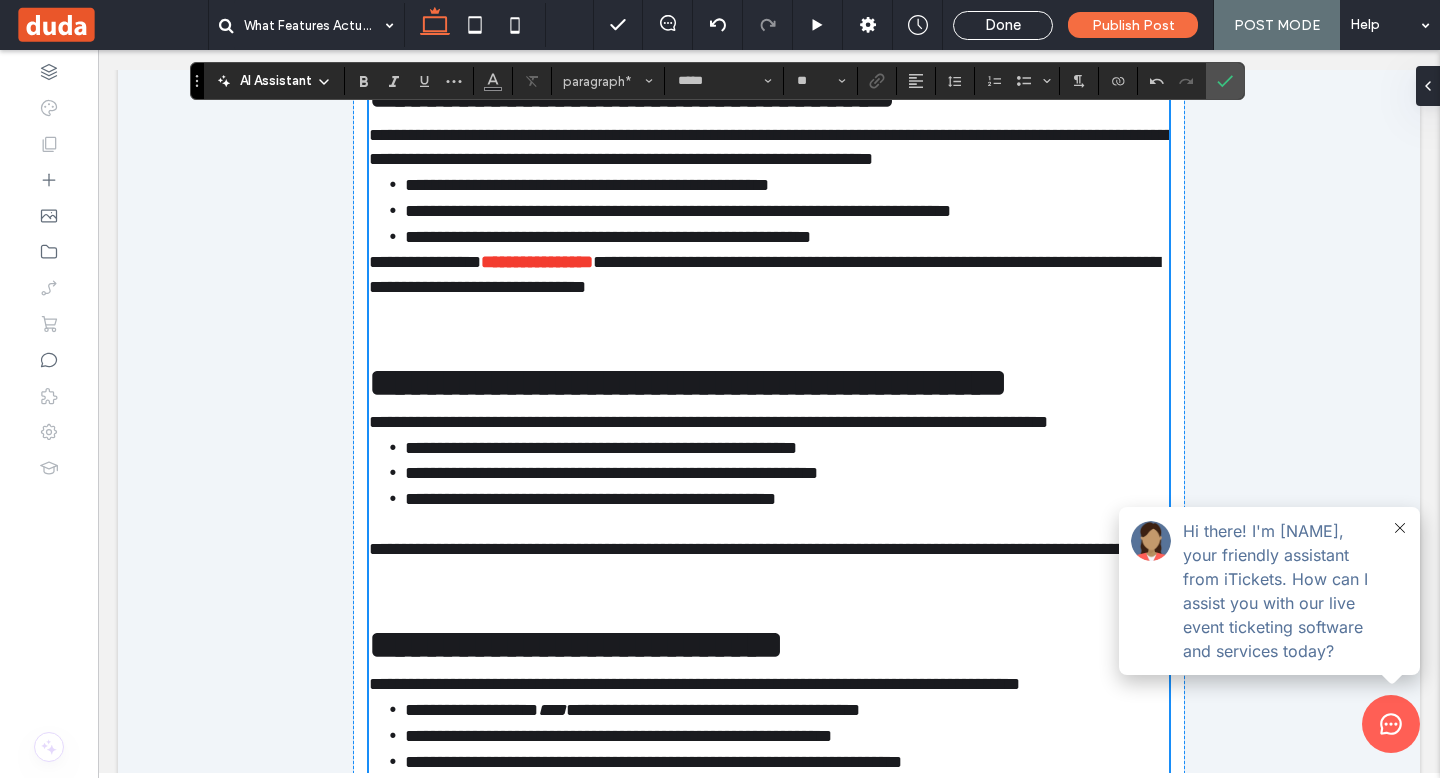 click on "**********" at bounding box center [425, 262] 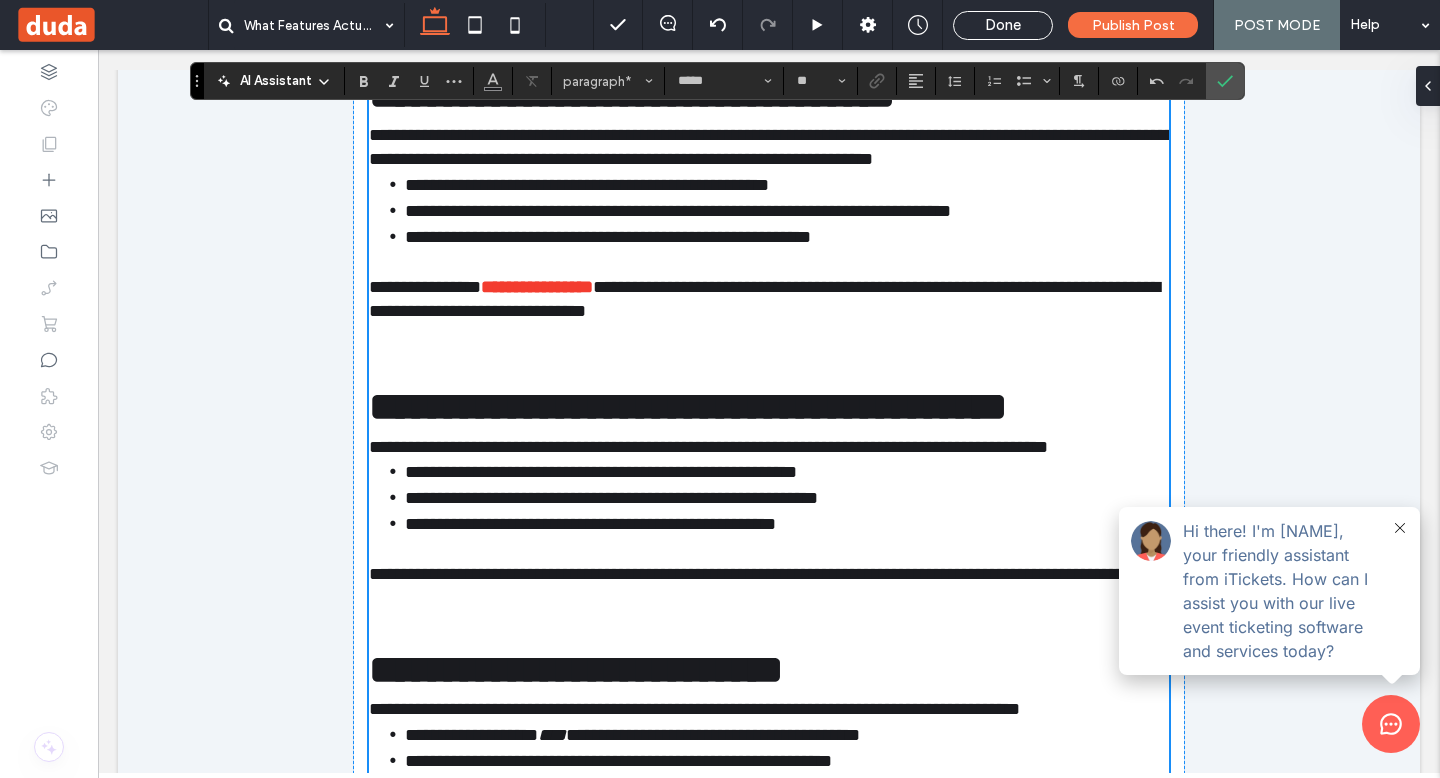 type on "******" 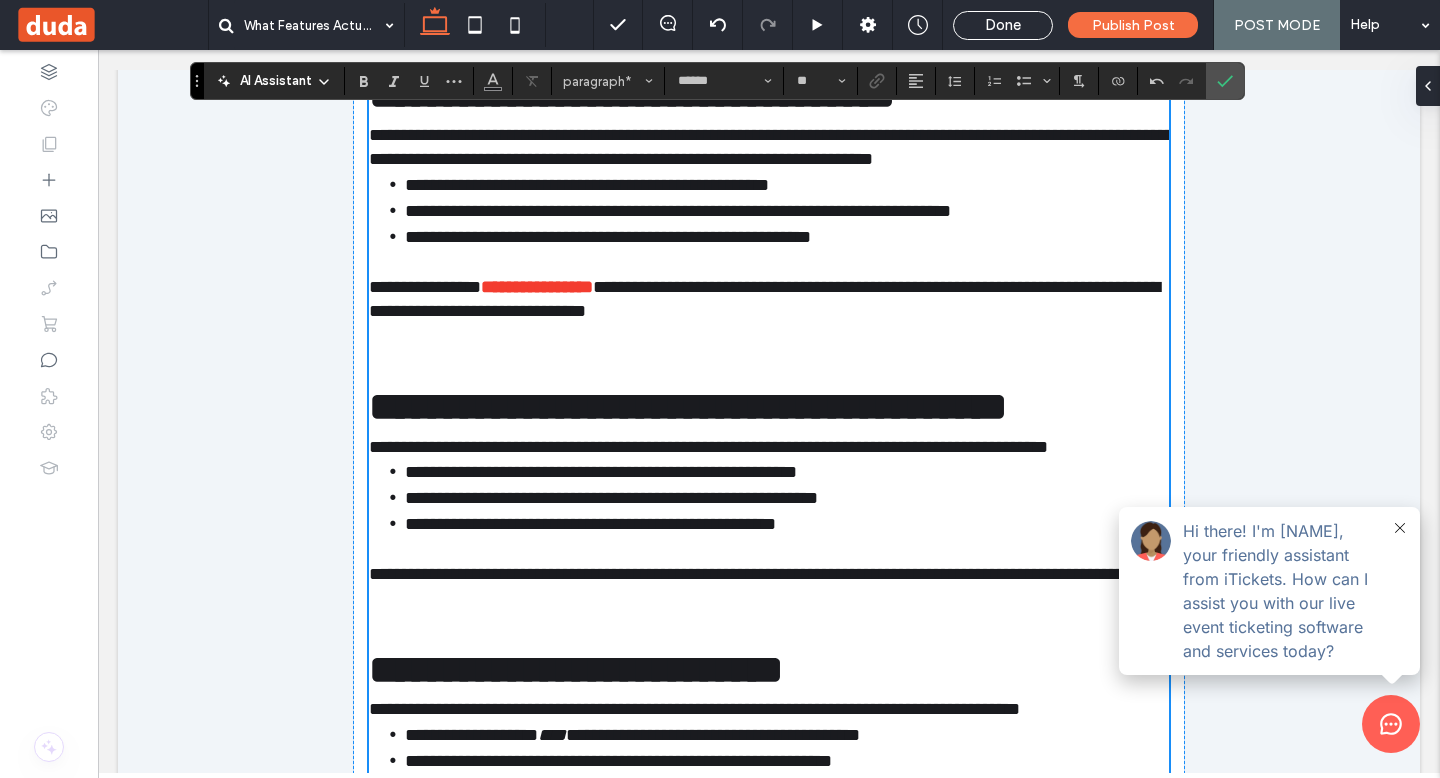 type on "**" 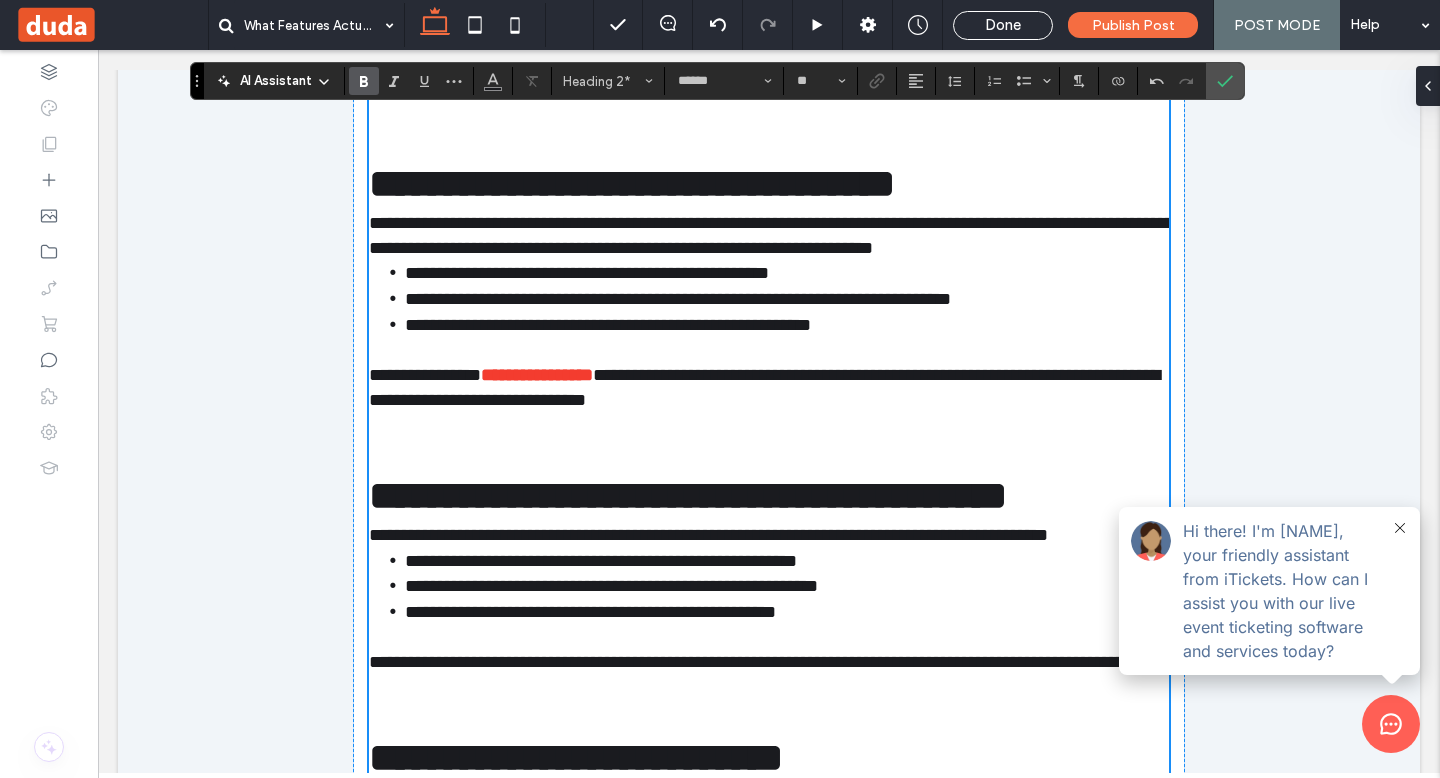 scroll, scrollTop: 2460, scrollLeft: 0, axis: vertical 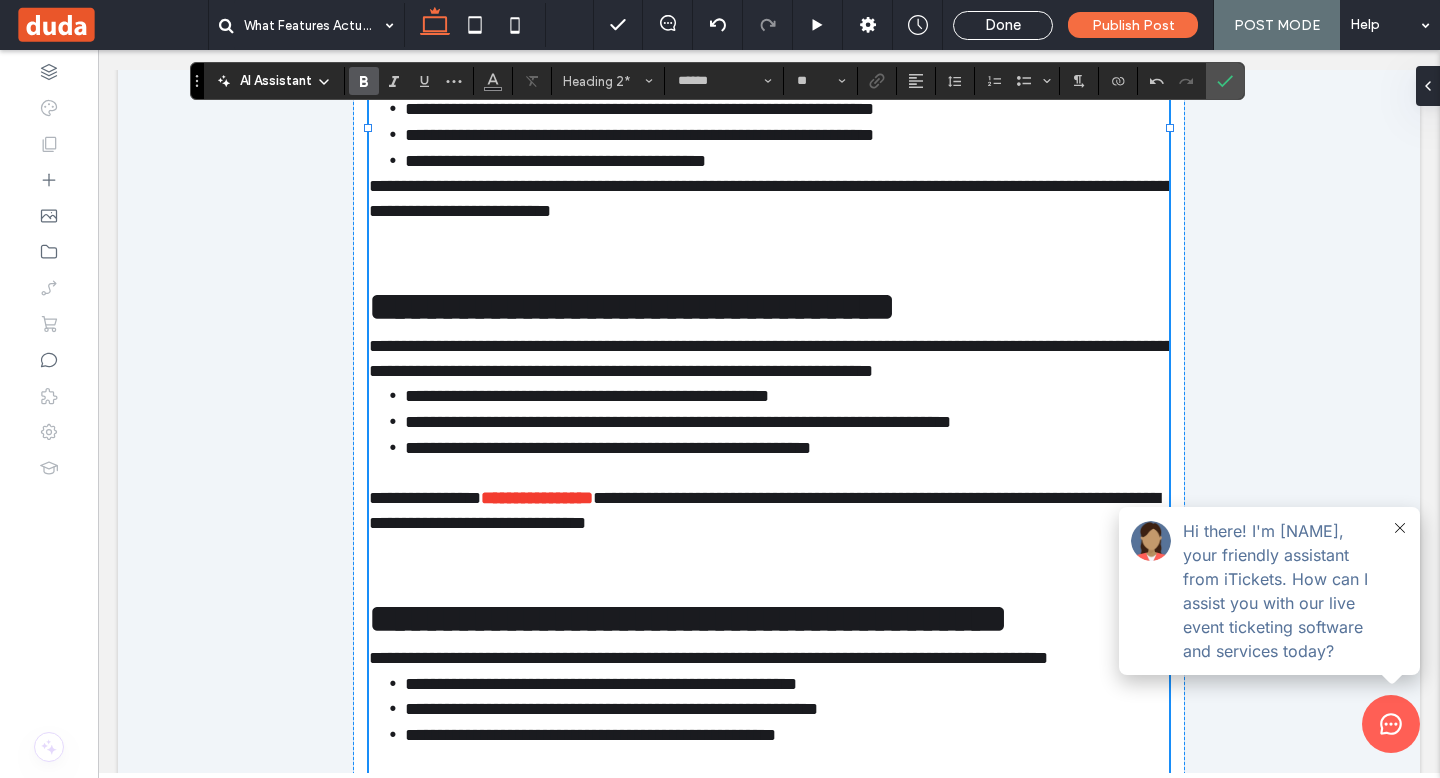 click on "**********" at bounding box center (768, 43) 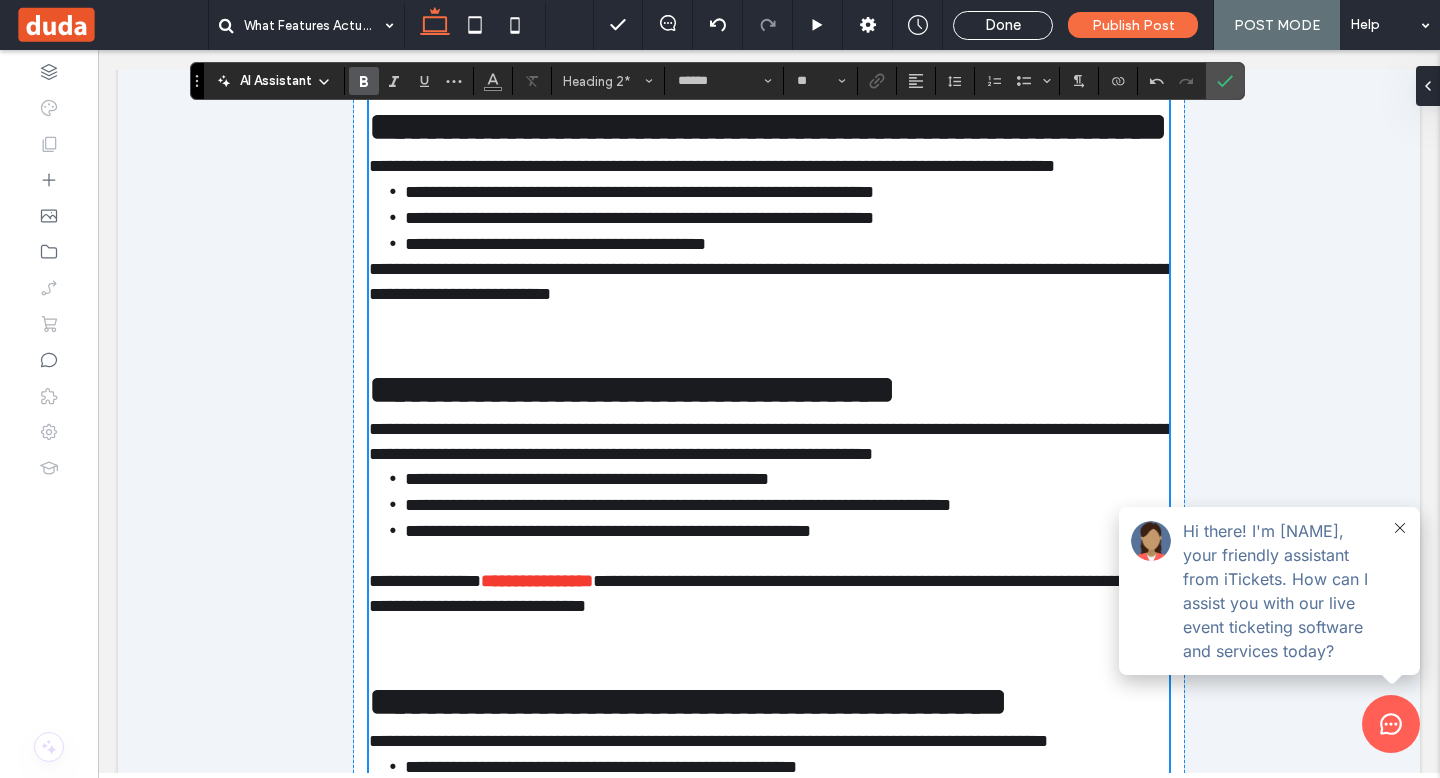 scroll, scrollTop: 2325, scrollLeft: 0, axis: vertical 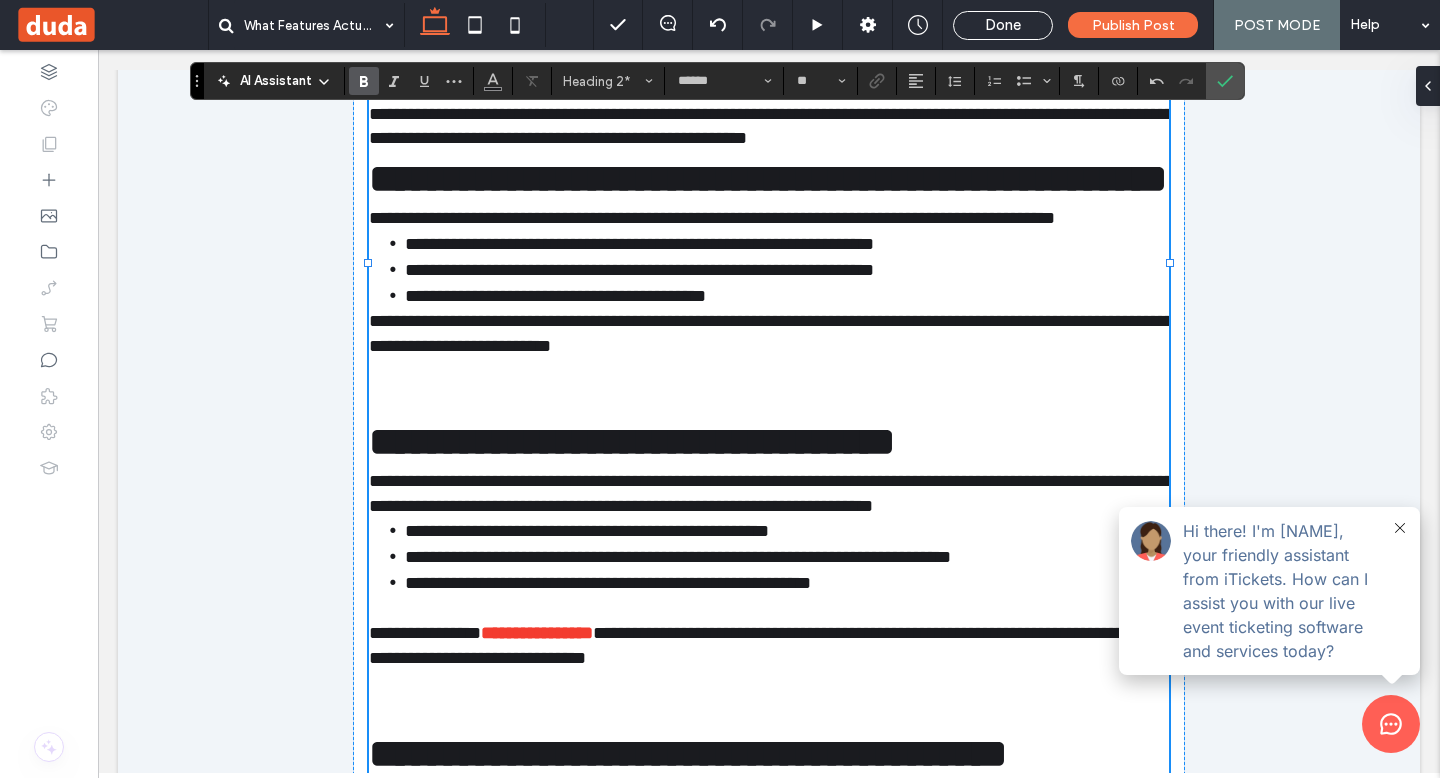 click on "**********" at bounding box center [768, 178] 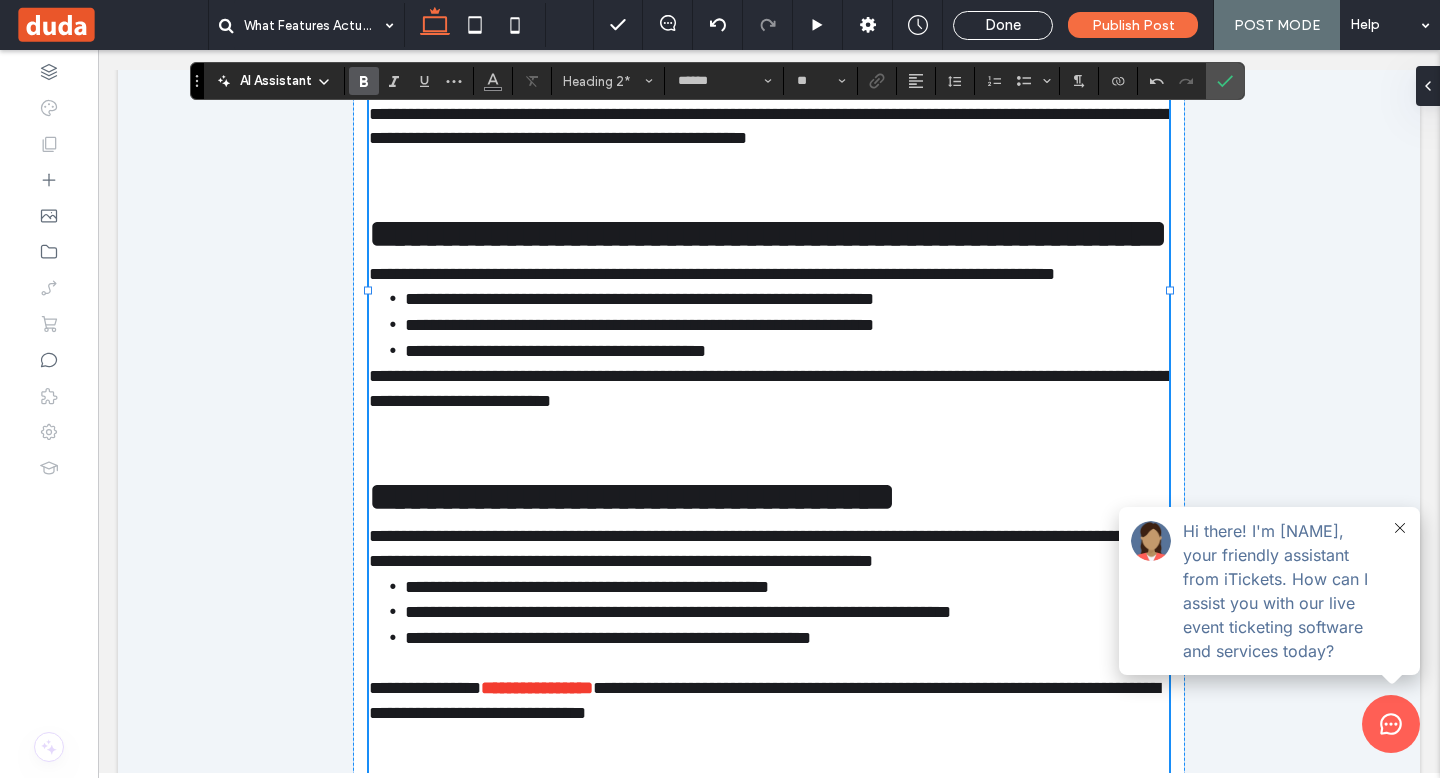 type on "*****" 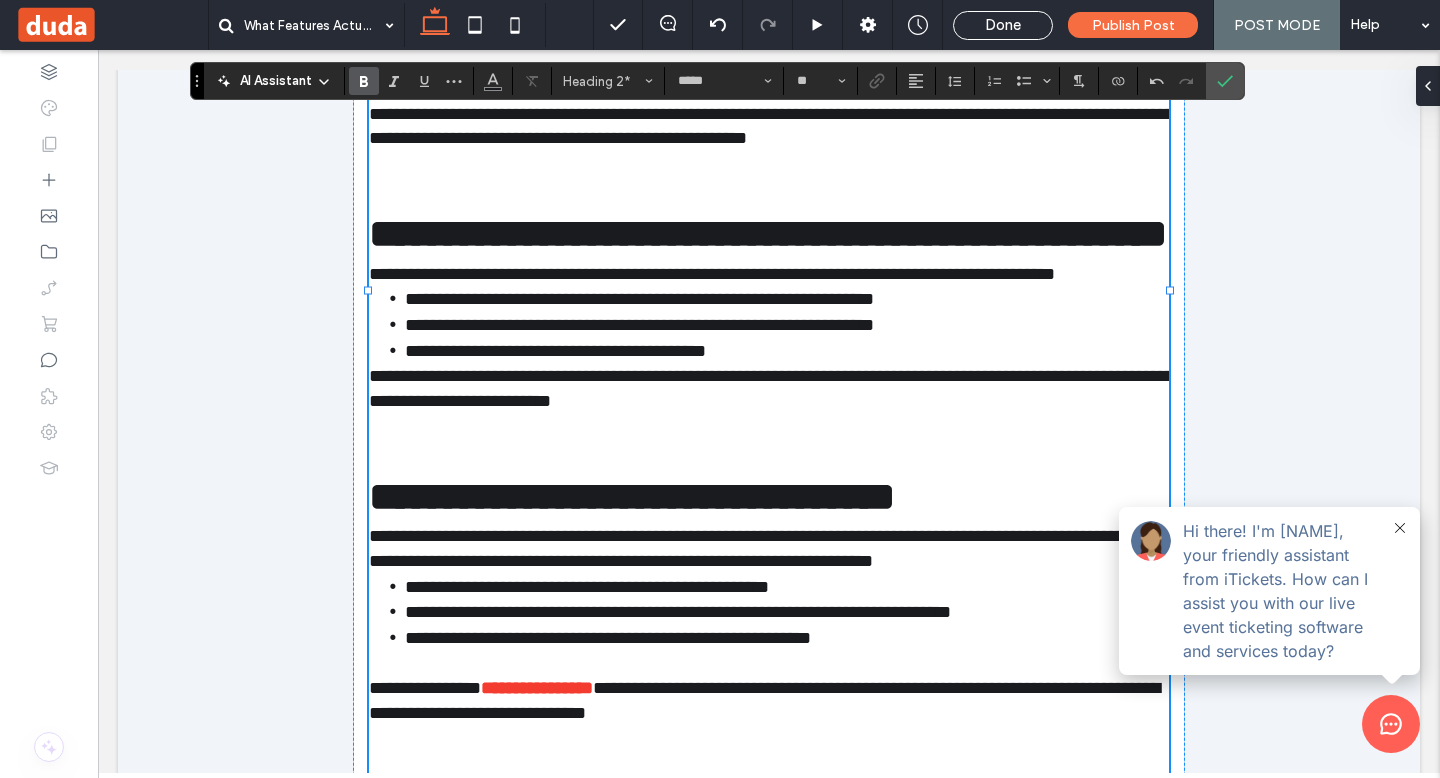 click on "**********" at bounding box center (771, 388) 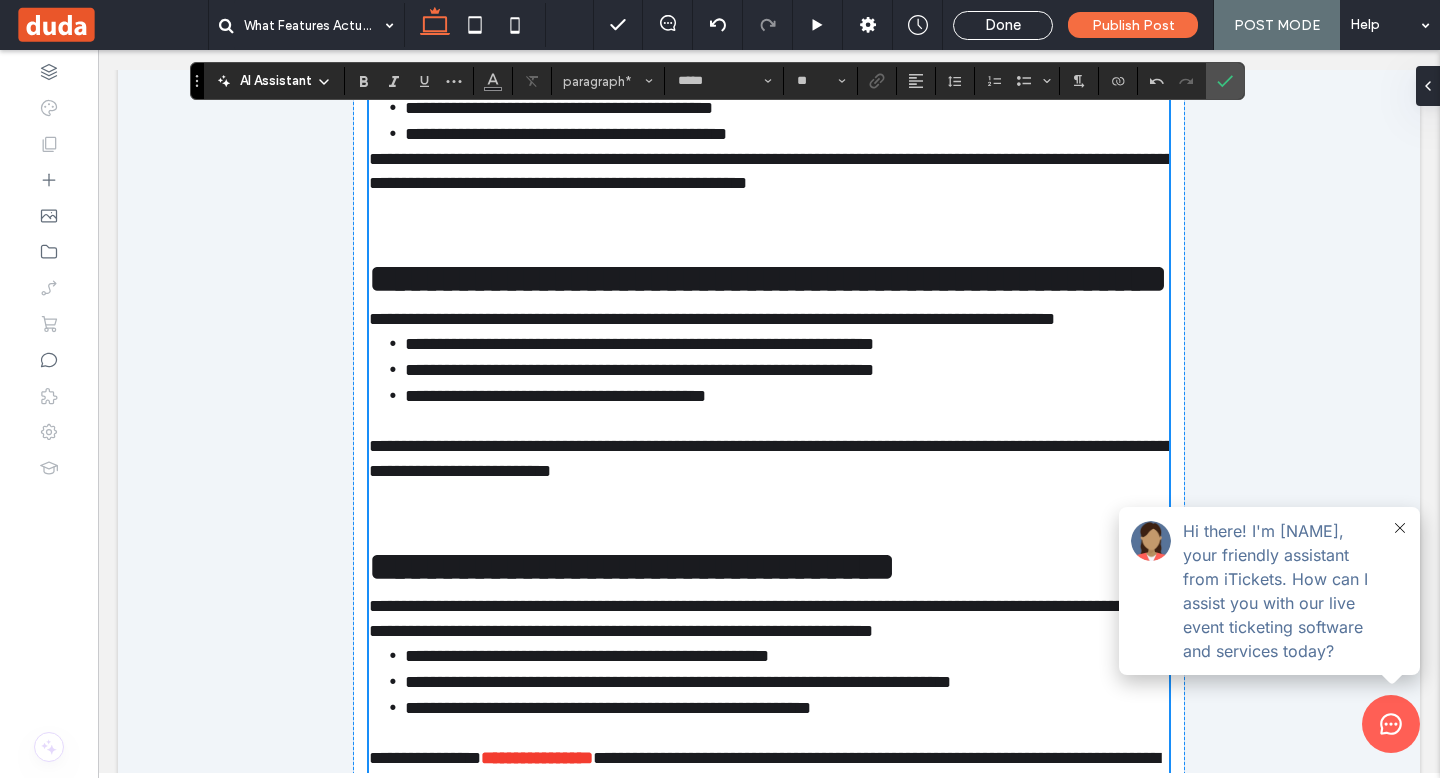 scroll, scrollTop: 2002, scrollLeft: 0, axis: vertical 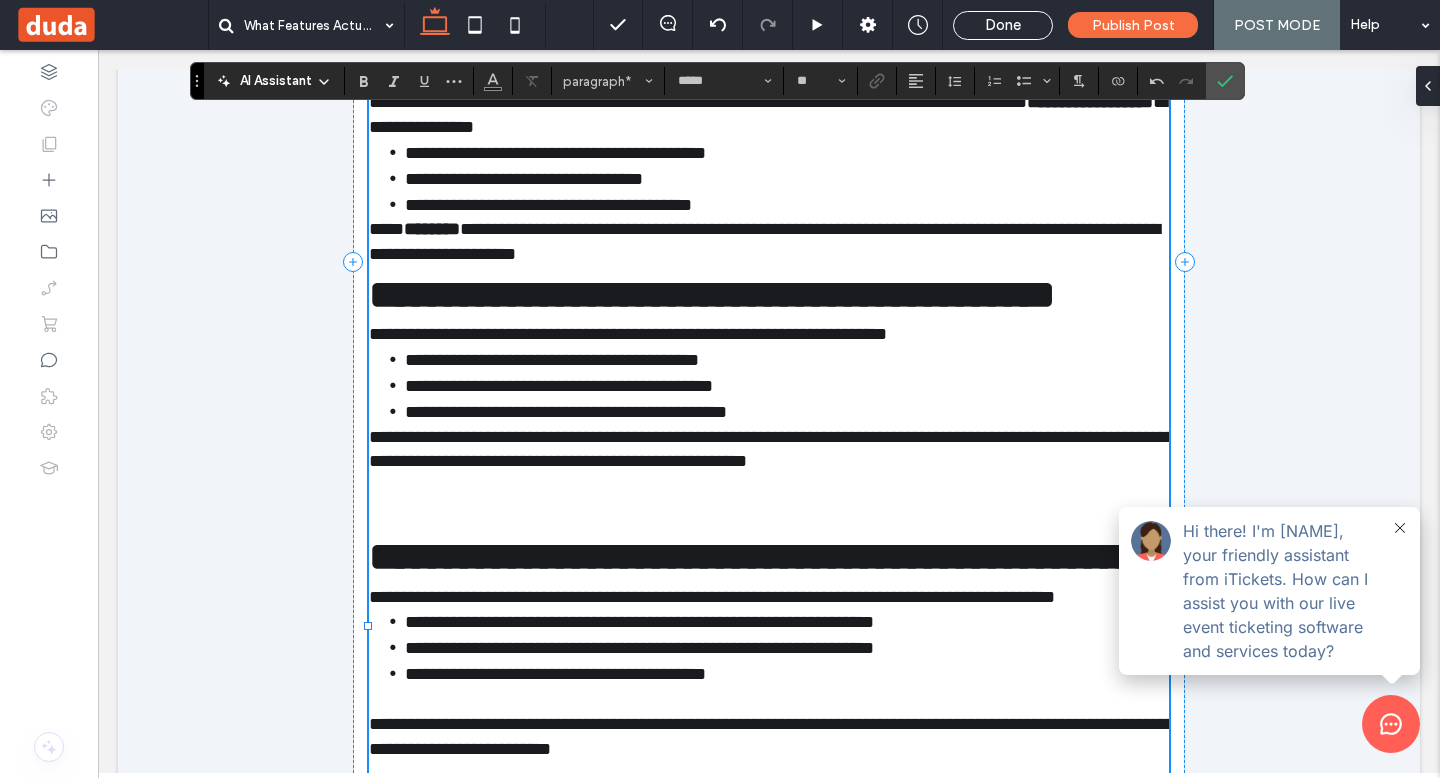type on "******" 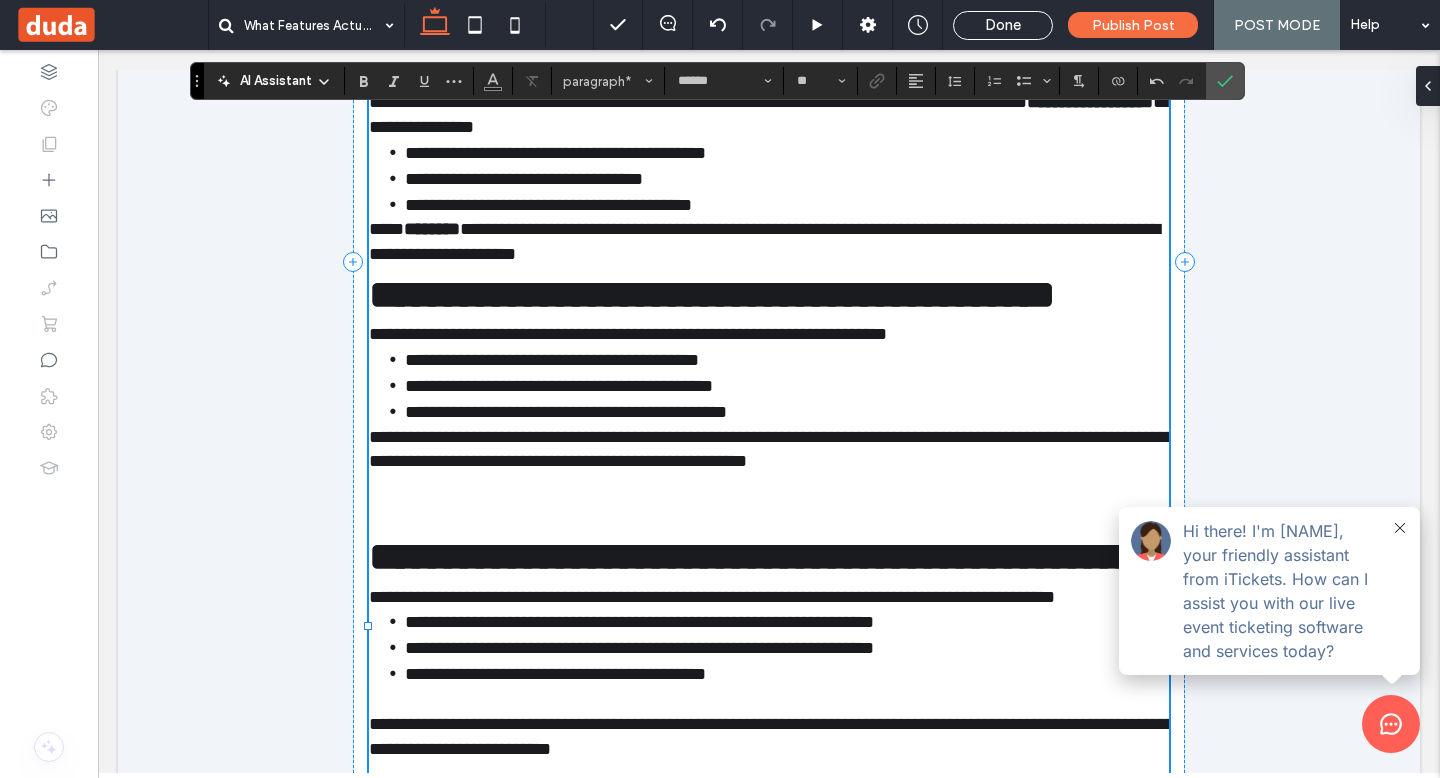 click on "**********" at bounding box center (712, 294) 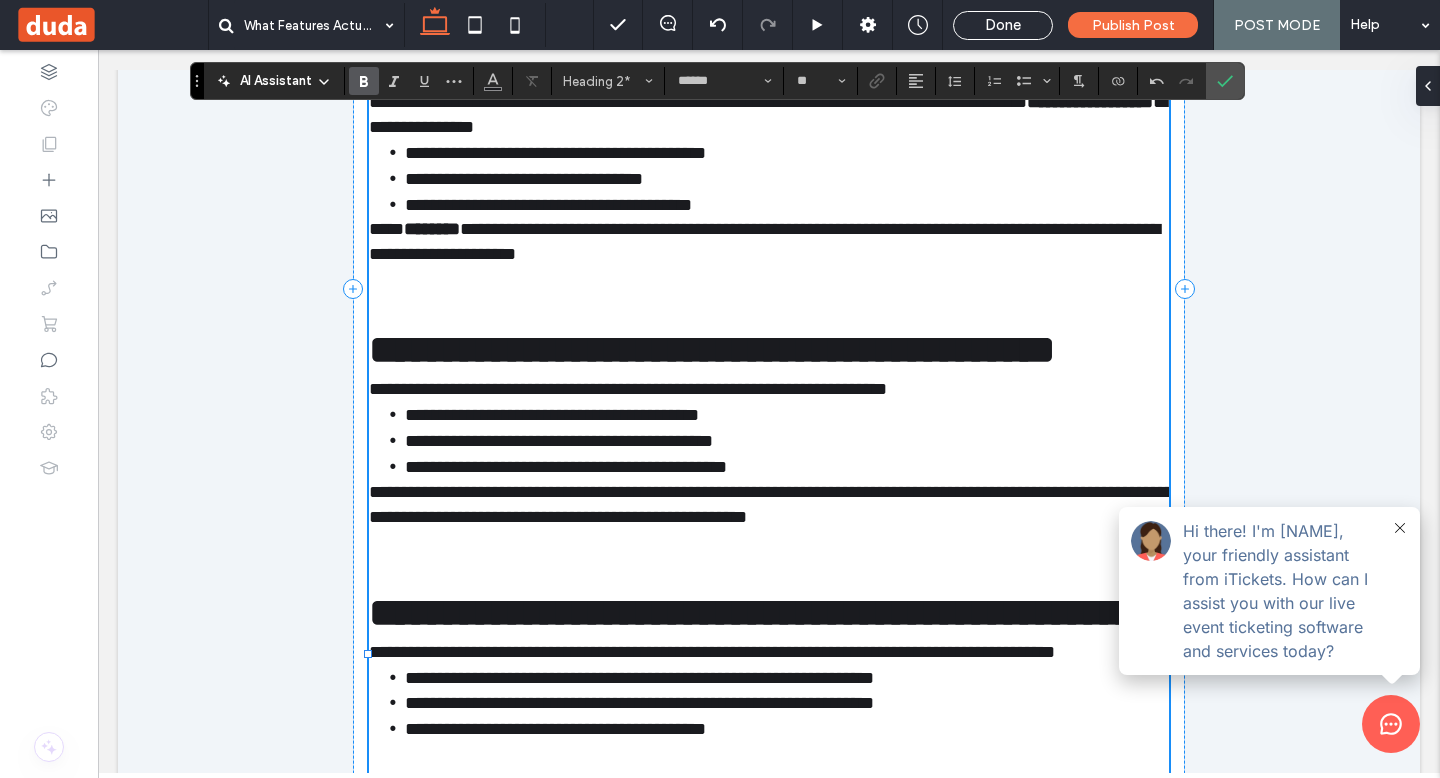 click on "**********" at bounding box center (771, 504) 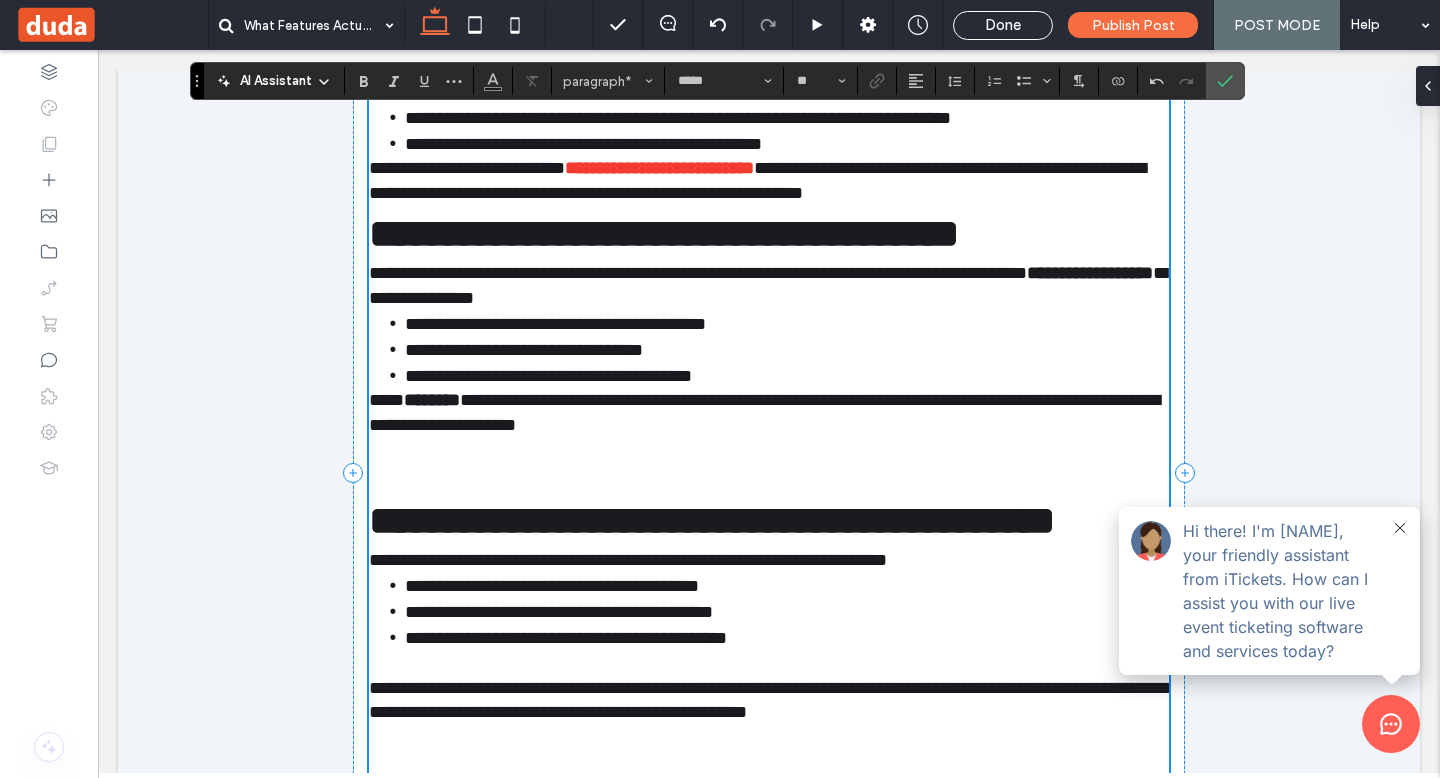 scroll, scrollTop: 1795, scrollLeft: 0, axis: vertical 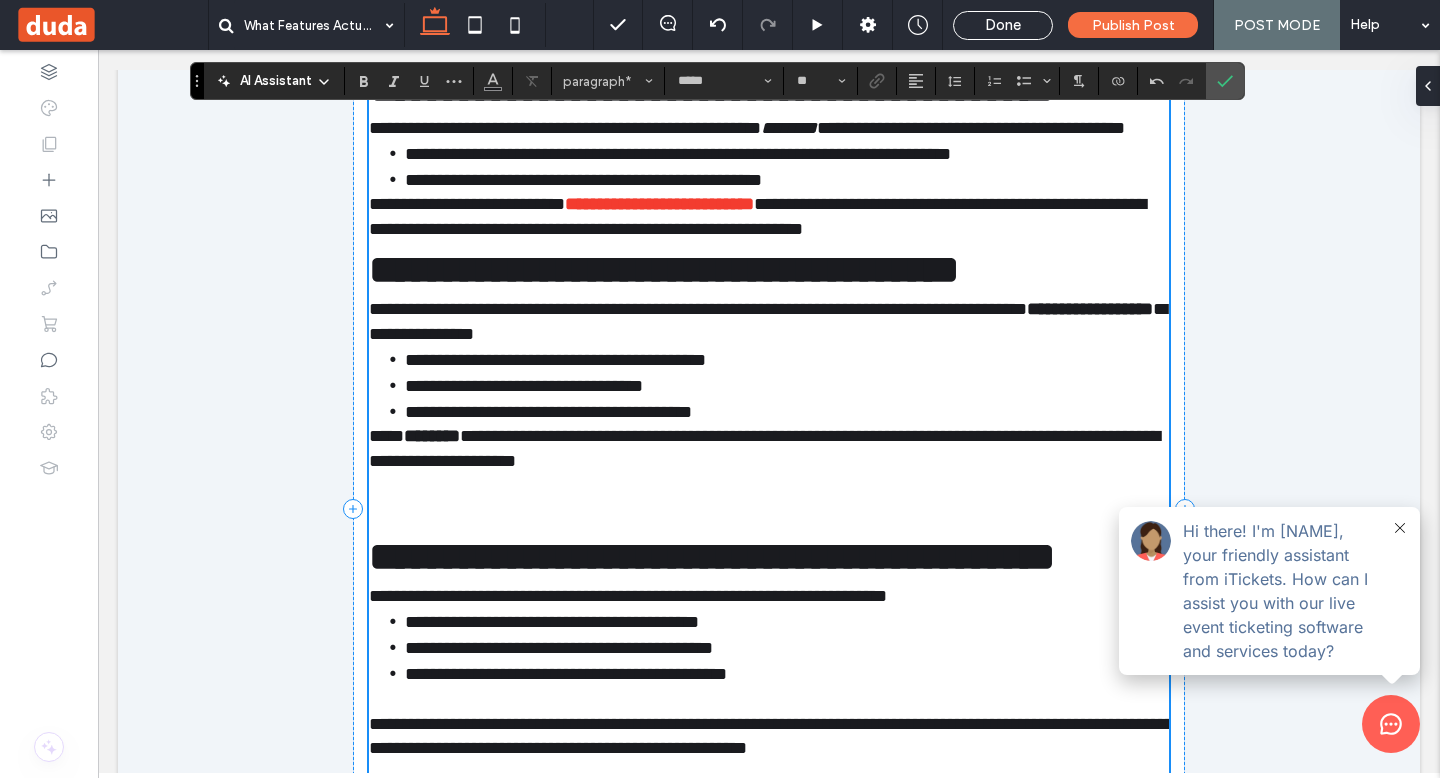type on "******" 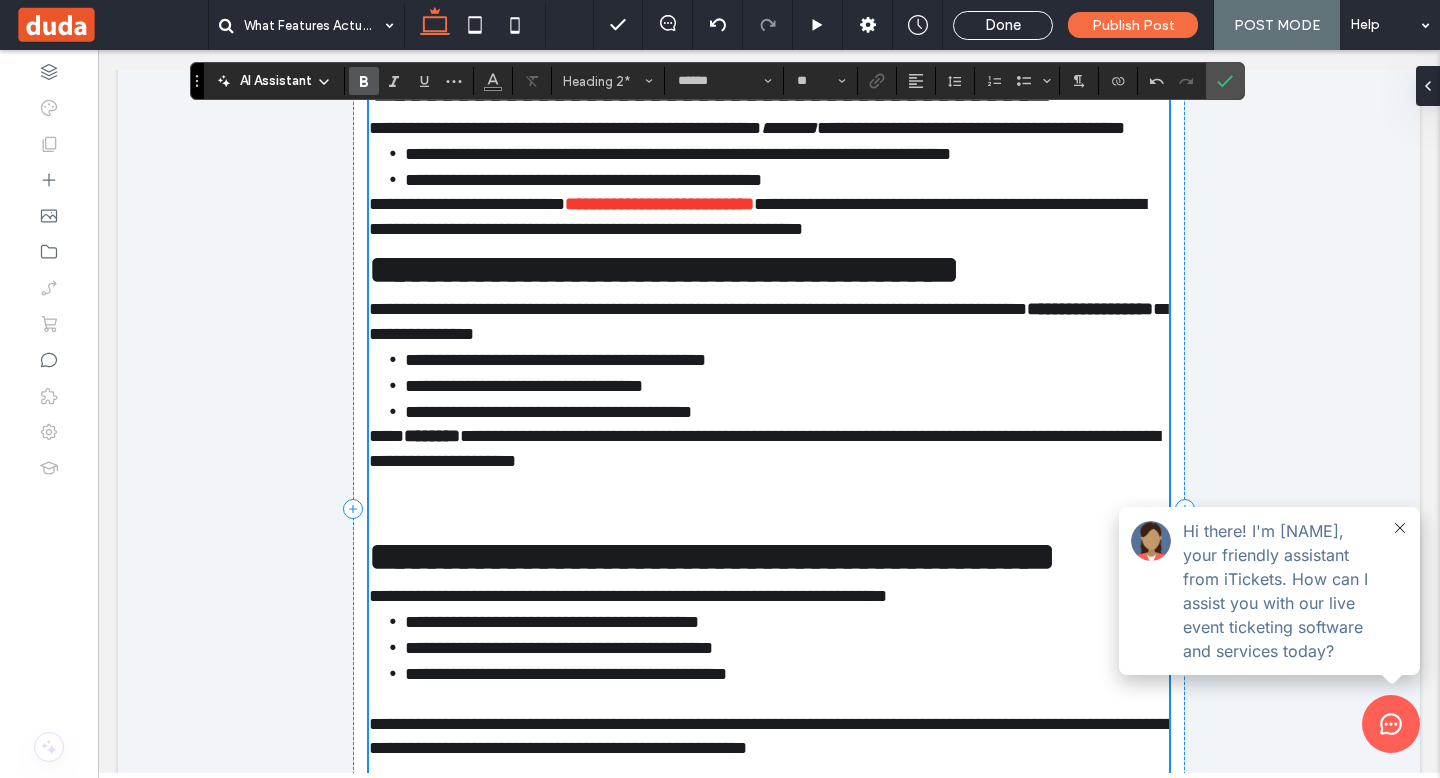click on "**********" at bounding box center (664, 269) 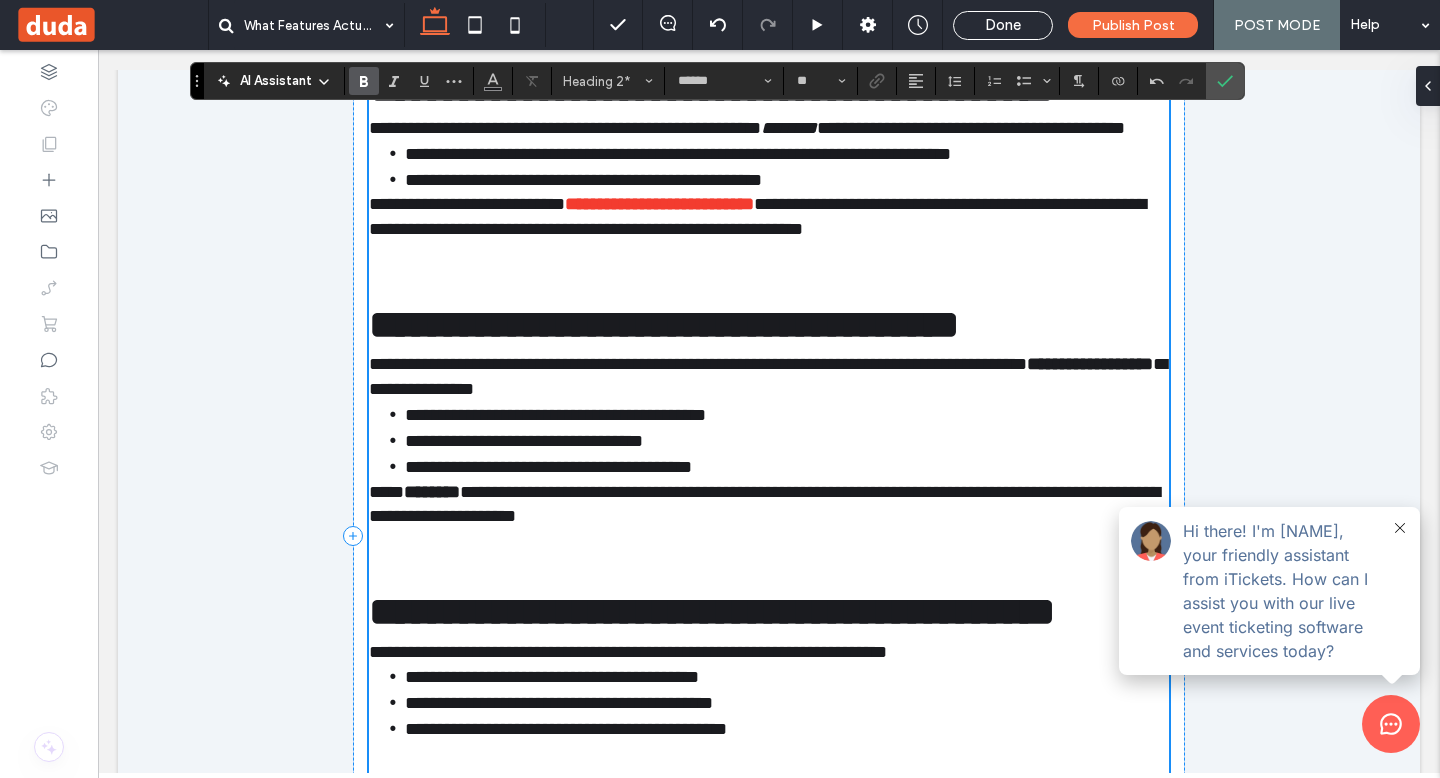 type on "*****" 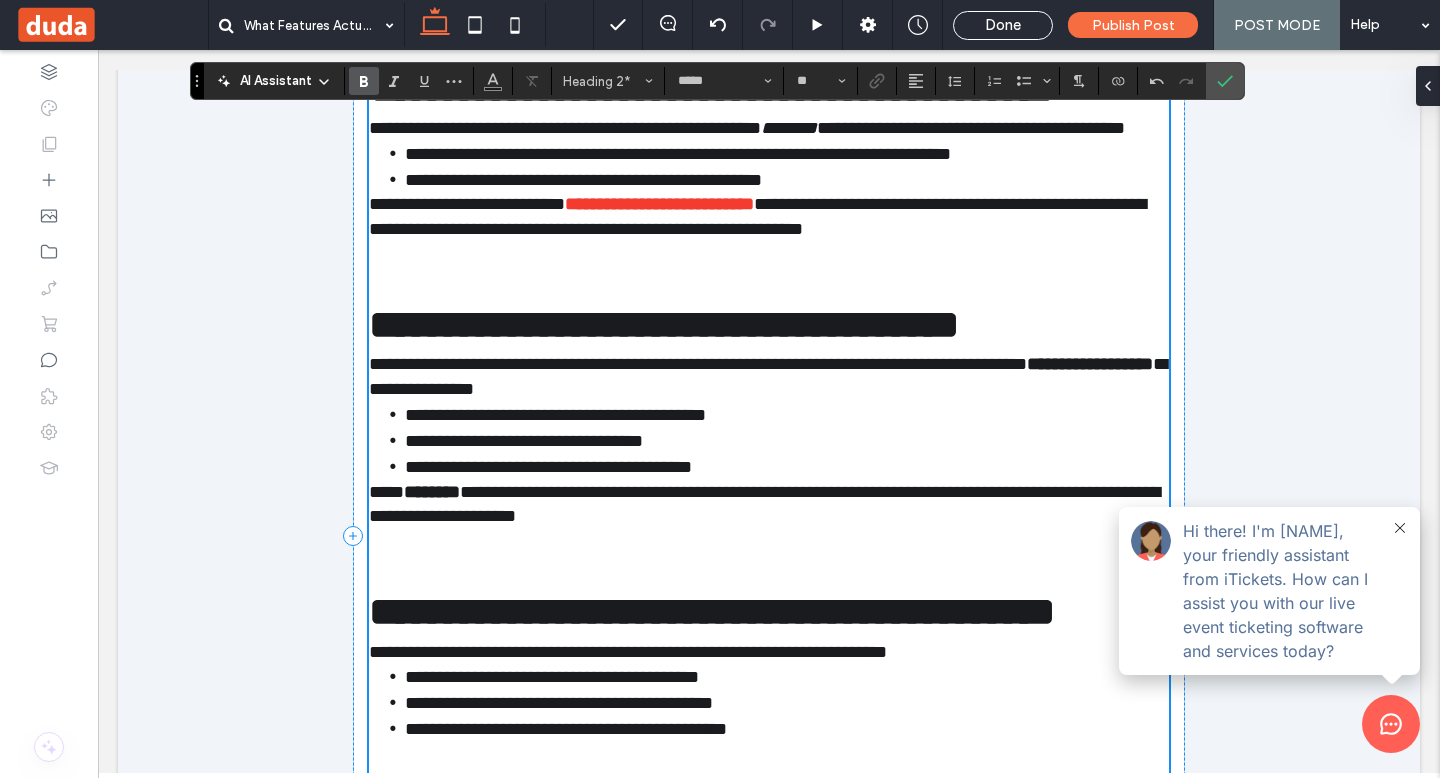 click on "****" at bounding box center [386, 492] 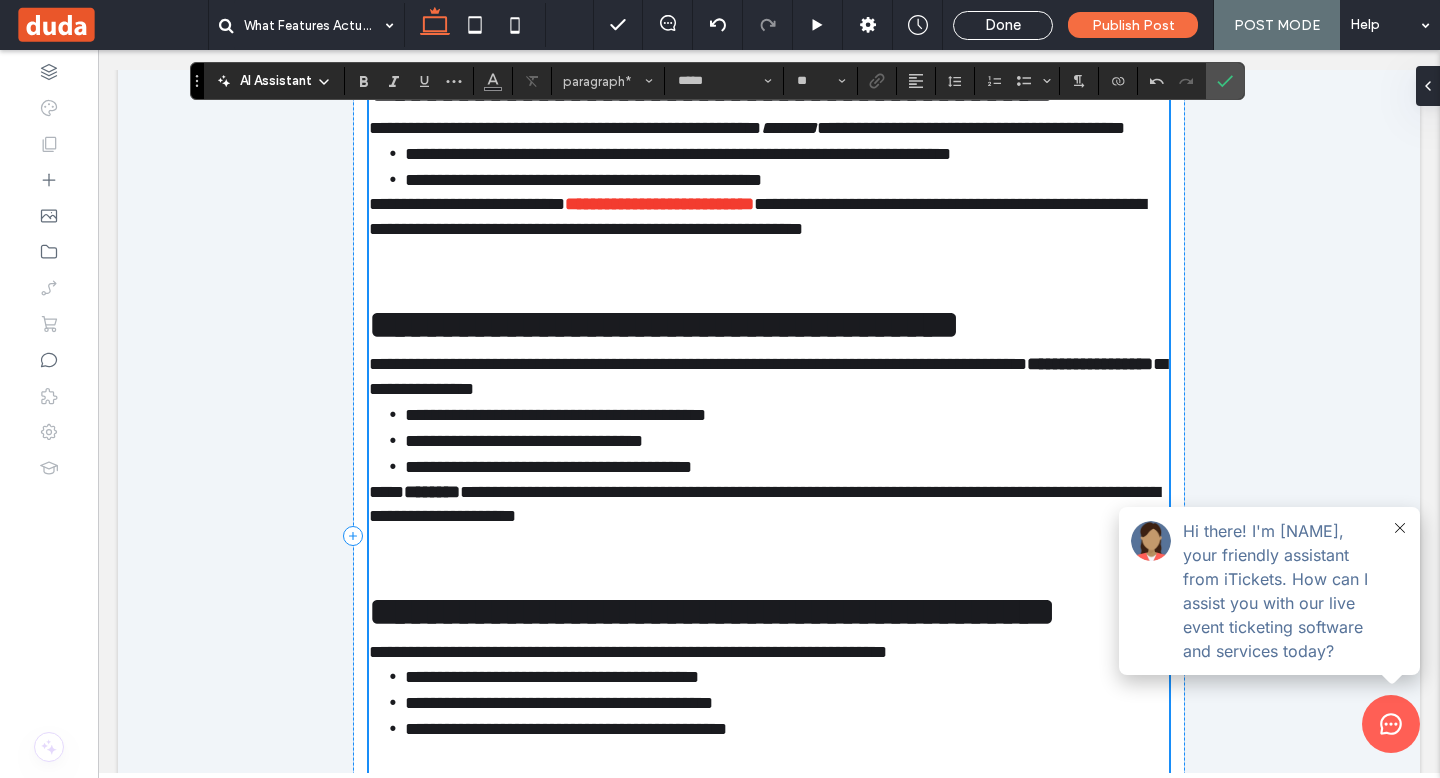 click on "****" at bounding box center [386, 492] 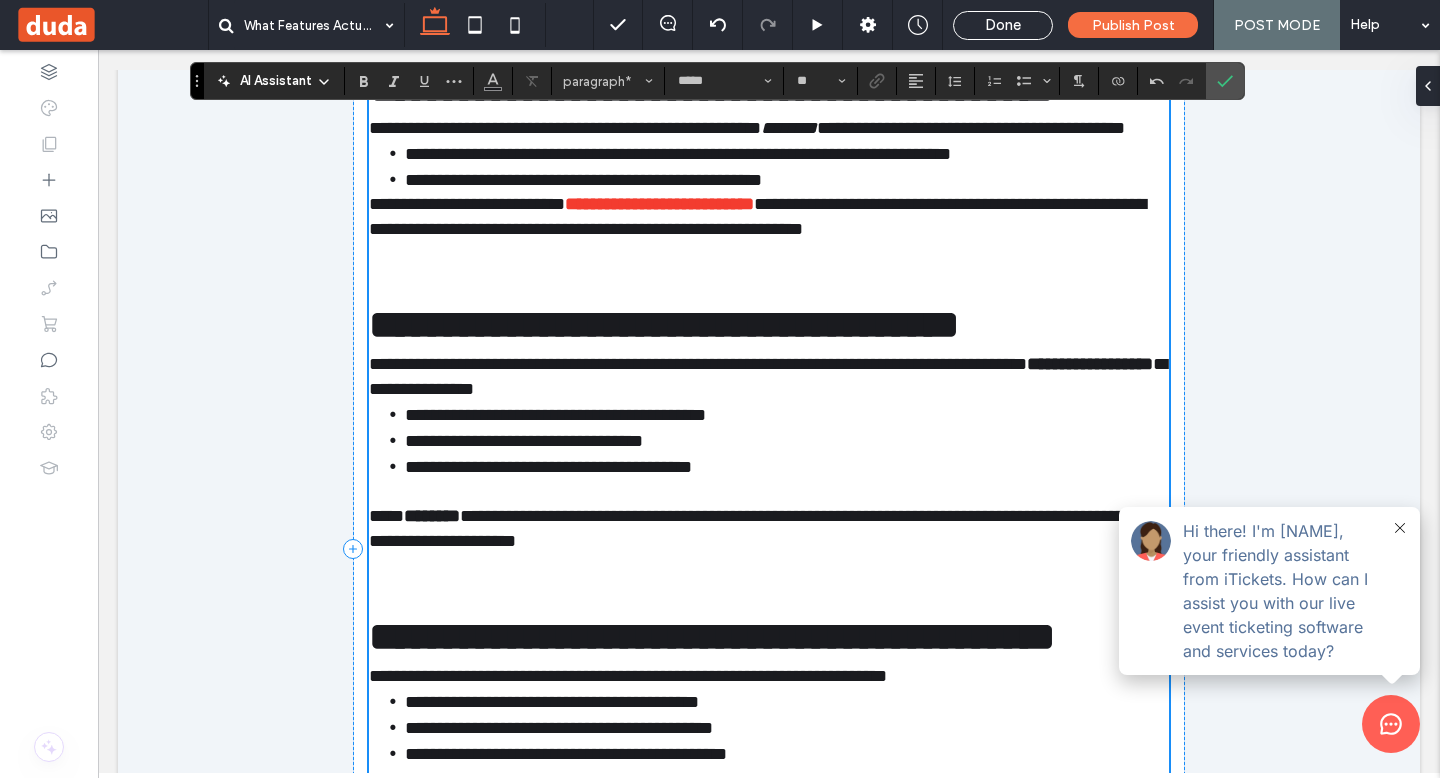click on "**********" at bounding box center (467, 204) 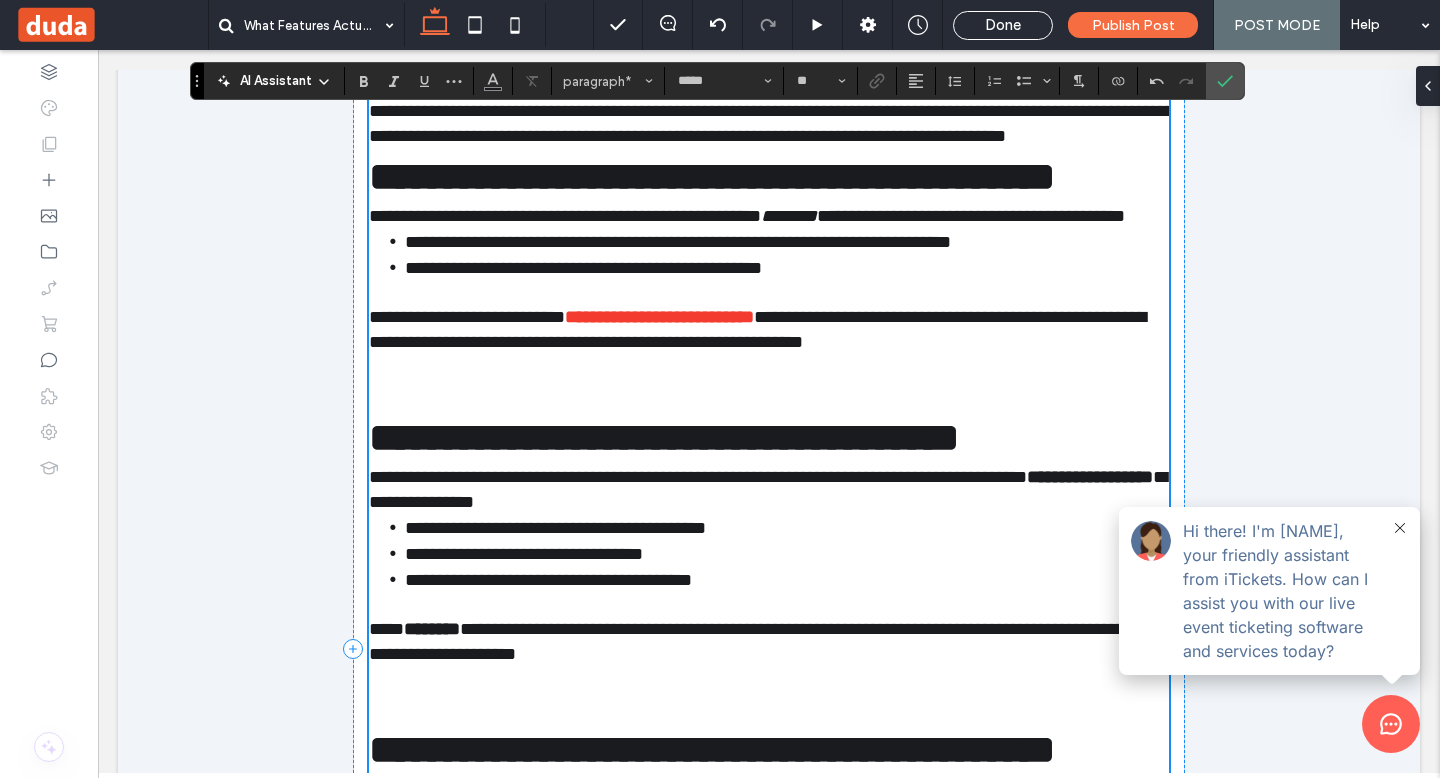 scroll, scrollTop: 1659, scrollLeft: 0, axis: vertical 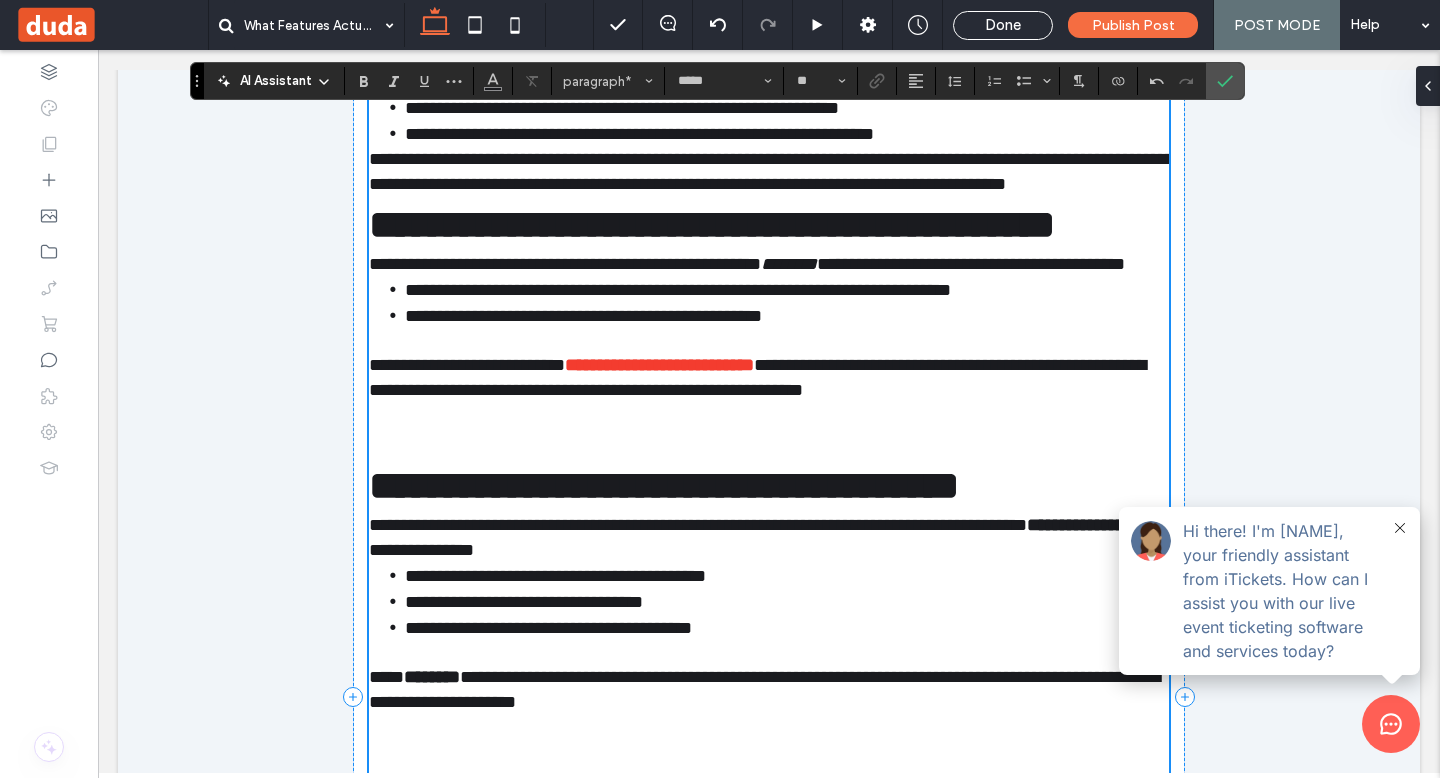 type on "******" 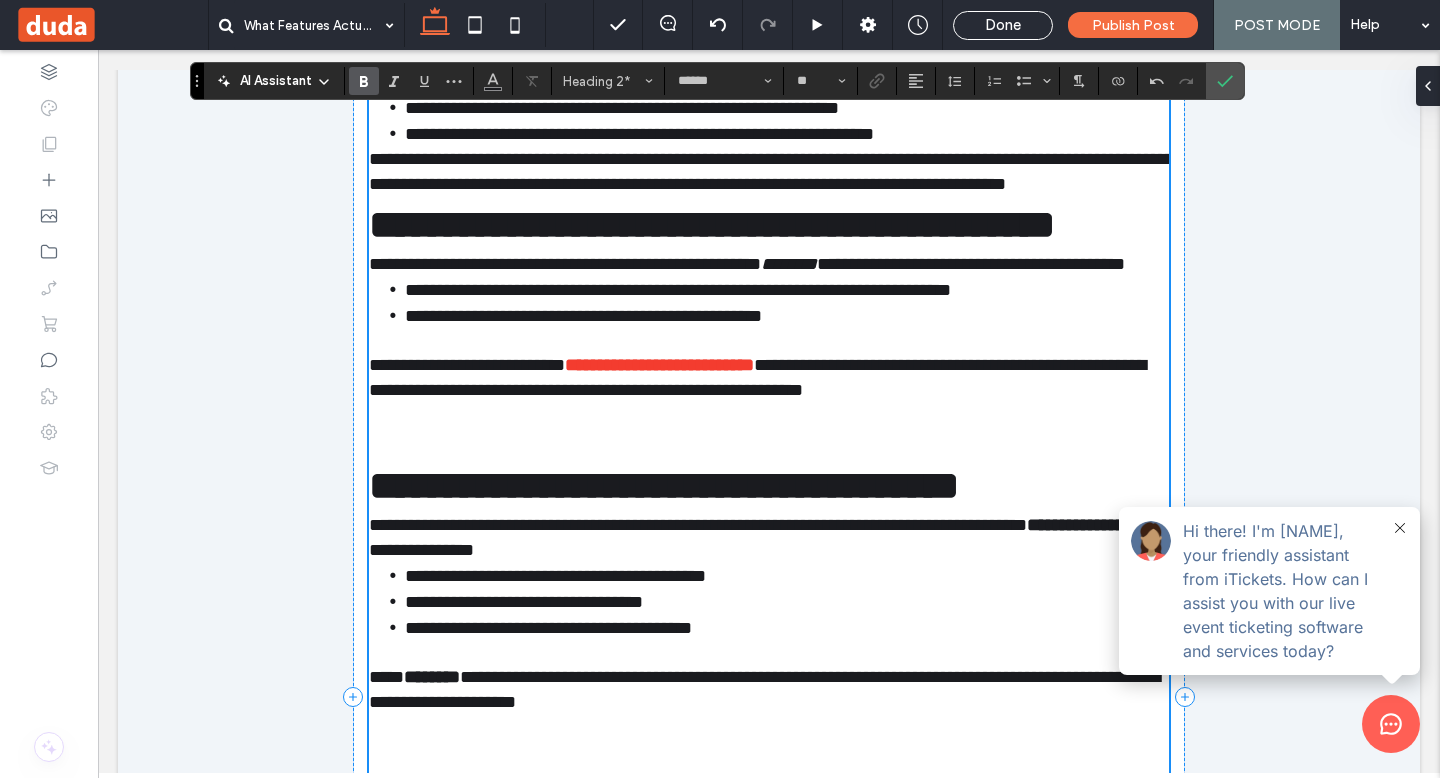 click on "**********" at bounding box center [712, 224] 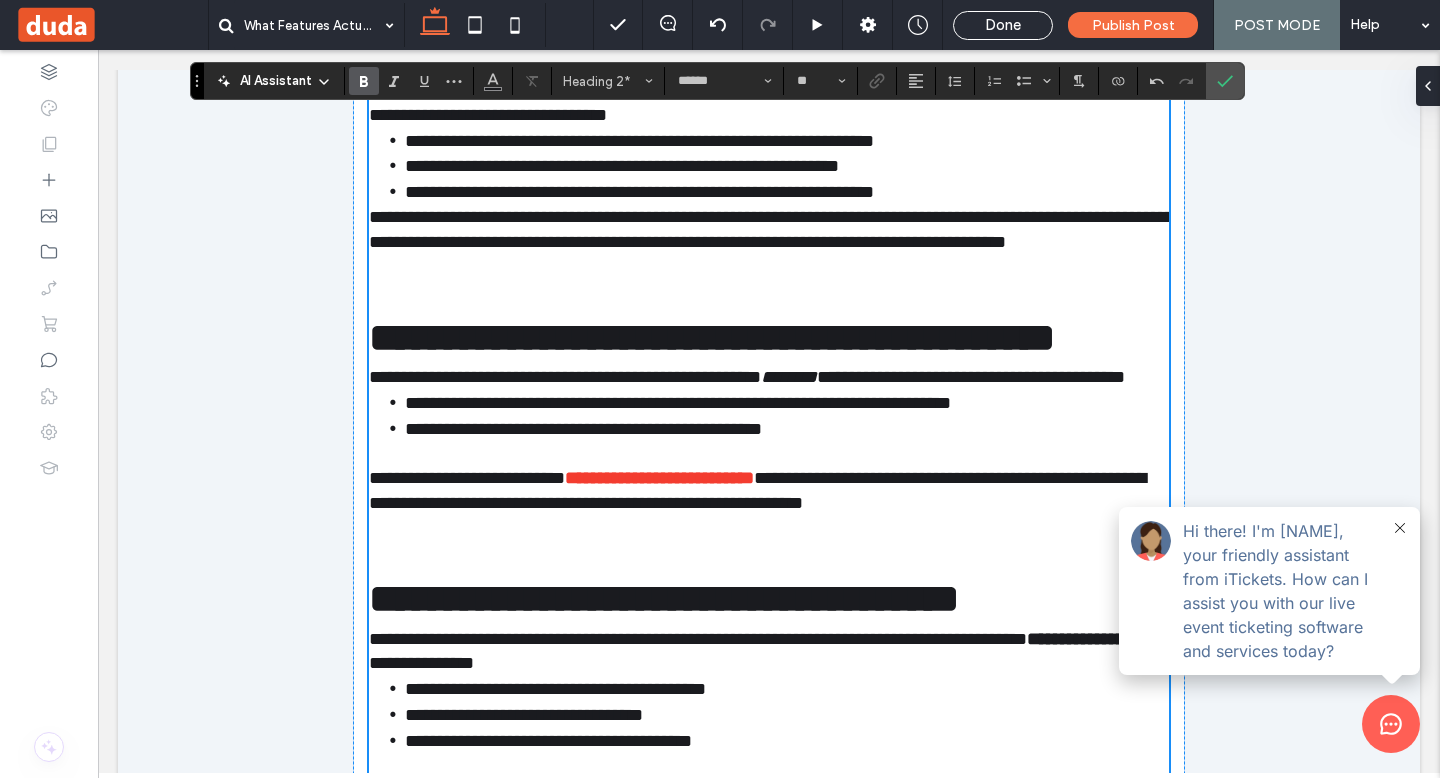scroll, scrollTop: 1509, scrollLeft: 0, axis: vertical 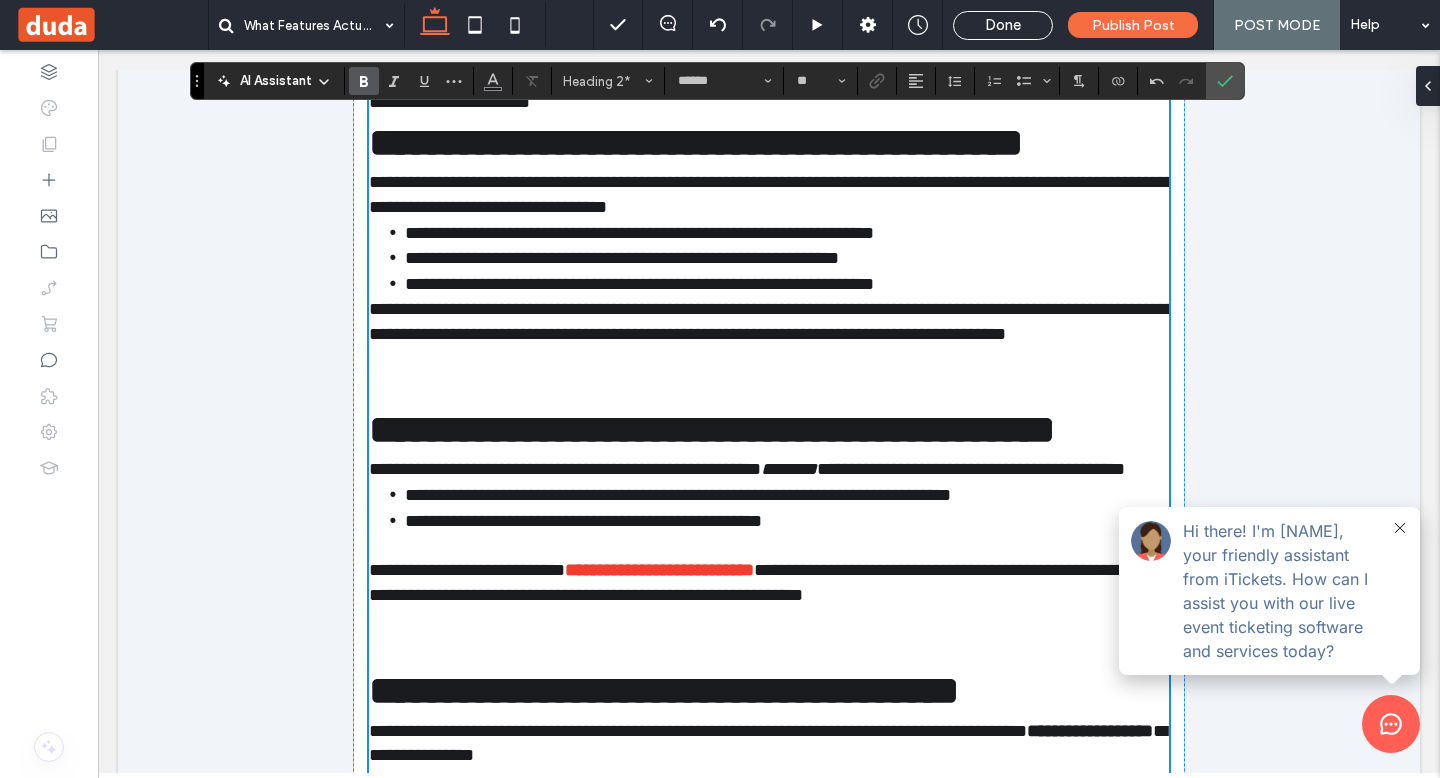 type on "*****" 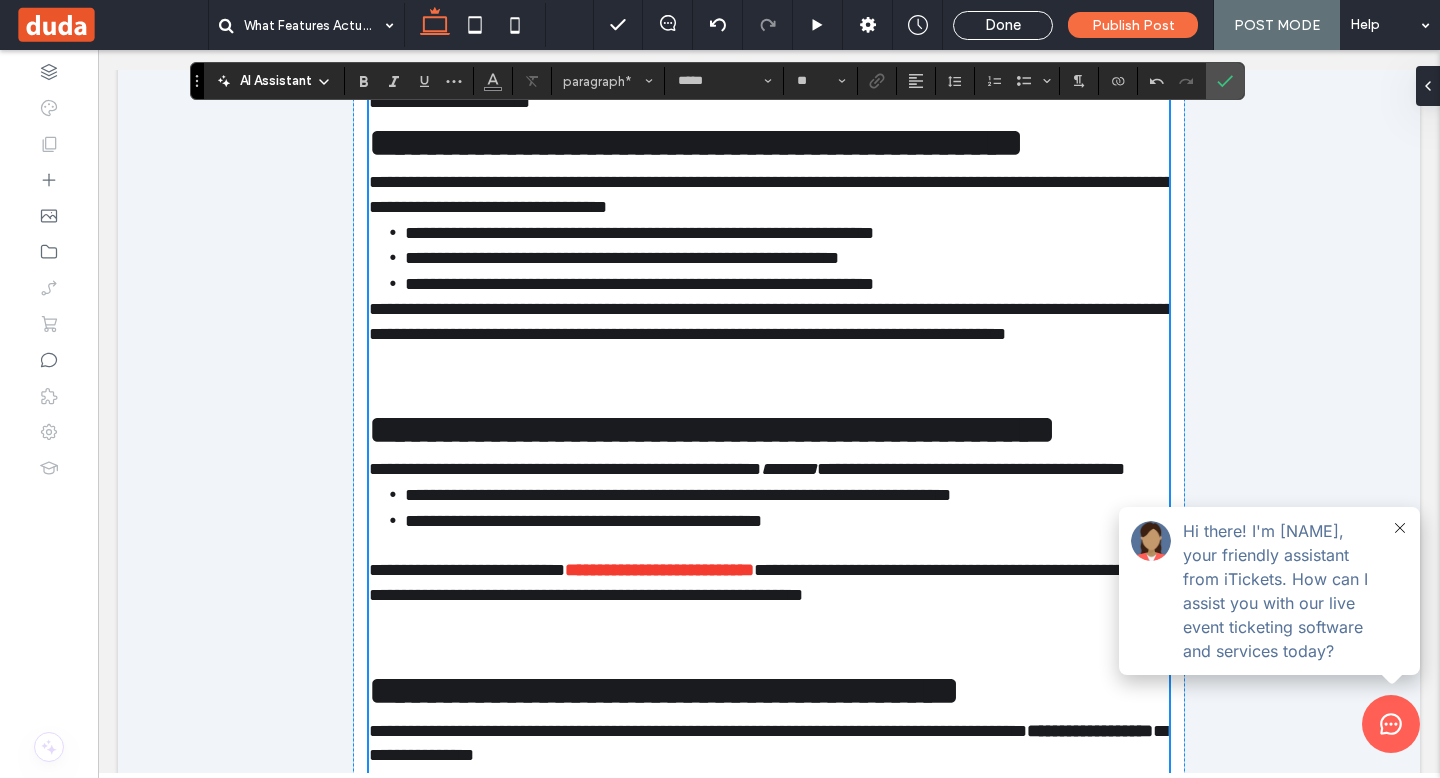 click on "**********" at bounding box center [771, 321] 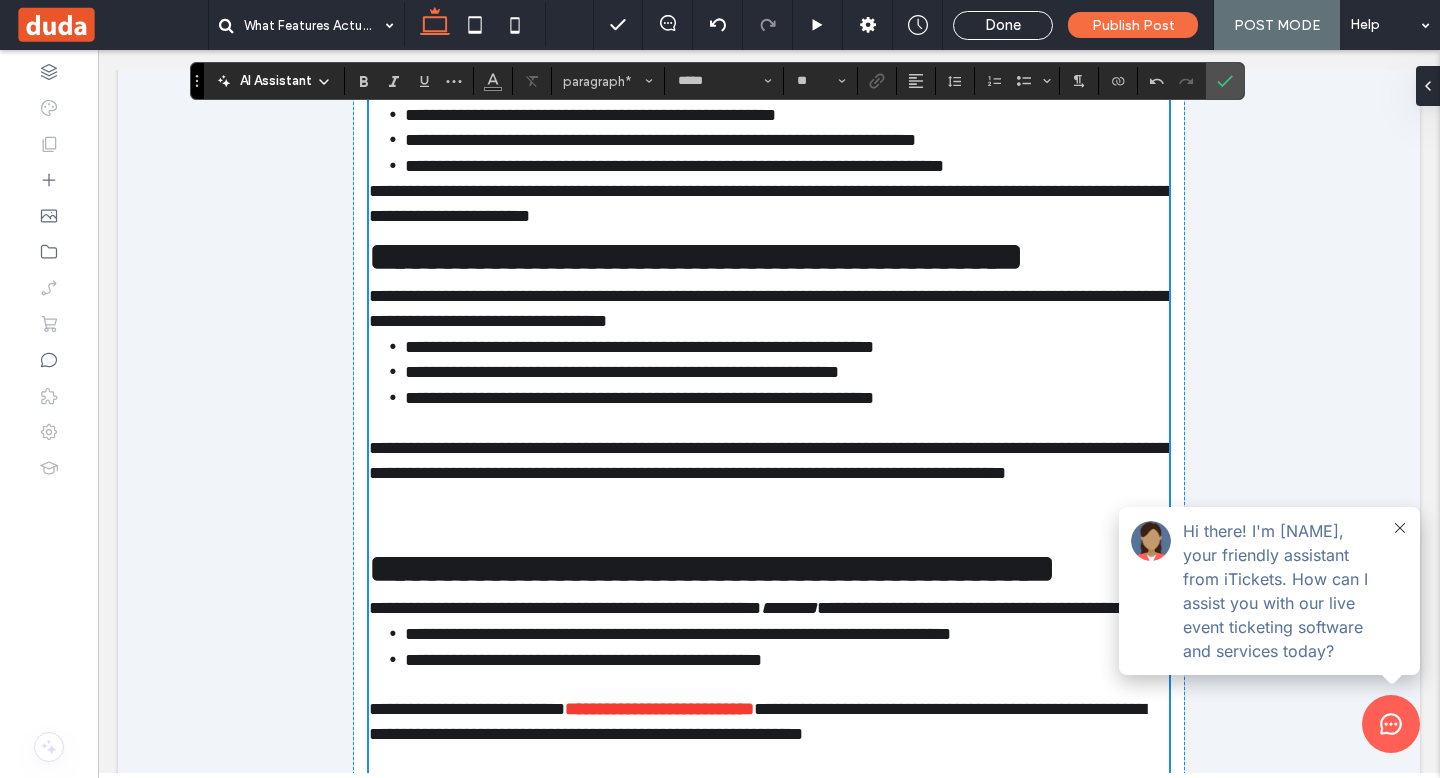 scroll, scrollTop: 1392, scrollLeft: 0, axis: vertical 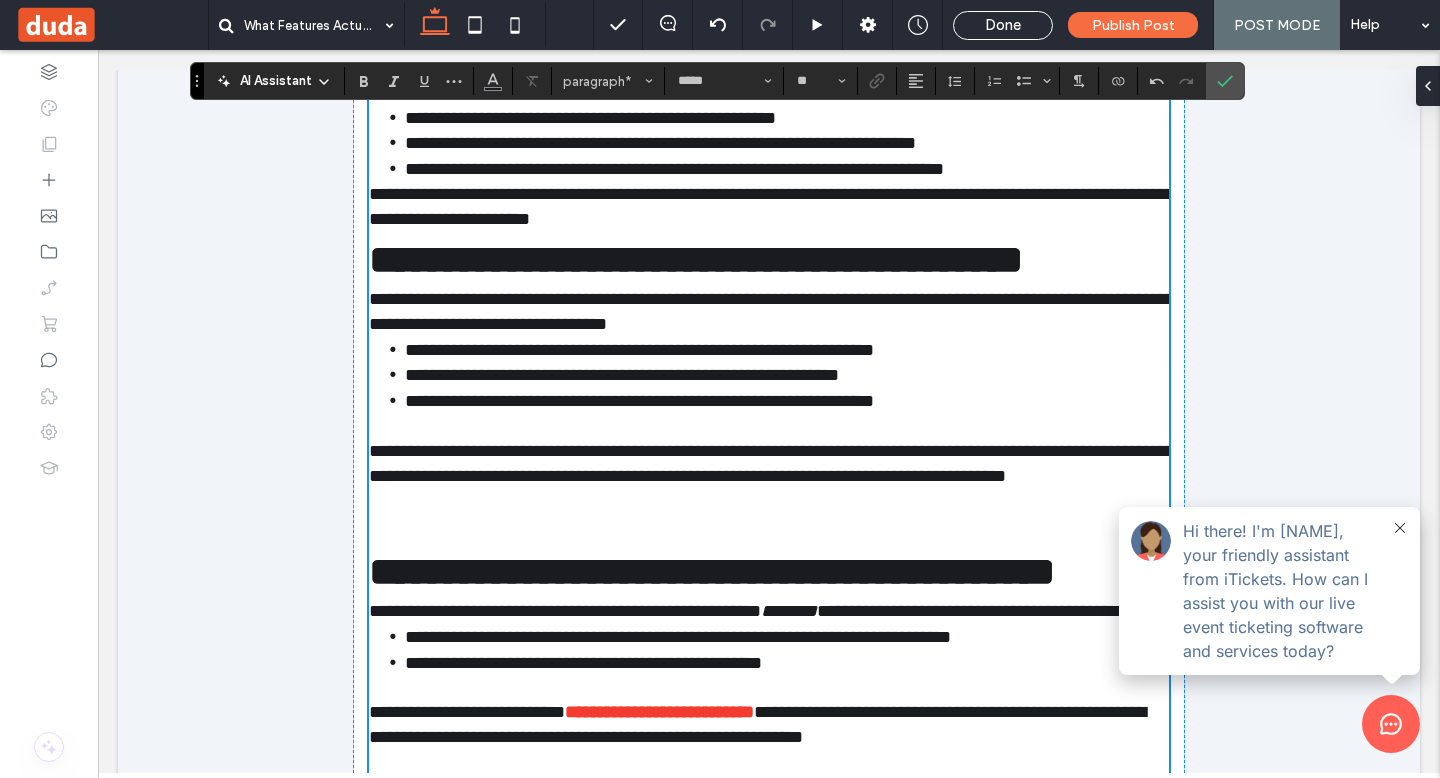 click on "**********" at bounding box center [696, 259] 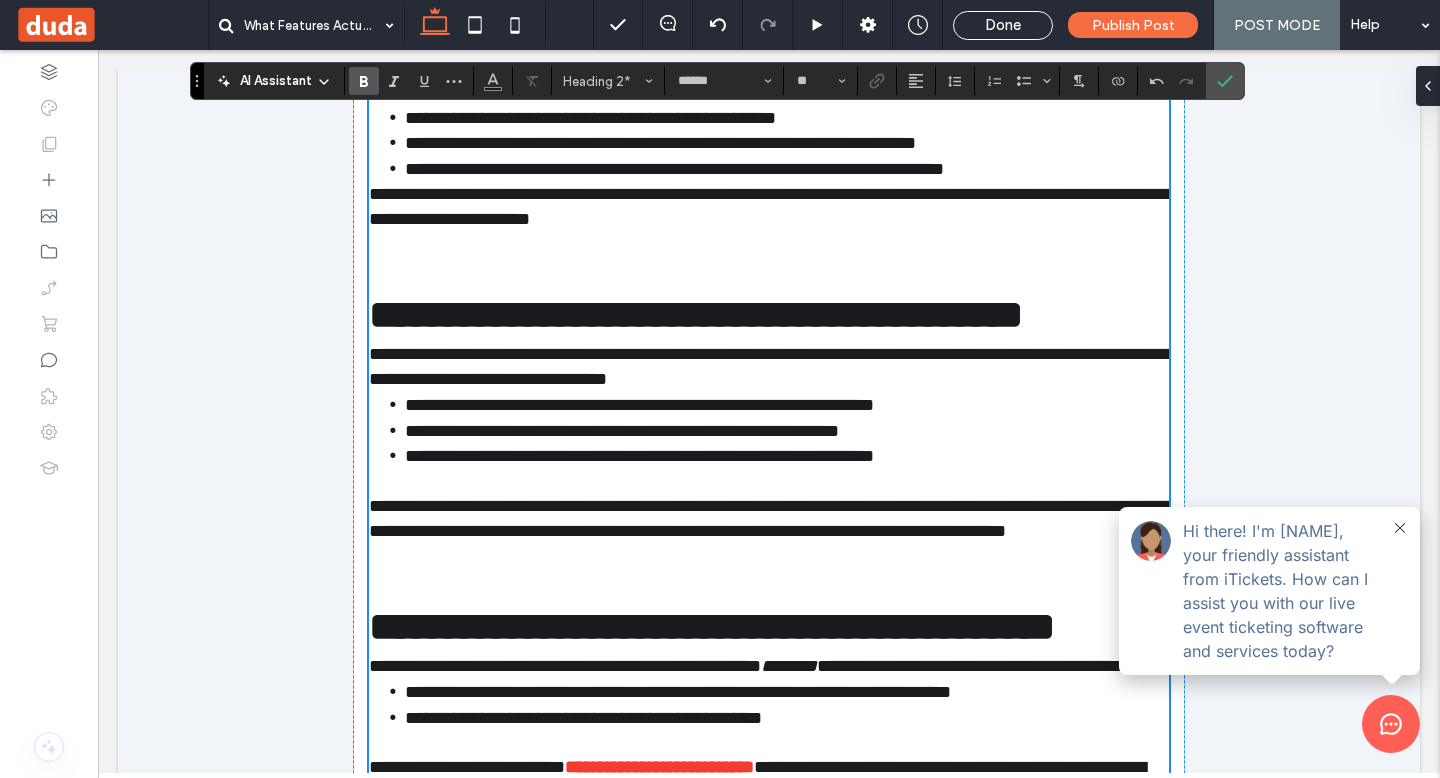 type on "*****" 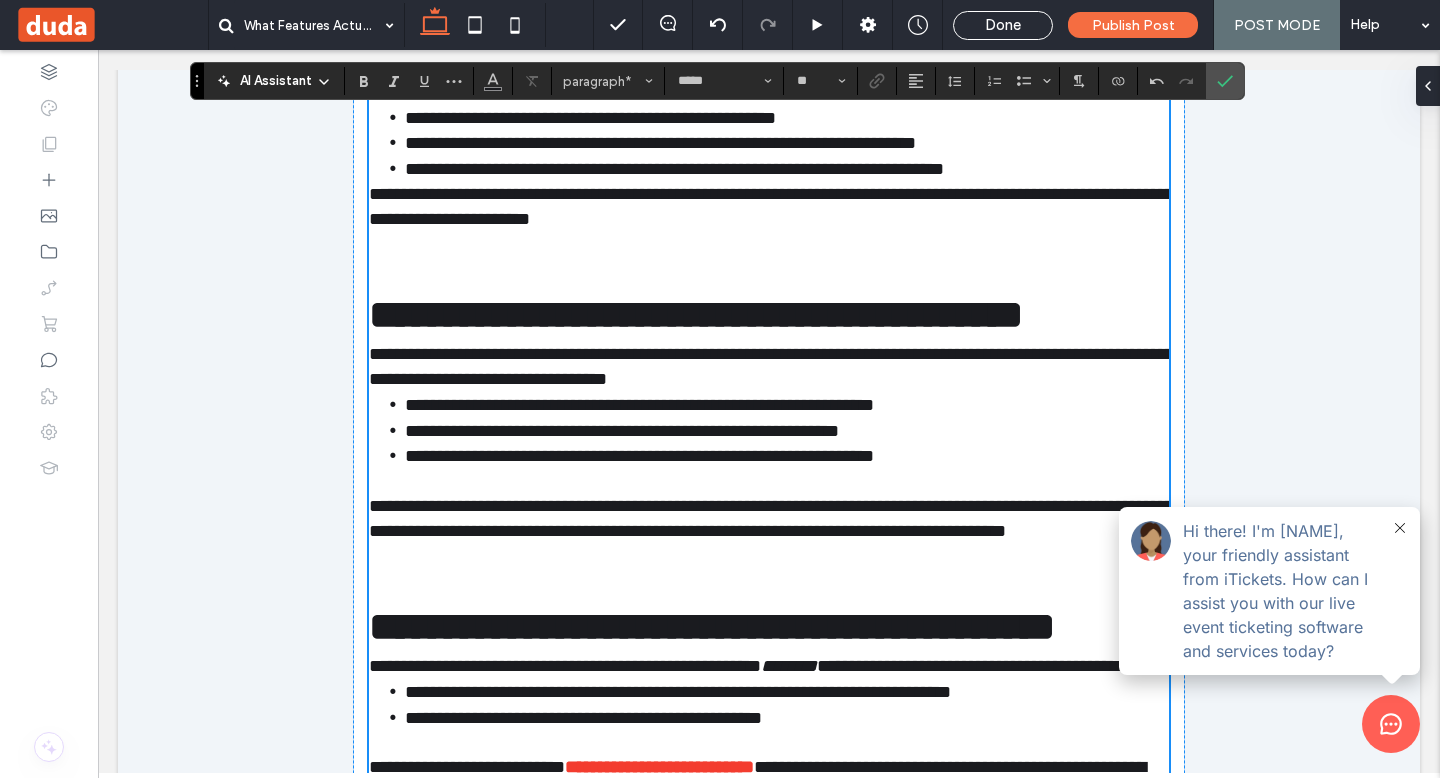 click on "**********" at bounding box center [771, 206] 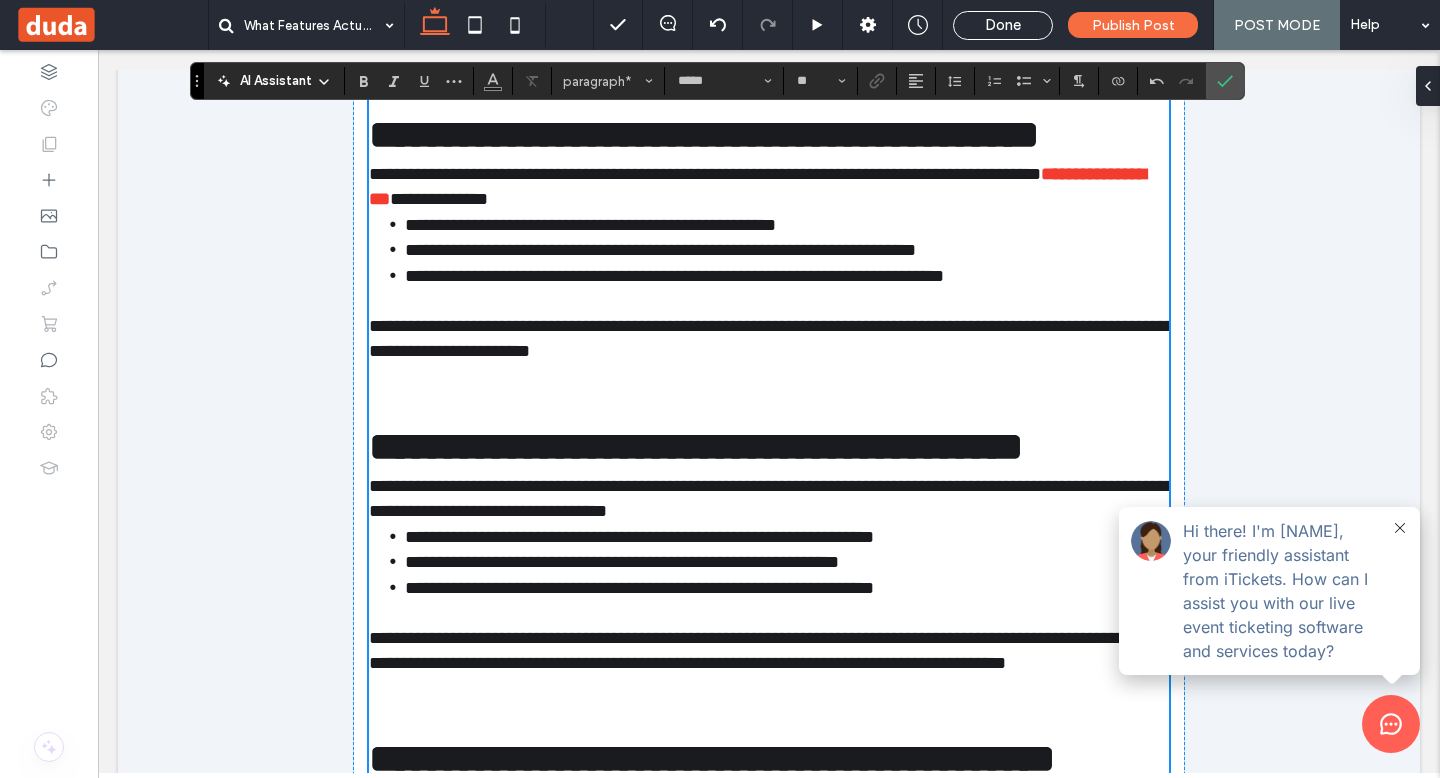 scroll, scrollTop: 1021, scrollLeft: 0, axis: vertical 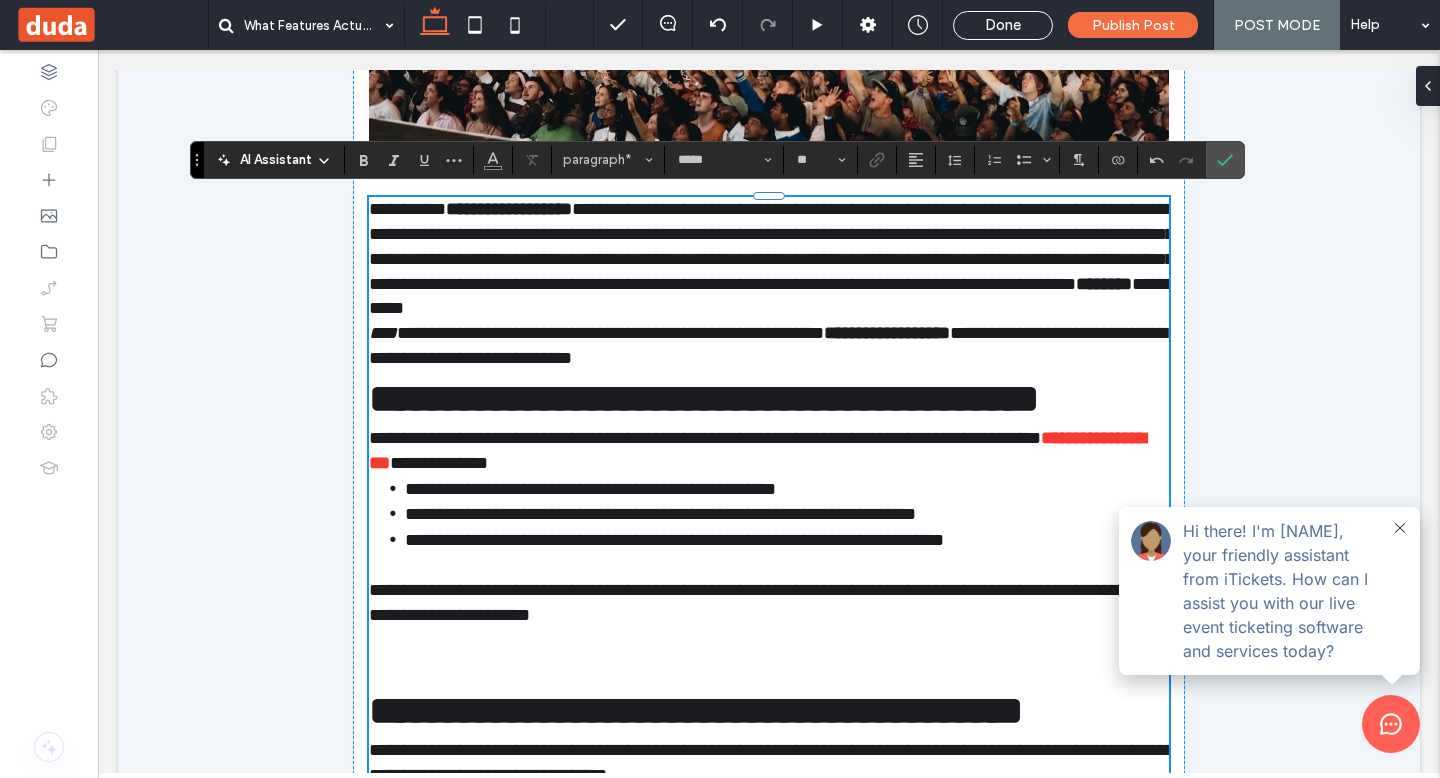 type on "******" 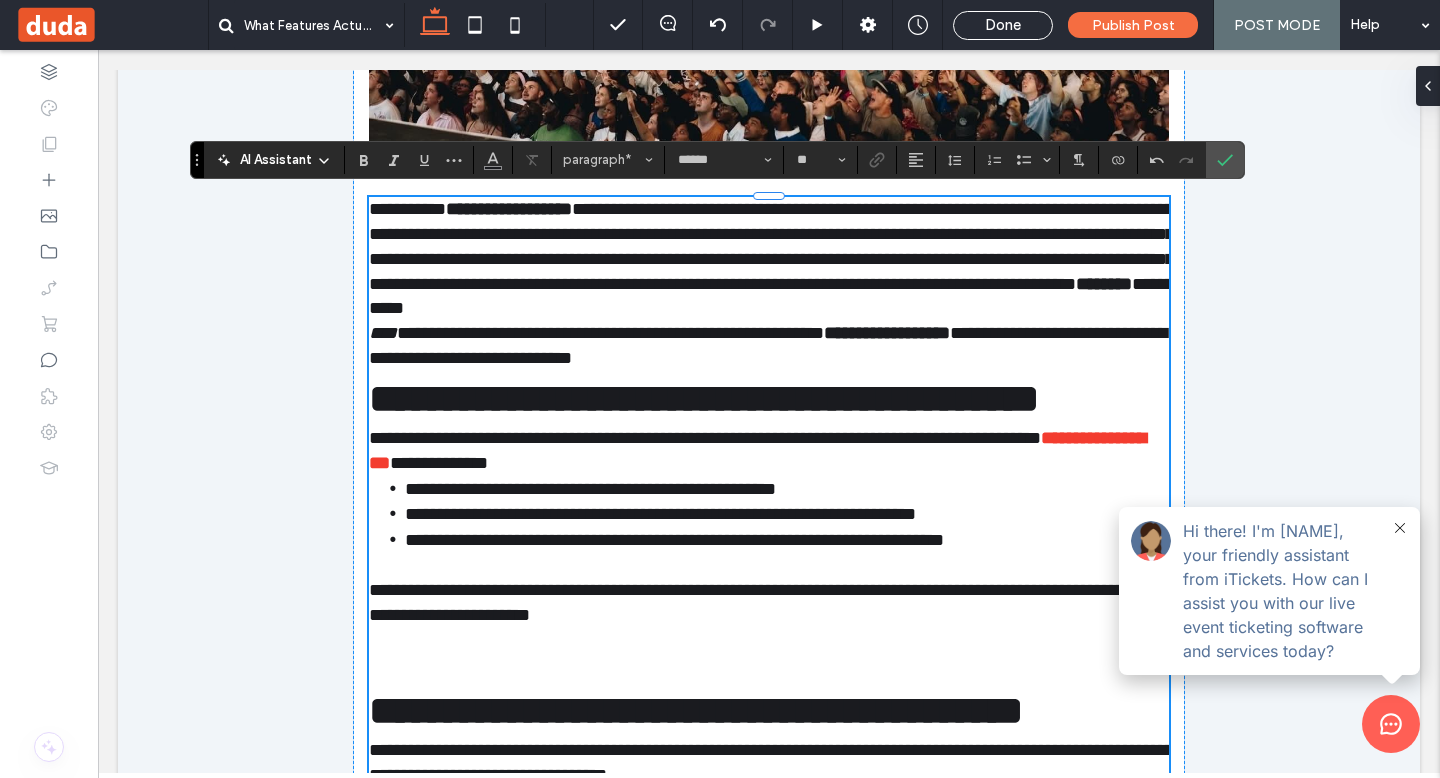 click on "**********" at bounding box center (704, 398) 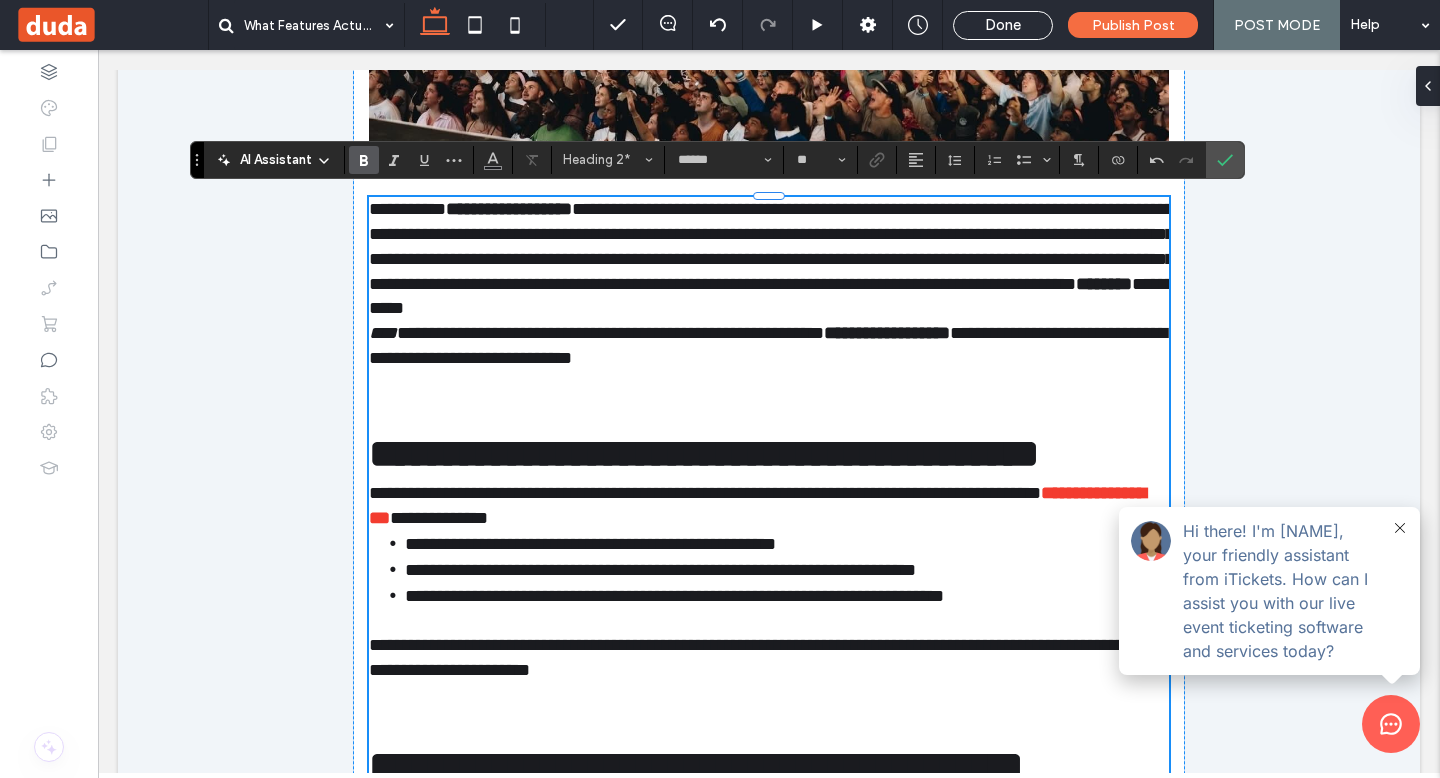 click on "**********" at bounding box center (769, 259) 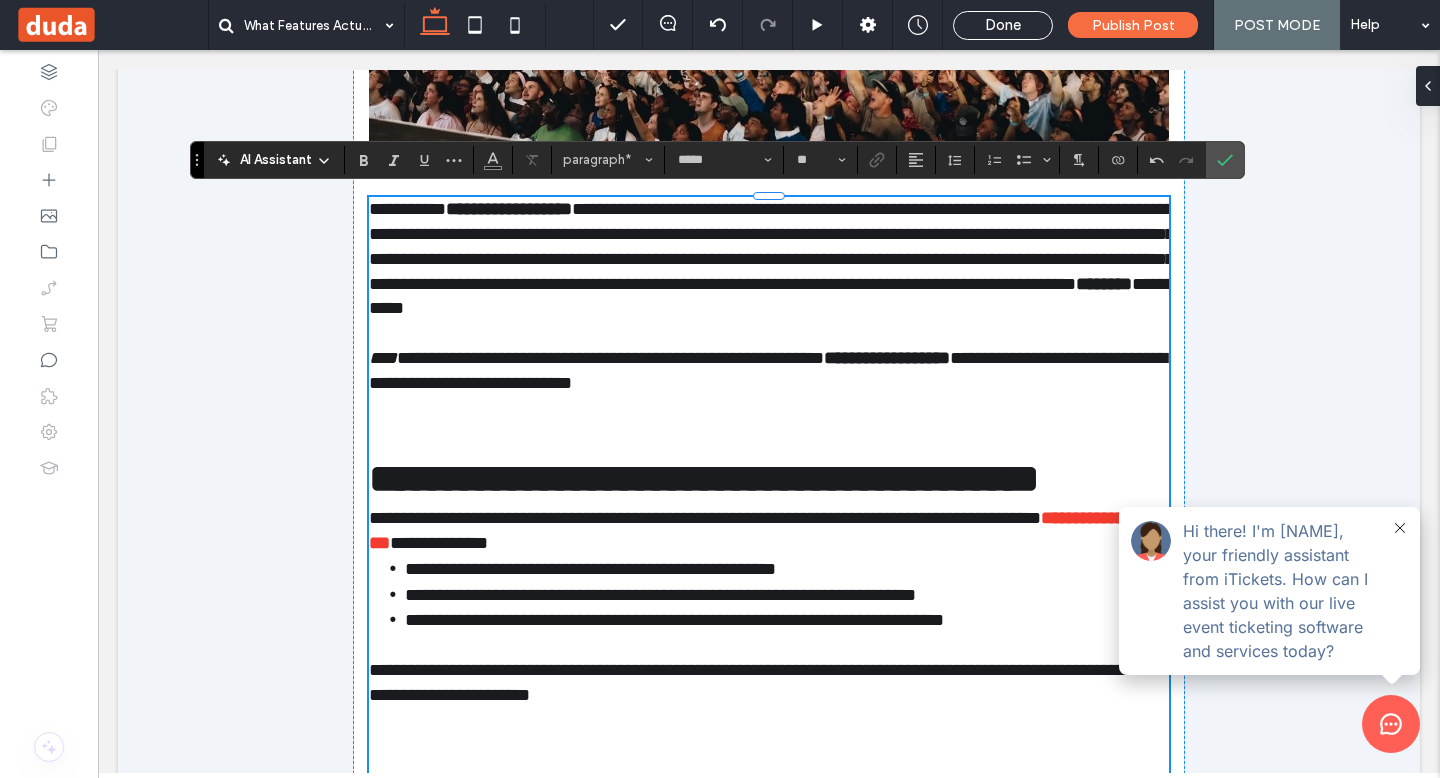 click on "**********" at bounding box center (769, 371) 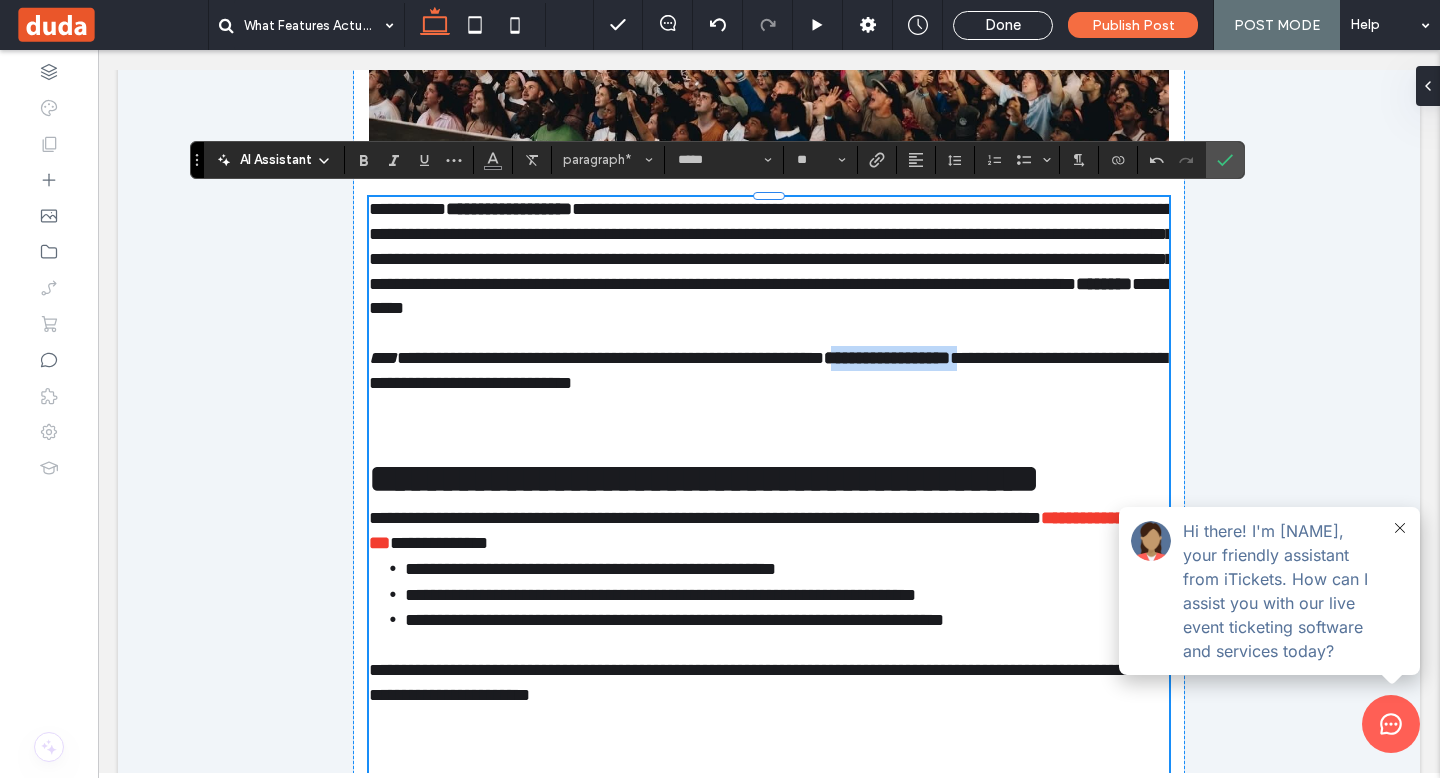 drag, startPoint x: 1067, startPoint y: 358, endPoint x: 909, endPoint y: 361, distance: 158.02847 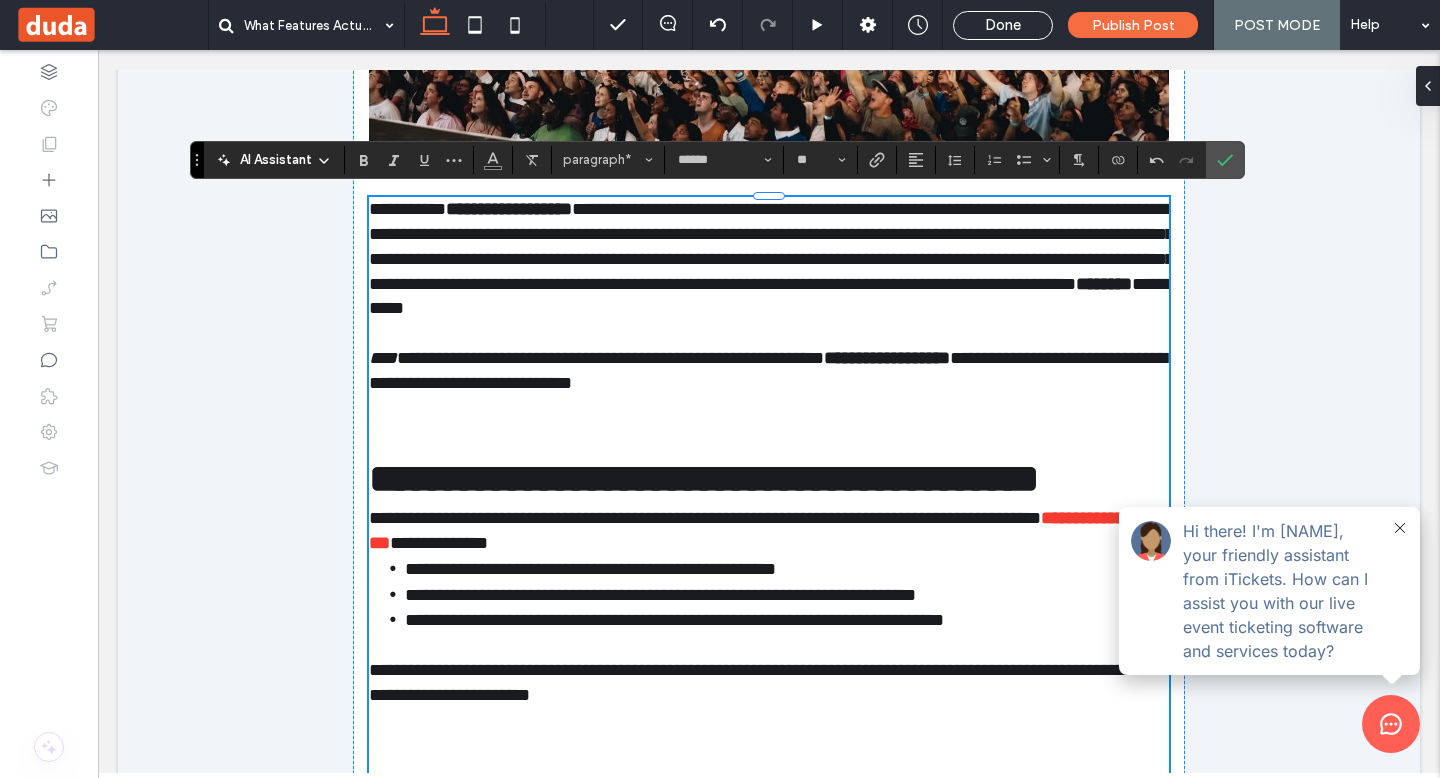 click at bounding box center [769, 423] 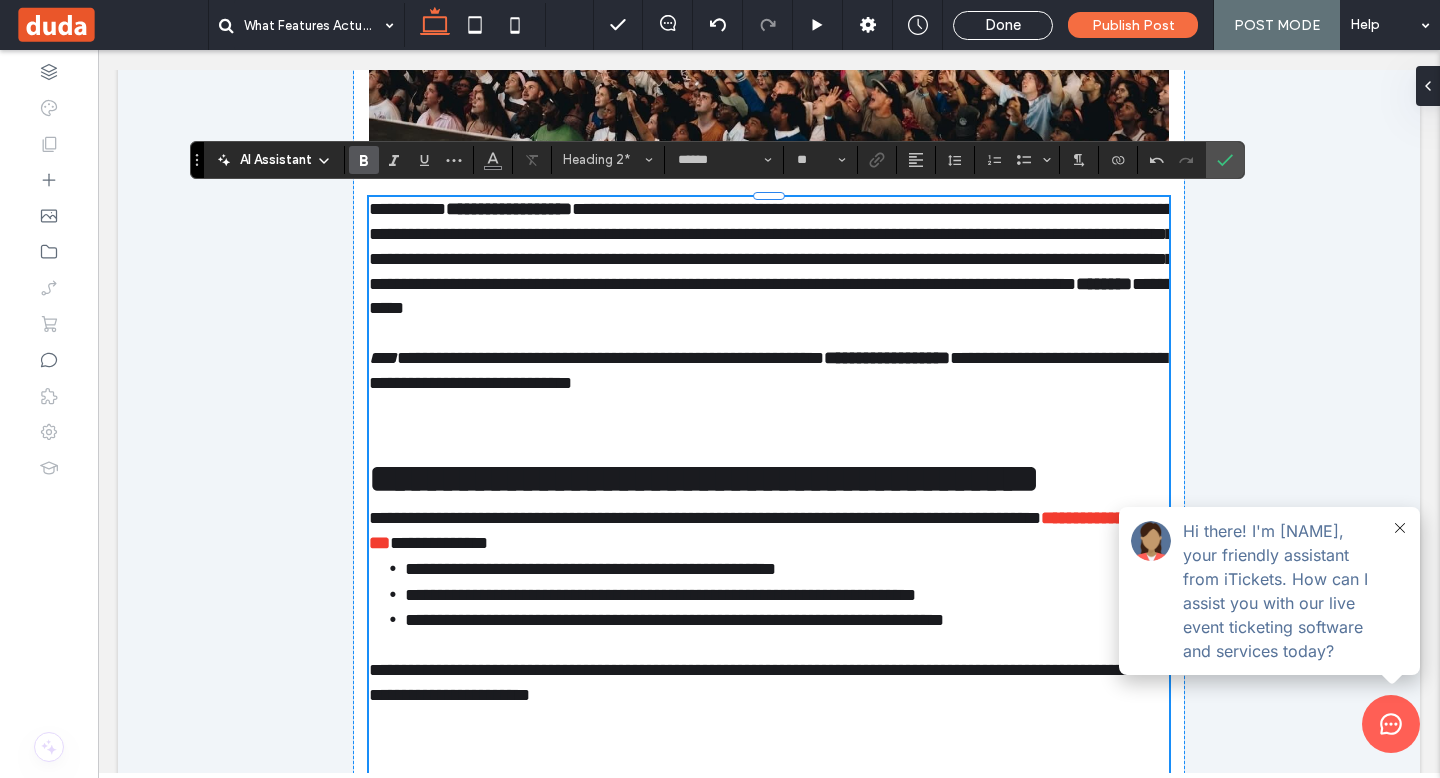 type on "*****" 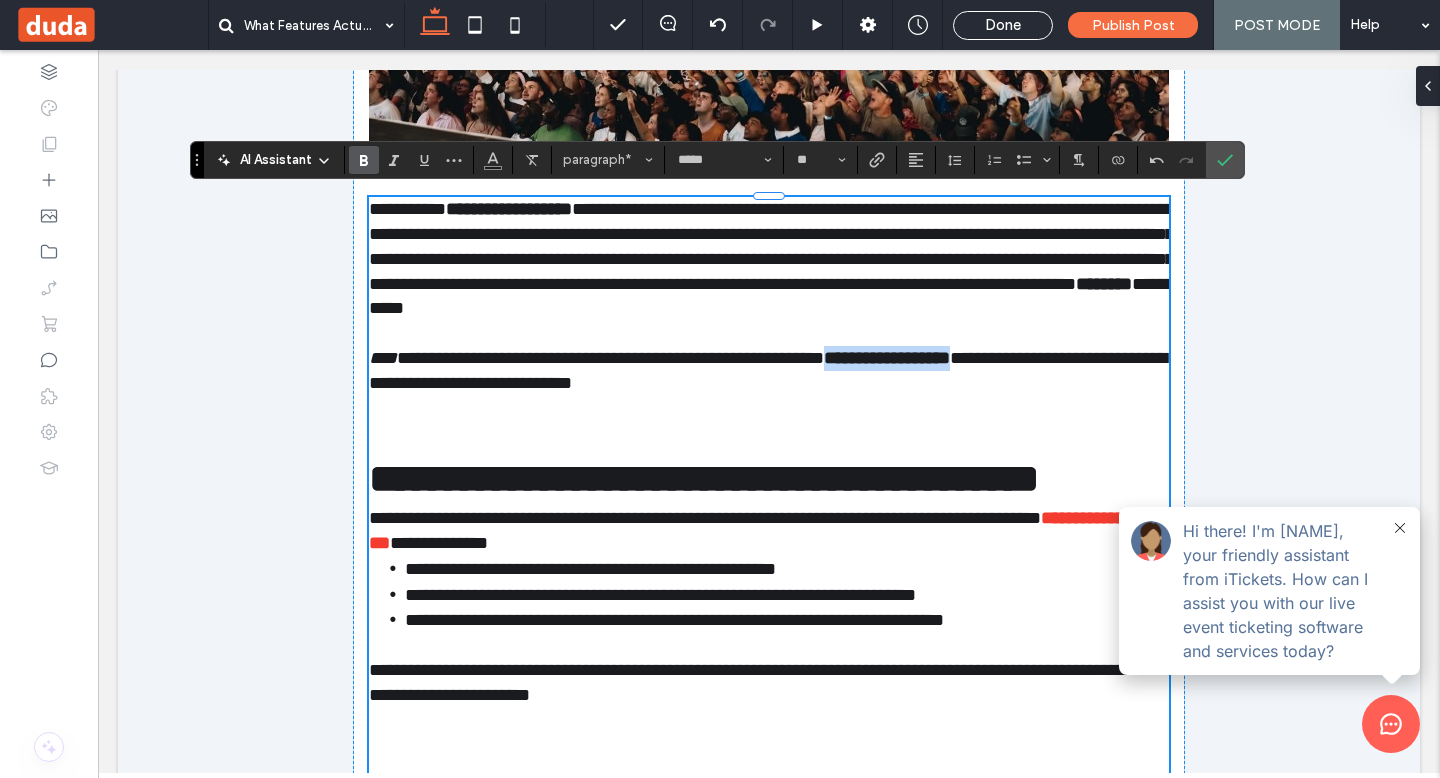 drag, startPoint x: 1059, startPoint y: 355, endPoint x: 902, endPoint y: 360, distance: 157.0796 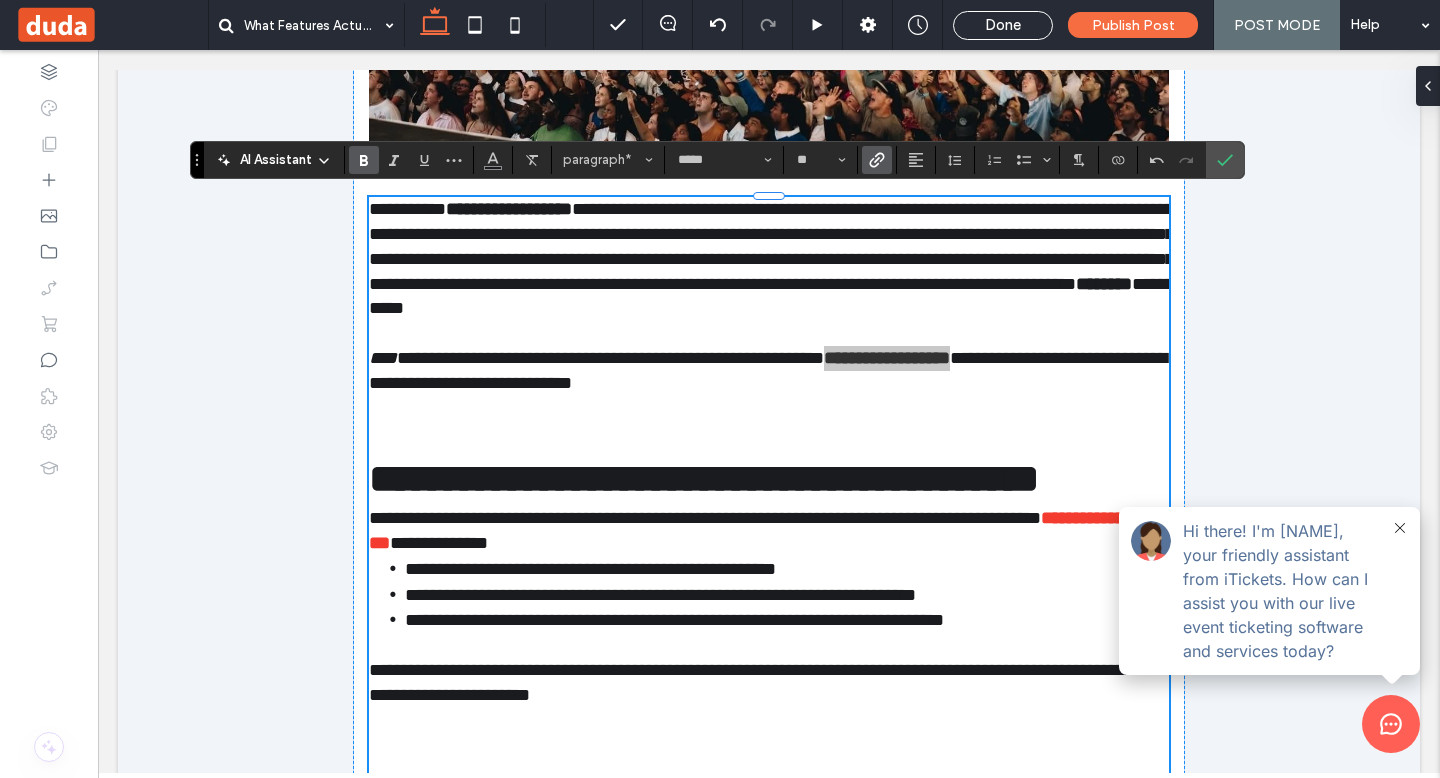 click 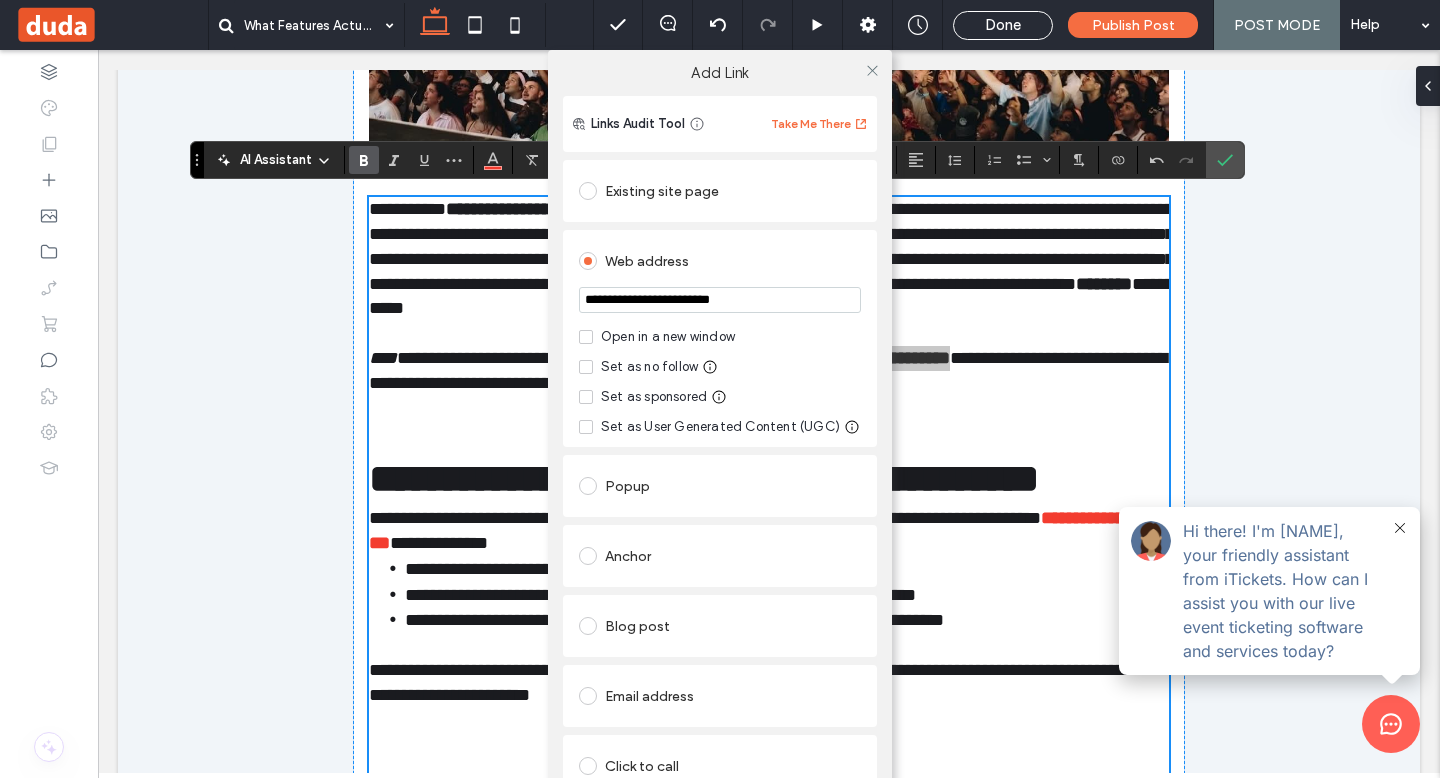 click on "Existing site page" at bounding box center [720, 191] 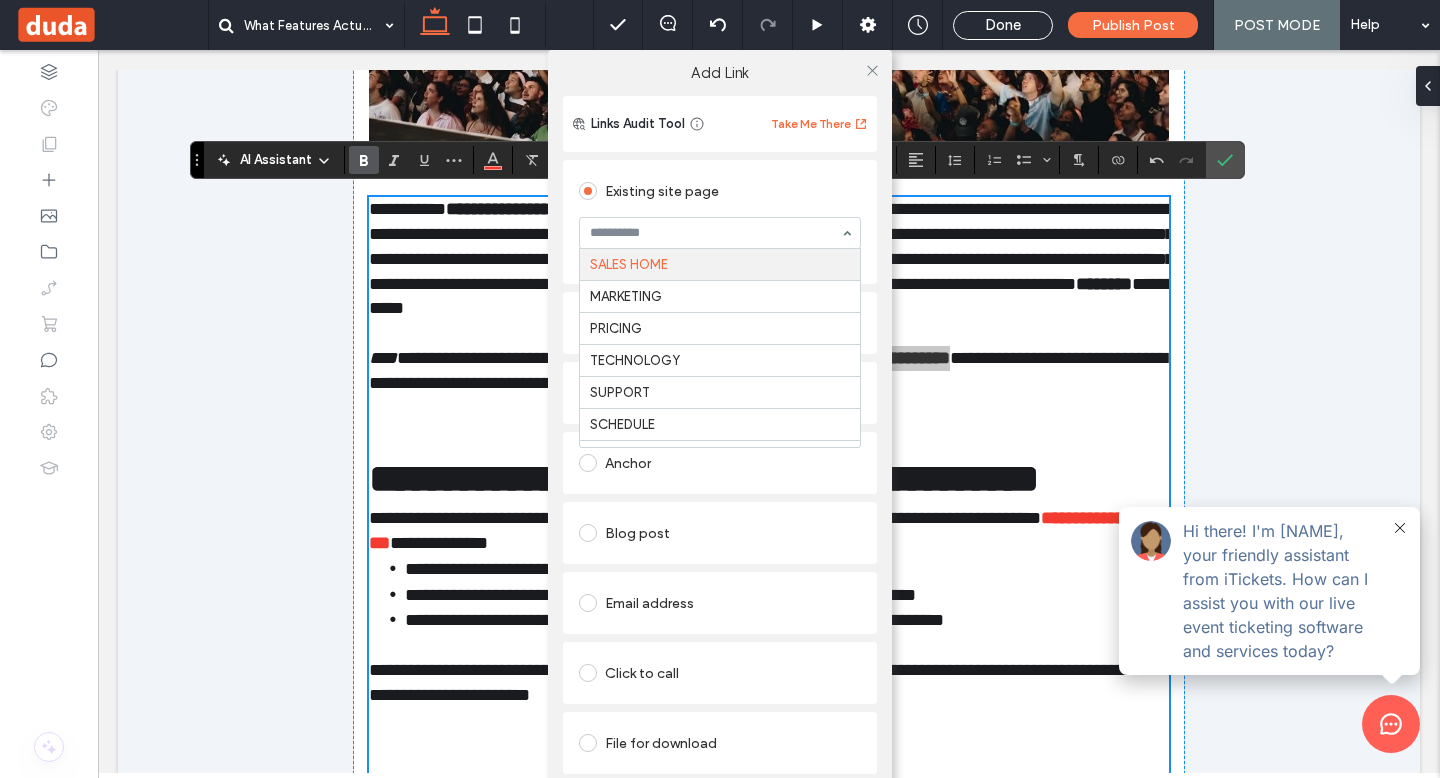 click at bounding box center (715, 233) 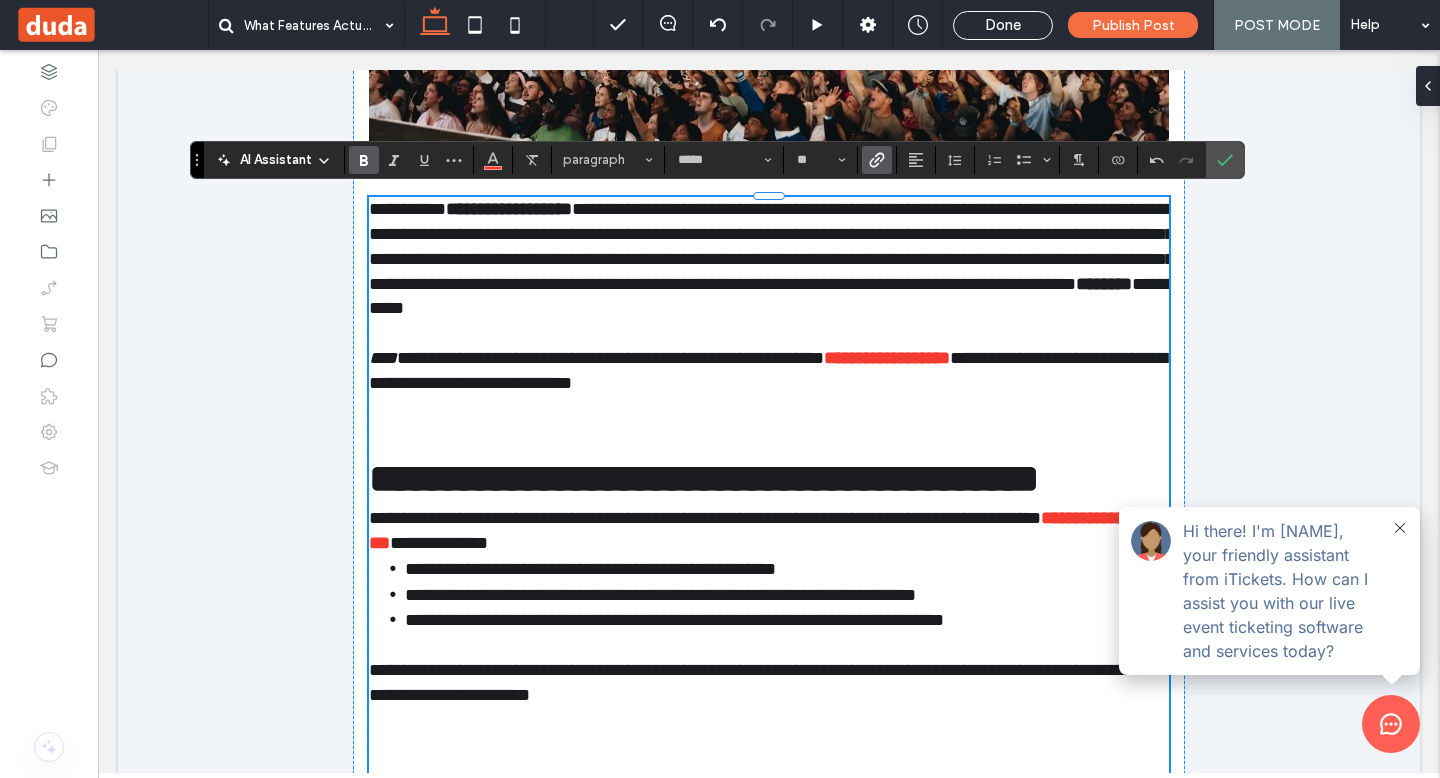 click on "**********" at bounding box center [769, 371] 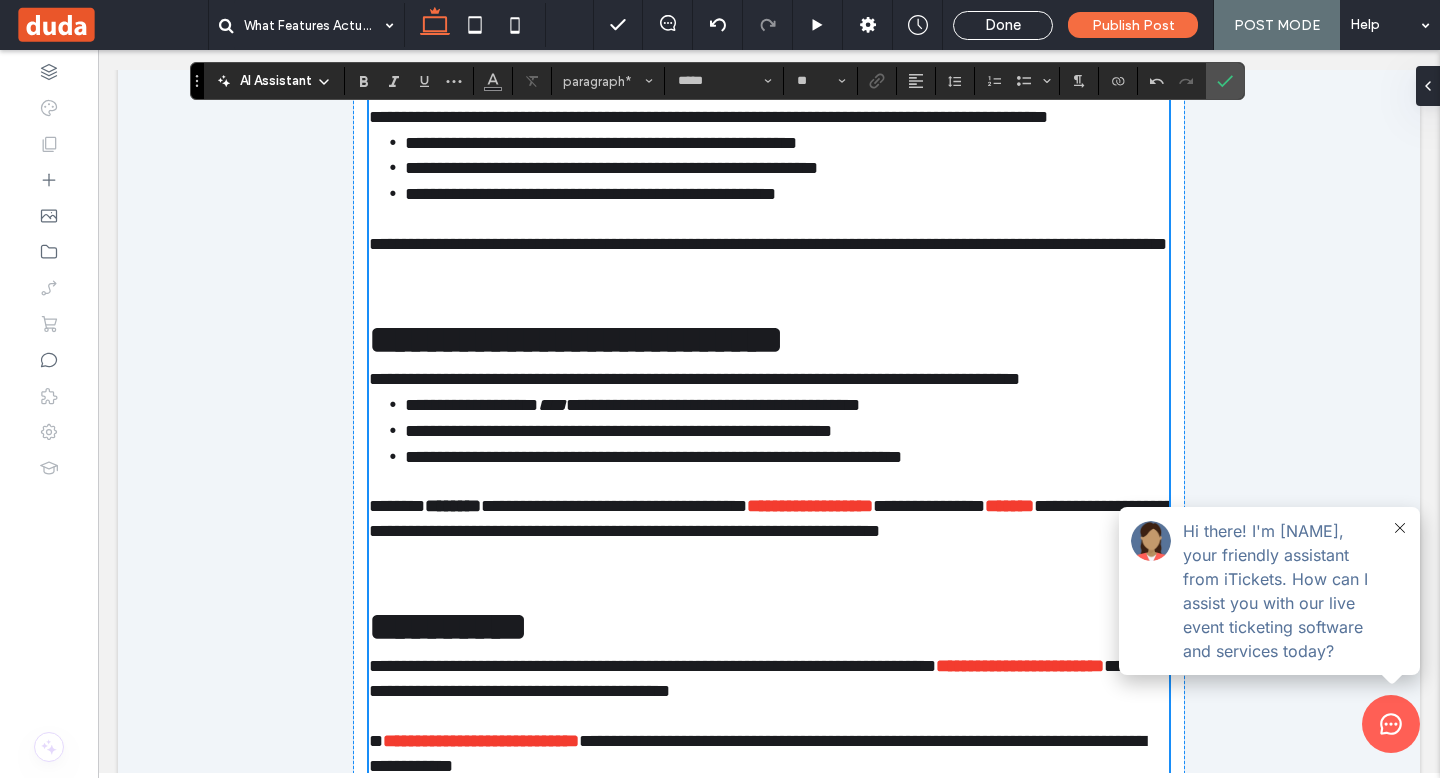 scroll, scrollTop: 3799, scrollLeft: 0, axis: vertical 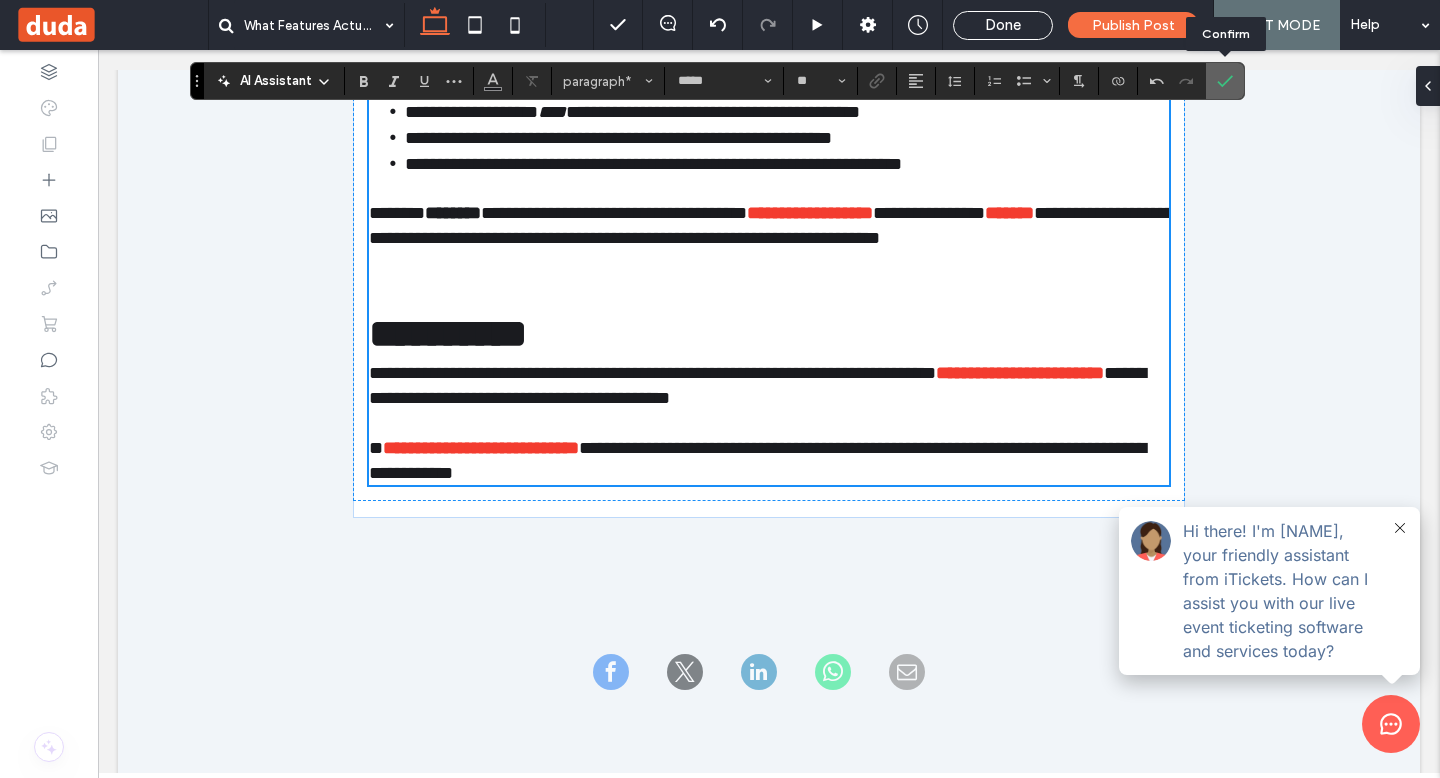 click 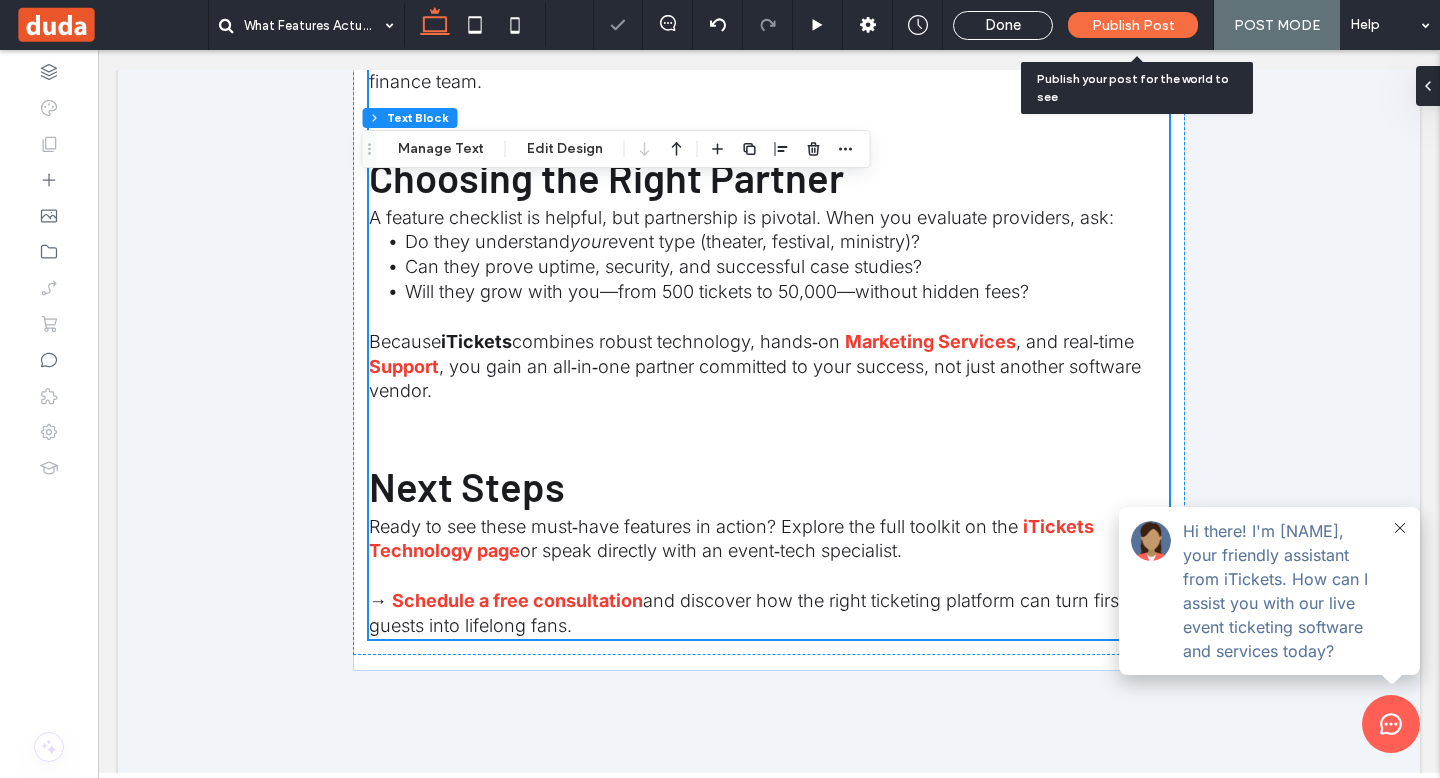click on "Publish Post" at bounding box center [1133, 25] 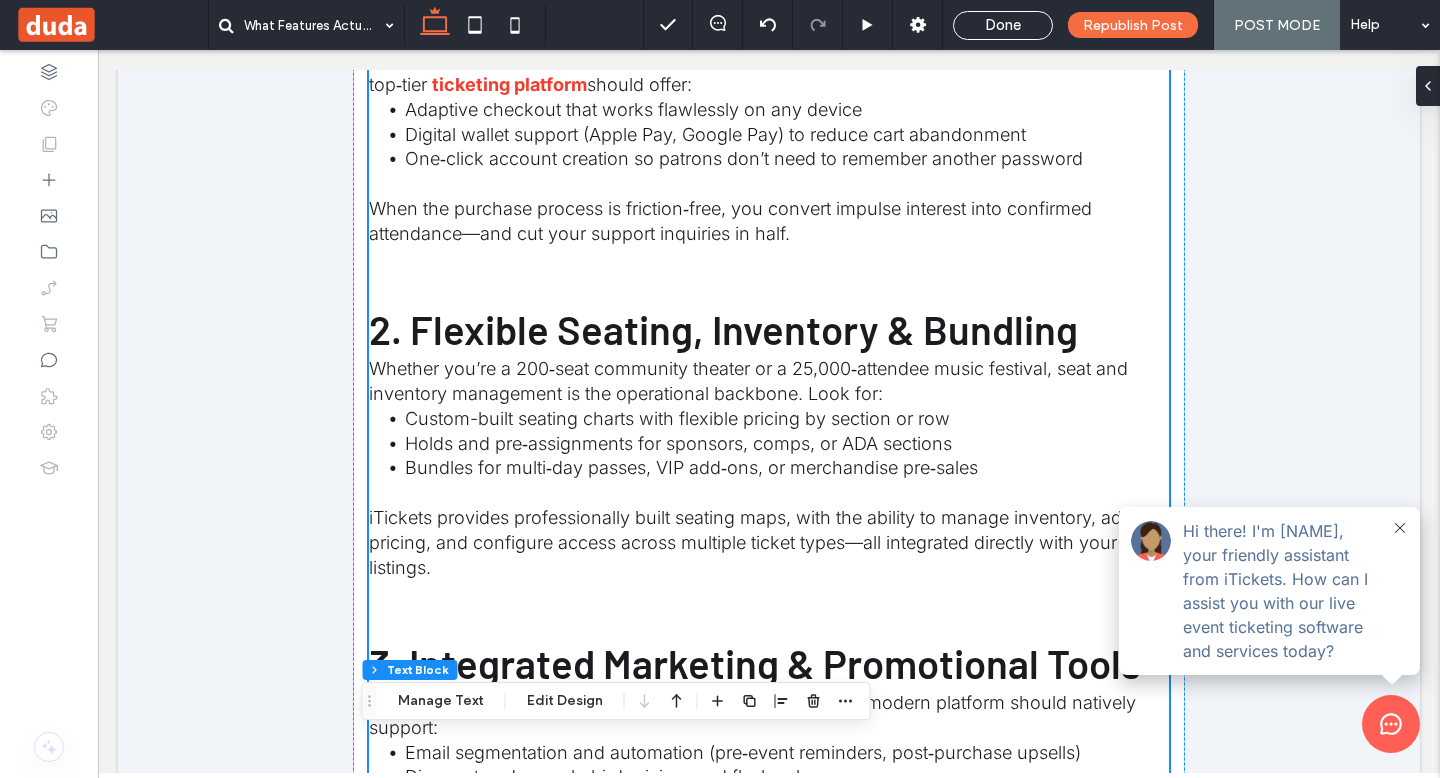 scroll, scrollTop: 21, scrollLeft: 0, axis: vertical 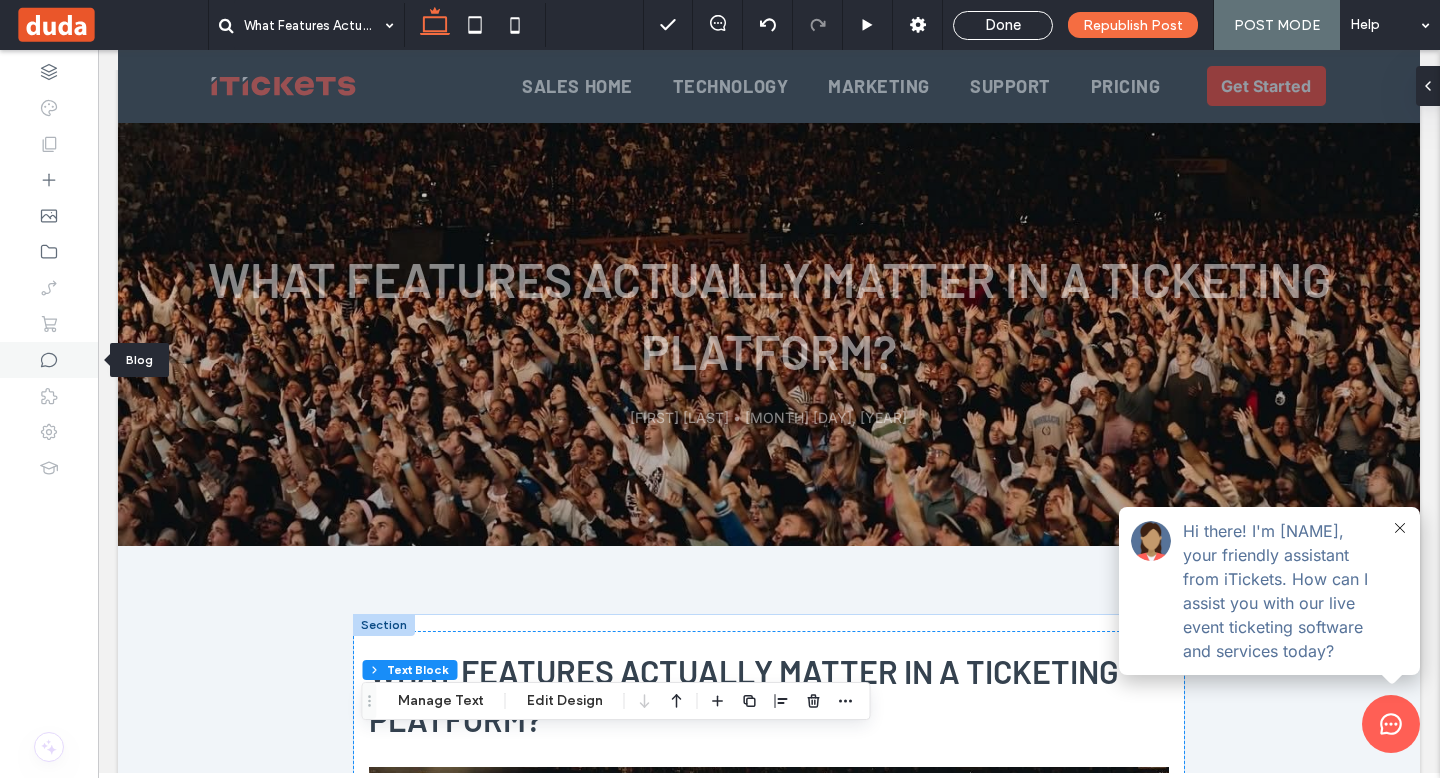 drag, startPoint x: 50, startPoint y: 360, endPoint x: 93, endPoint y: 370, distance: 44.14748 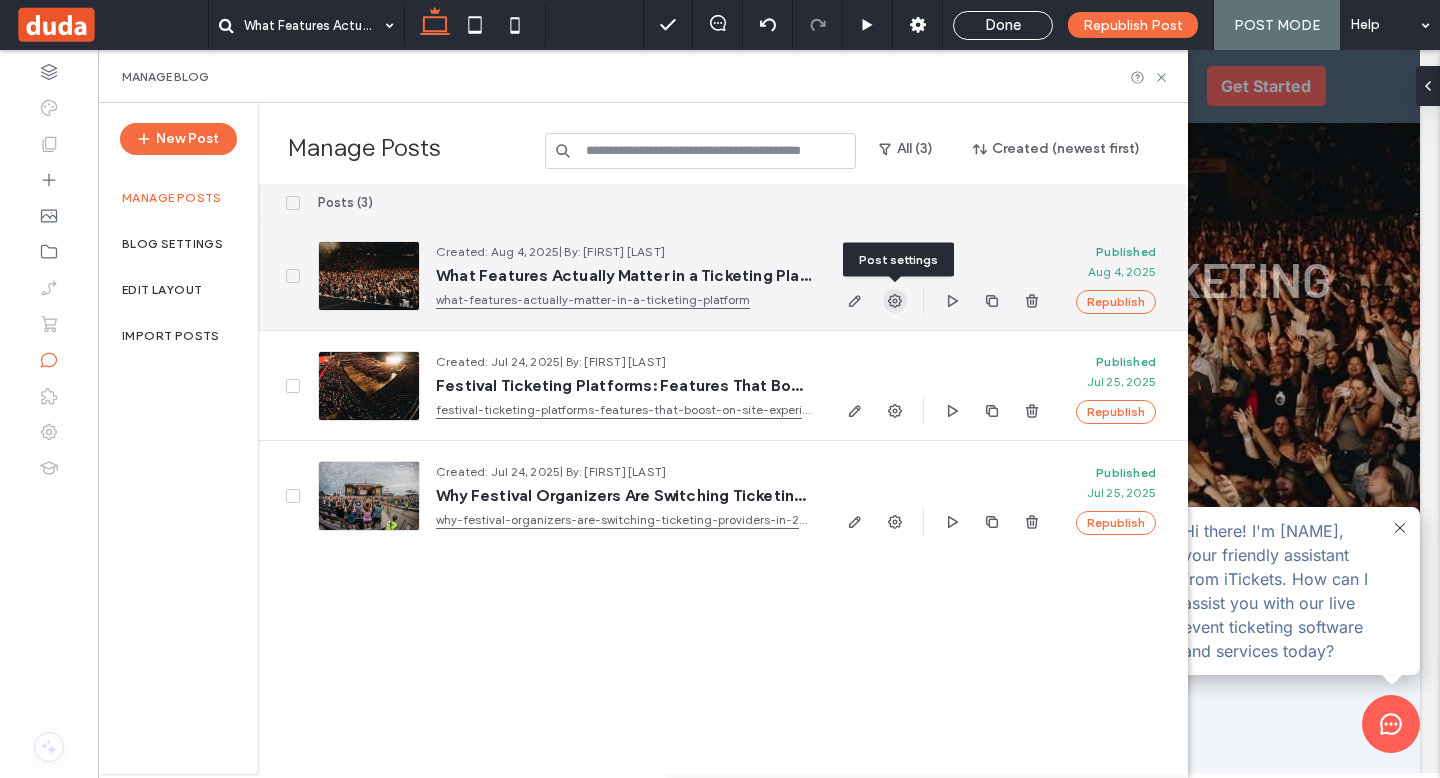 click 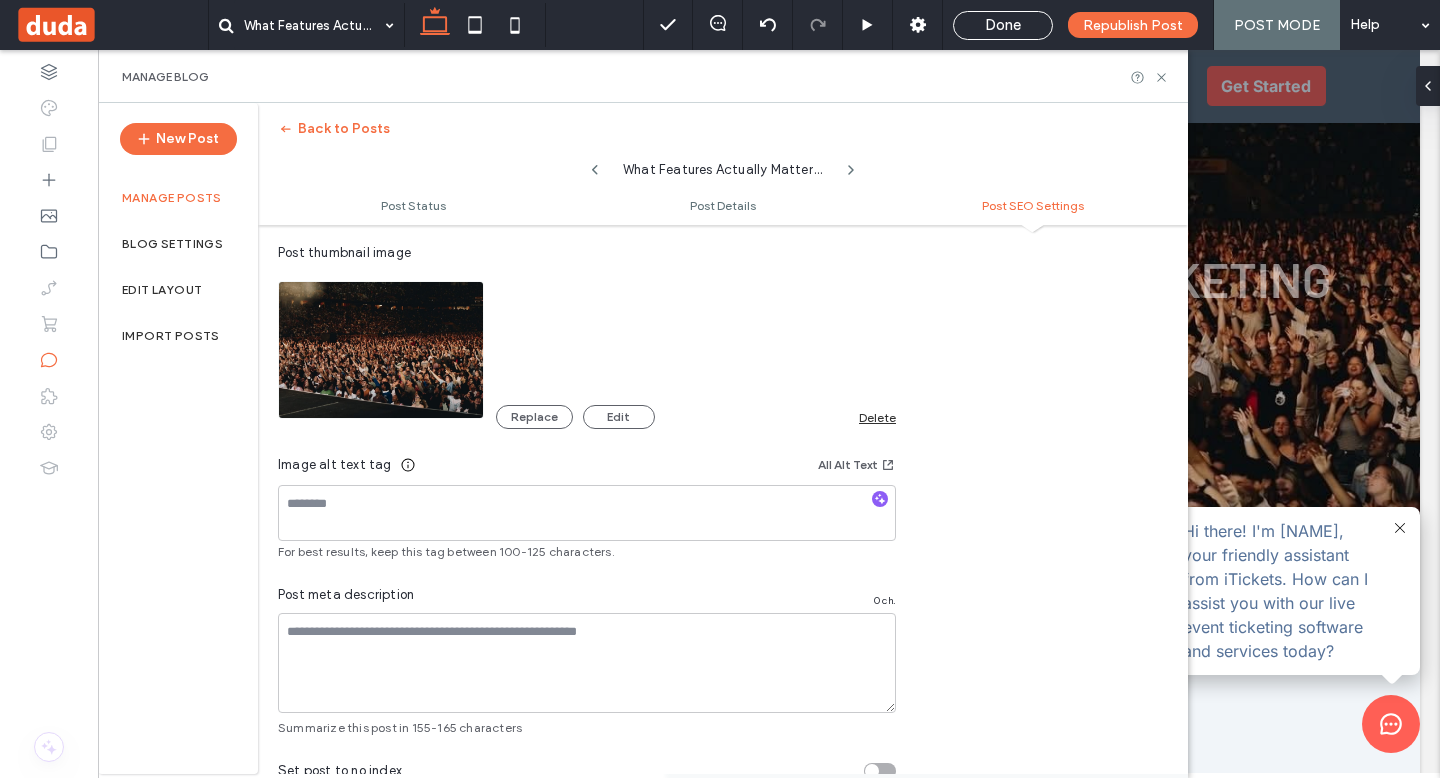 scroll, scrollTop: 1314, scrollLeft: 0, axis: vertical 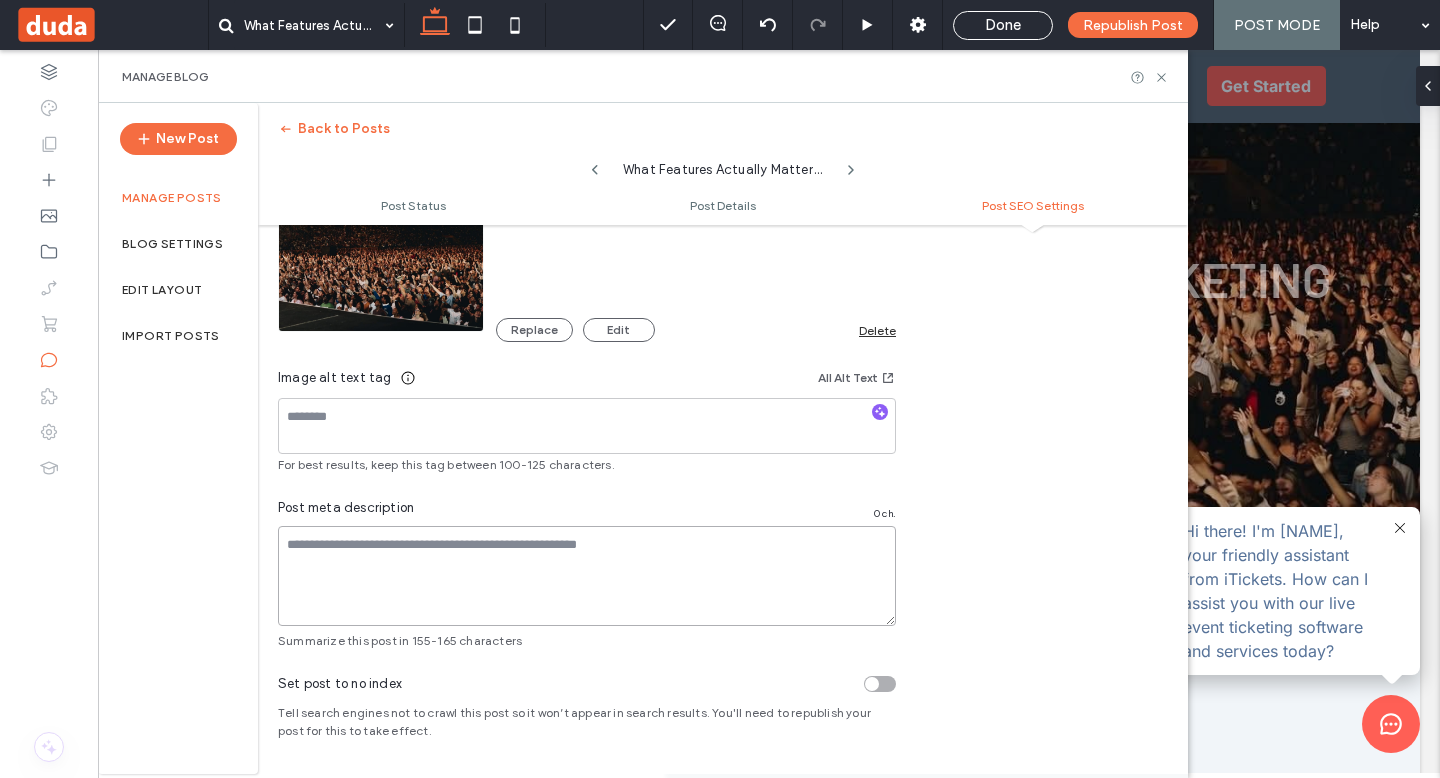 click at bounding box center [587, 576] 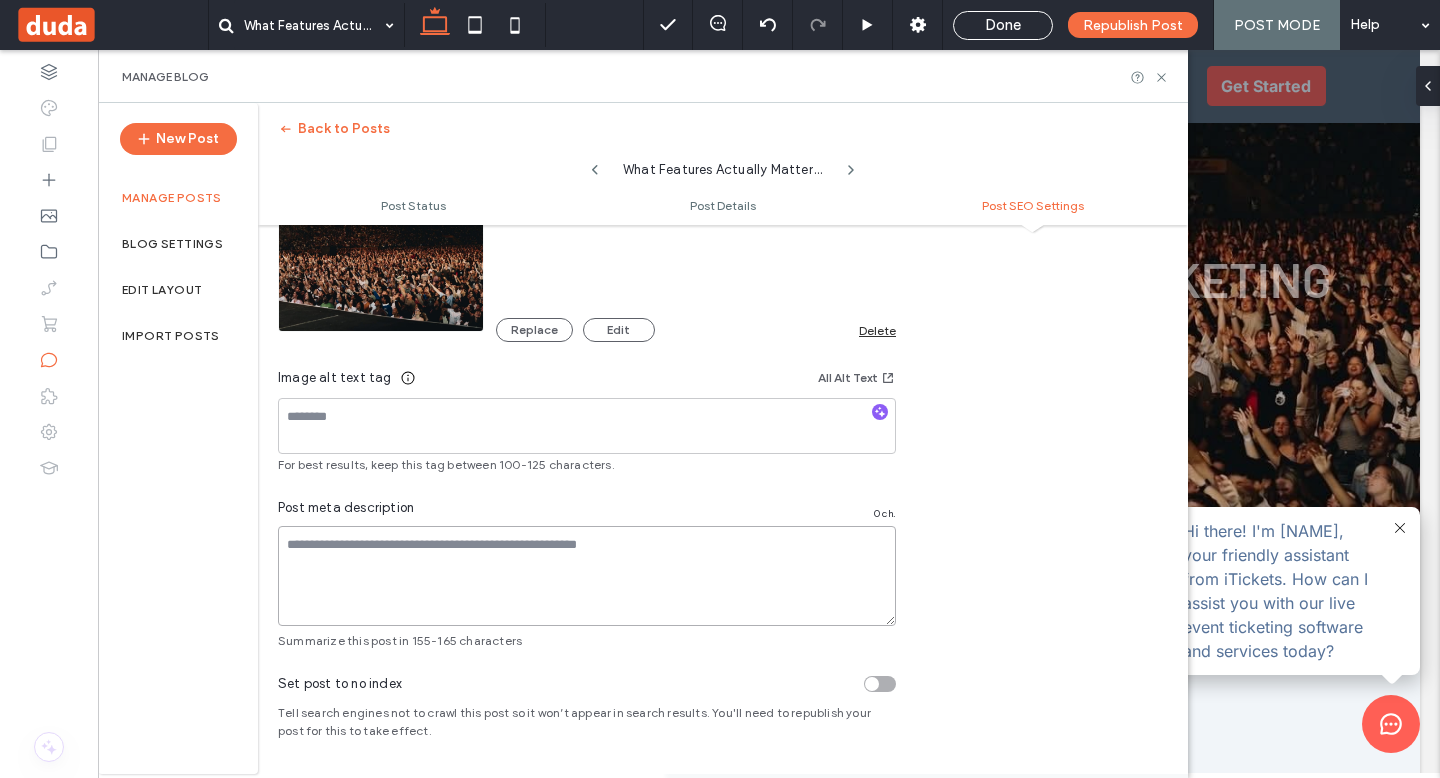 paste on "**********" 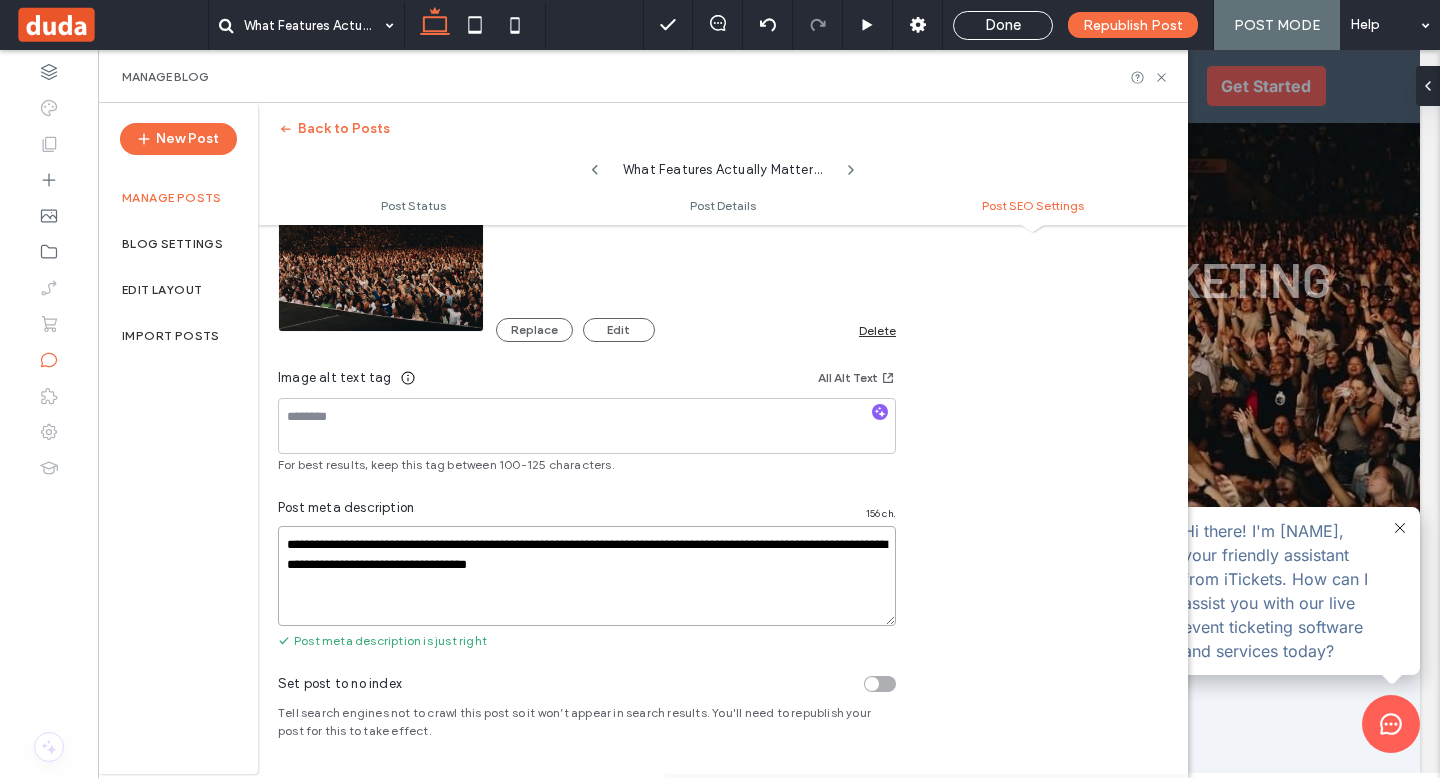 type on "**********" 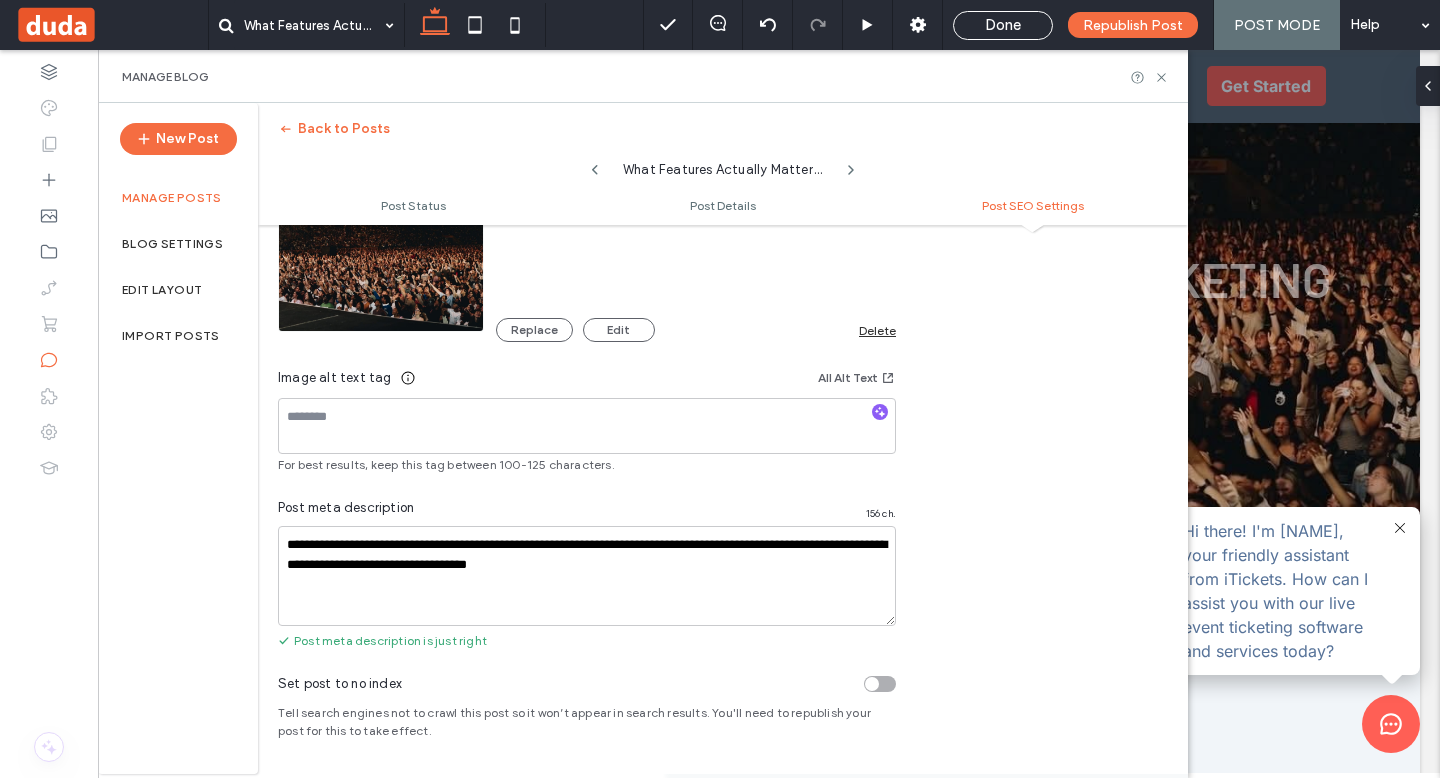 click on "Post meta description 156   ch." at bounding box center [587, 512] 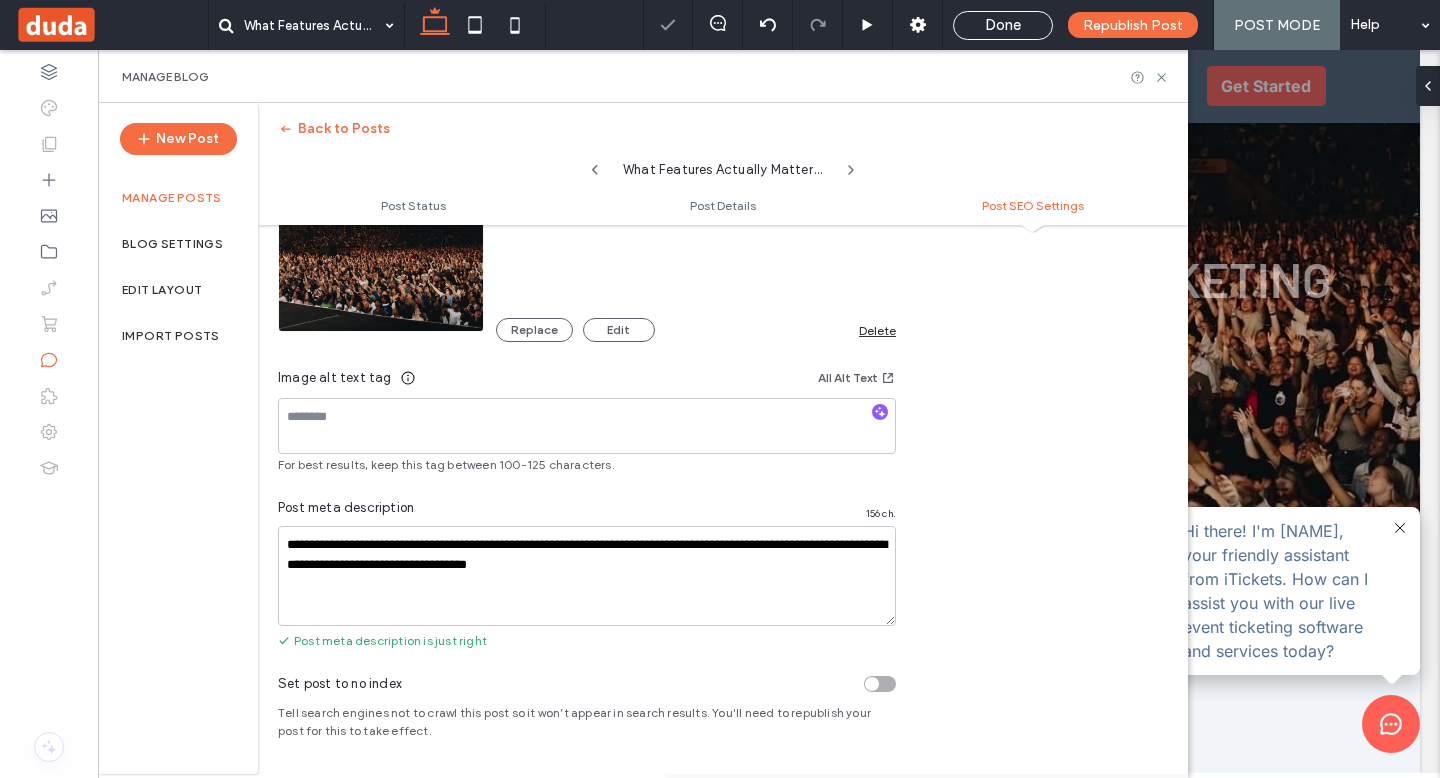 click 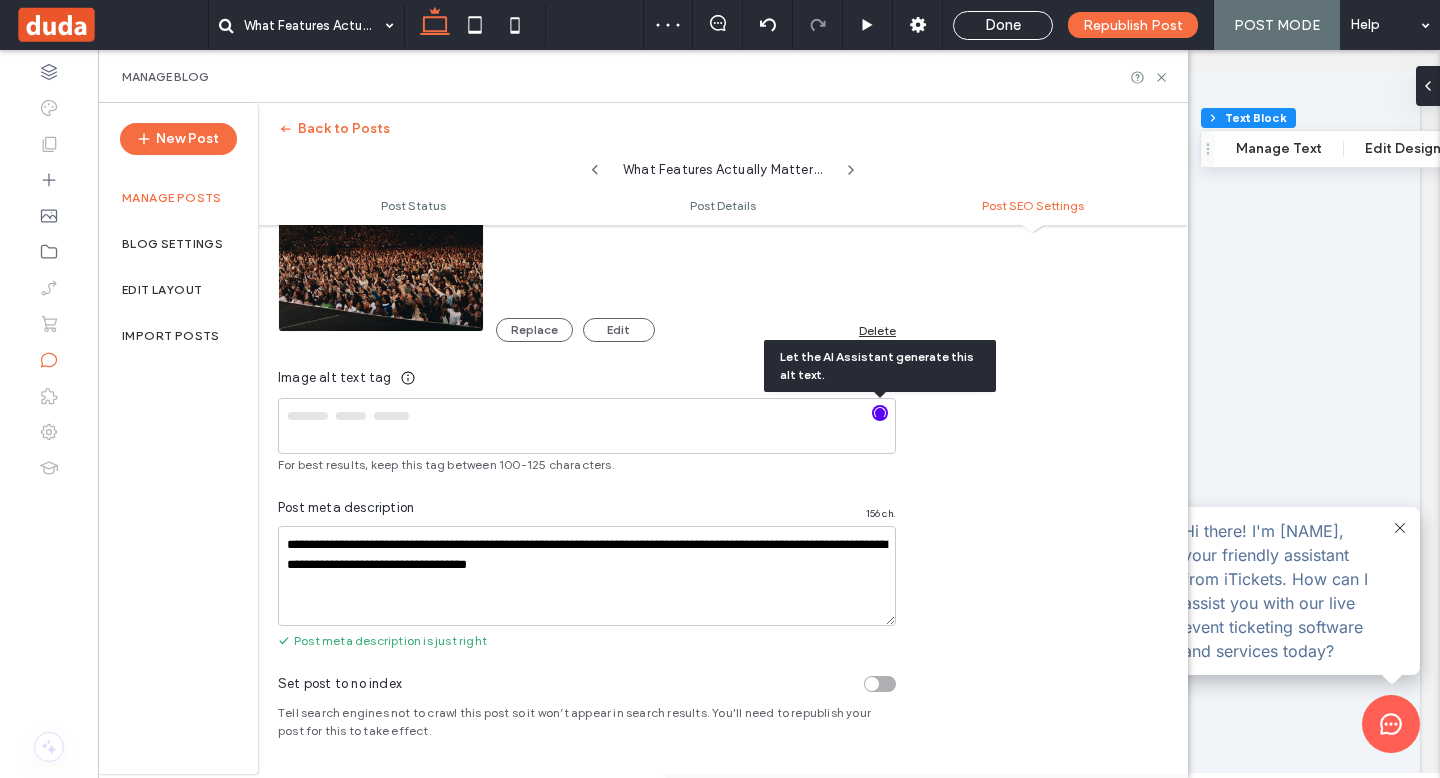 scroll, scrollTop: 2425, scrollLeft: 0, axis: vertical 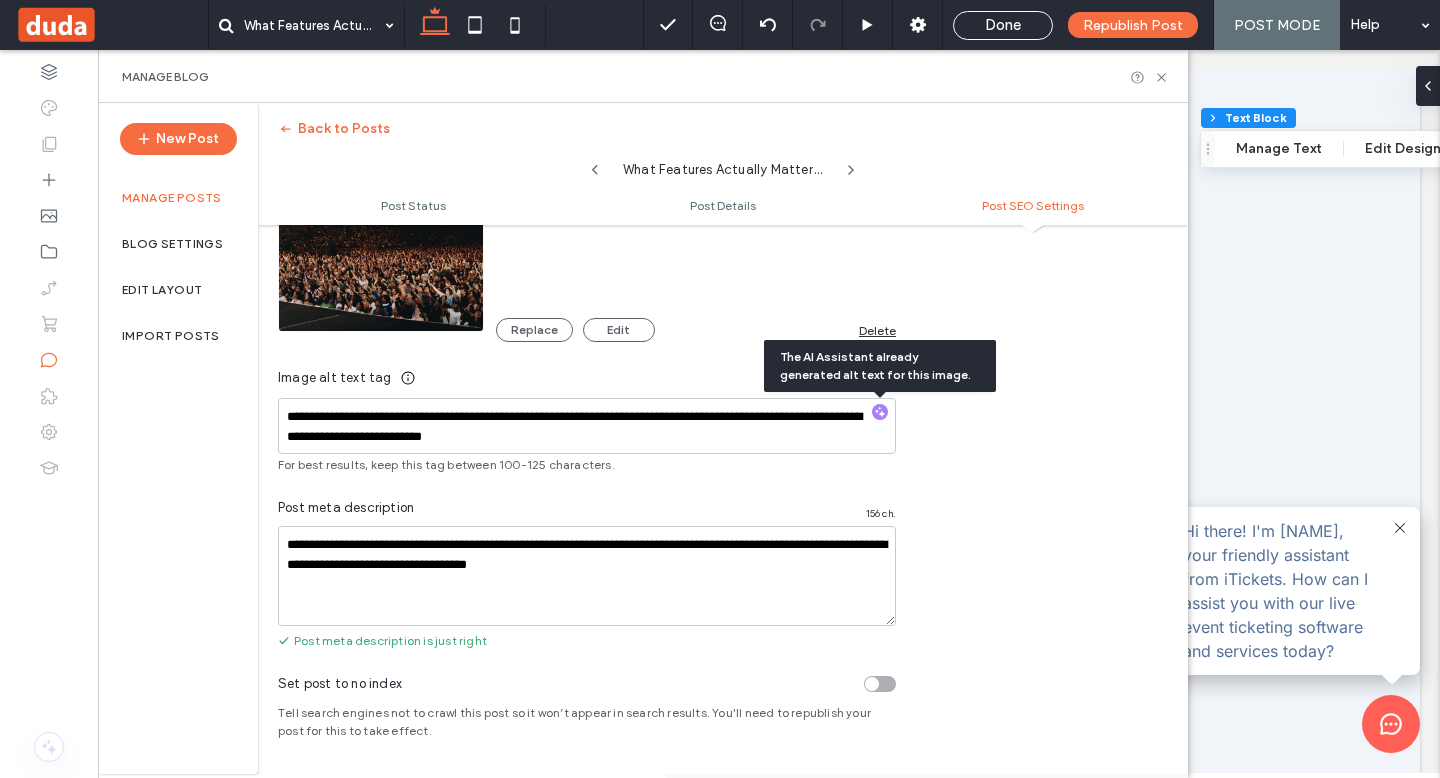 click at bounding box center (720, 389) 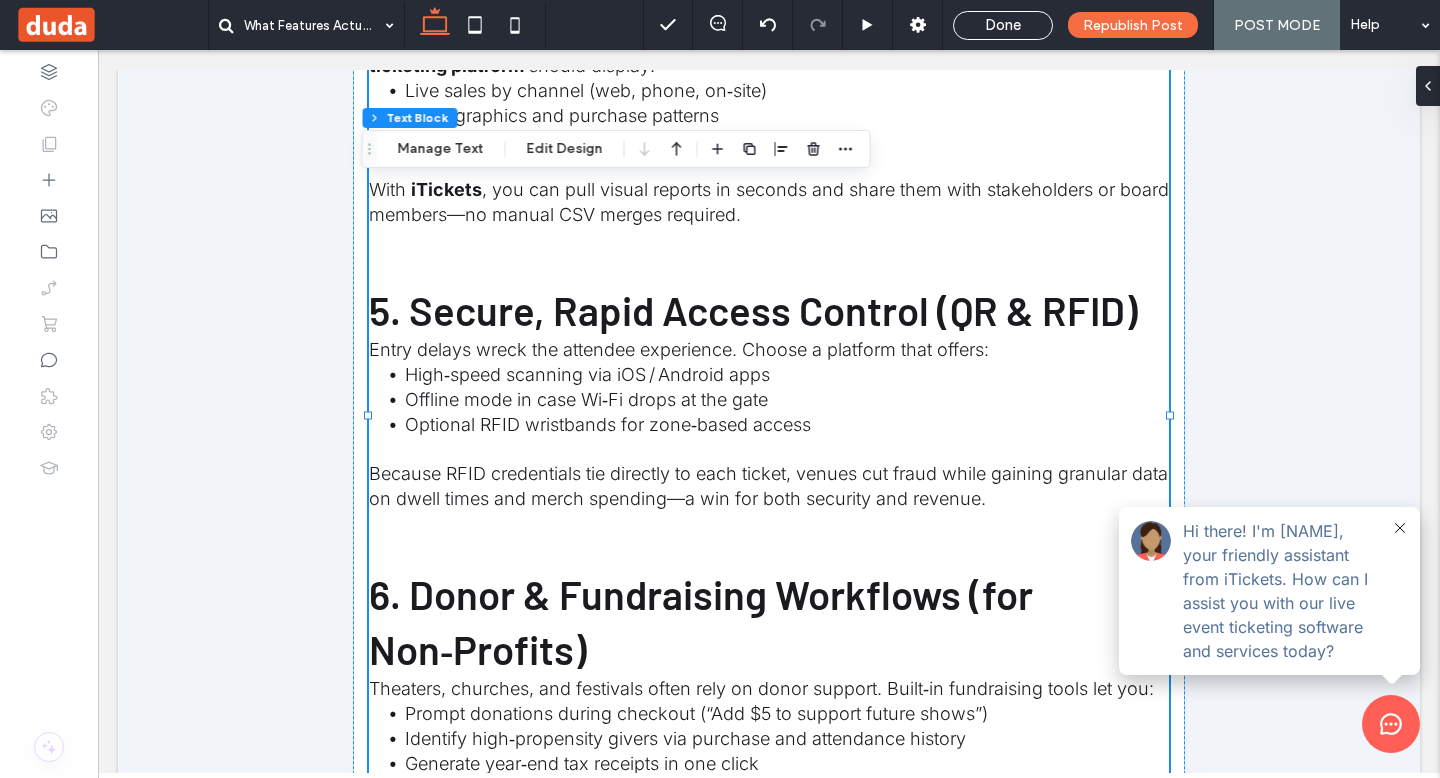 click at bounding box center [720, 389] 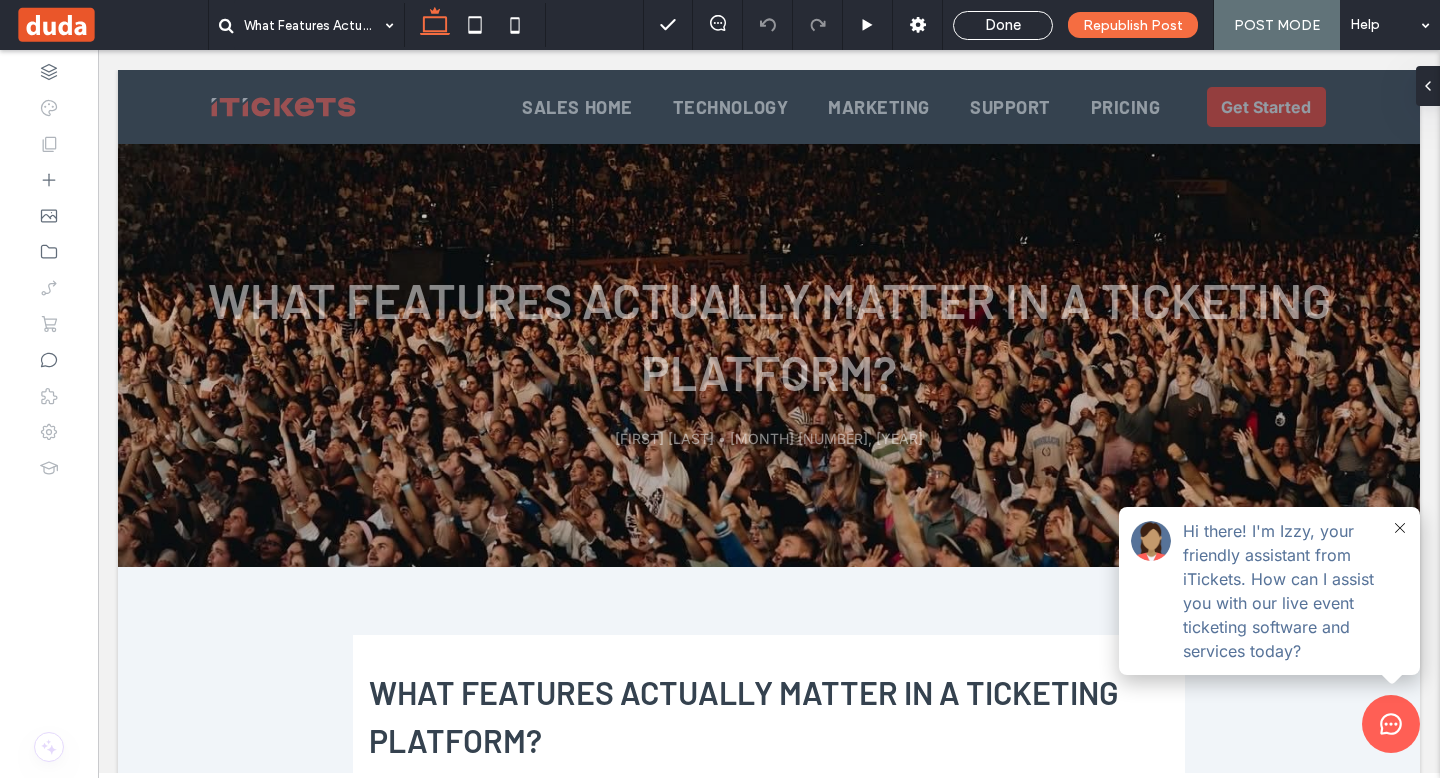 scroll, scrollTop: 1862, scrollLeft: 0, axis: vertical 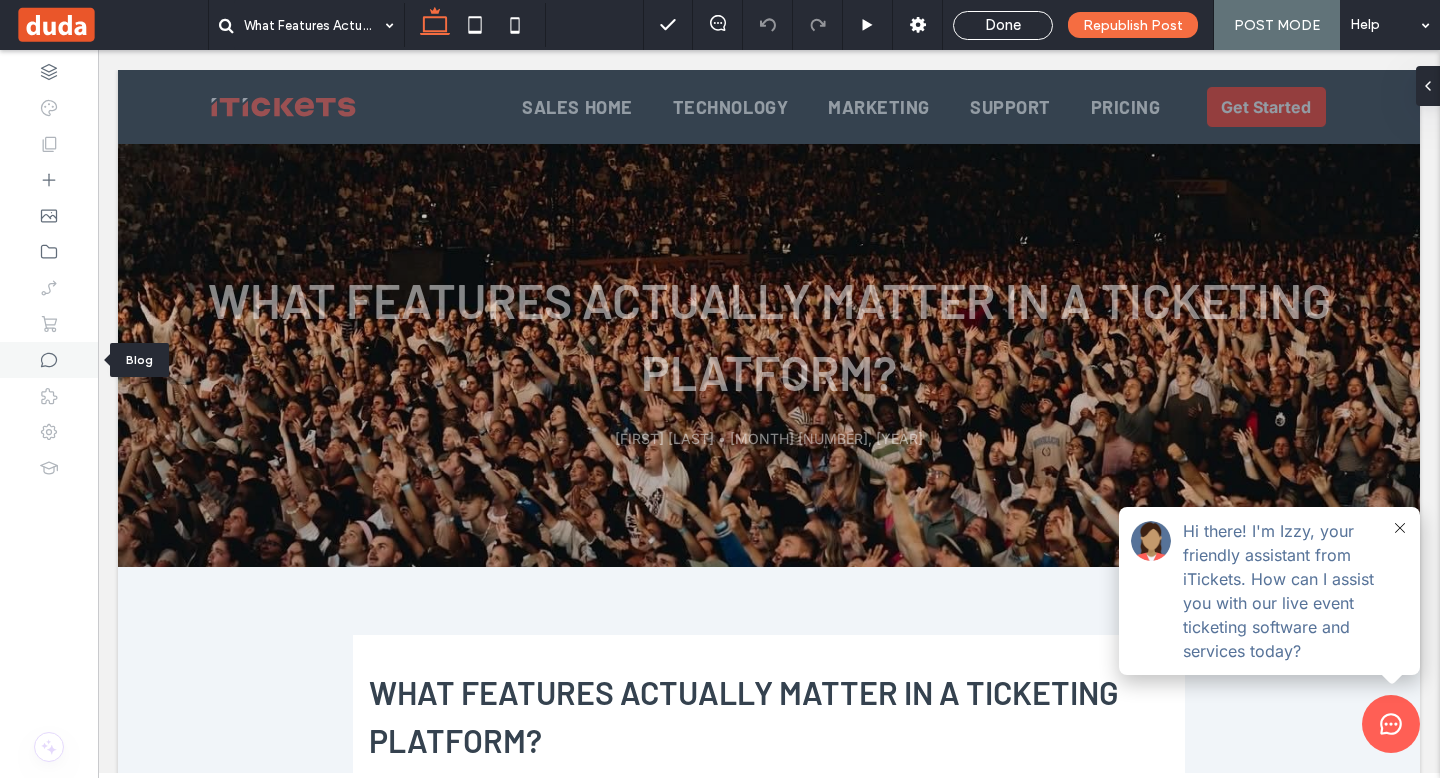 click 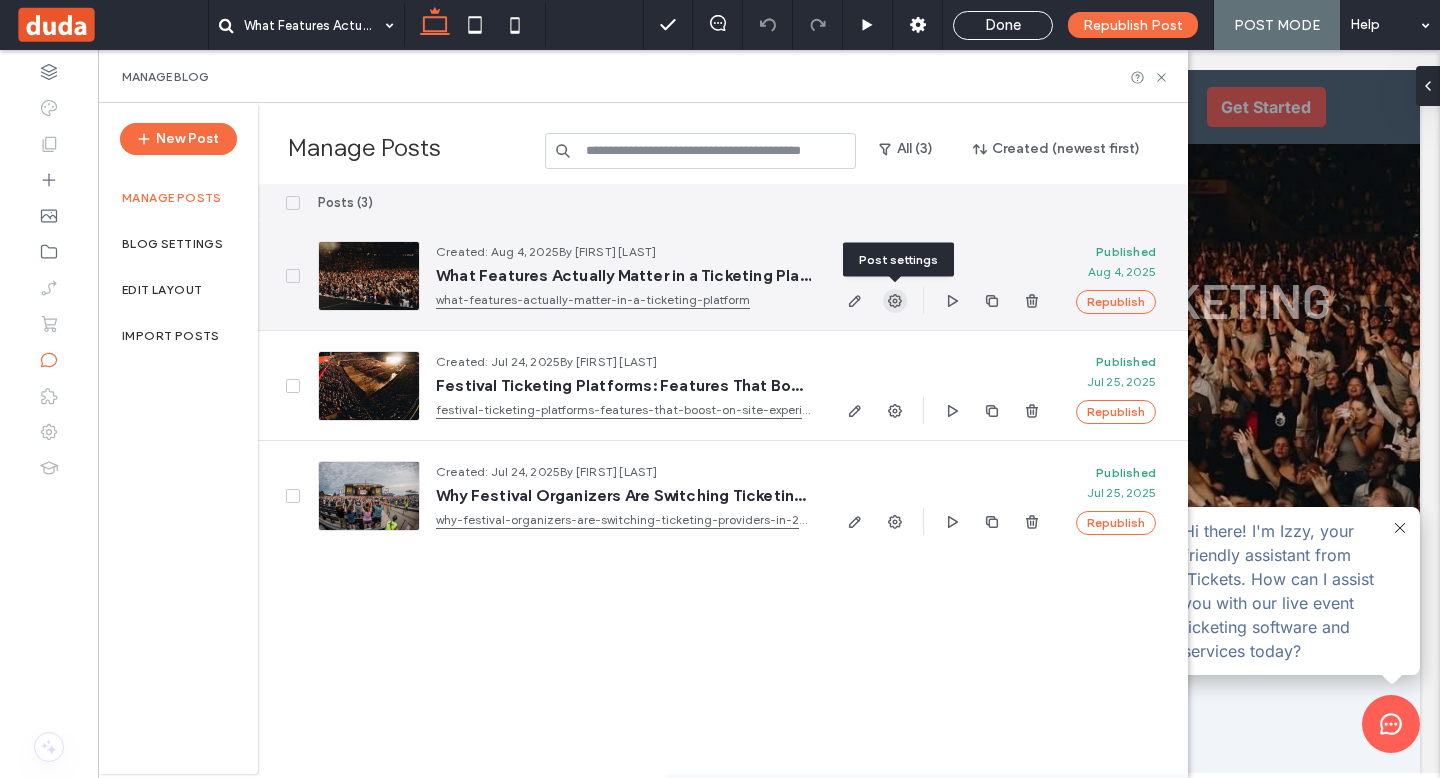 click 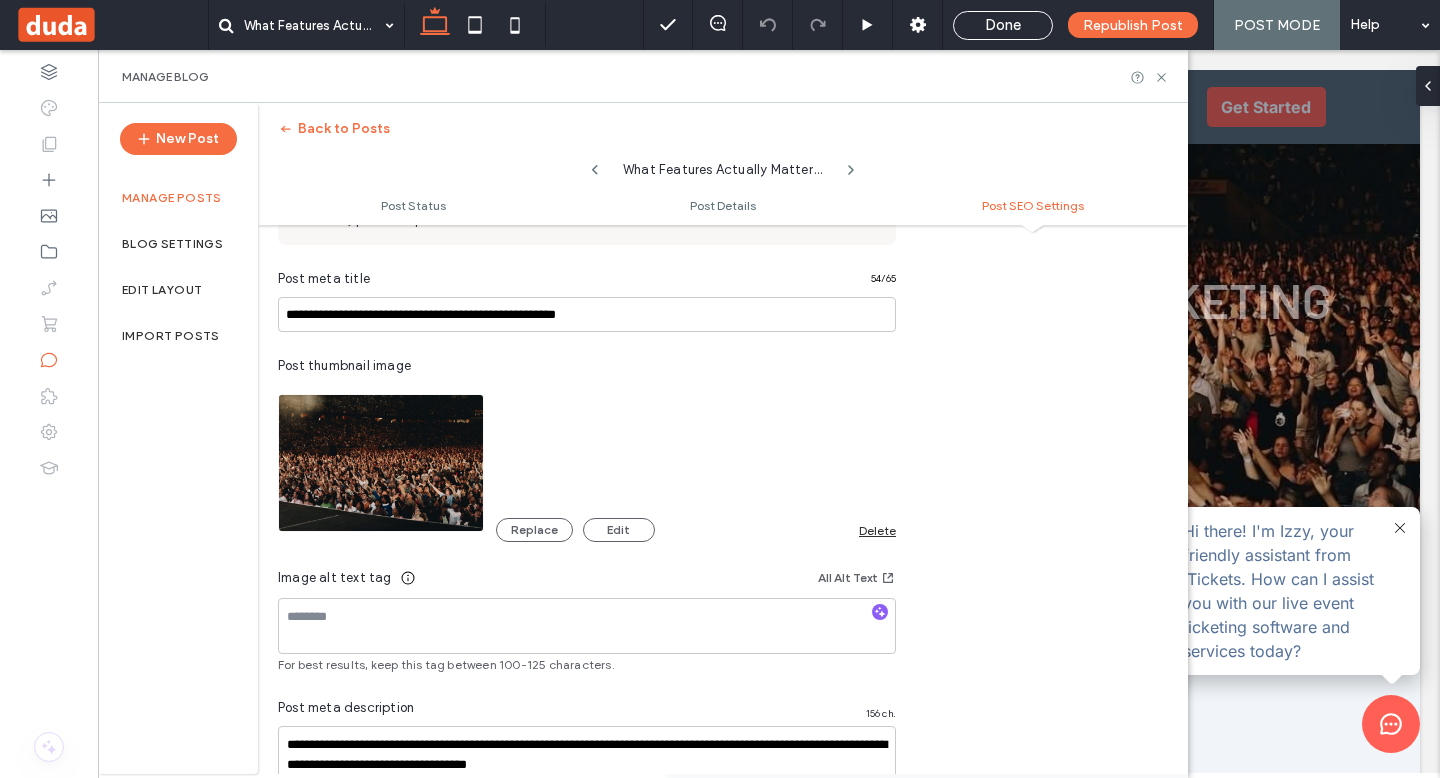 scroll, scrollTop: 1205, scrollLeft: 0, axis: vertical 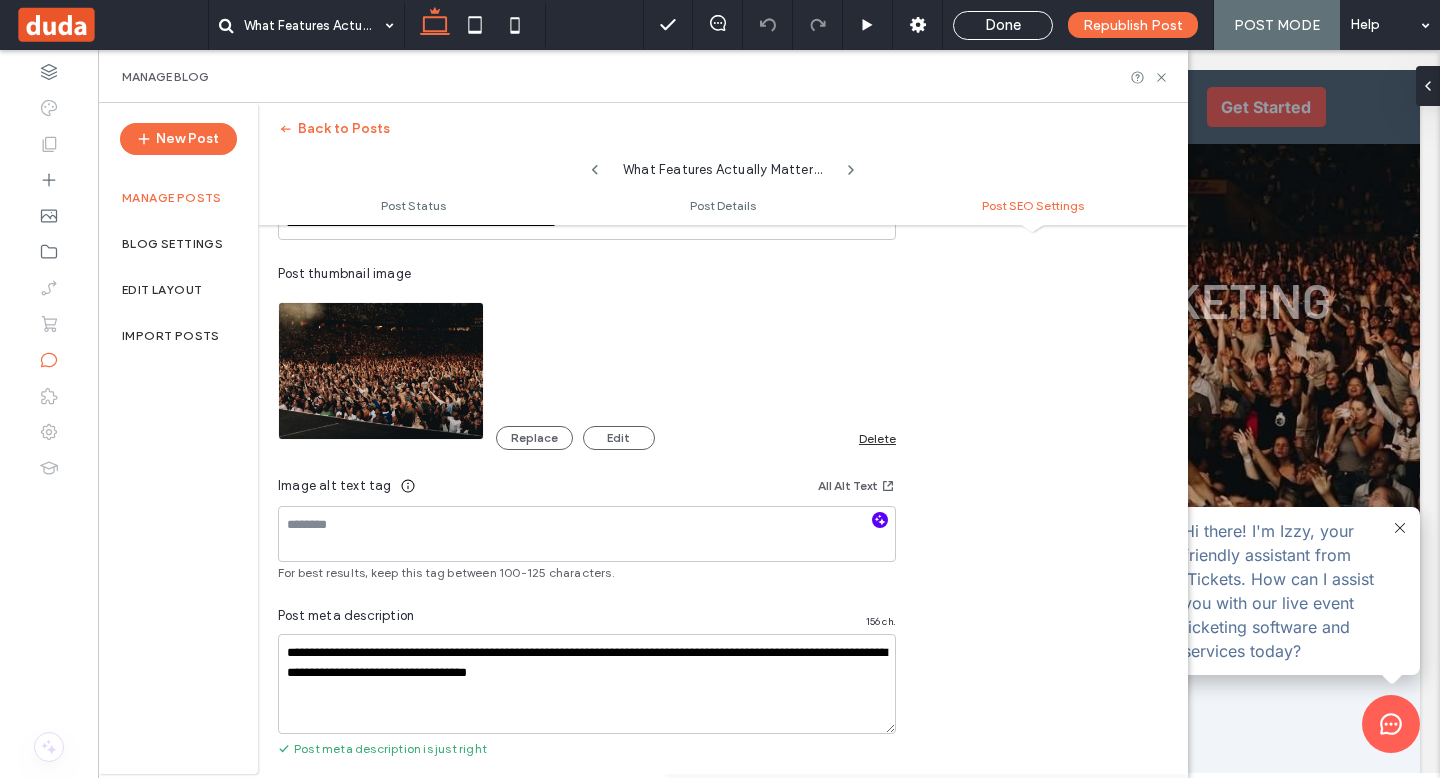 click 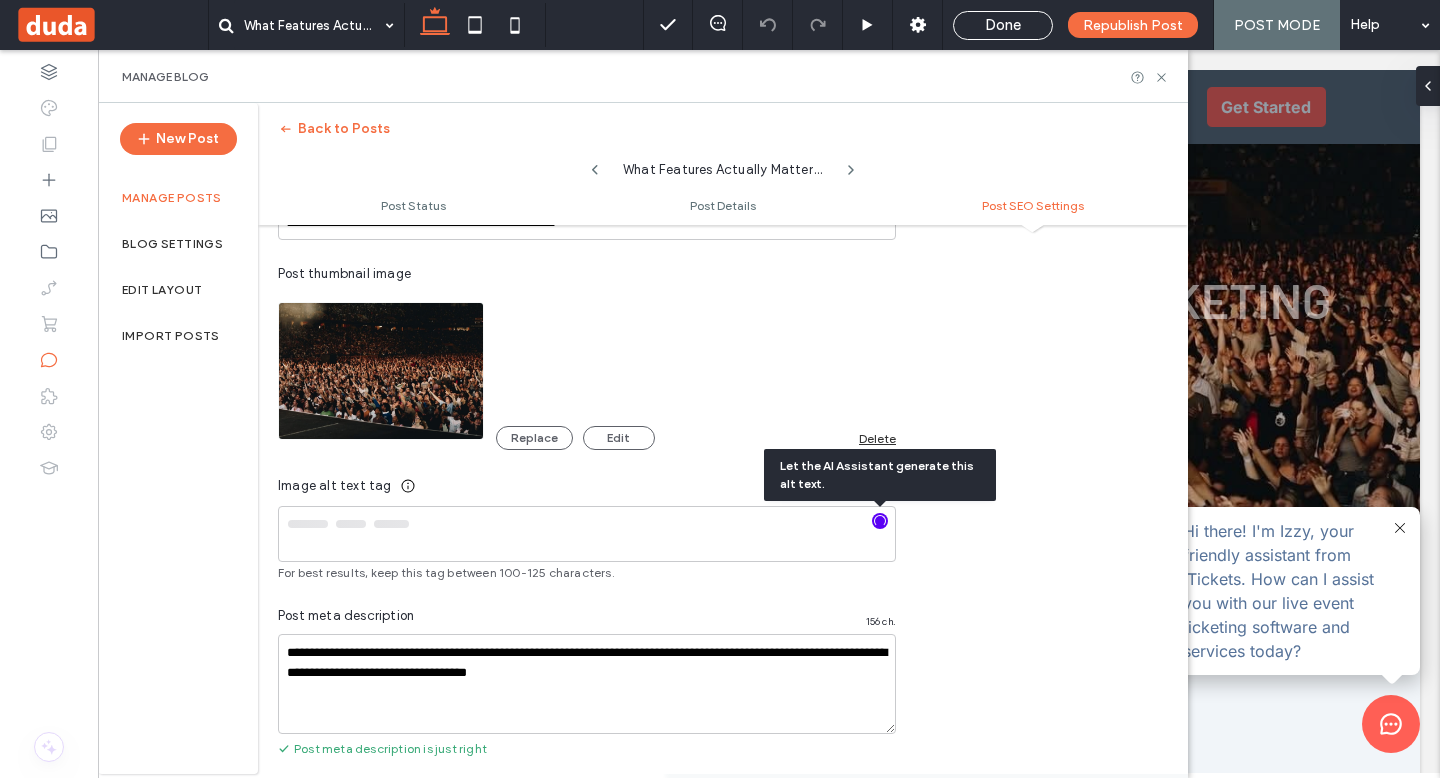 type on "**********" 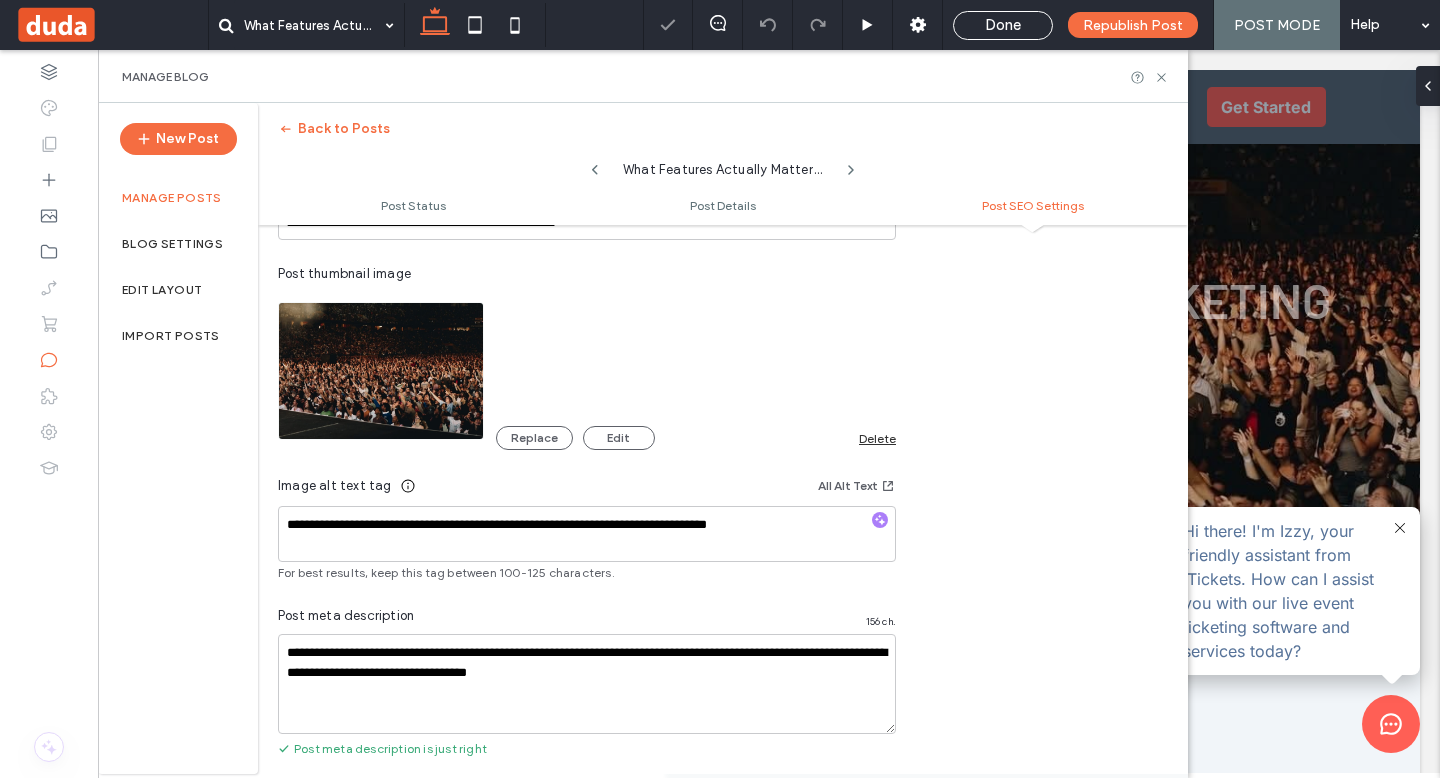 click on "**********" at bounding box center (587, 385) 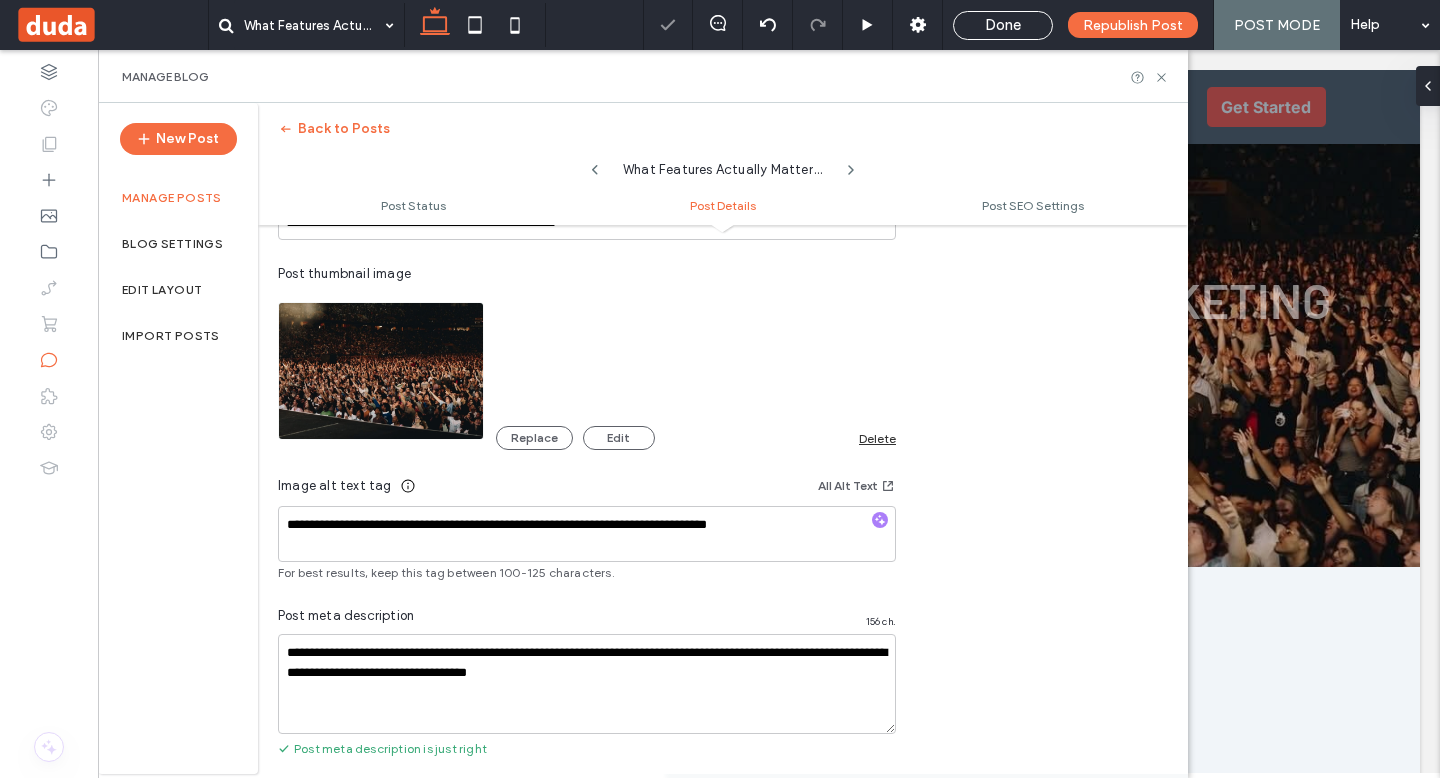 scroll, scrollTop: 633, scrollLeft: 0, axis: vertical 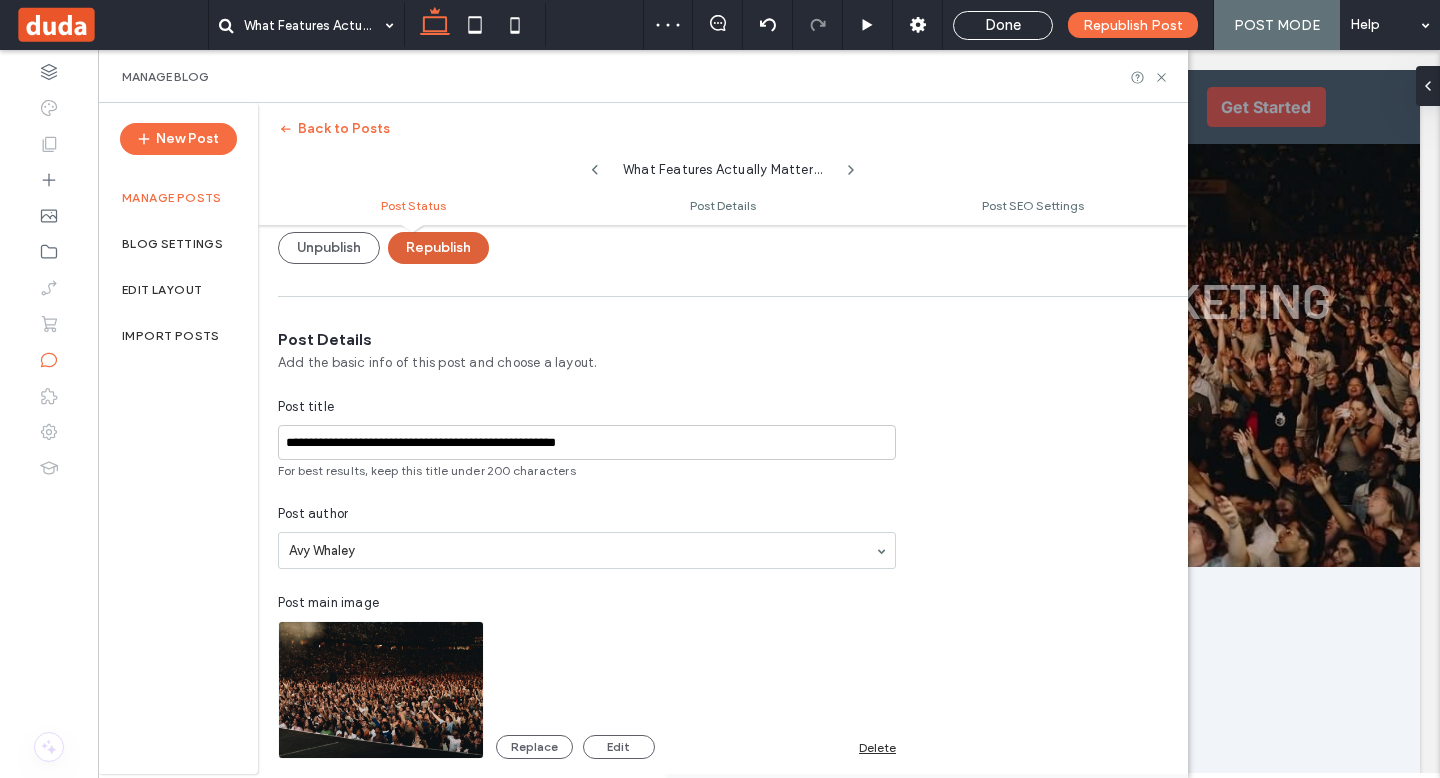 click on "Republish" at bounding box center (438, 248) 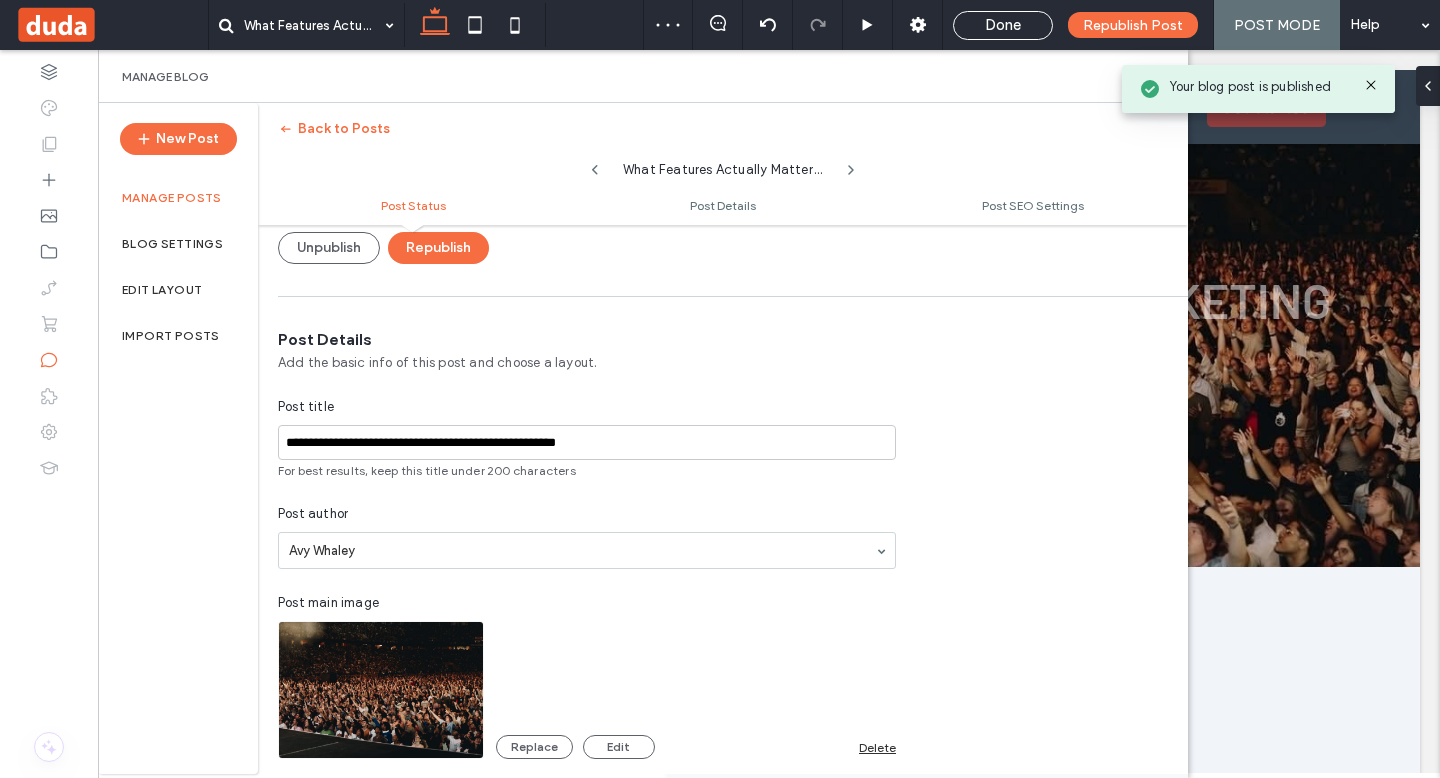 scroll, scrollTop: 0, scrollLeft: 0, axis: both 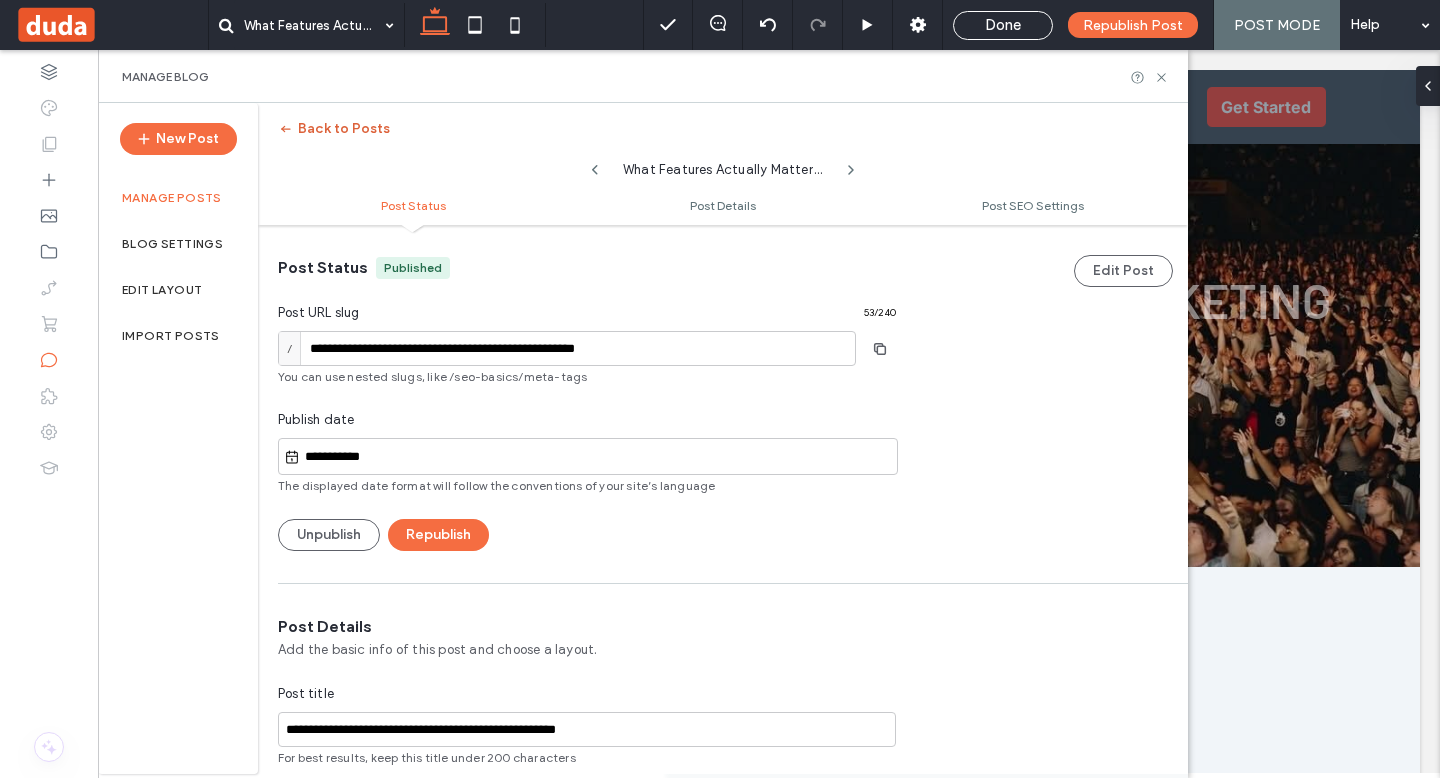 click on "Back to Posts" at bounding box center (334, 129) 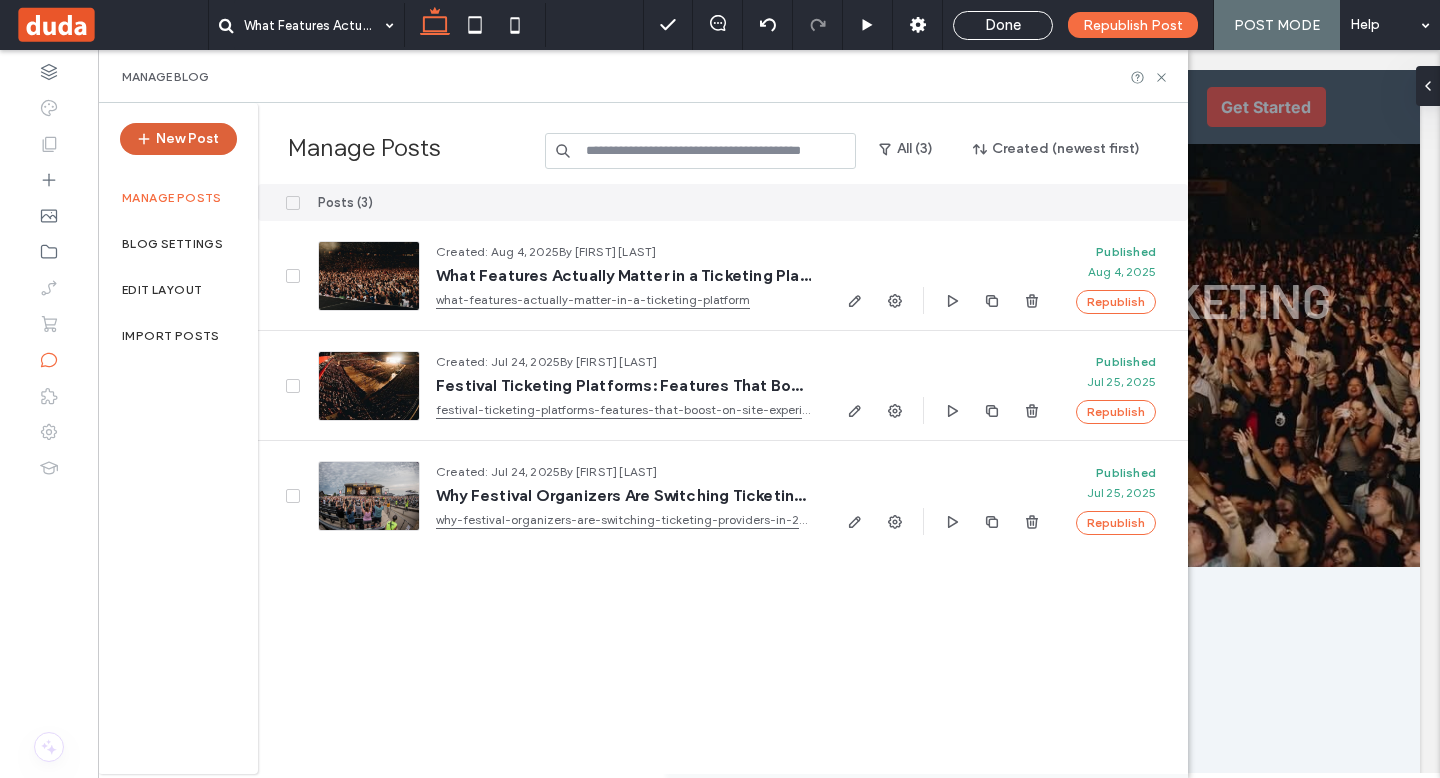 click on "New Post" at bounding box center (178, 139) 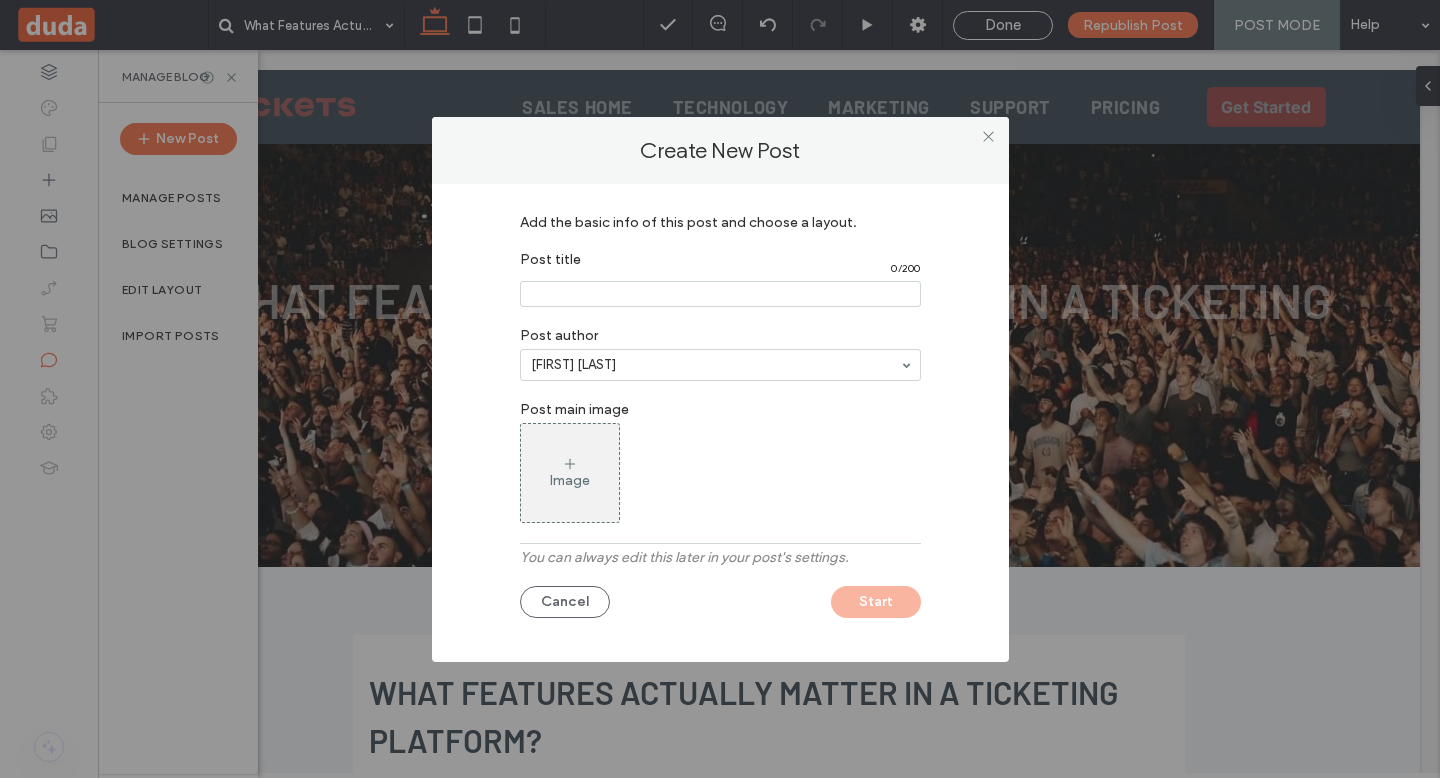 click at bounding box center (720, 294) 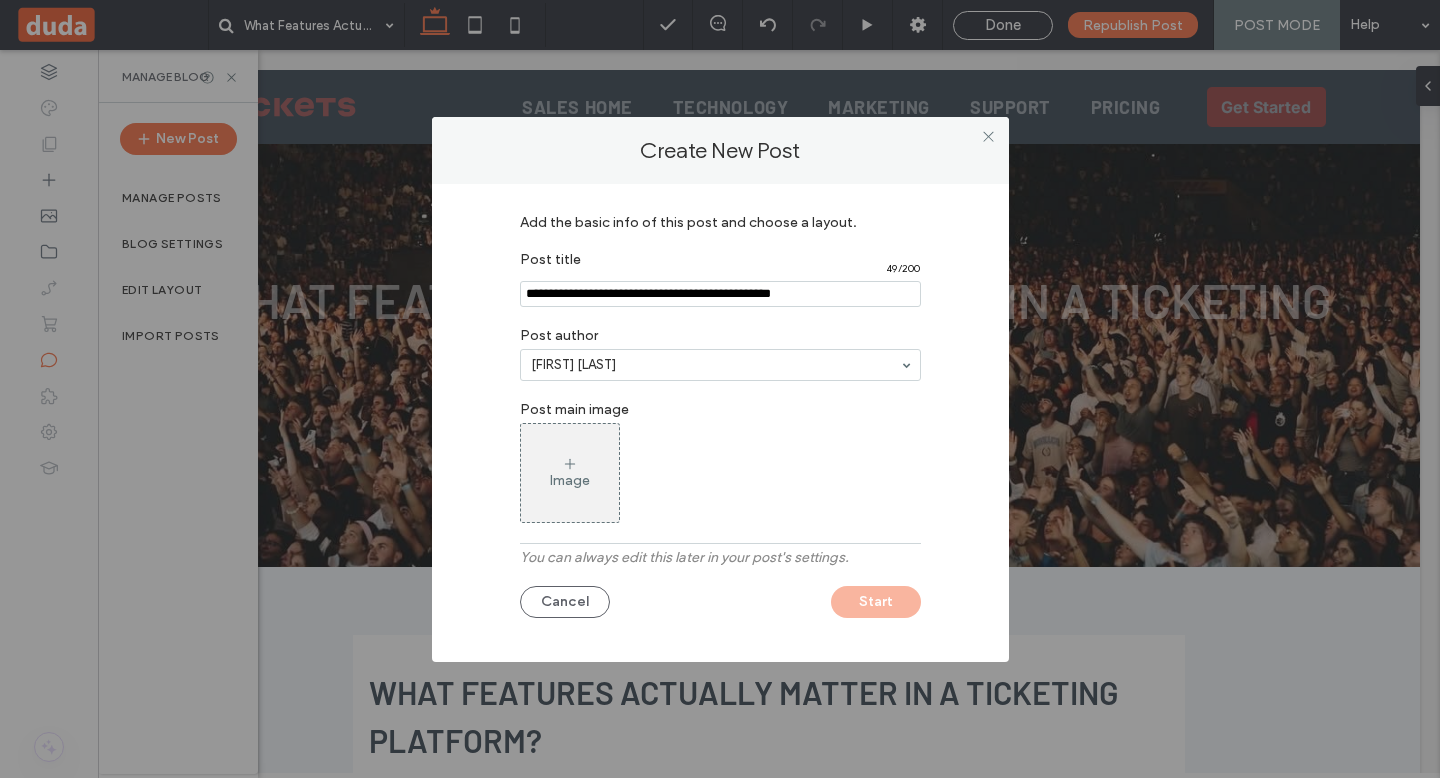 type on "**********" 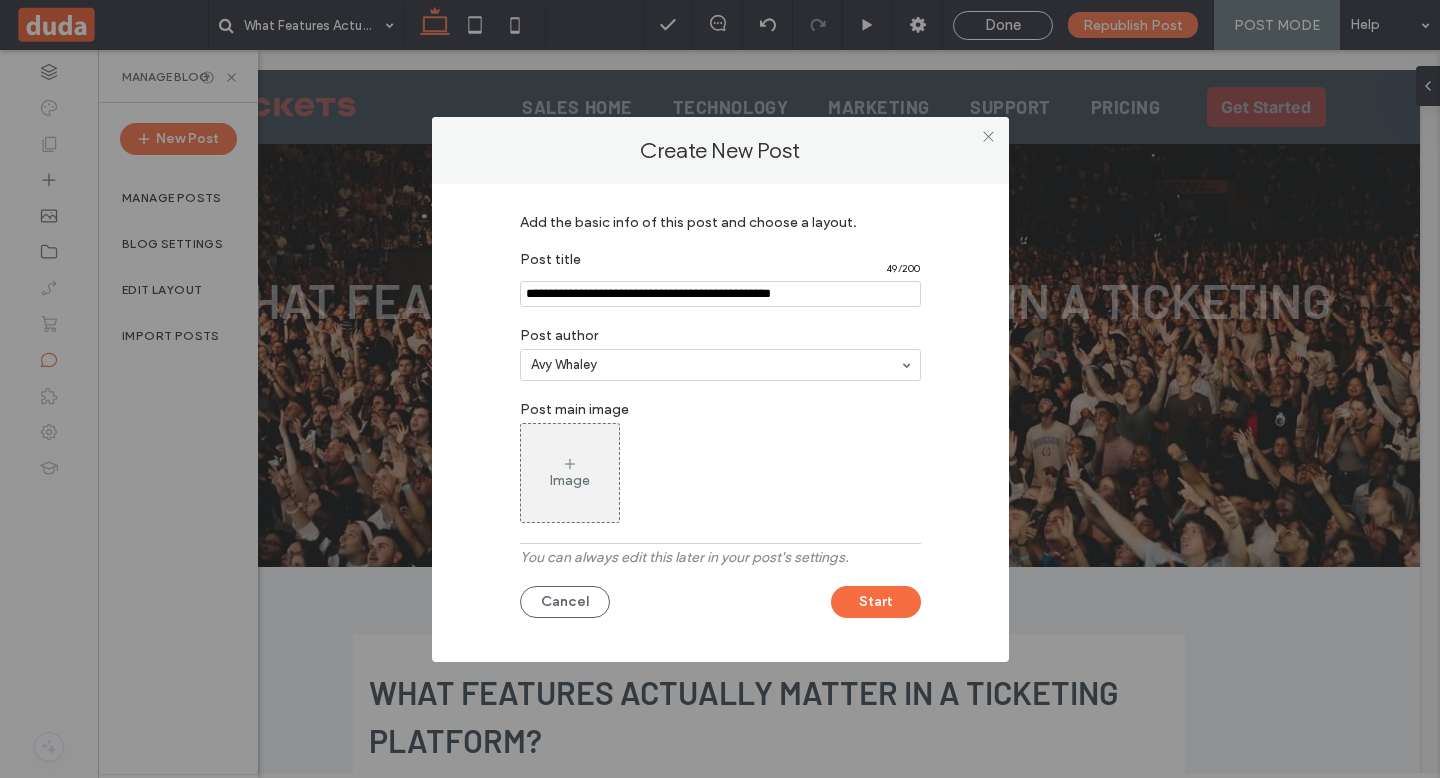 click on "Image" at bounding box center (570, 473) 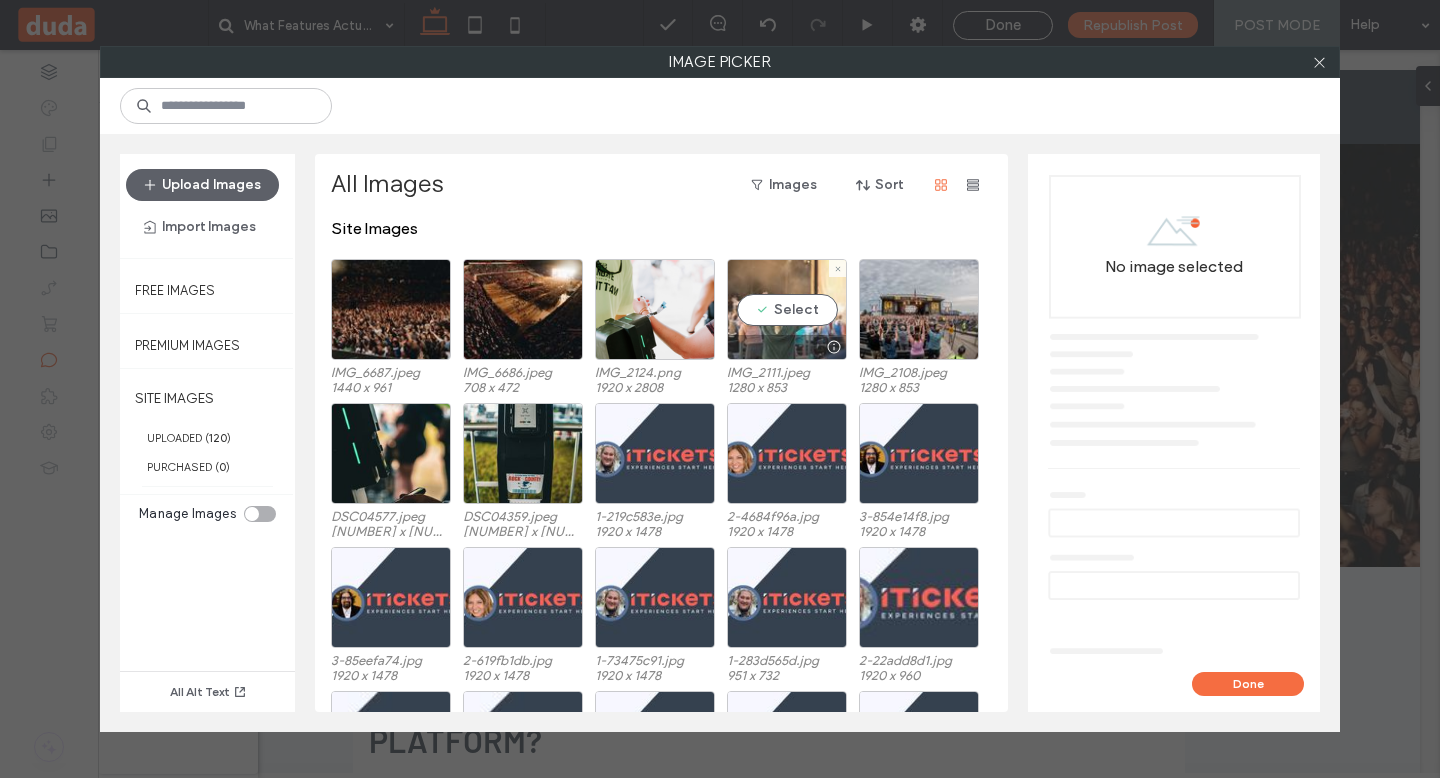 click on "Select" at bounding box center (787, 309) 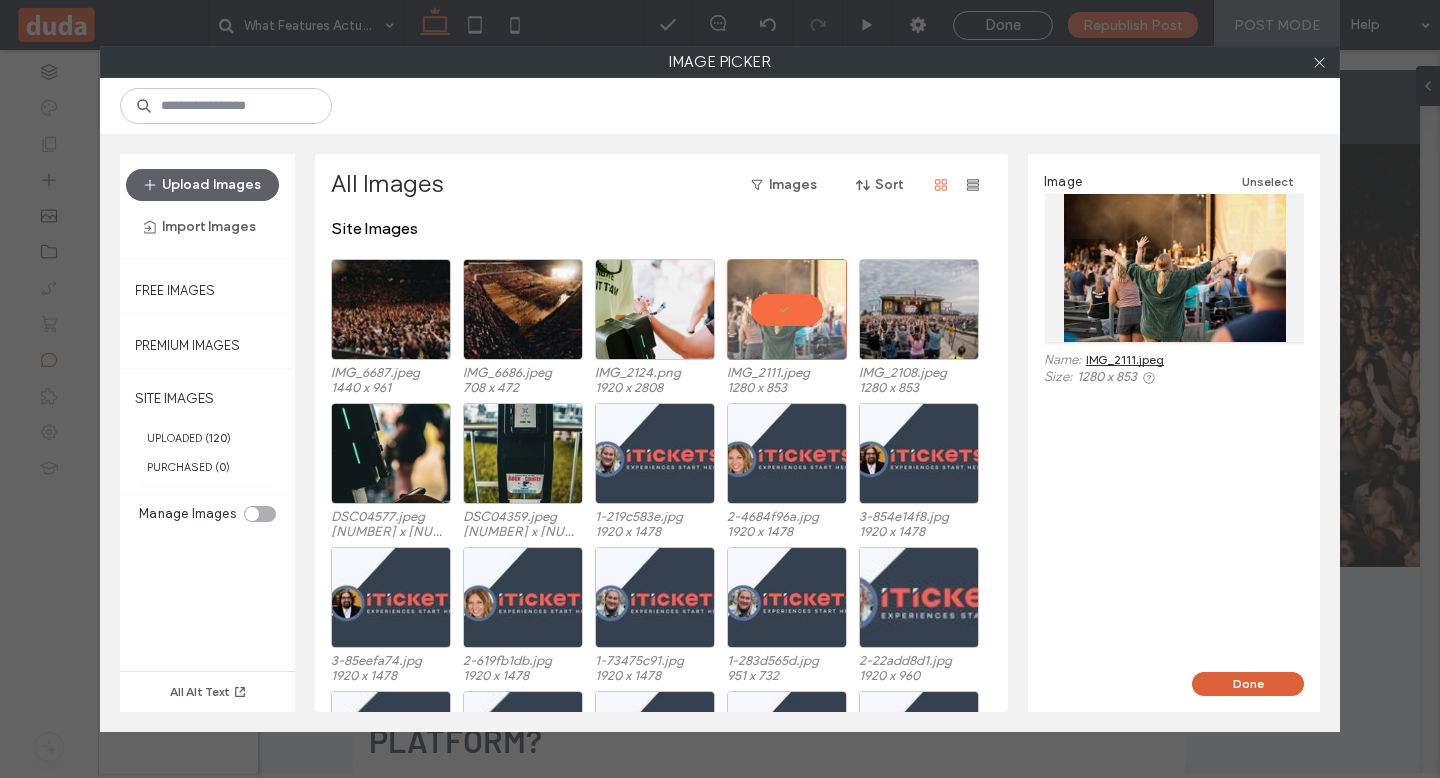 click on "Done" at bounding box center [1248, 684] 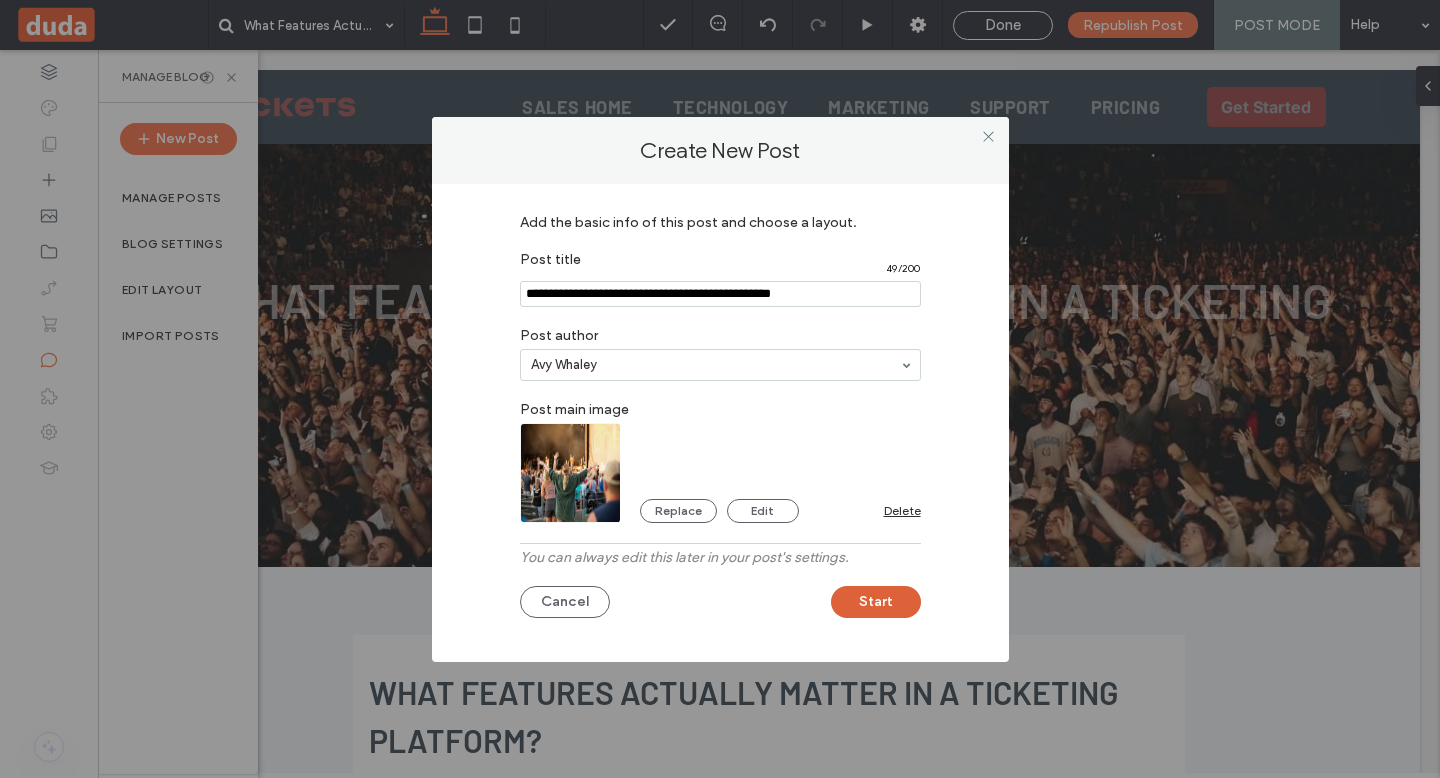 click on "Start" at bounding box center [876, 602] 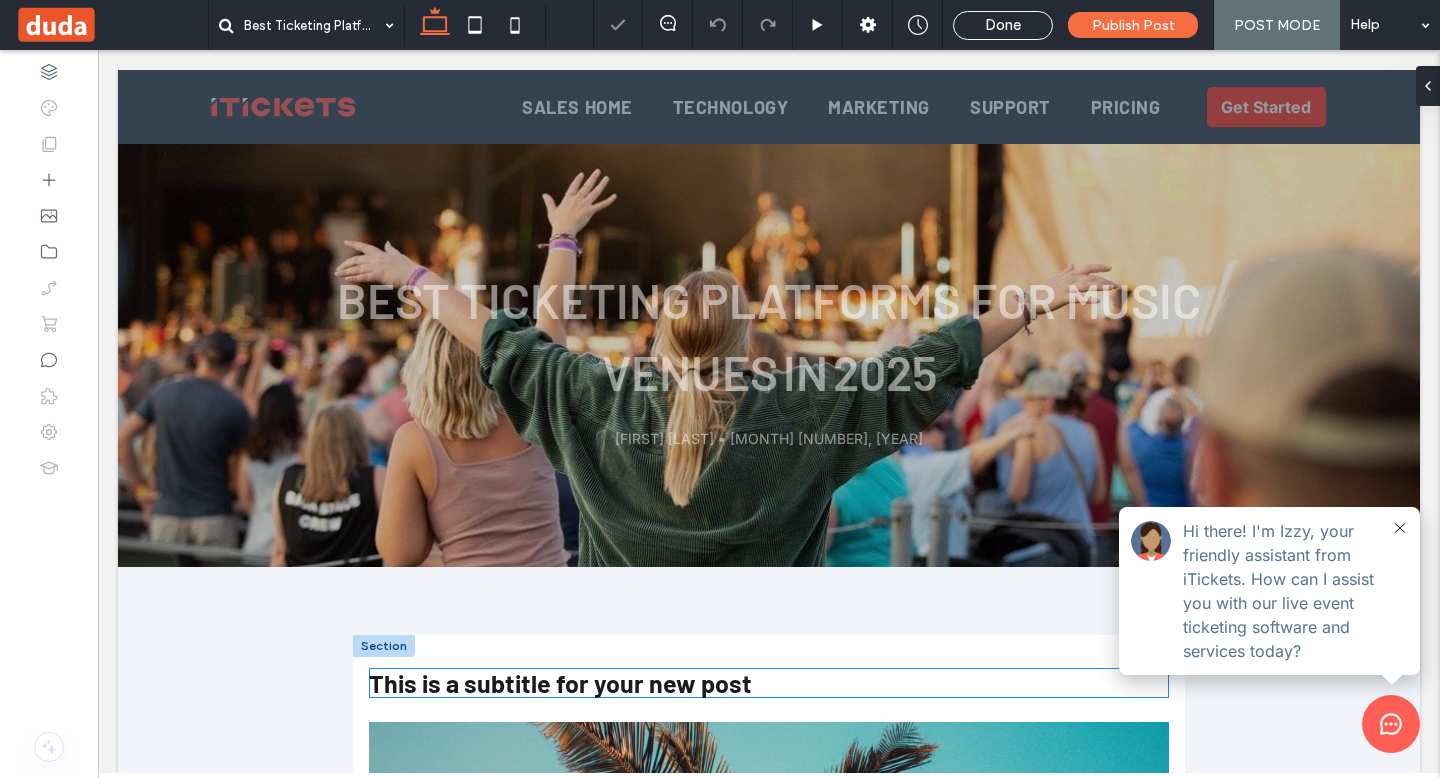 scroll, scrollTop: 350, scrollLeft: 0, axis: vertical 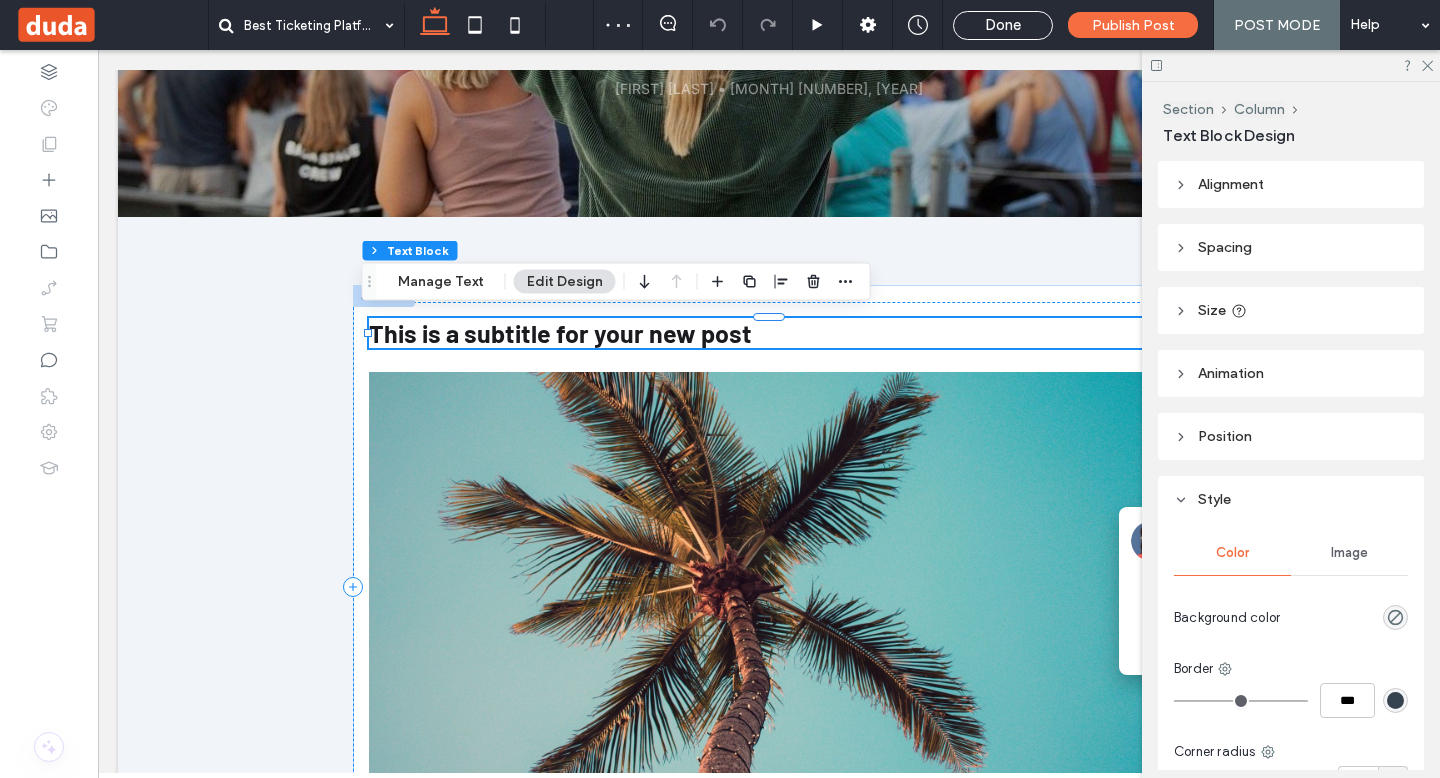 click on "This is a subtitle for your new post" at bounding box center (560, 333) 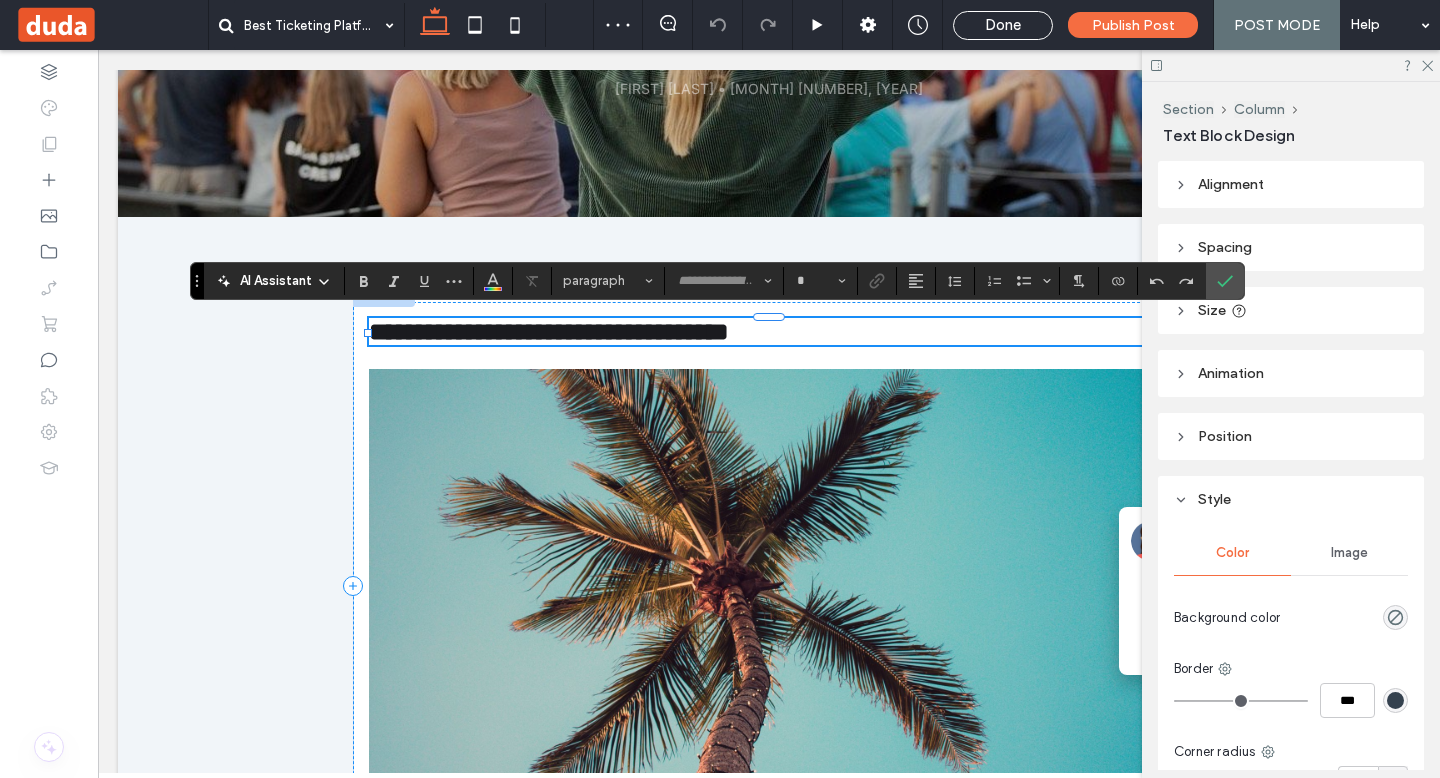 type on "******" 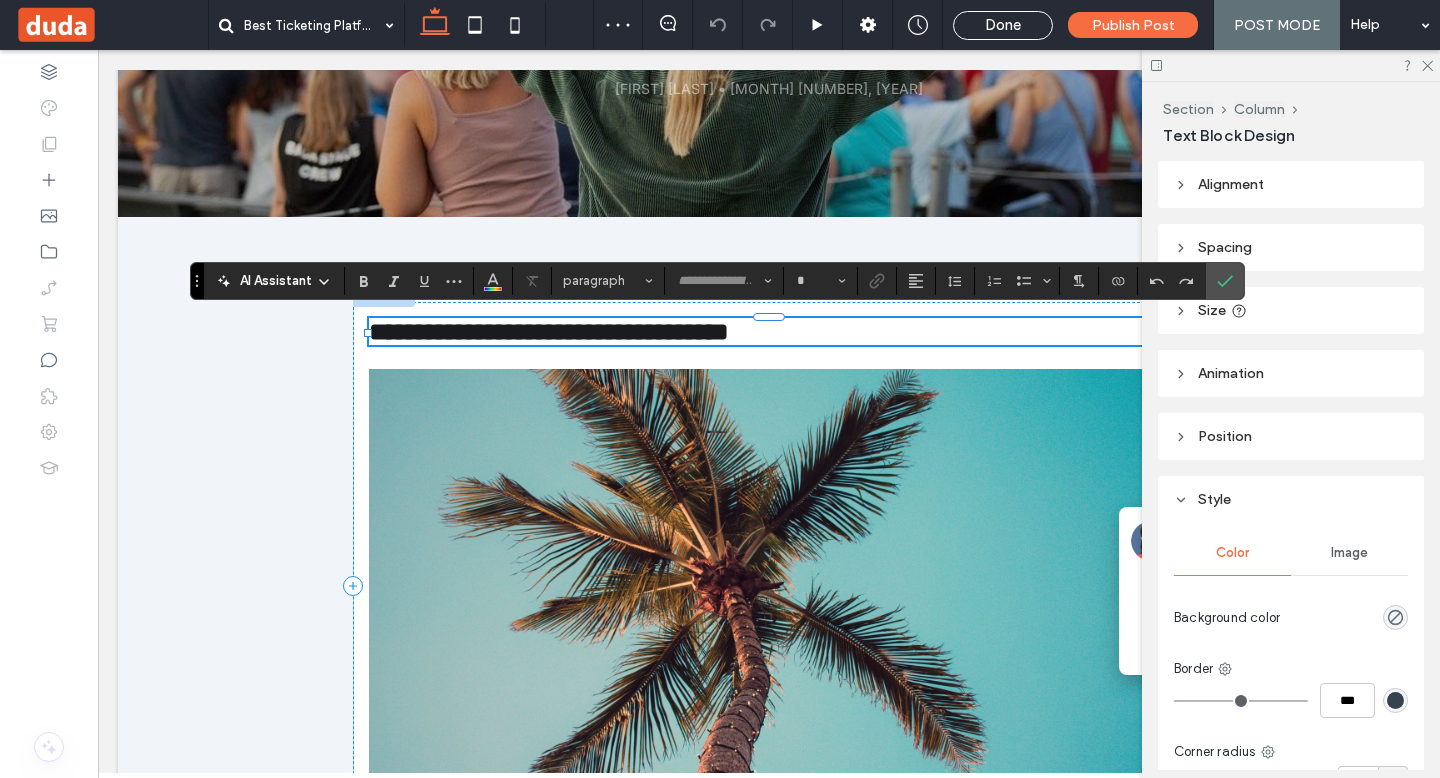 type on "**" 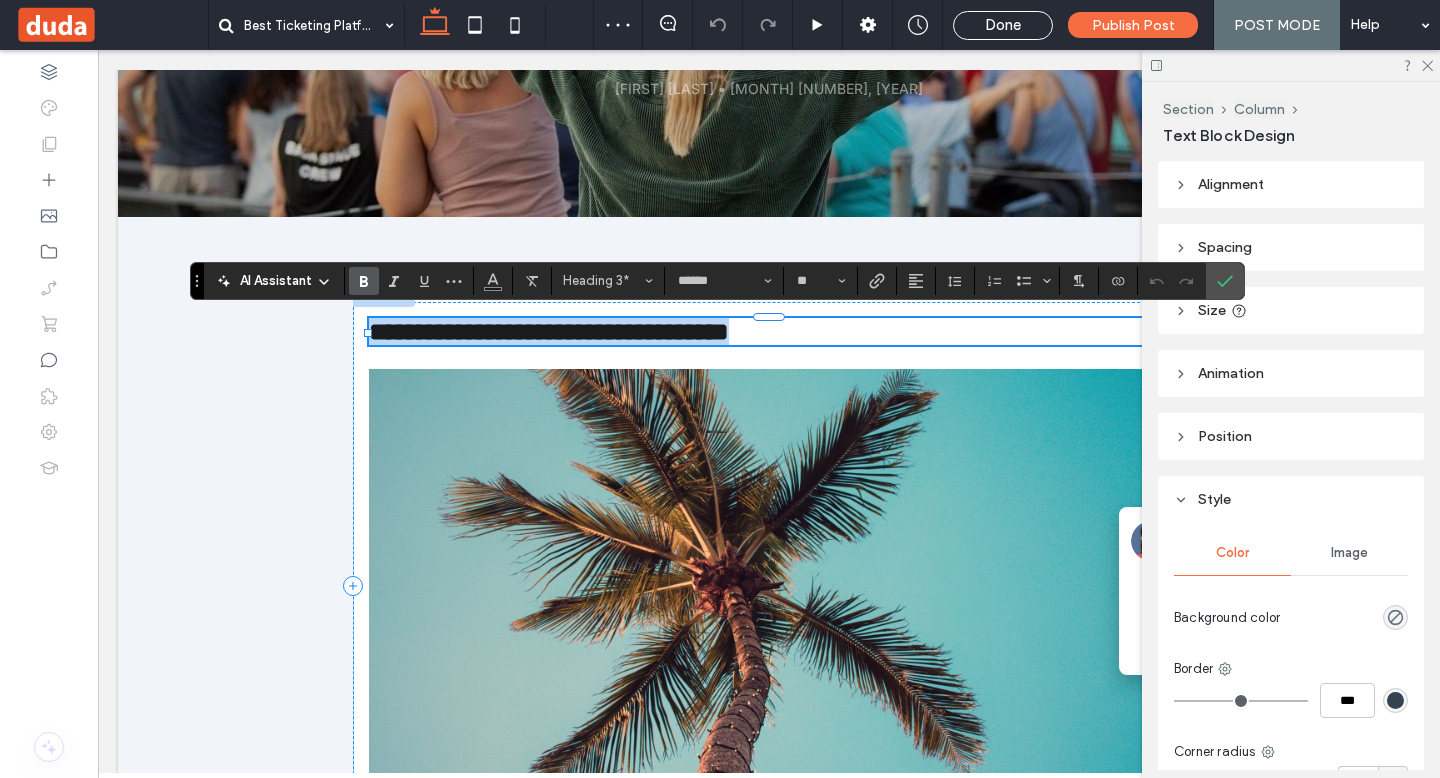 type on "*****" 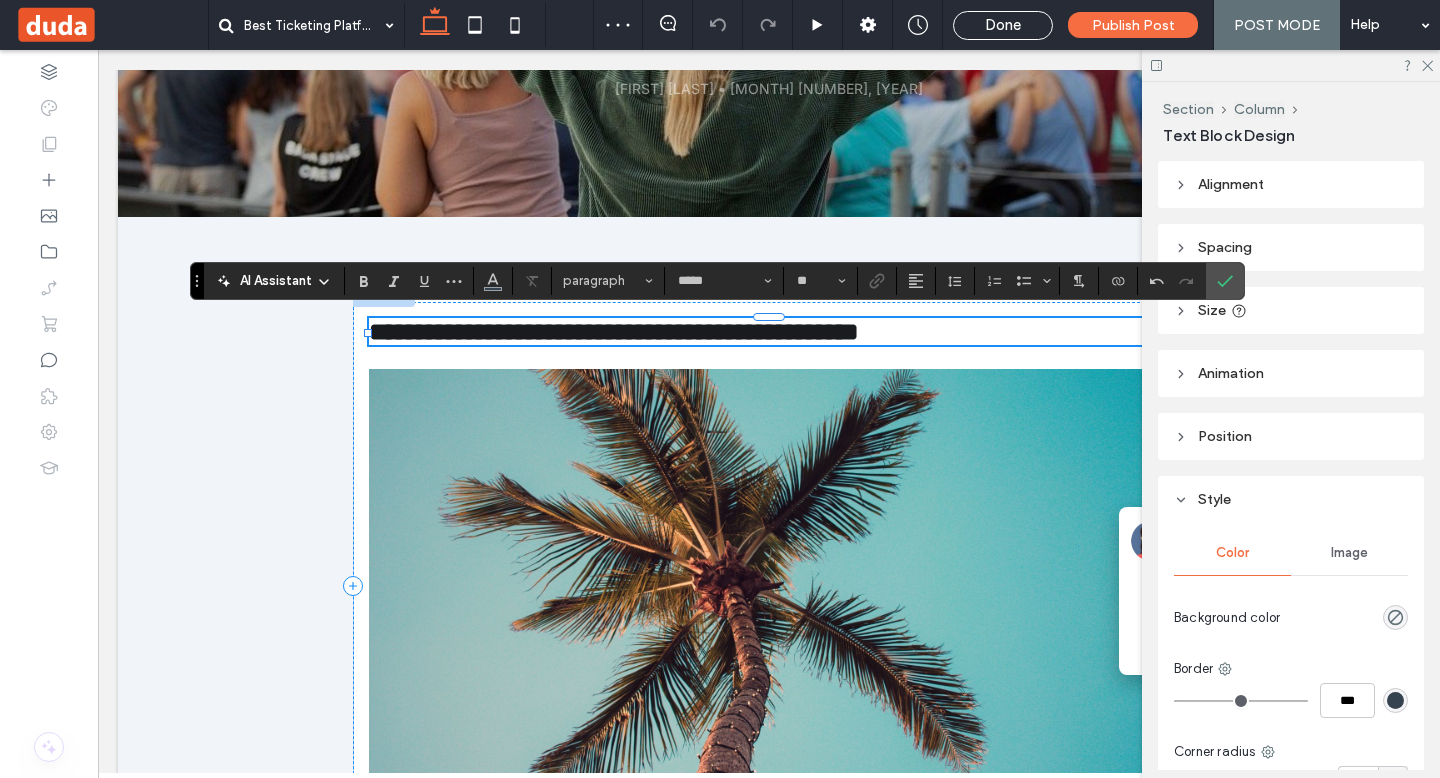 type on "******" 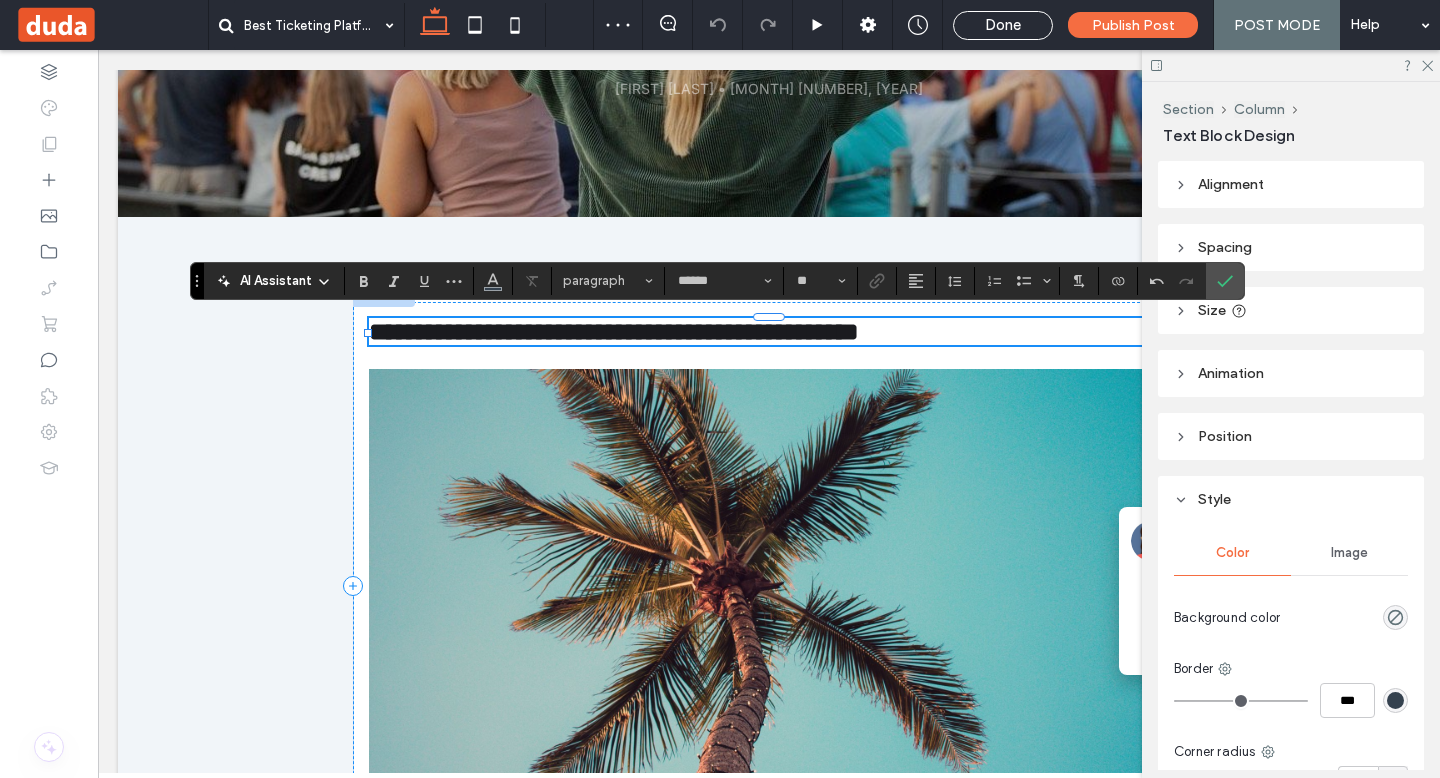 click on "**********" at bounding box center [614, 331] 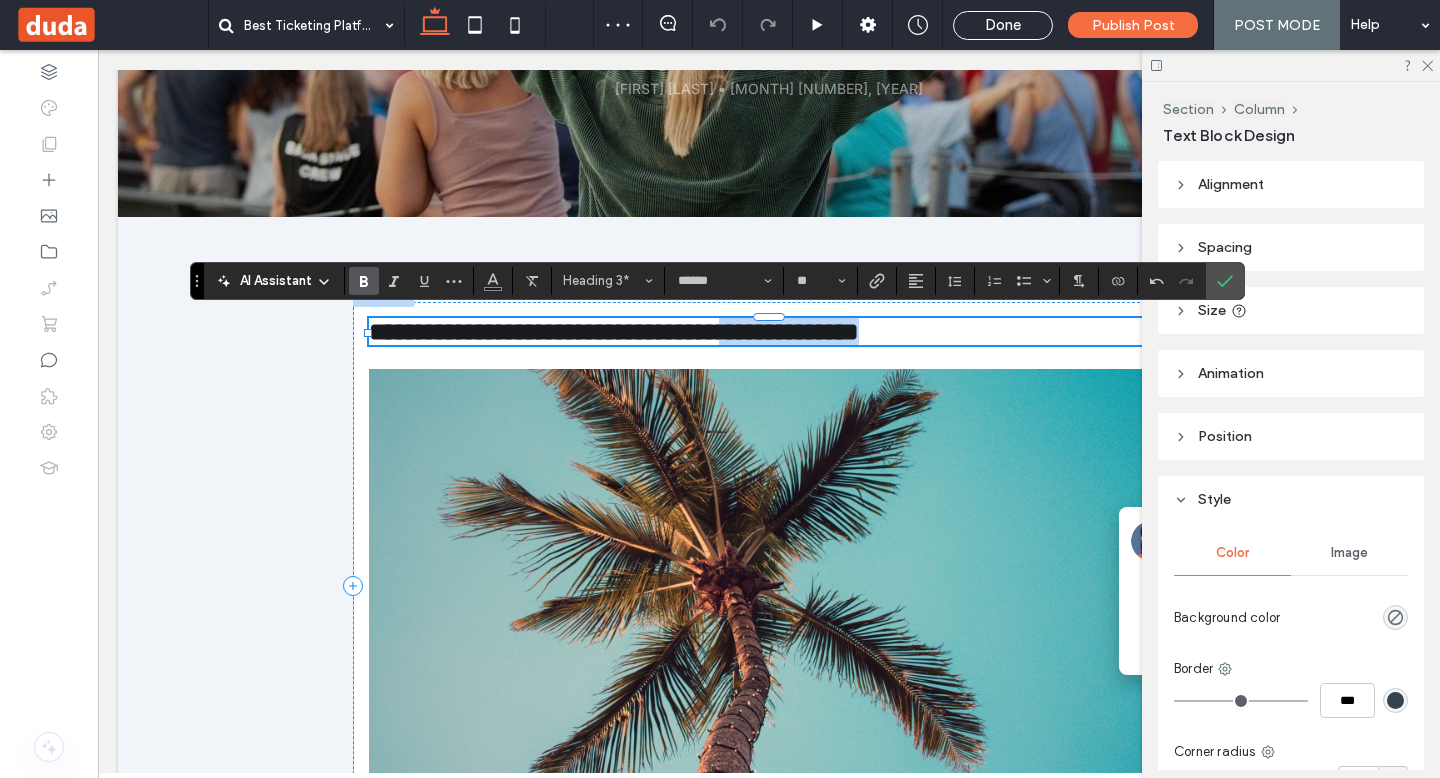 click on "**********" at bounding box center (614, 331) 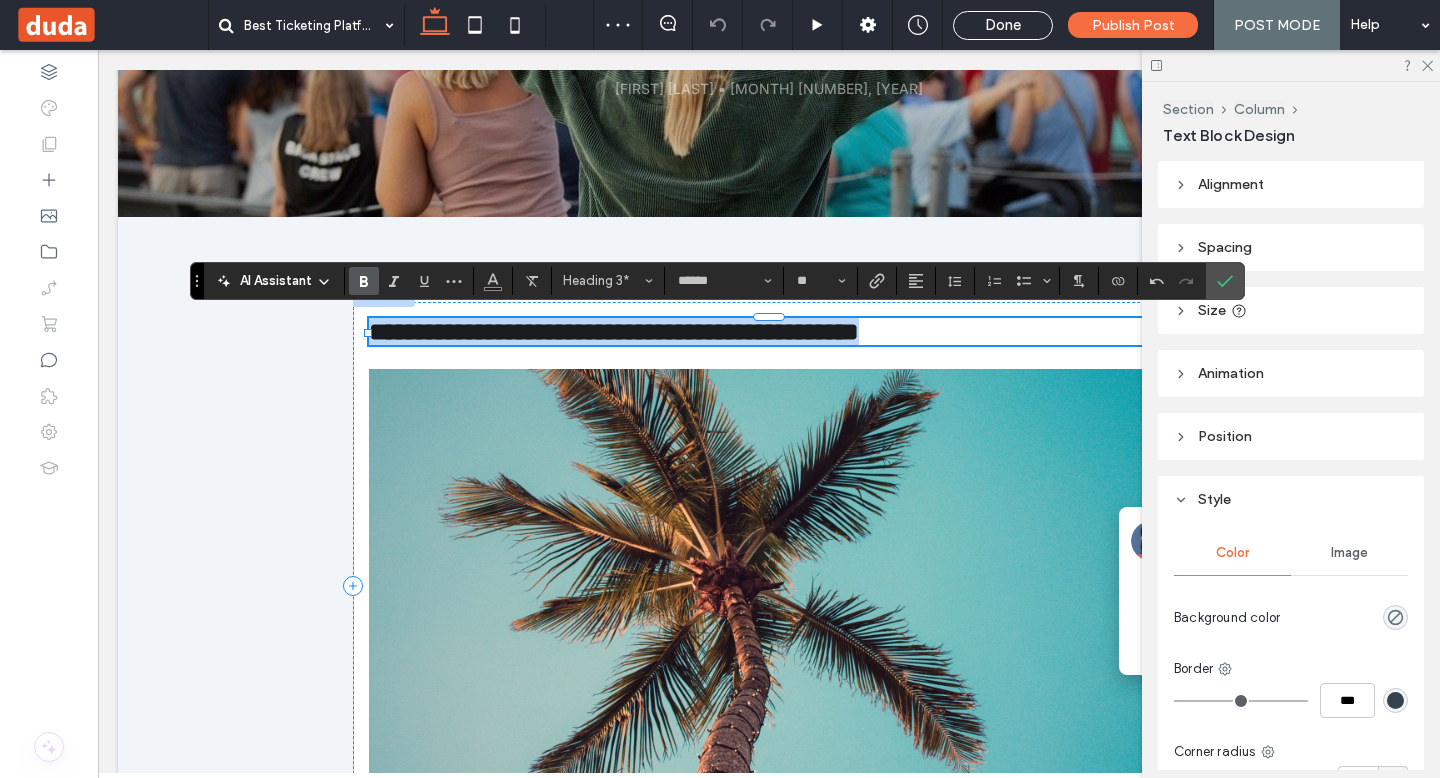 click on "**********" at bounding box center (614, 331) 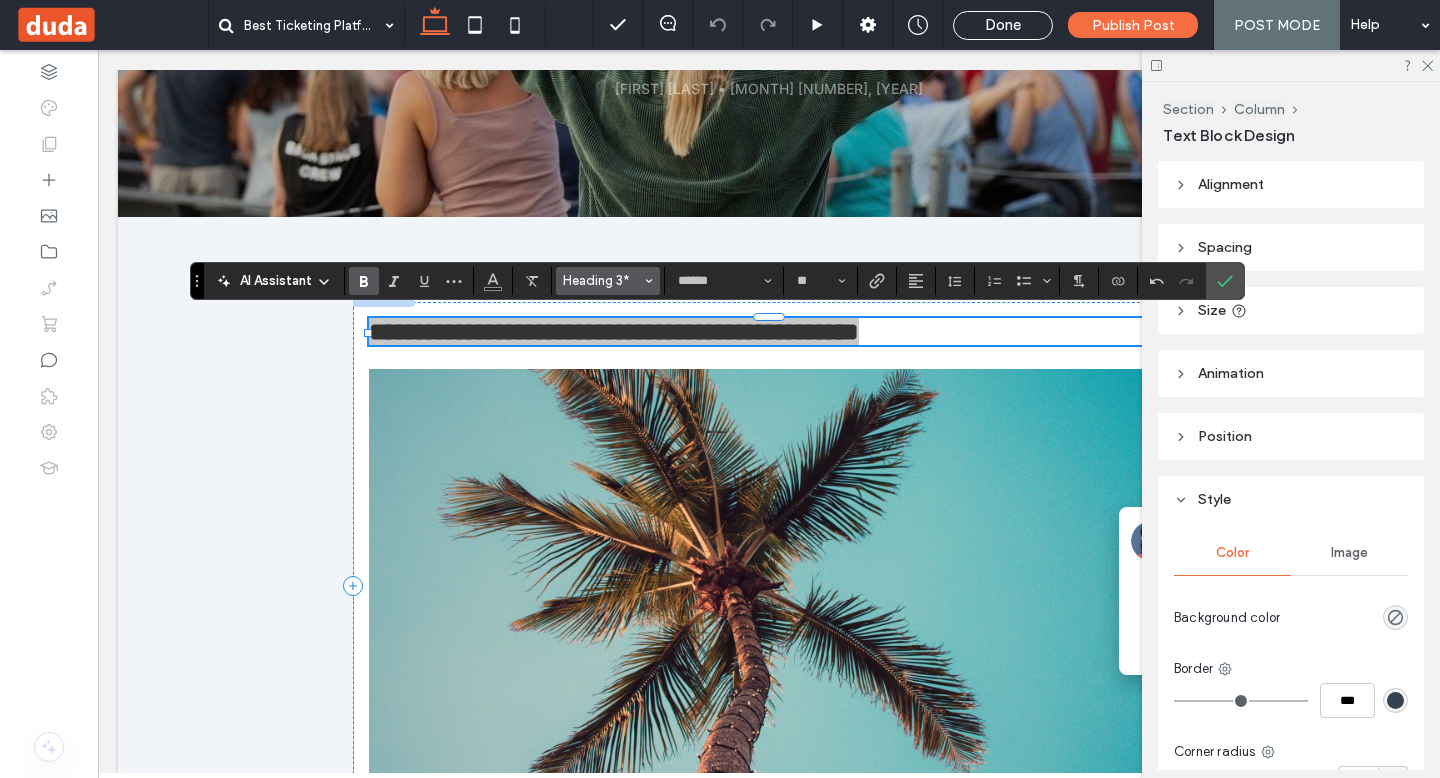 click on "Heading 3*" at bounding box center (602, 280) 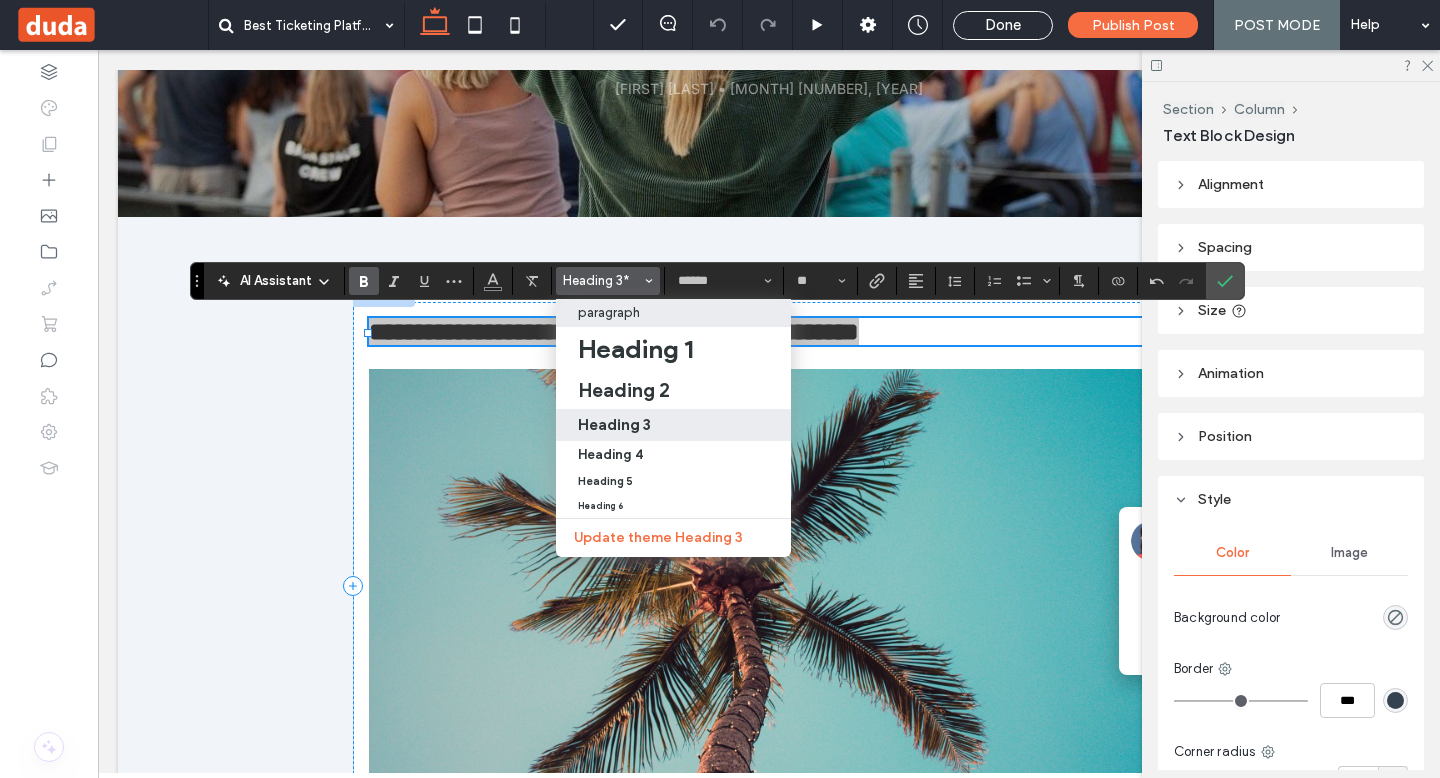click on "paragraph" at bounding box center (609, 312) 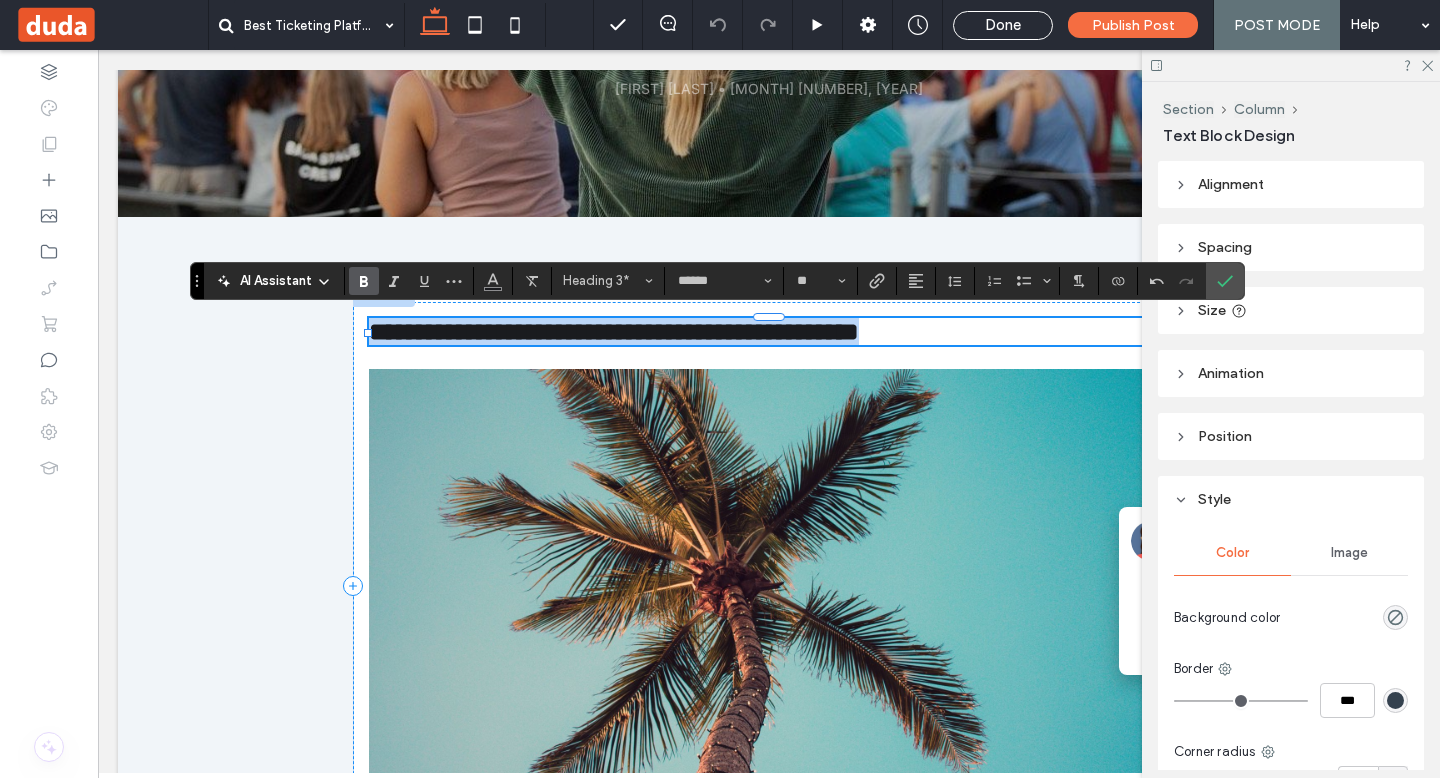 type on "*****" 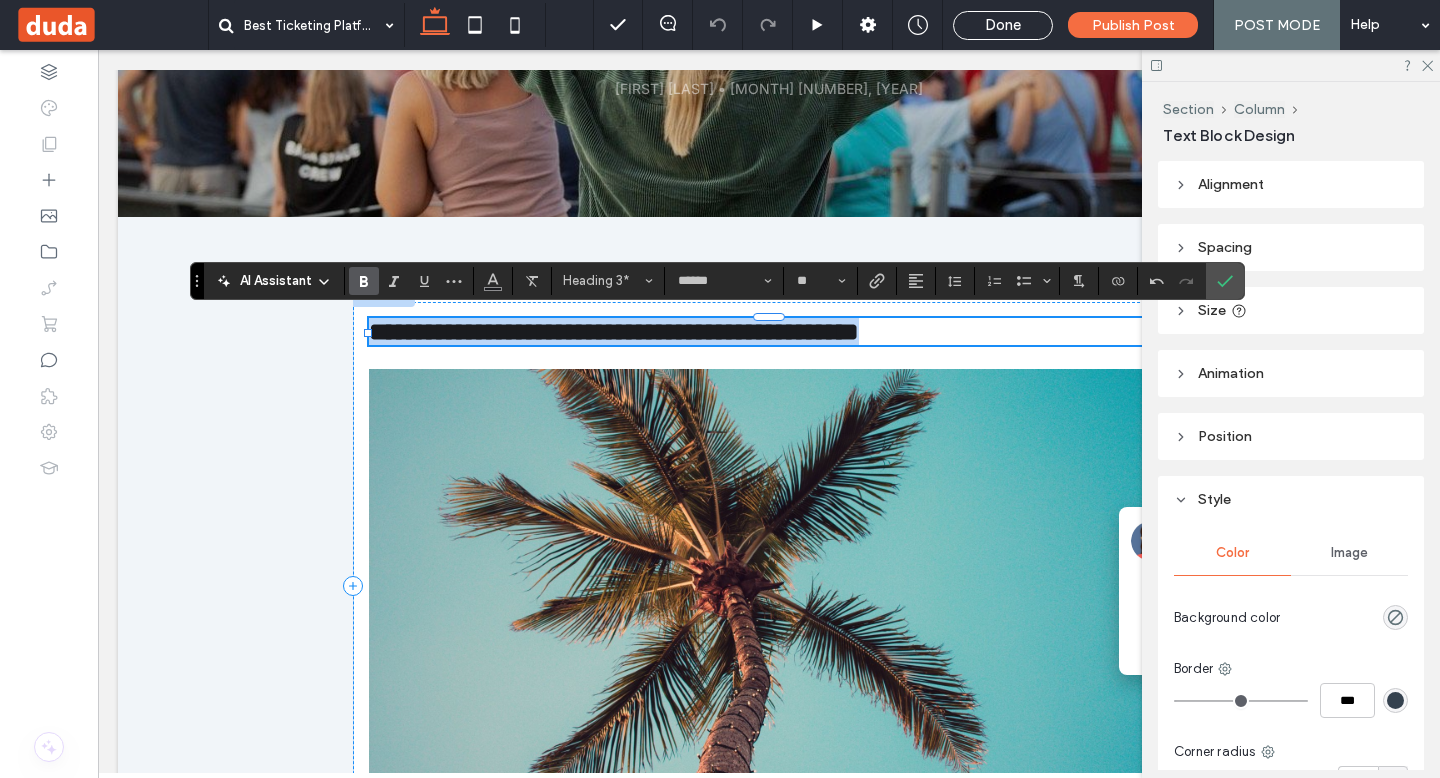 type on "**" 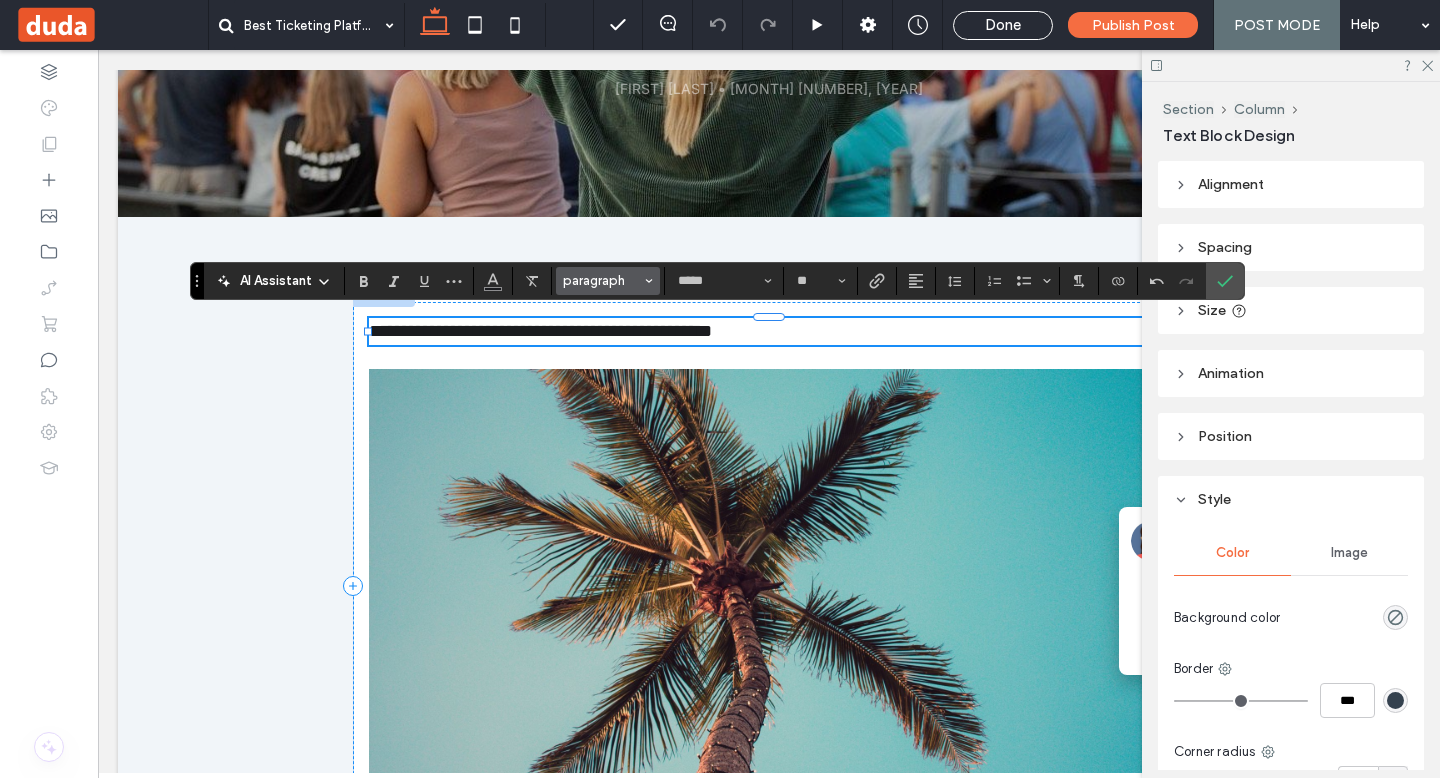 click on "paragraph" at bounding box center (602, 280) 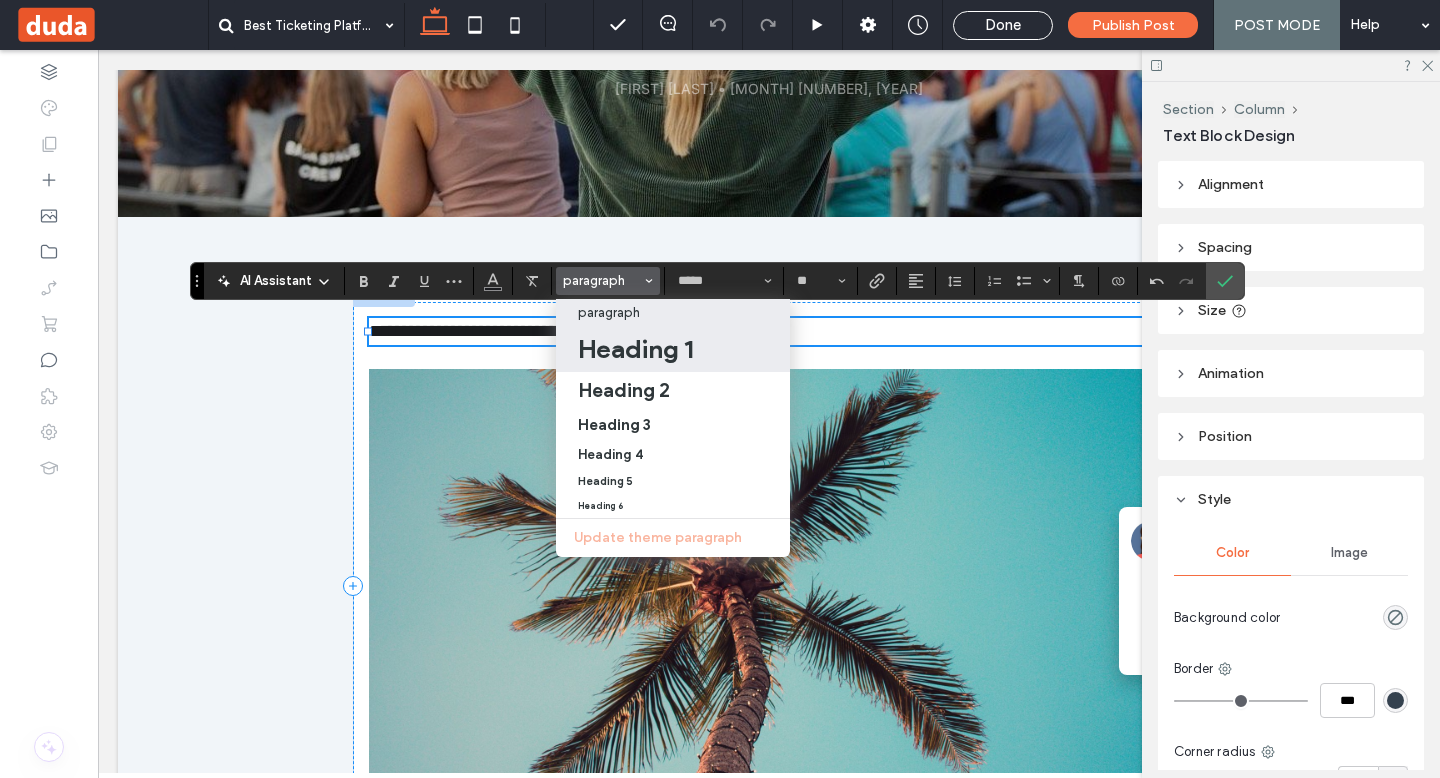 click on "Heading 1" at bounding box center (635, 349) 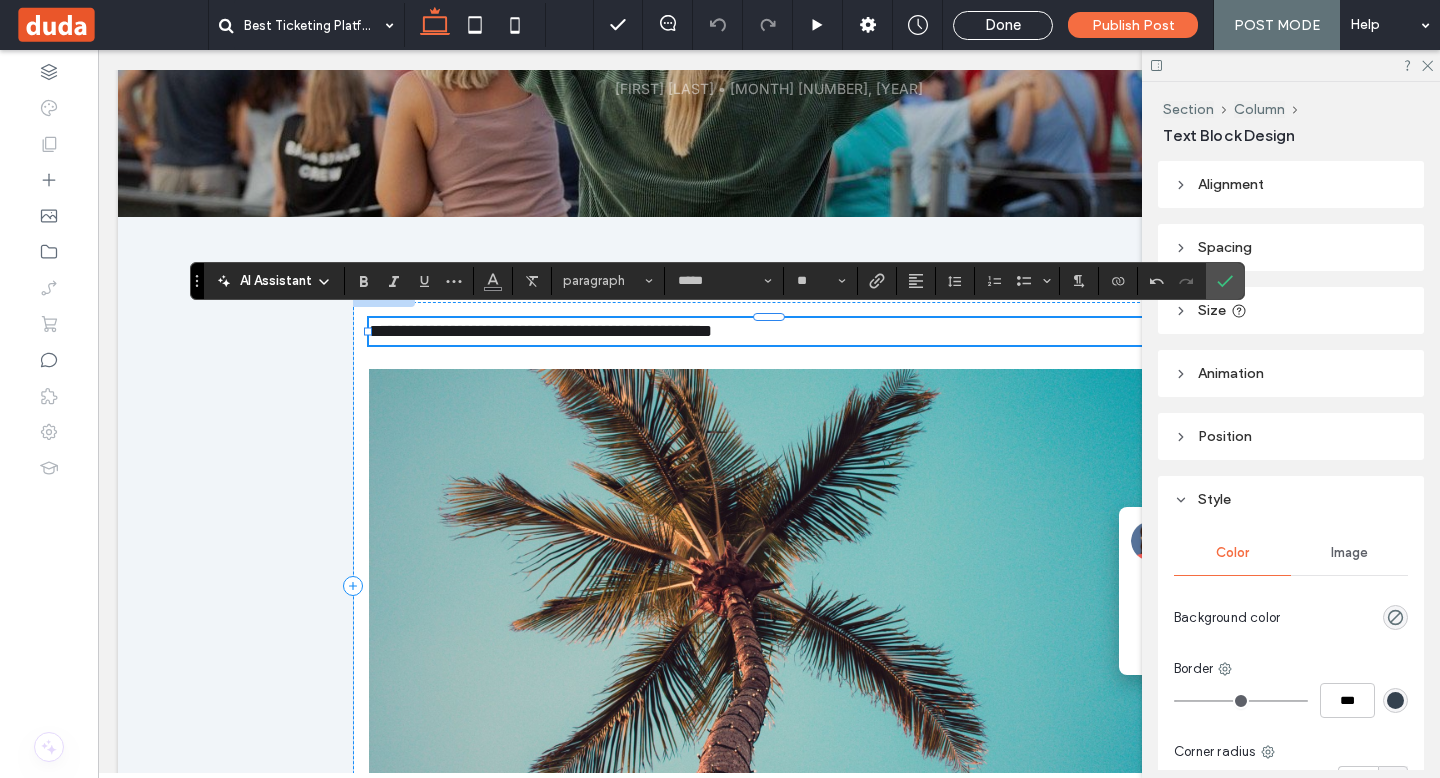 type on "******" 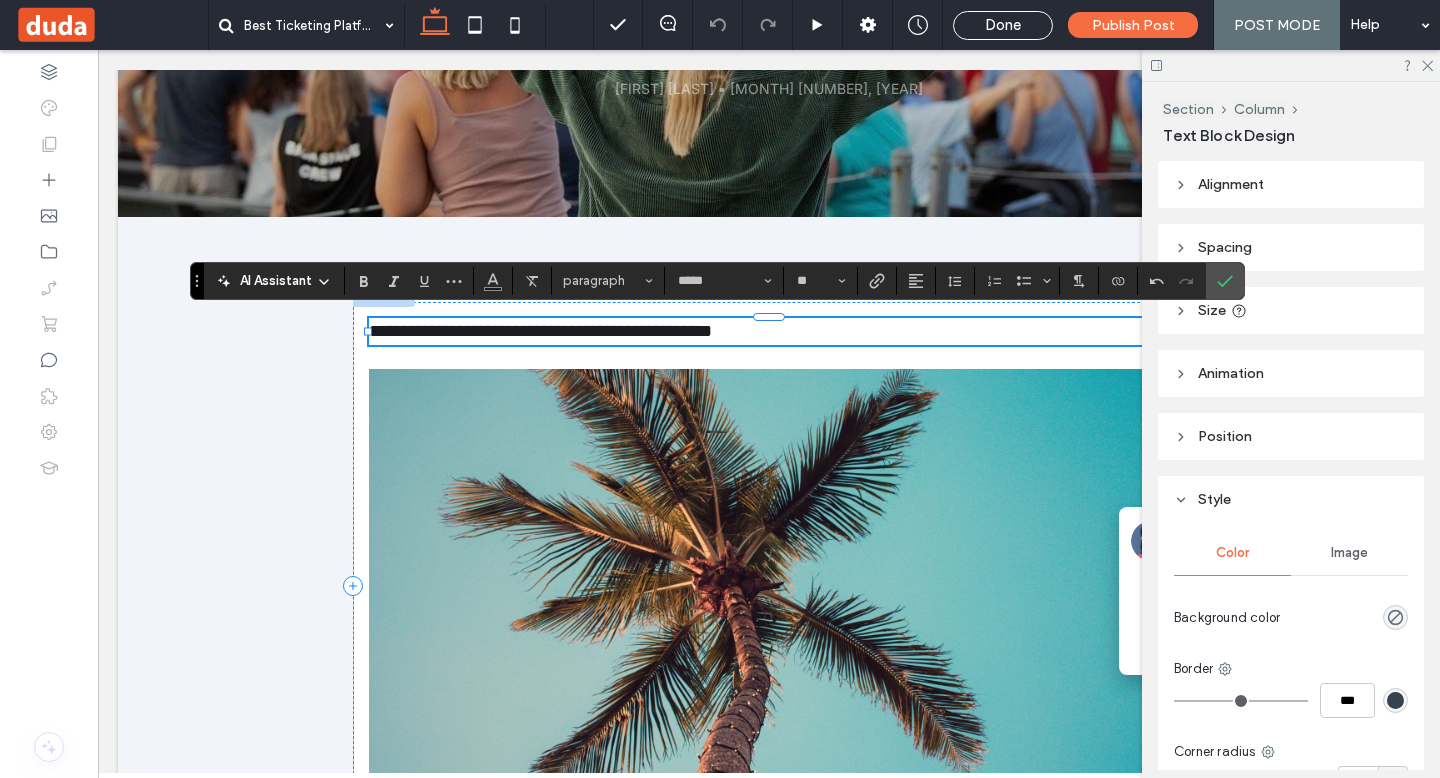 type on "**" 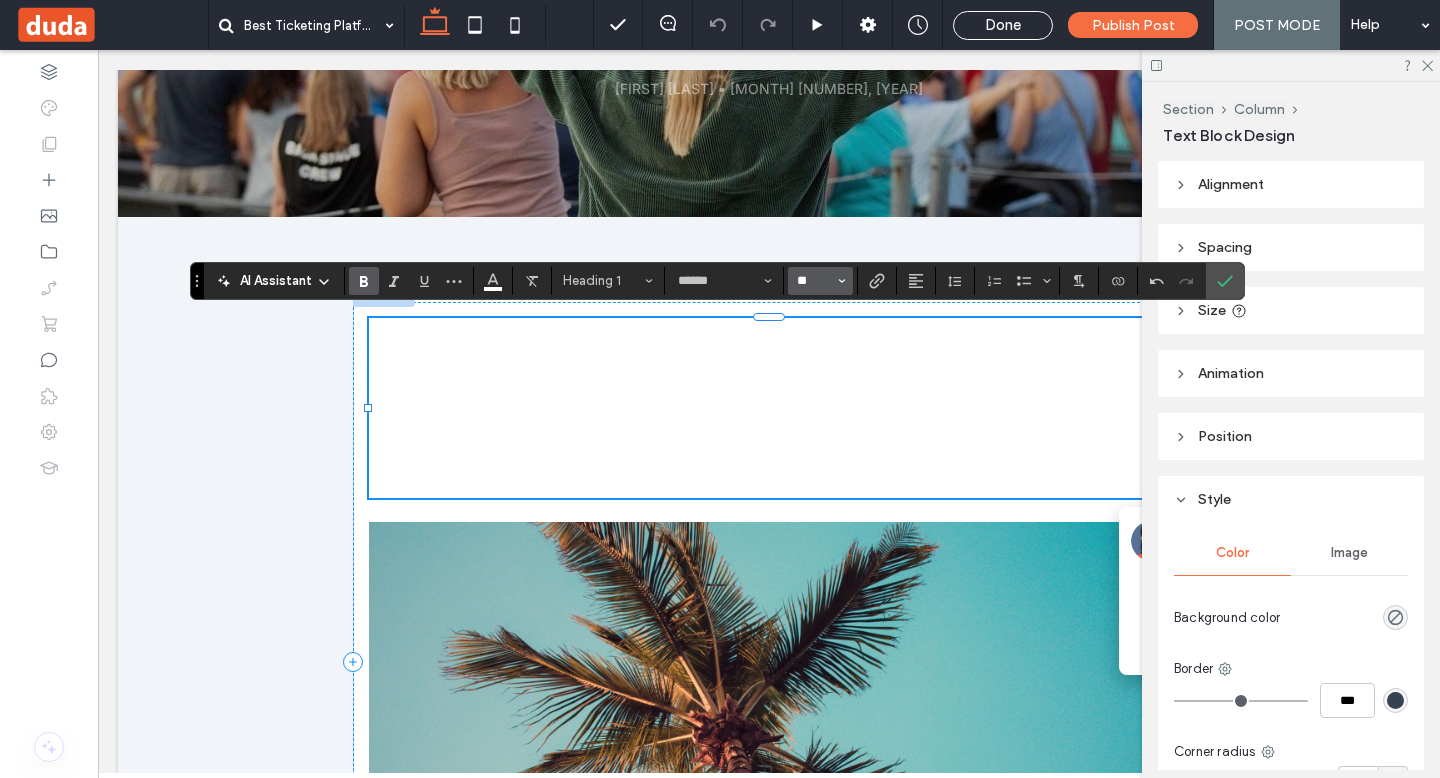 click on "**" at bounding box center [814, 281] 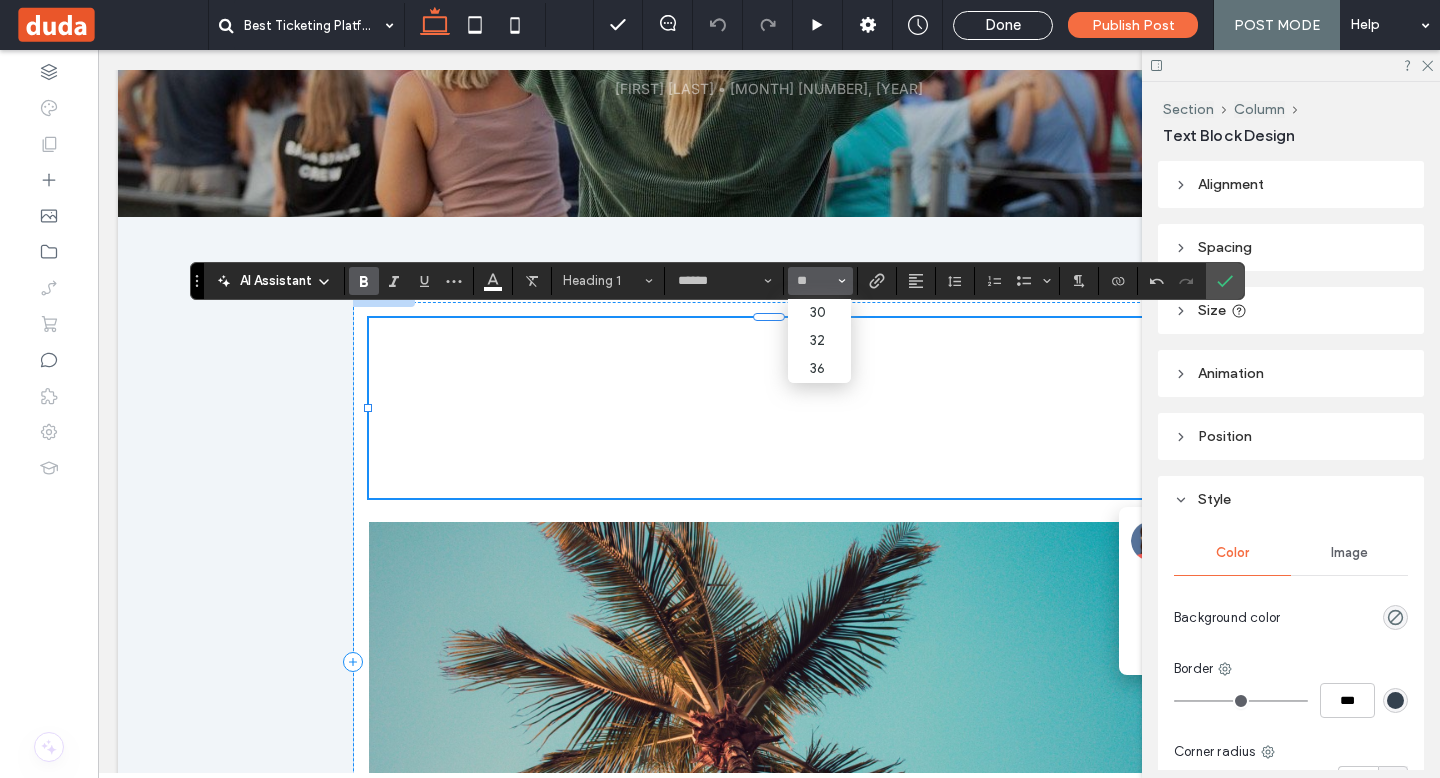 type on "**" 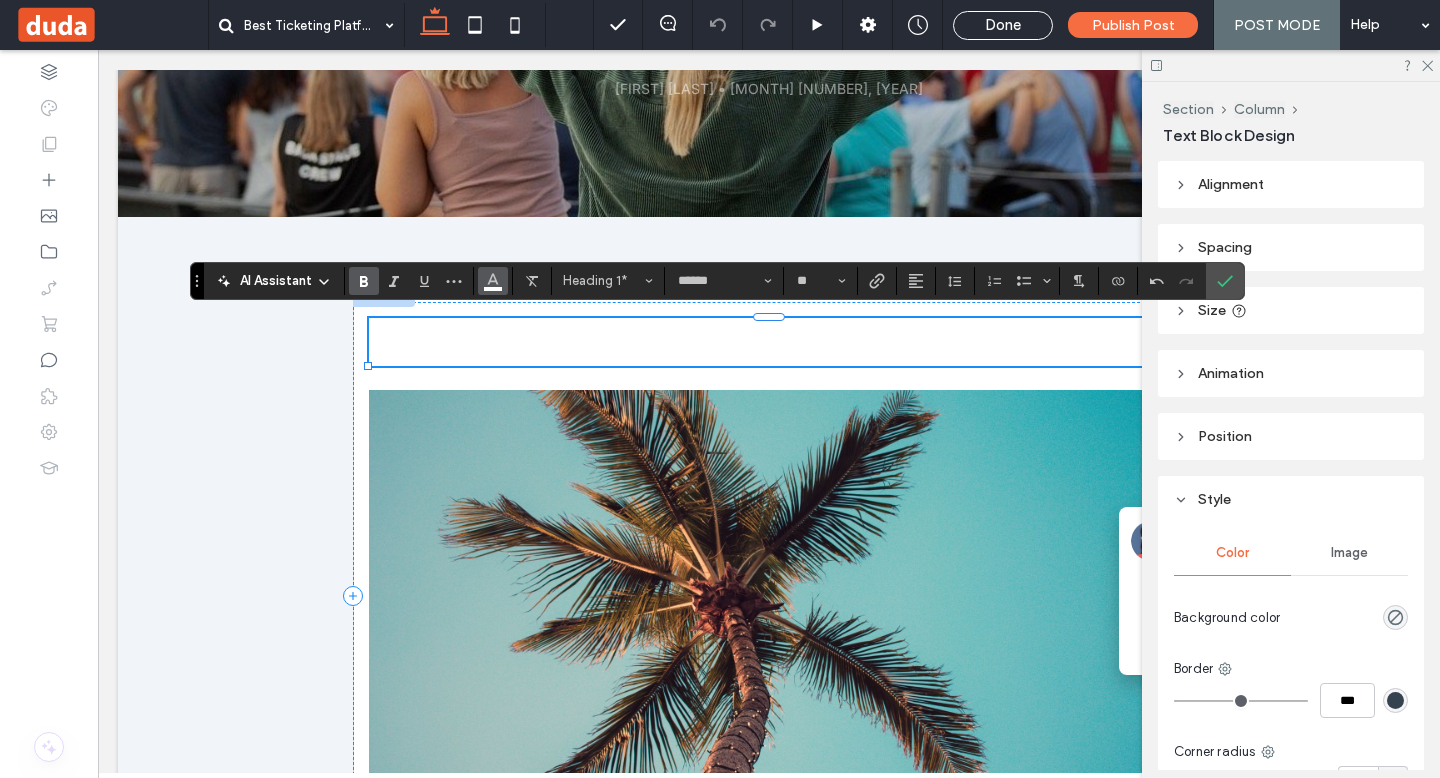 click 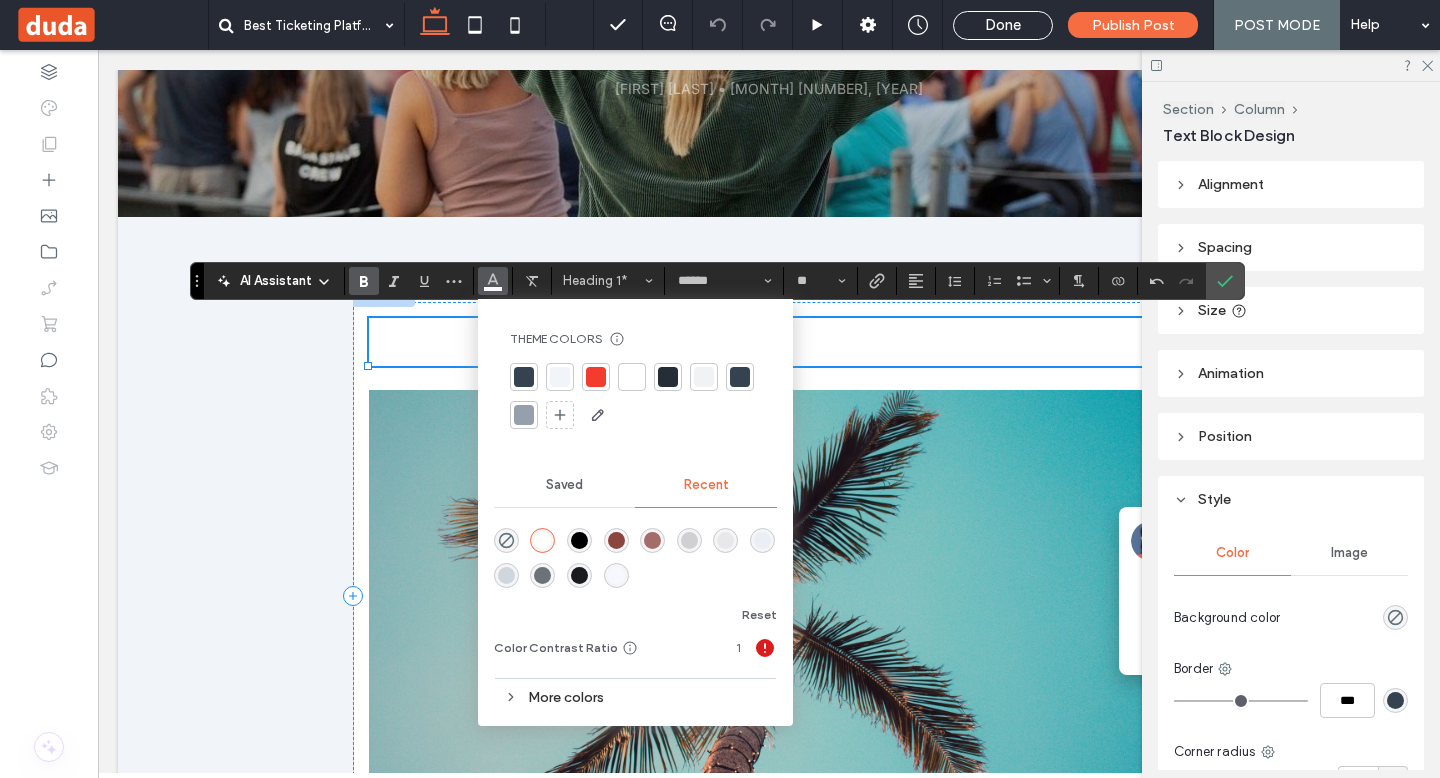 click at bounding box center [524, 377] 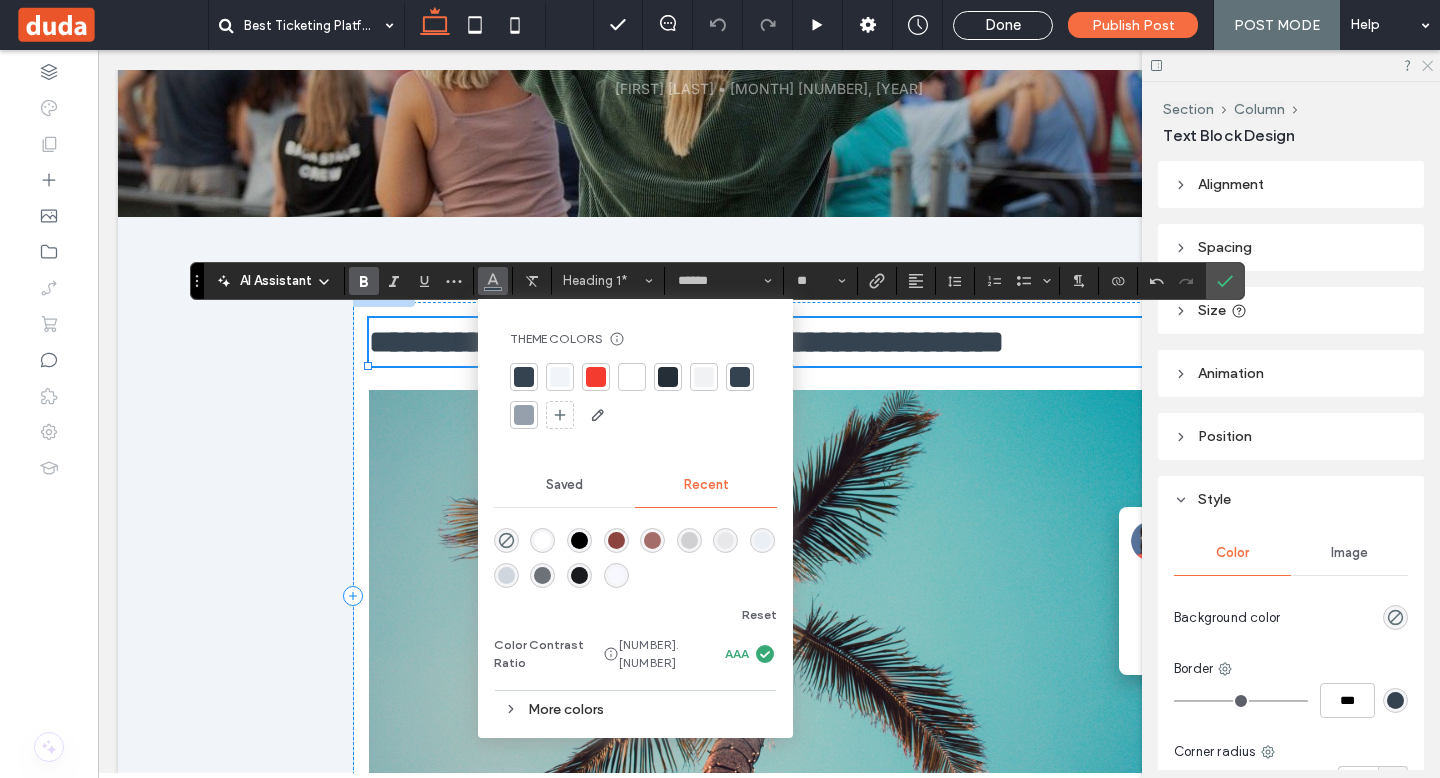 click 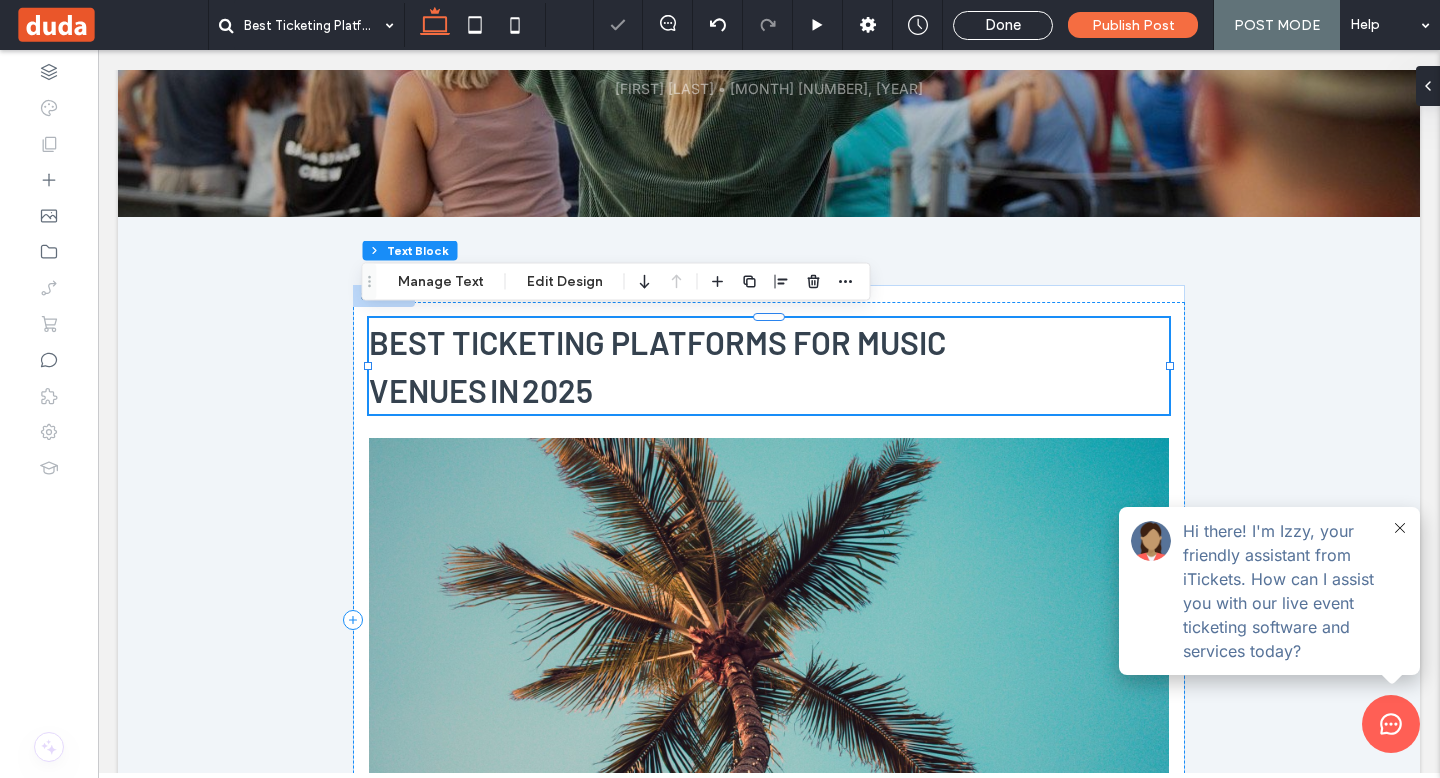 click at bounding box center [769, 641] 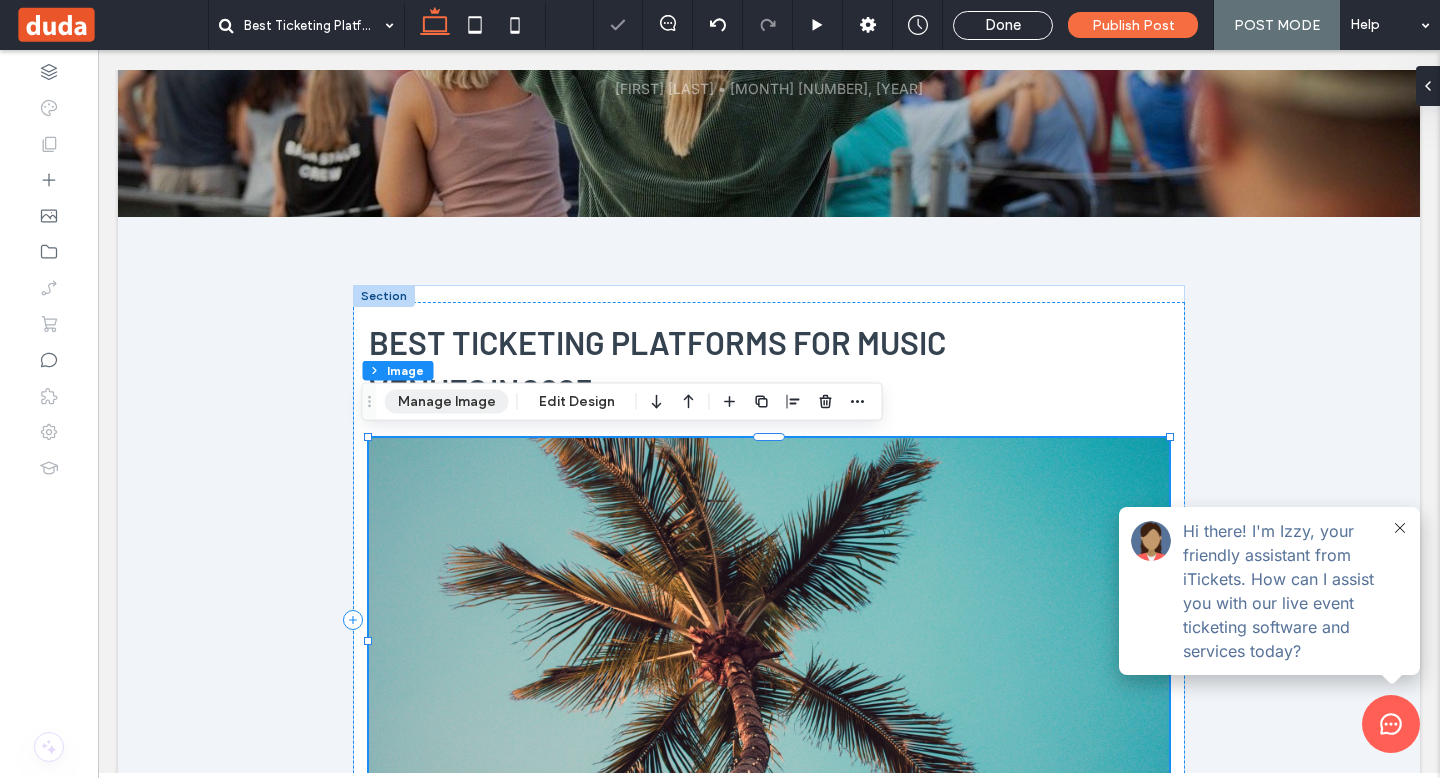 click on "Manage Image" at bounding box center [447, 402] 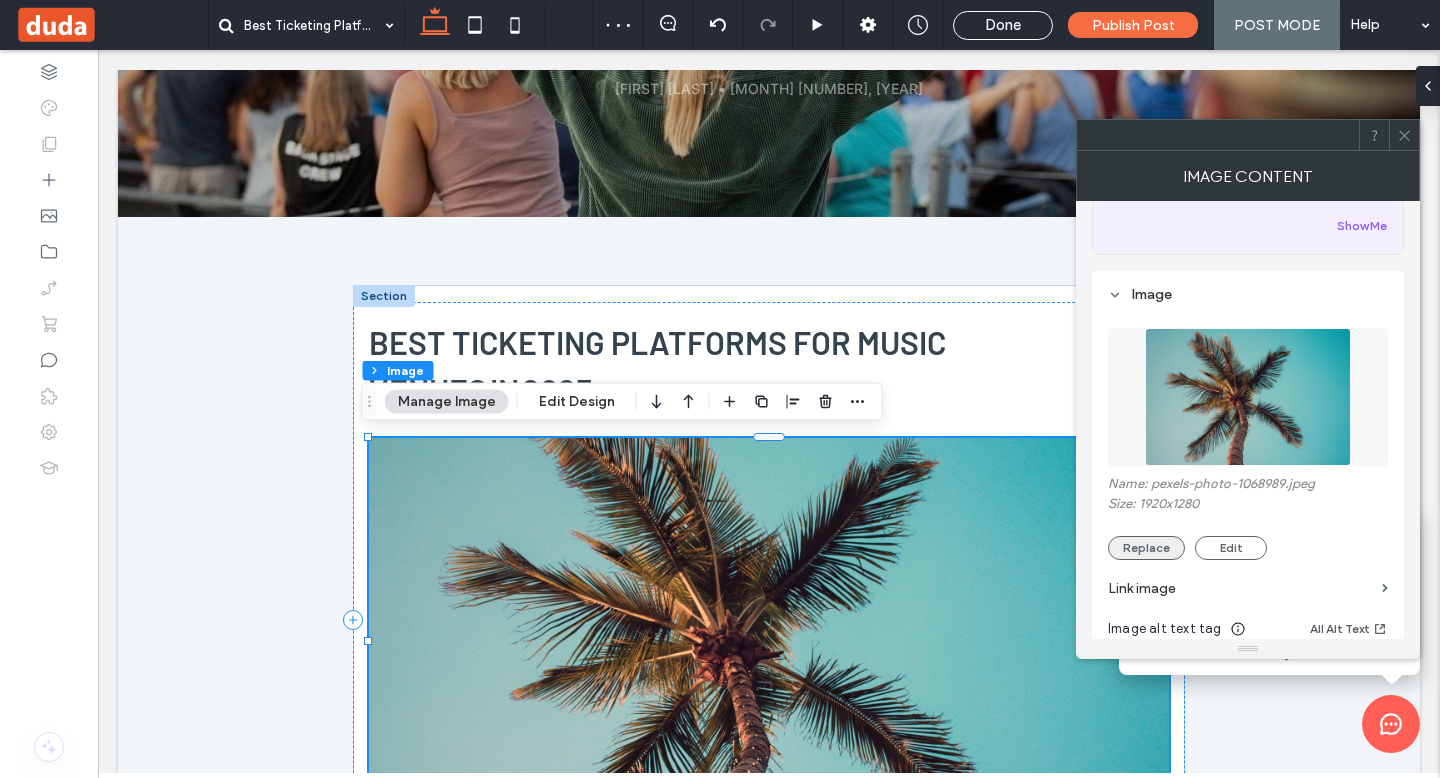 scroll, scrollTop: 170, scrollLeft: 0, axis: vertical 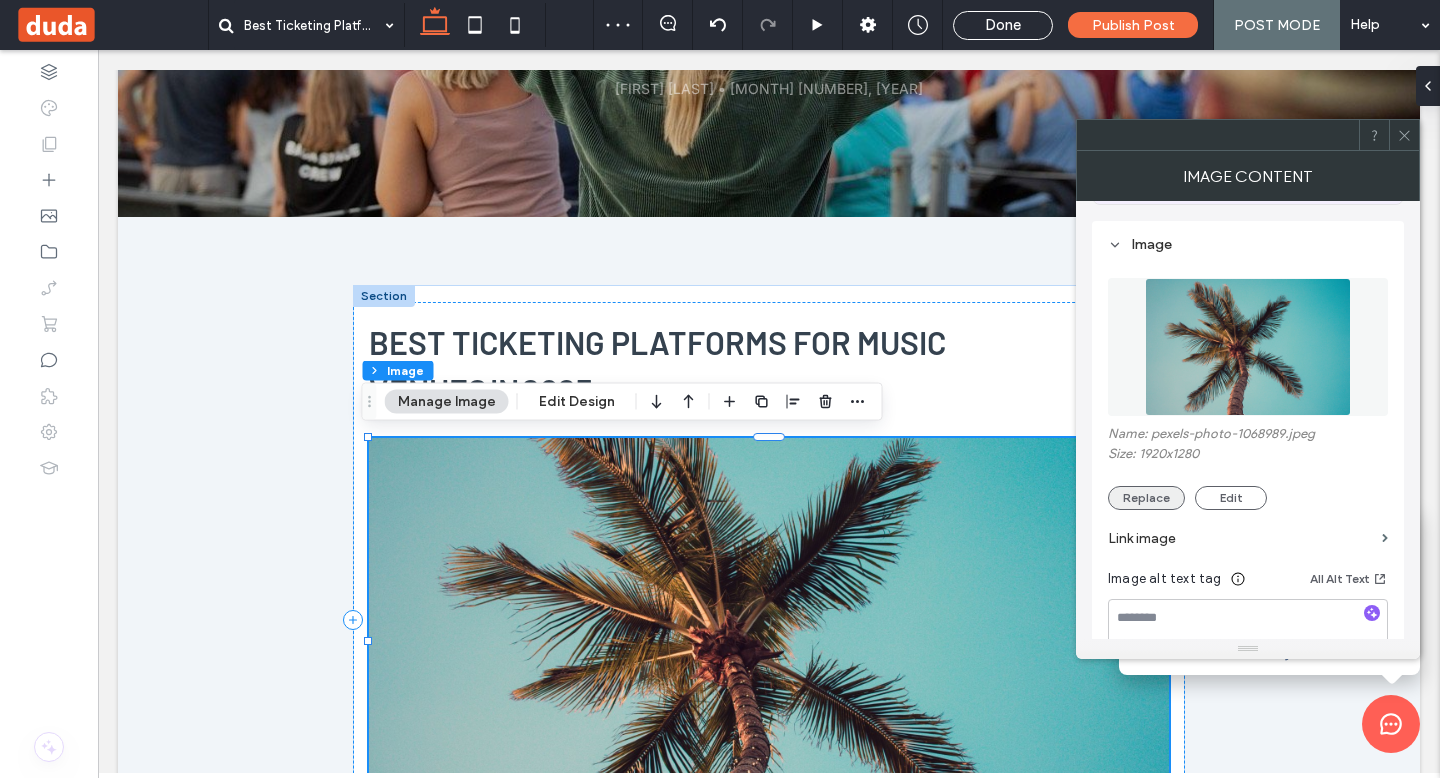 click on "Replace" at bounding box center (1146, 498) 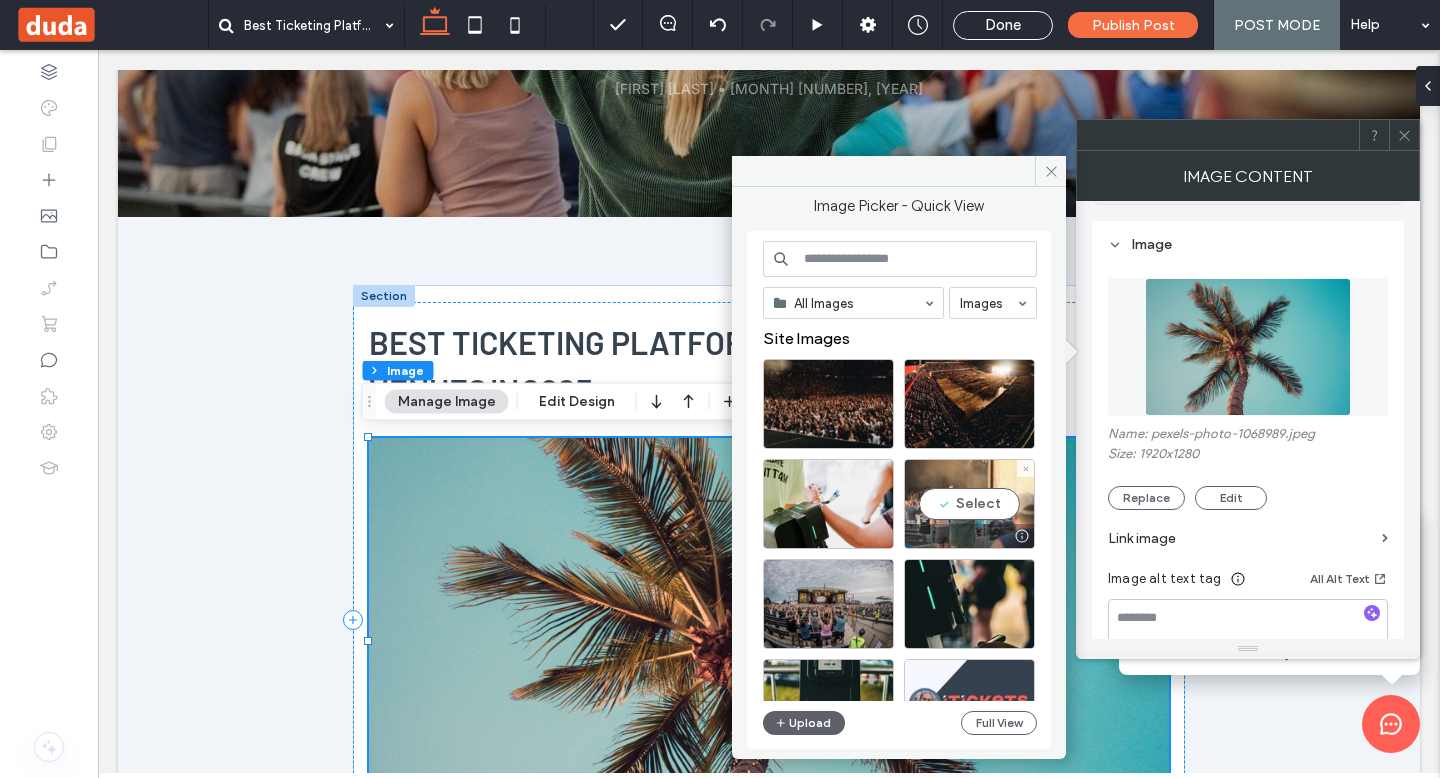 click on "Select" at bounding box center [969, 504] 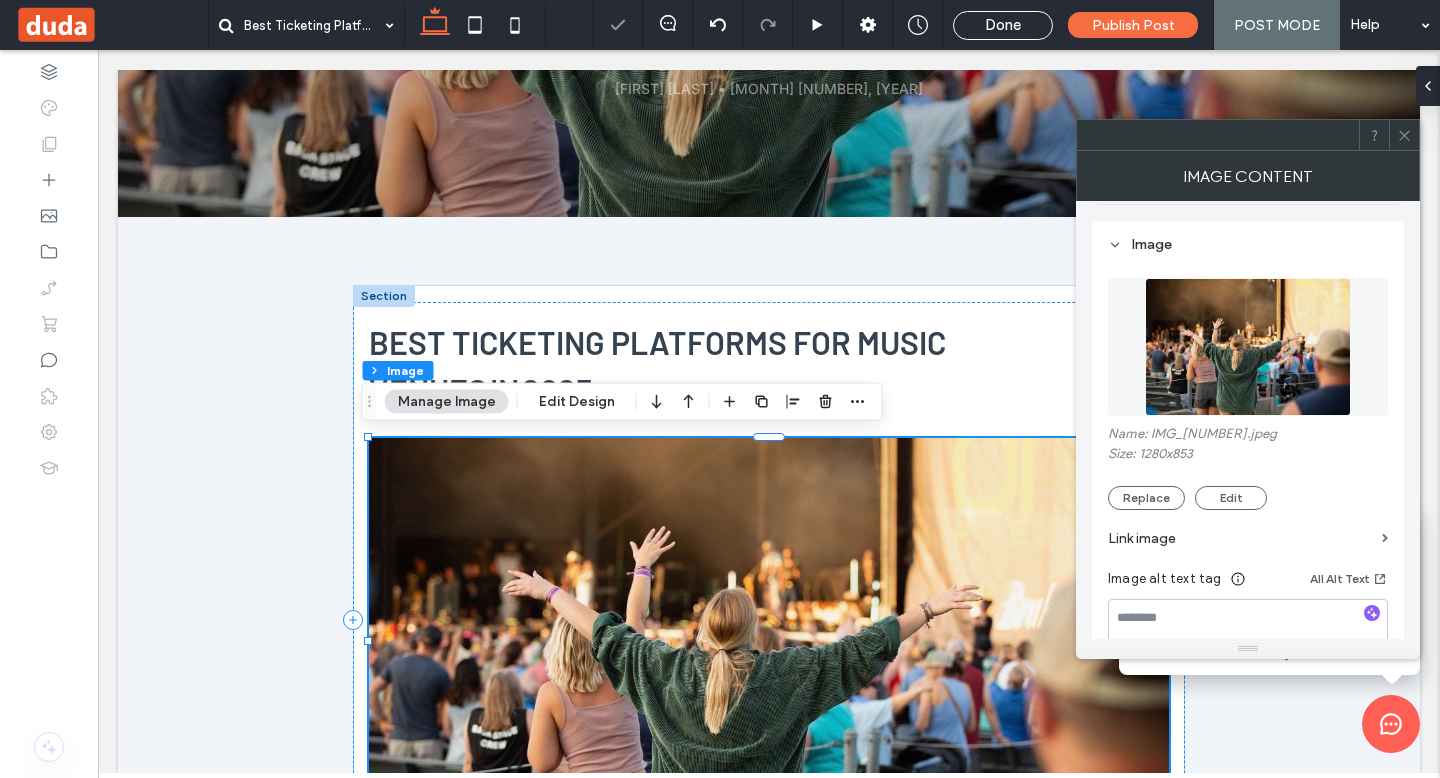 scroll, scrollTop: 339, scrollLeft: 0, axis: vertical 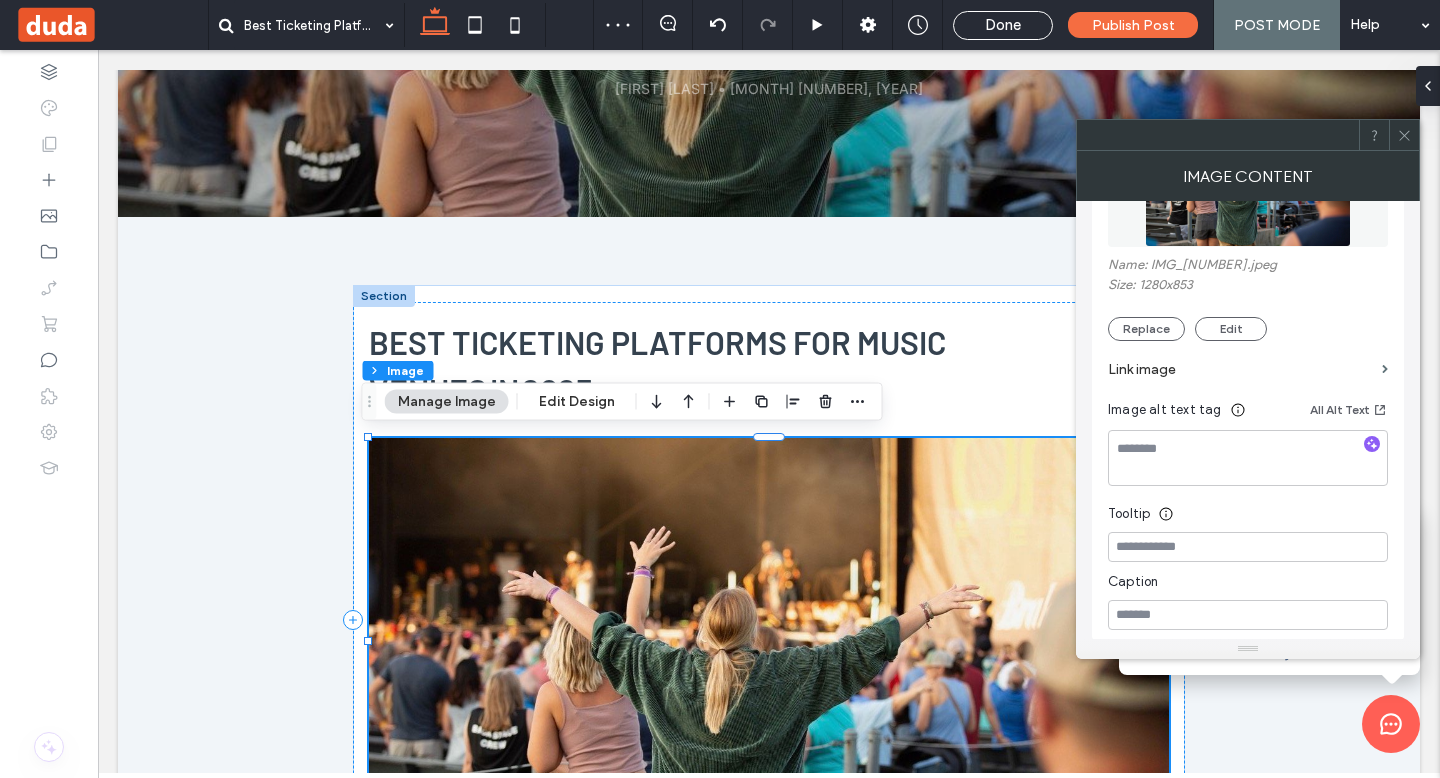 click 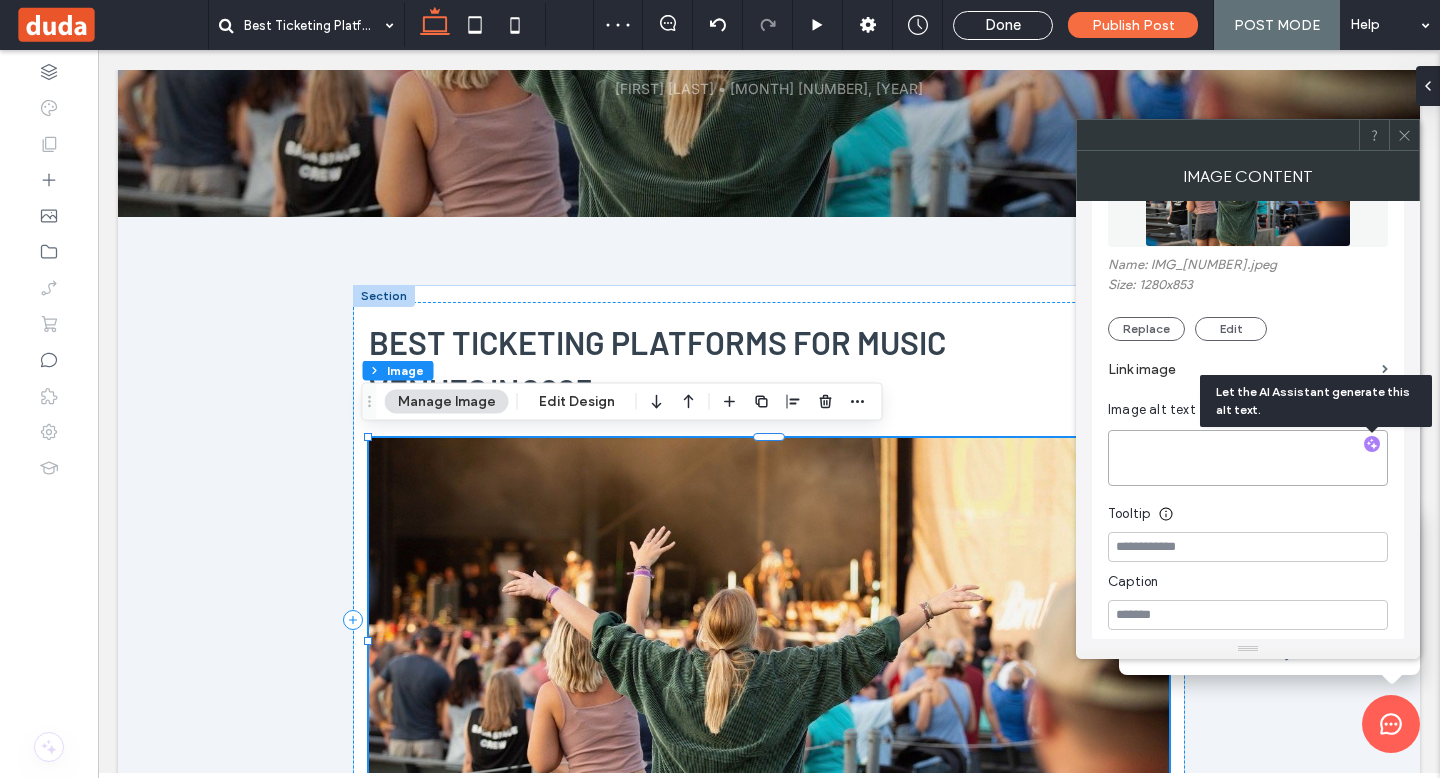 type on "**********" 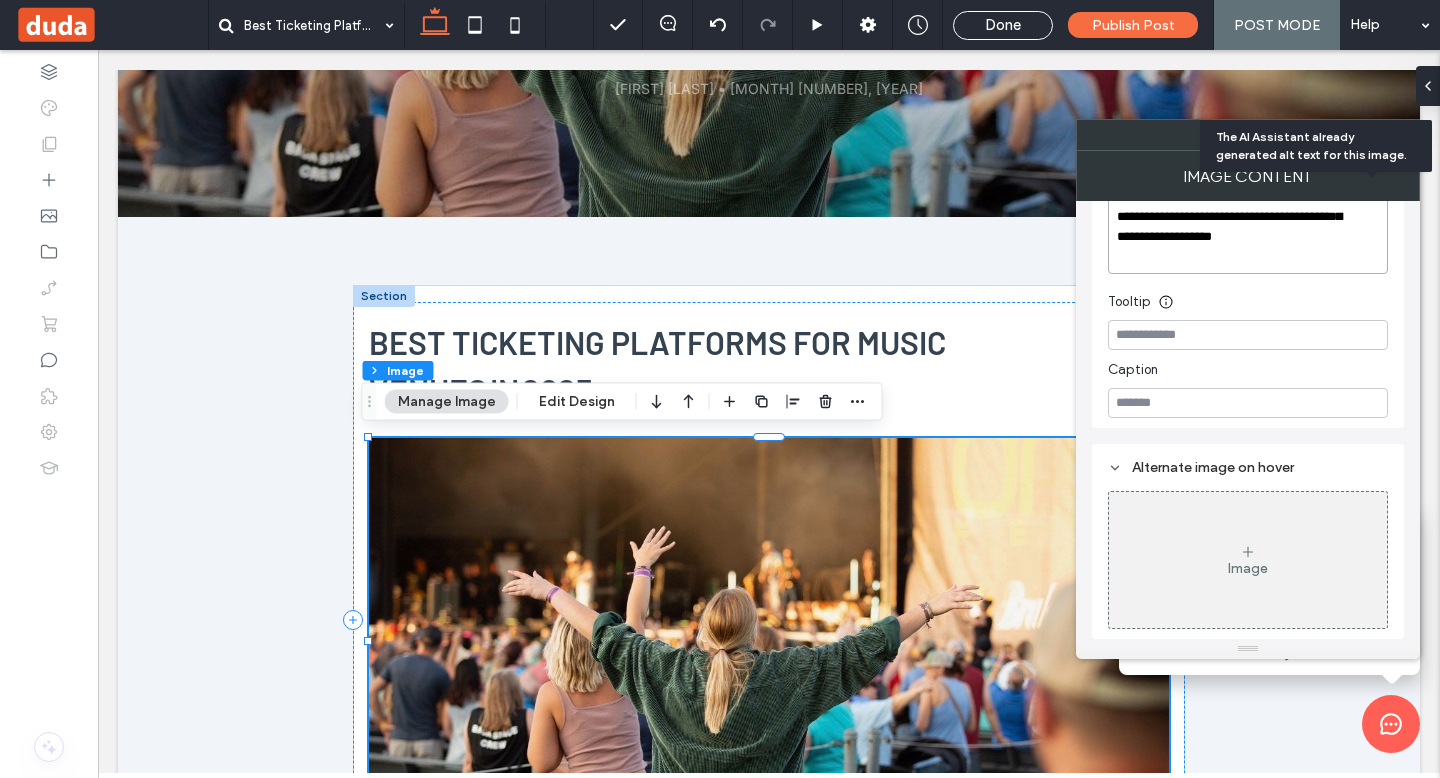 scroll, scrollTop: 0, scrollLeft: 0, axis: both 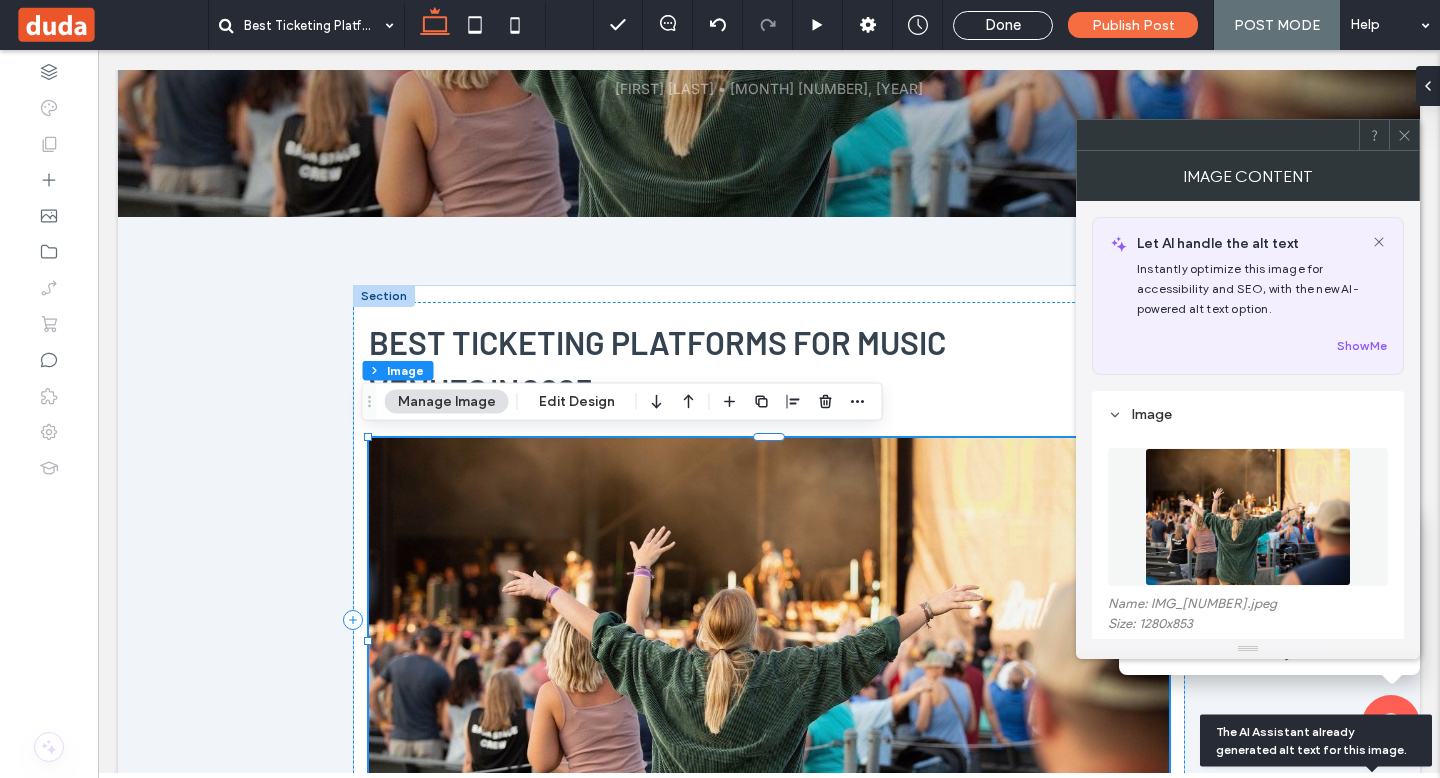 click 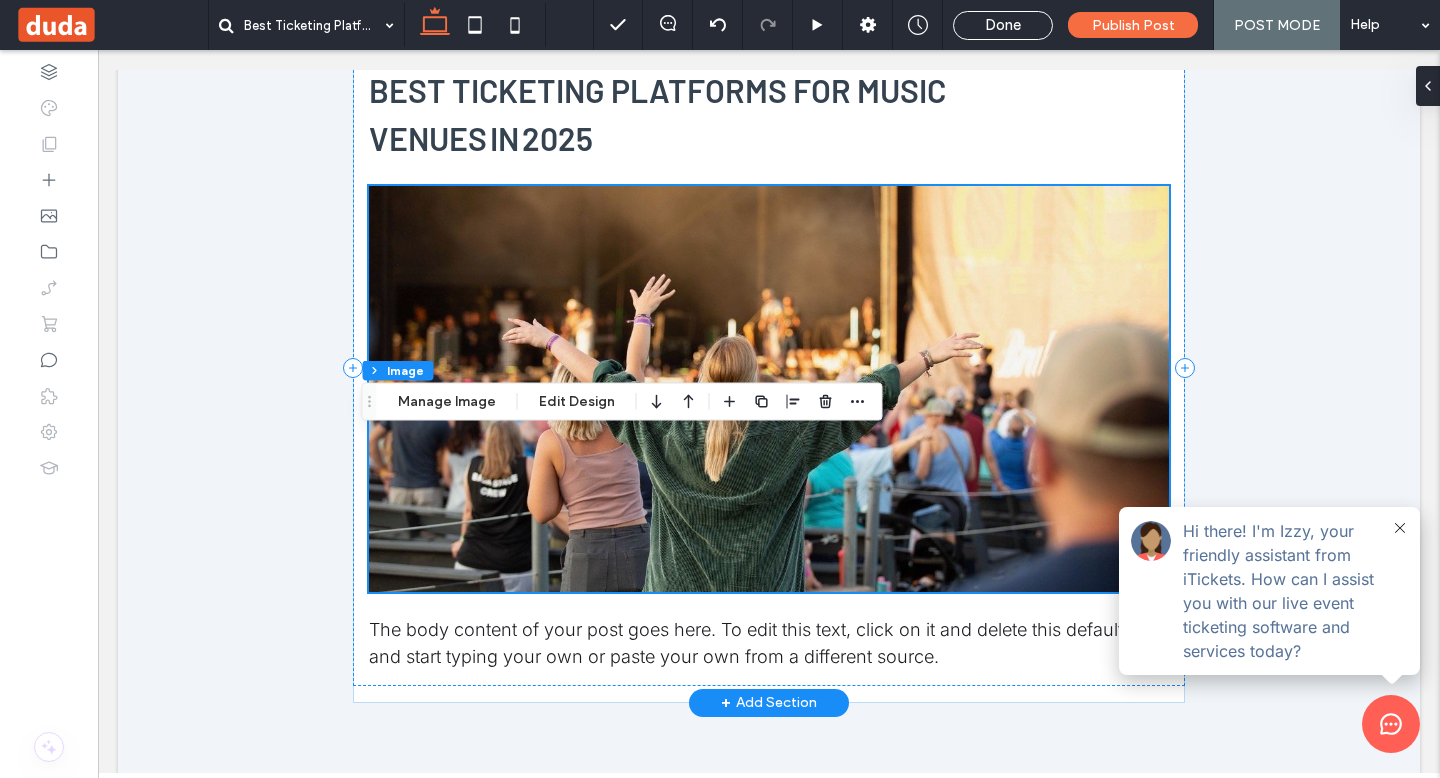 scroll, scrollTop: 735, scrollLeft: 0, axis: vertical 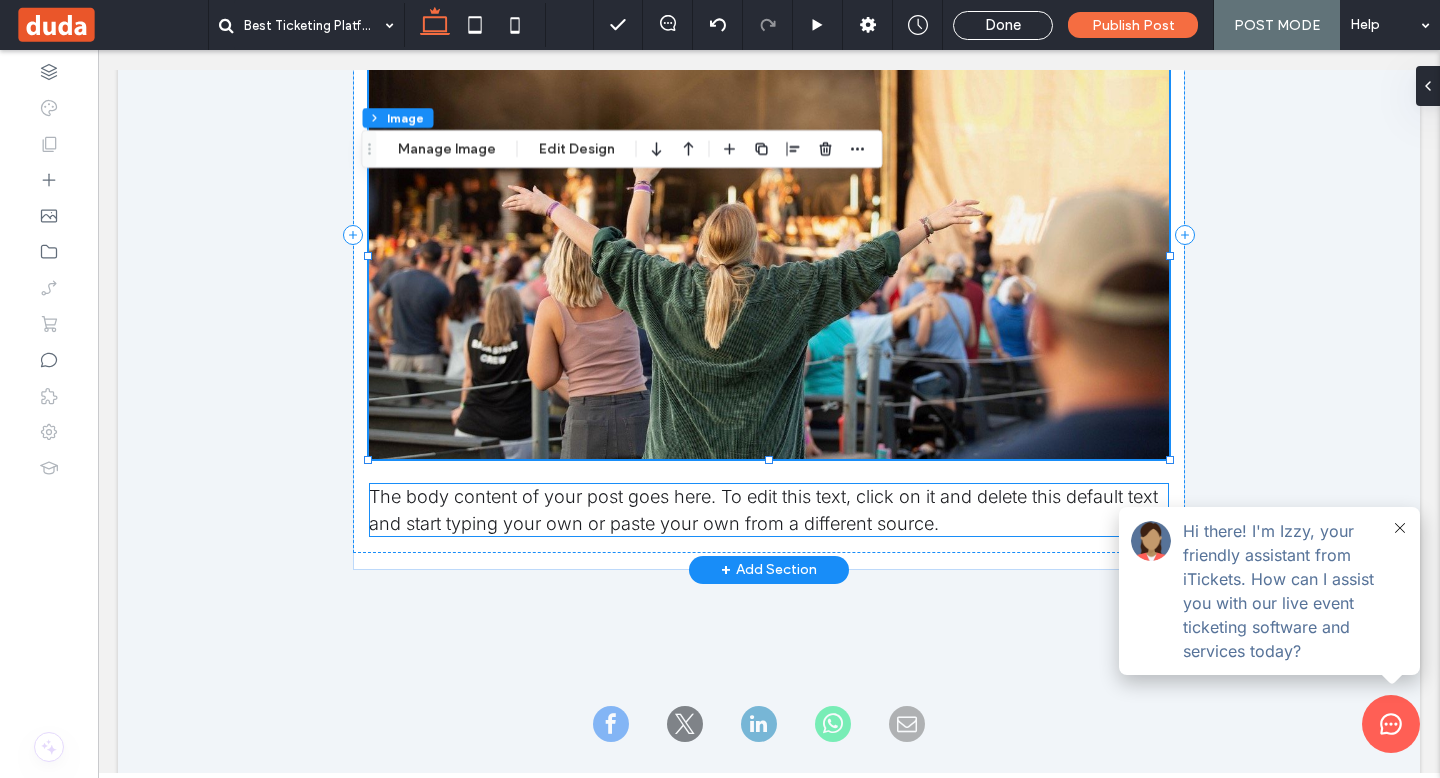 click on "The body content of your post goes here. To edit this text, click on it and delete this default text and start typing your own or paste your own from a different source." at bounding box center [763, 510] 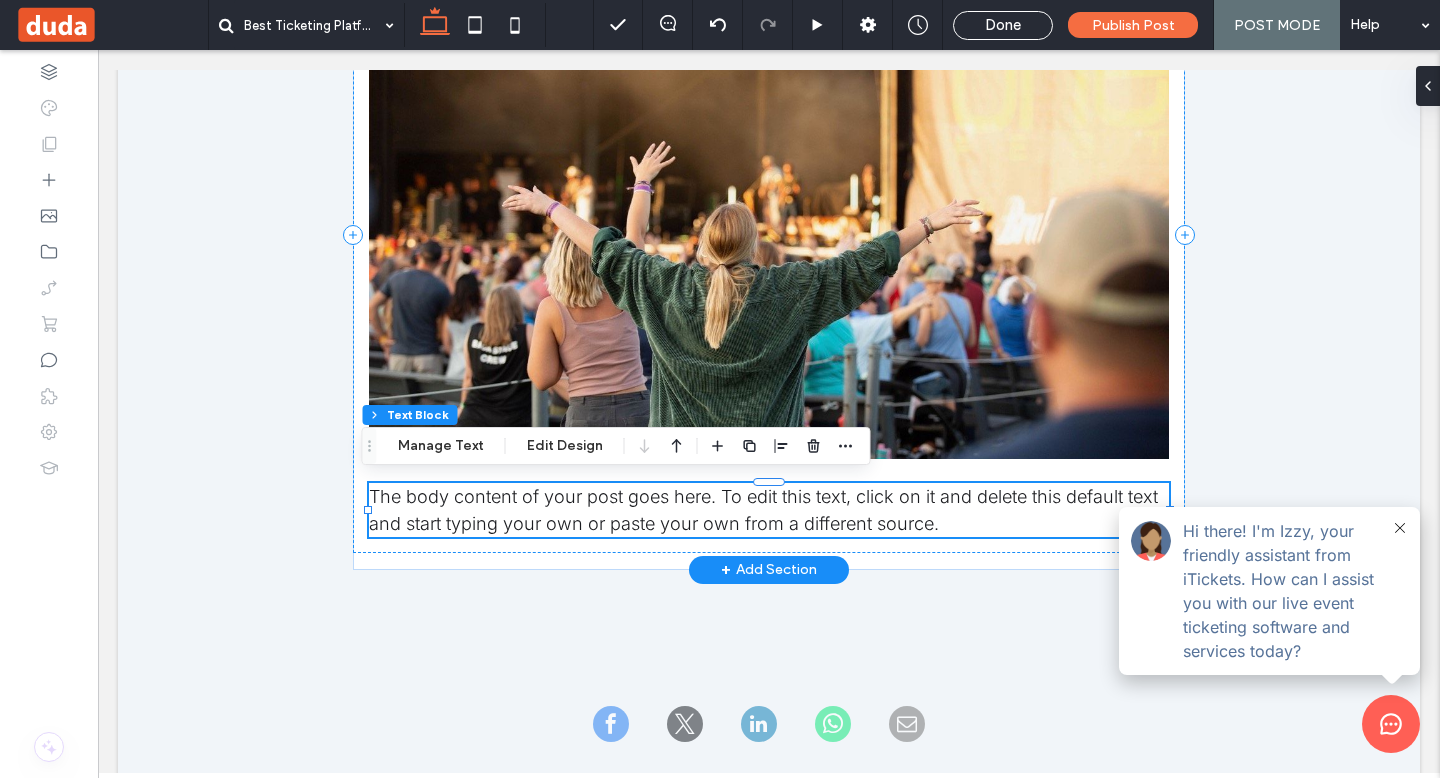 click on "The body content of your post goes here. To edit this text, click on it and delete this default text and start typing your own or paste your own from a different source." at bounding box center (769, 510) 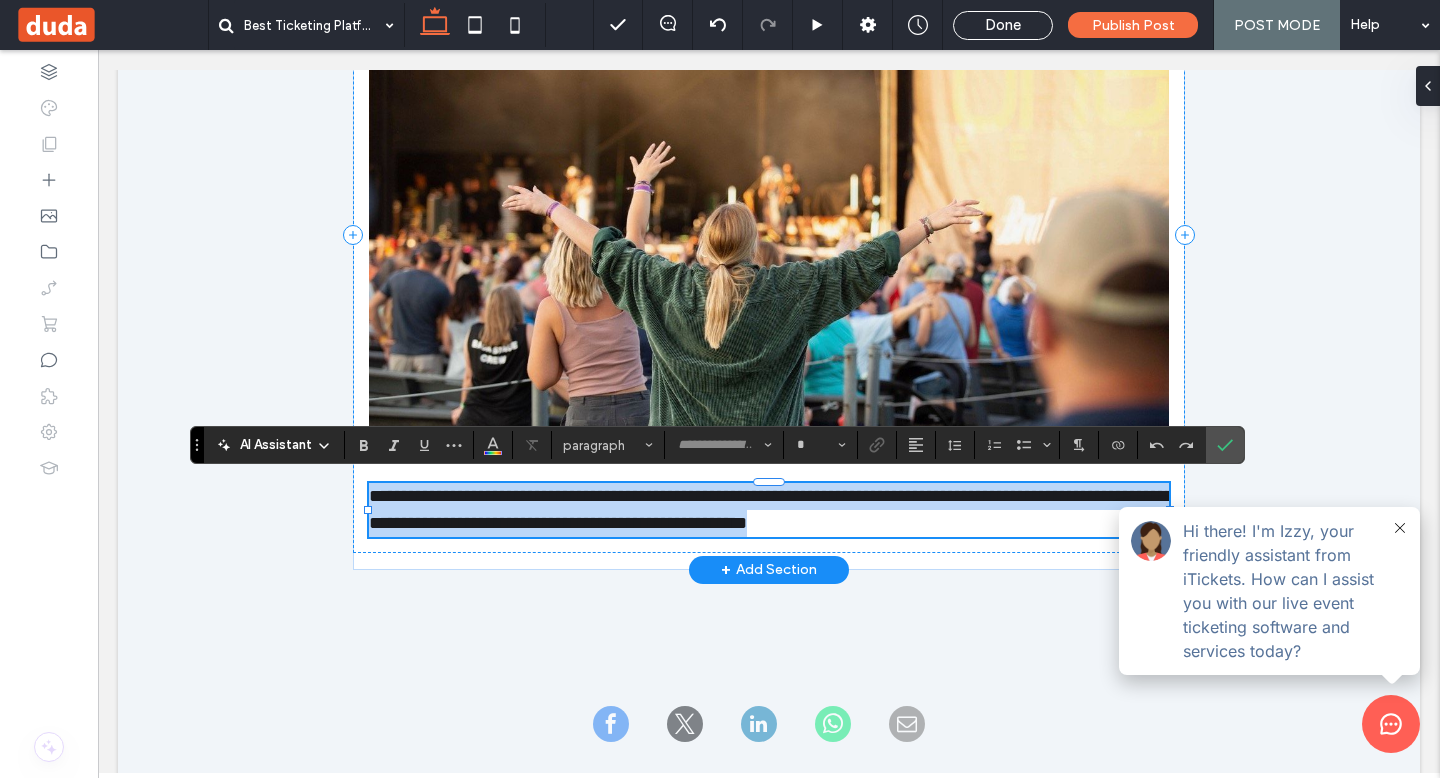 type on "*****" 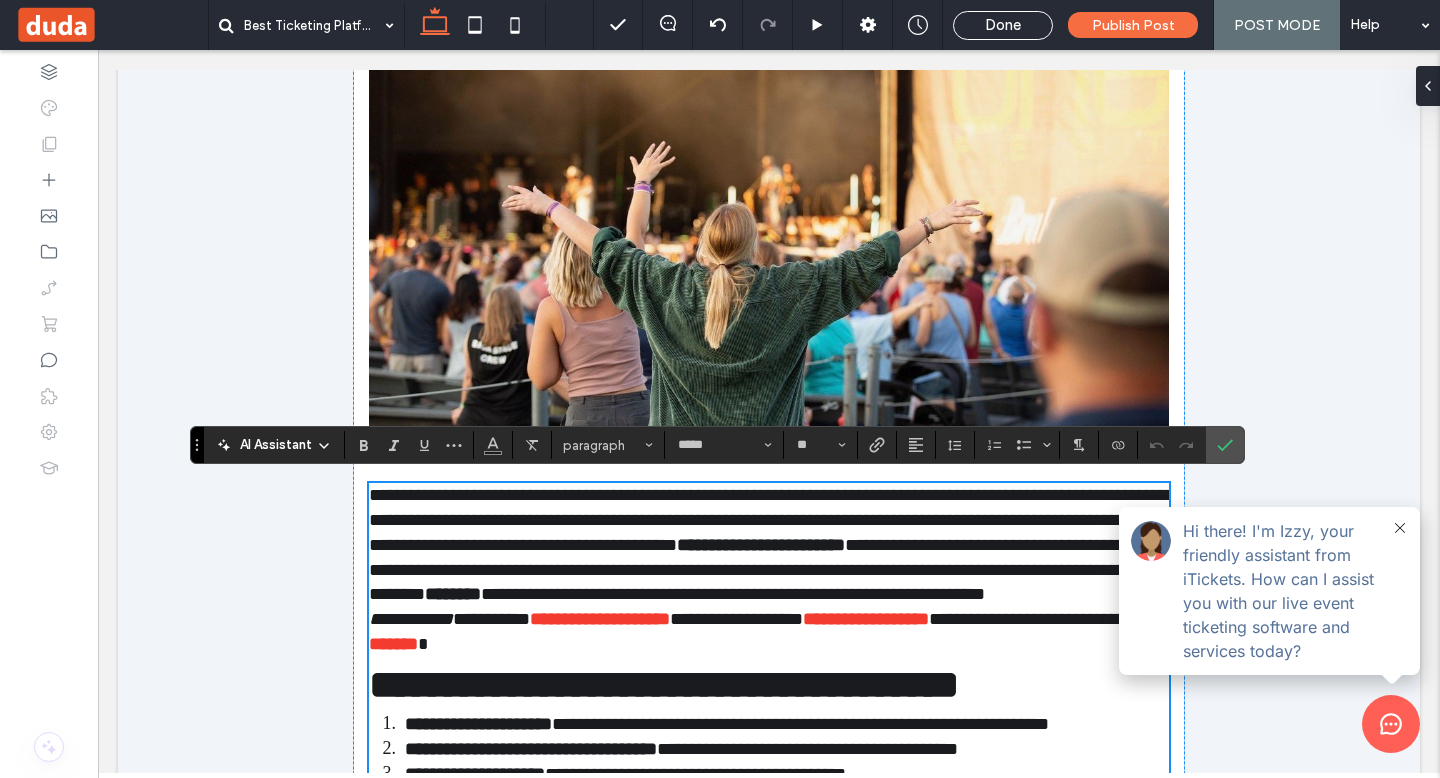 scroll, scrollTop: 3541, scrollLeft: 0, axis: vertical 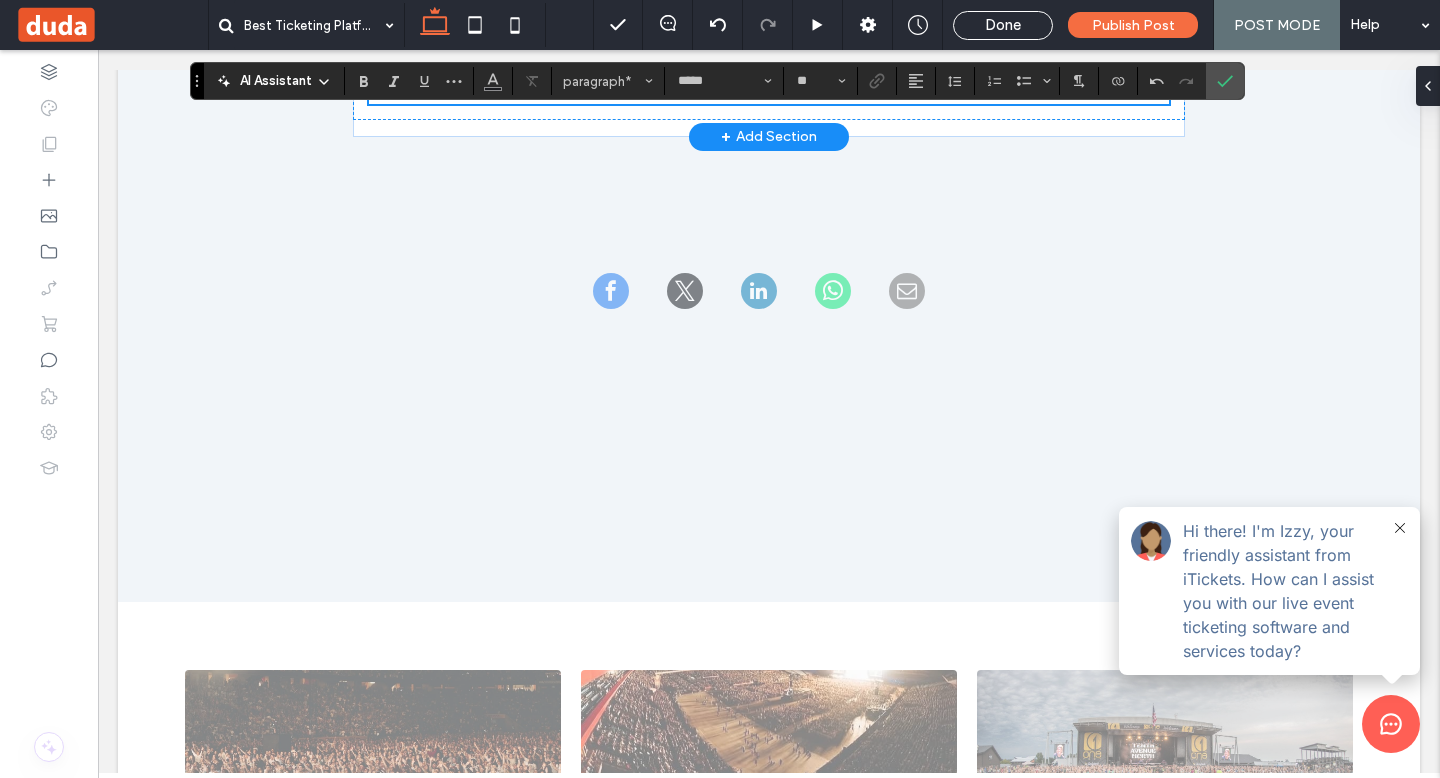 drag, startPoint x: 362, startPoint y: 386, endPoint x: 401, endPoint y: 396, distance: 40.261642 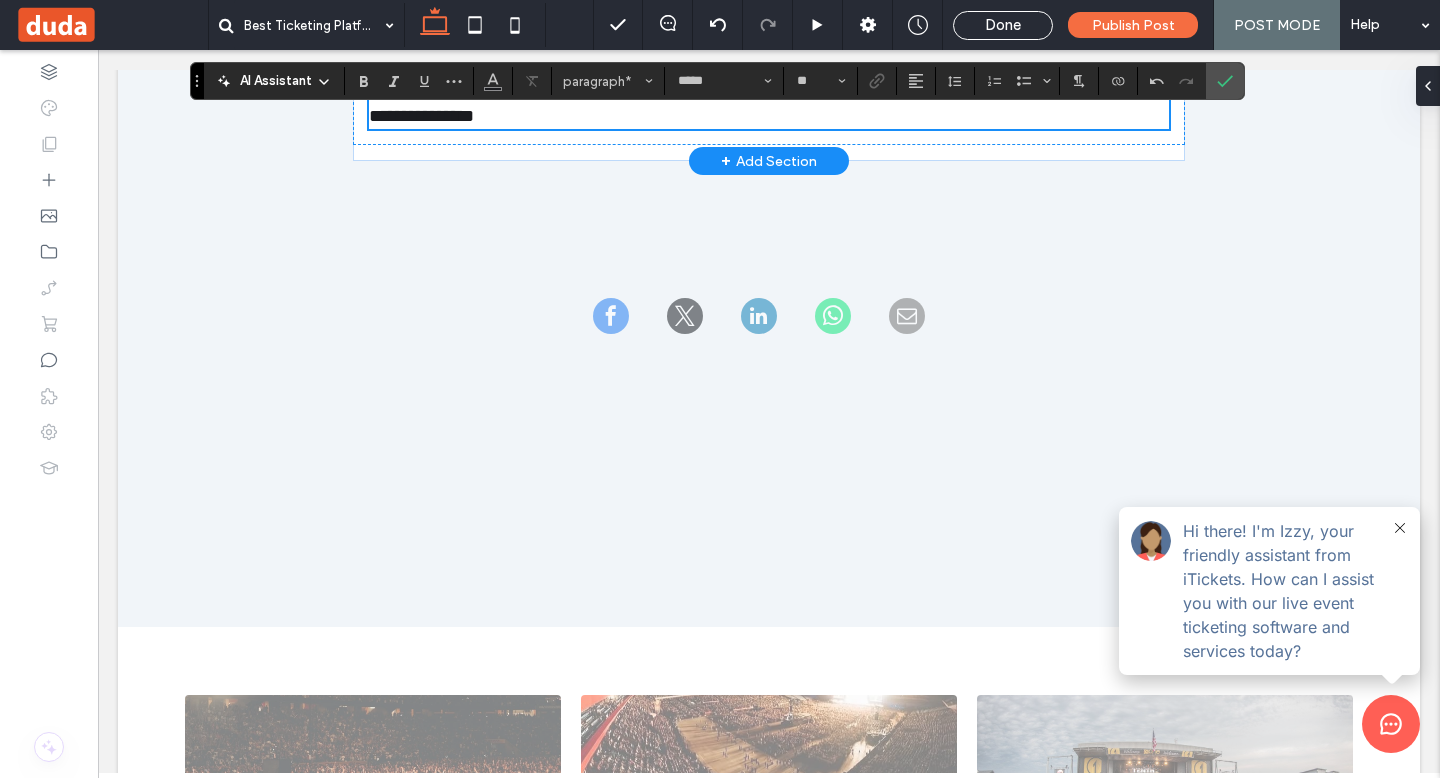 type on "******" 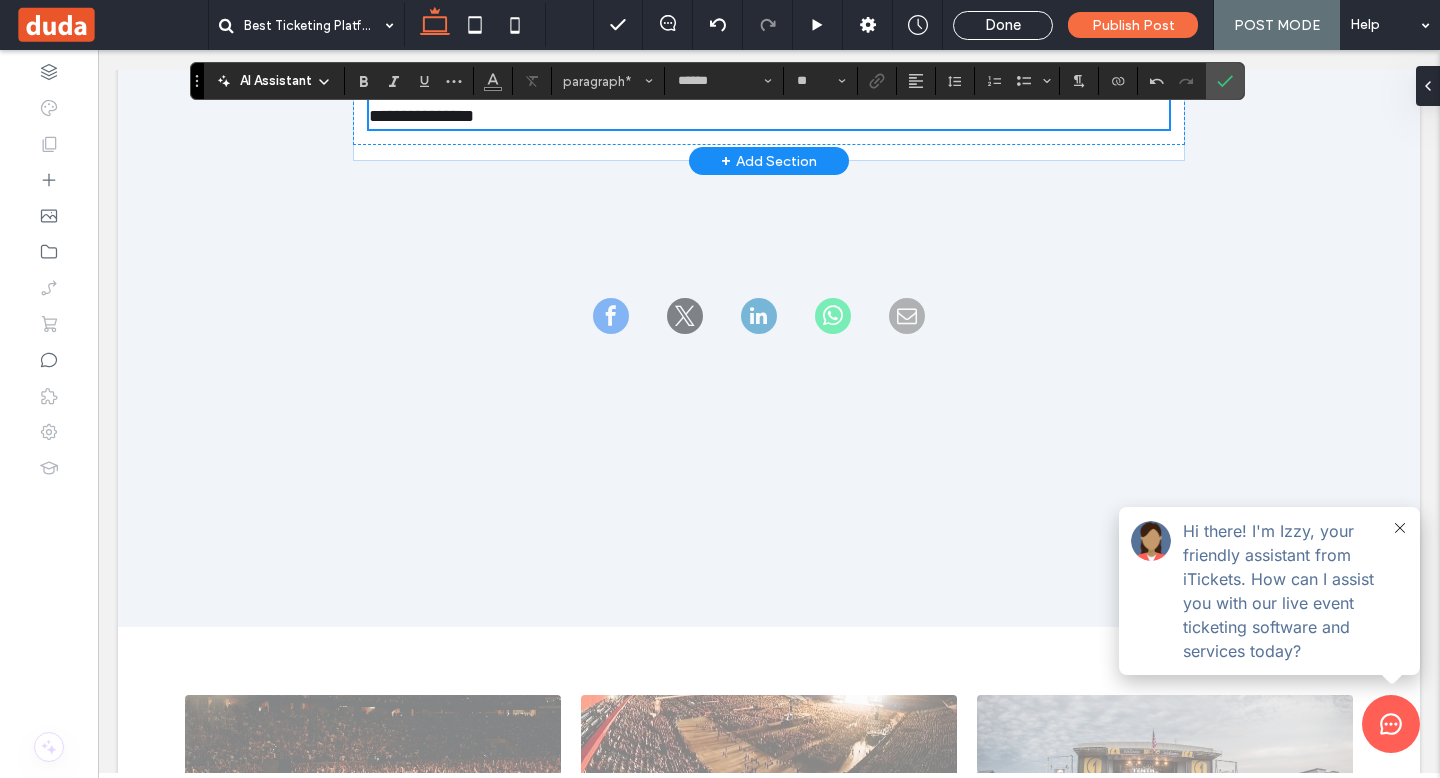 click on "**********" at bounding box center [448, -24] 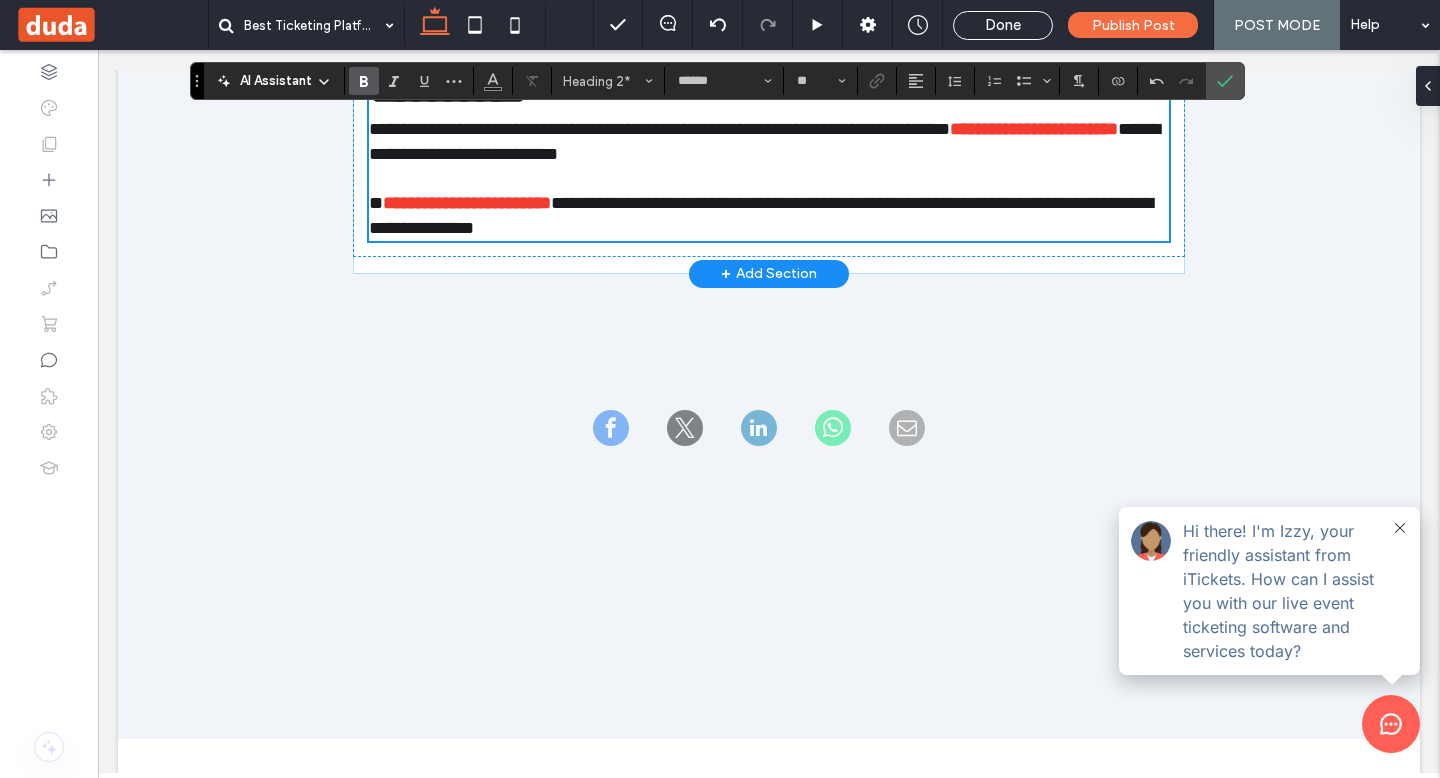 scroll, scrollTop: 3371, scrollLeft: 0, axis: vertical 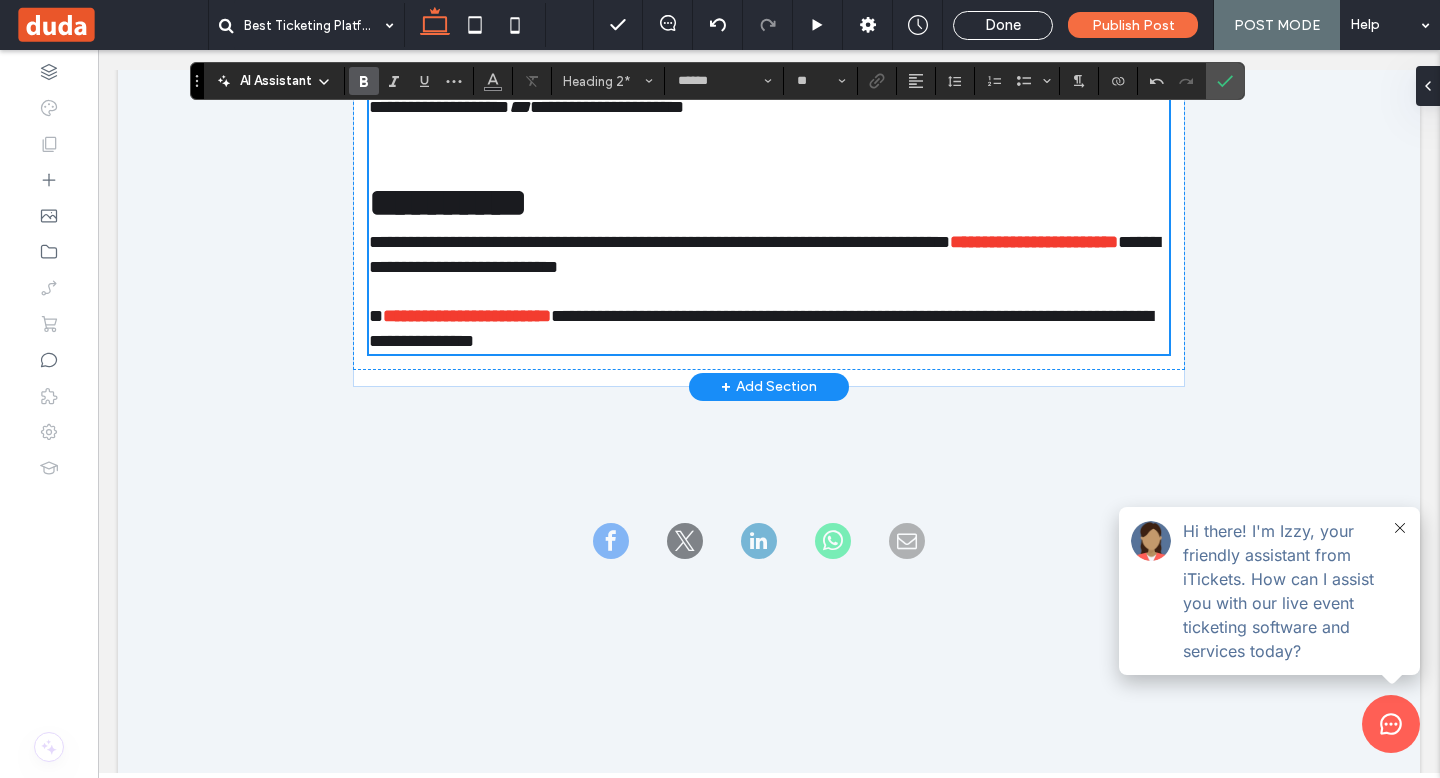 type on "*****" 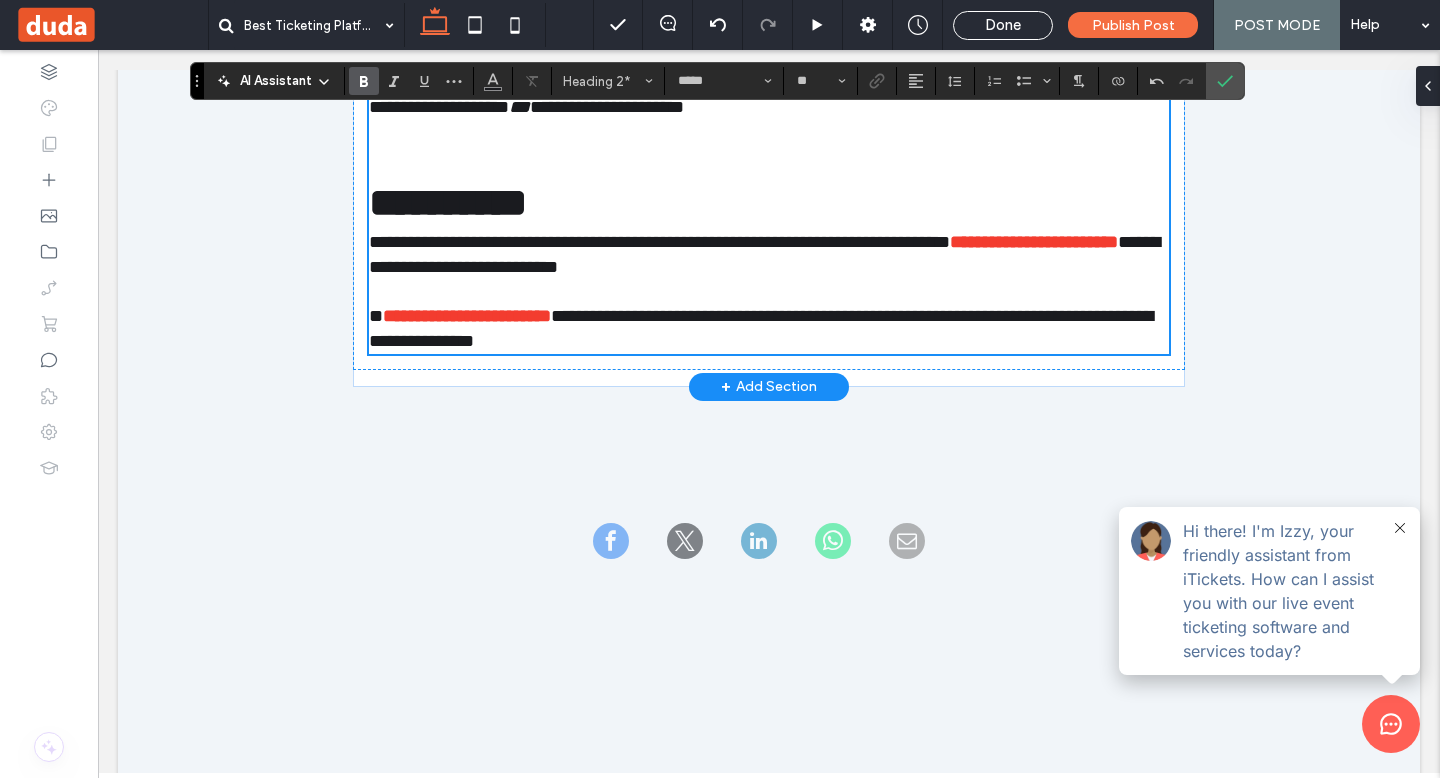 click on "**********" at bounding box center (771, 82) 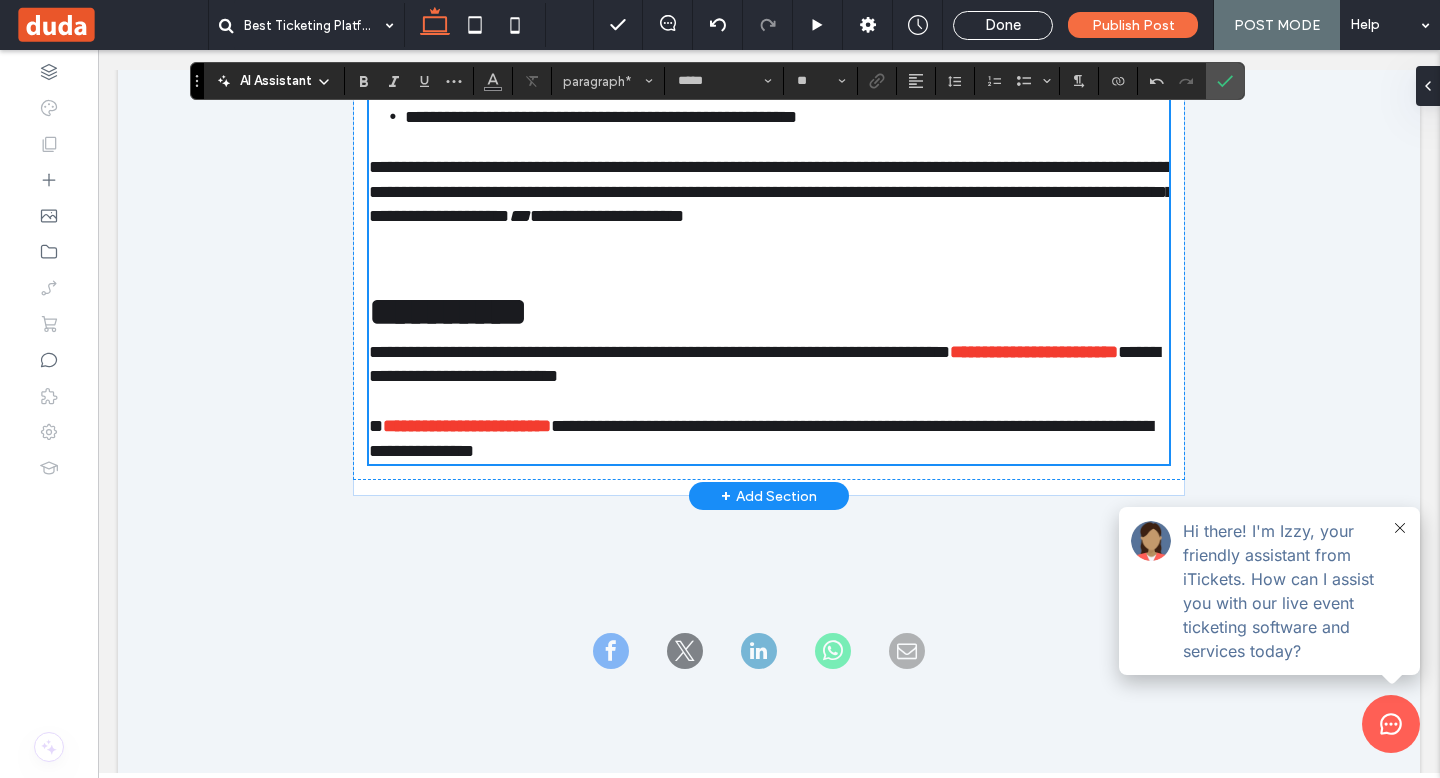 scroll, scrollTop: 3201, scrollLeft: 0, axis: vertical 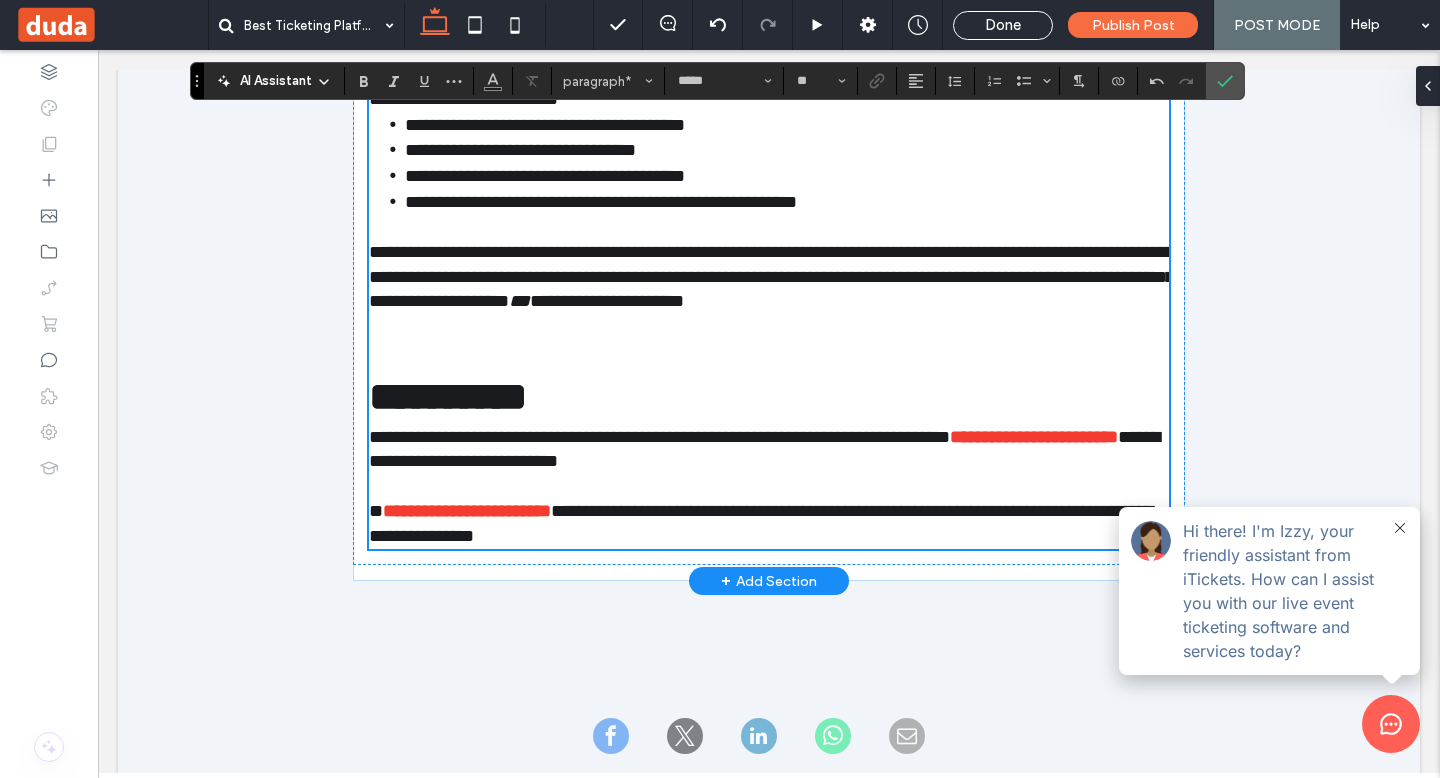 type on "******" 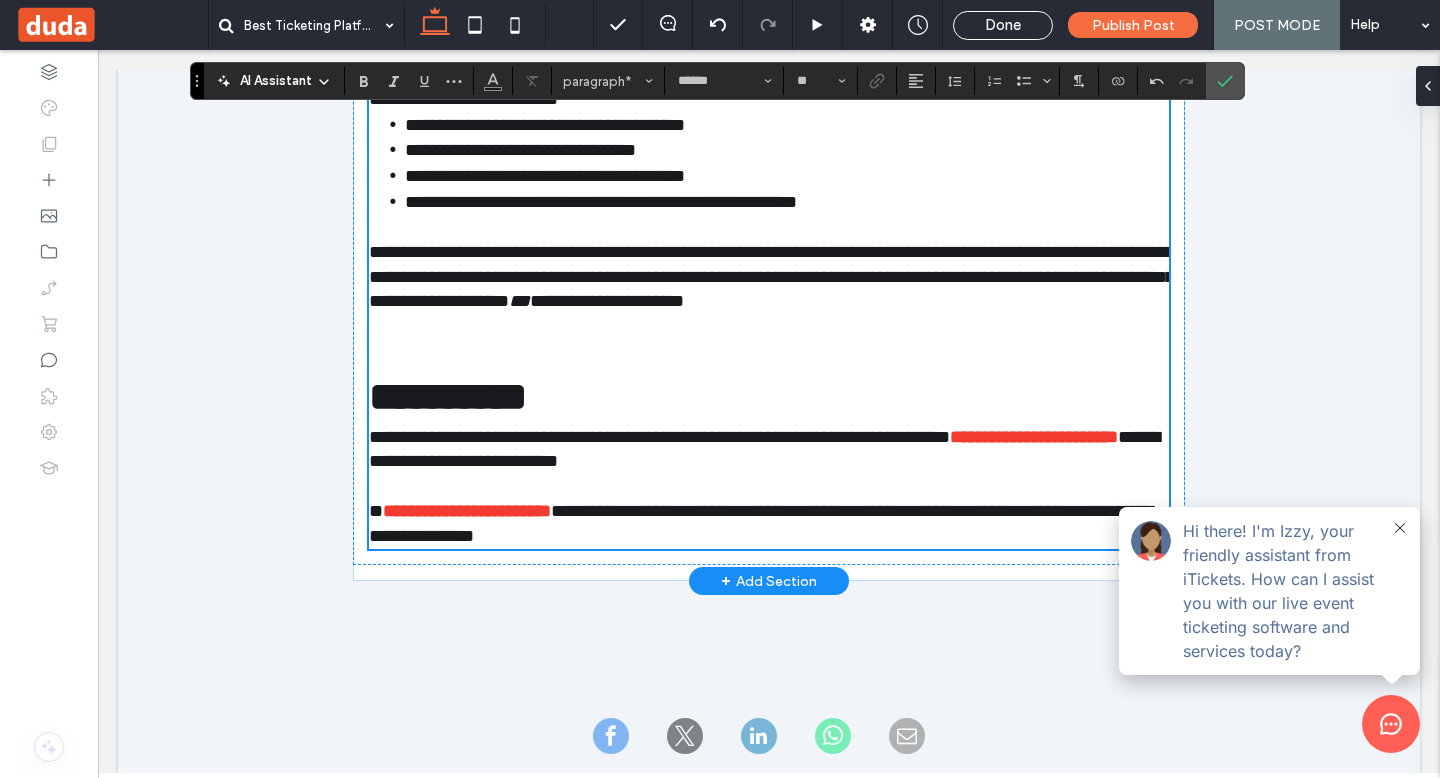 click on "**********" at bounding box center (769, -717) 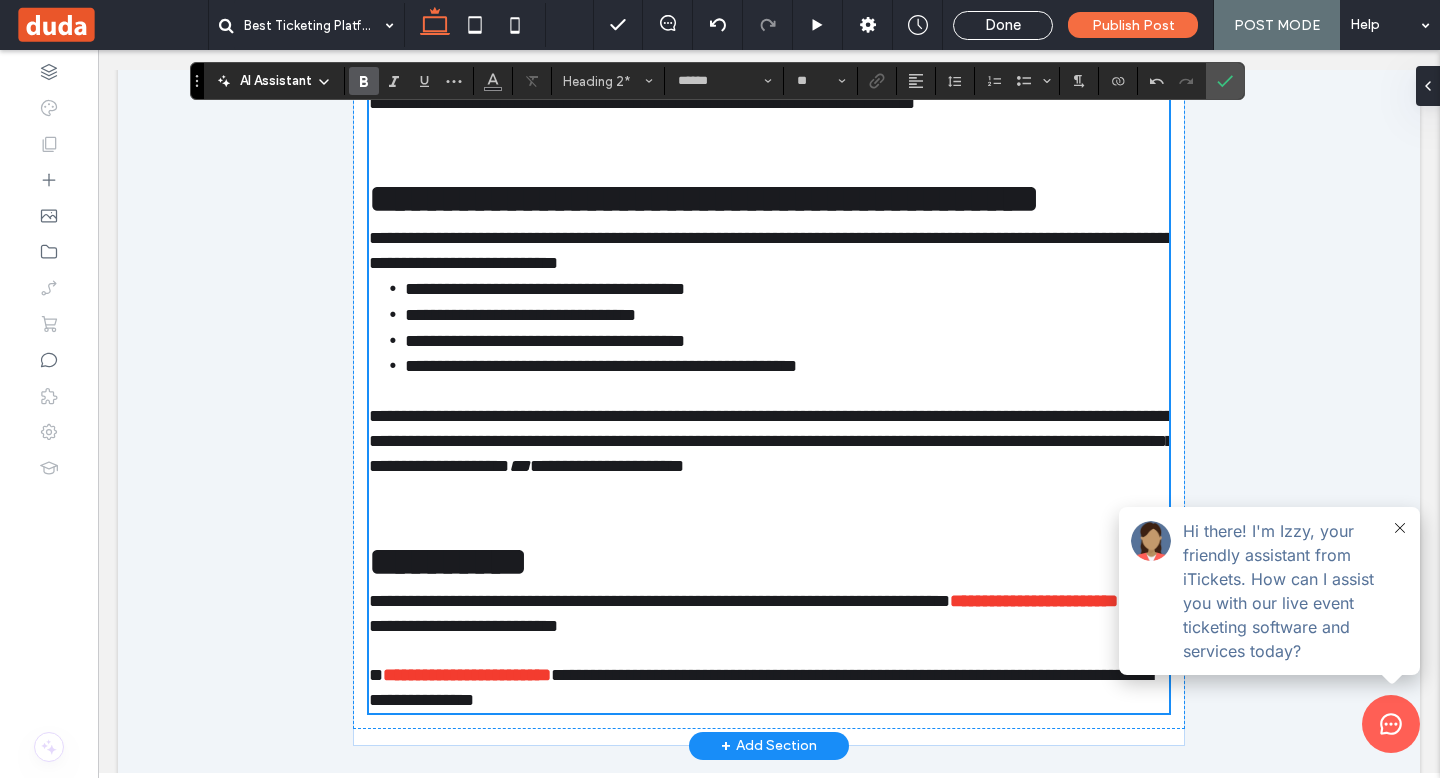 scroll, scrollTop: 2892, scrollLeft: 0, axis: vertical 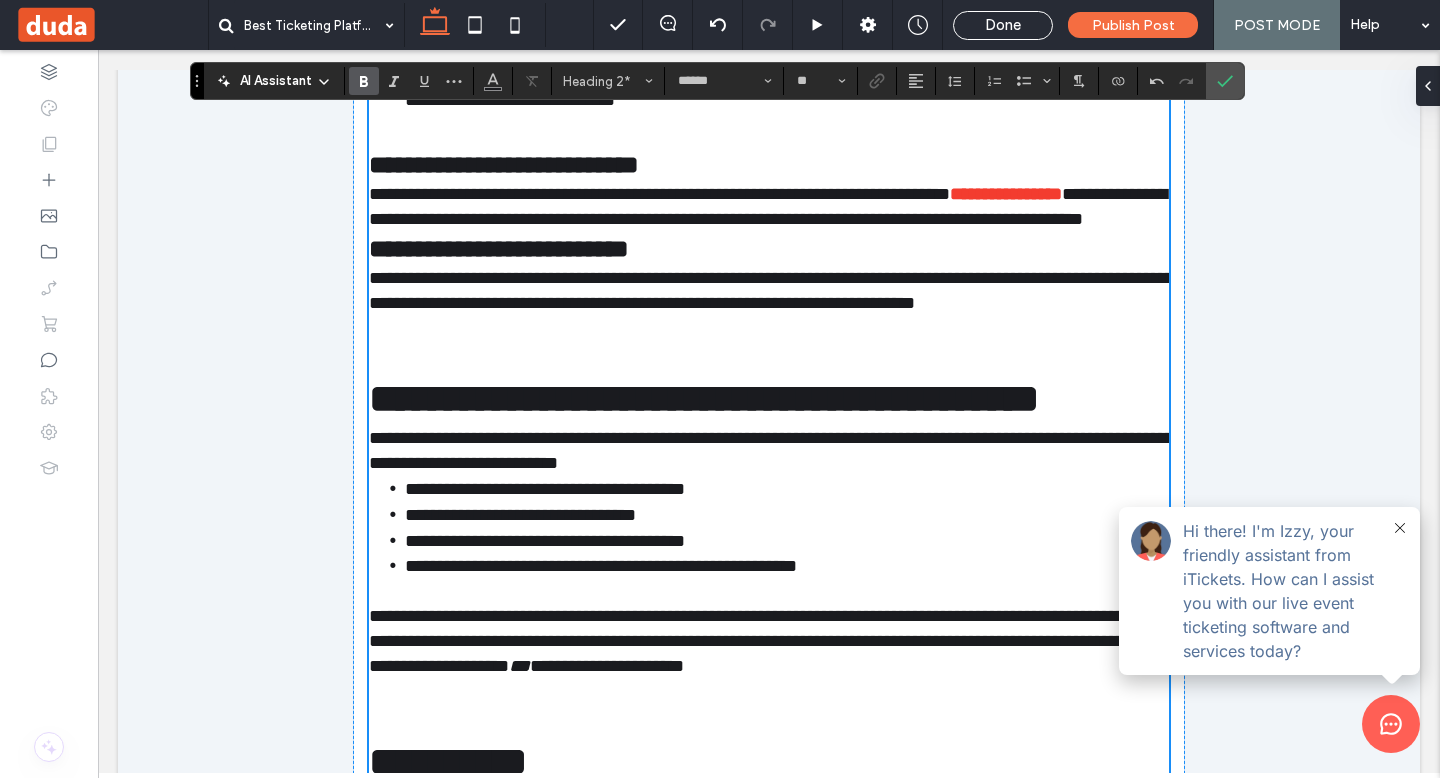 click on "**********" at bounding box center [499, 248] 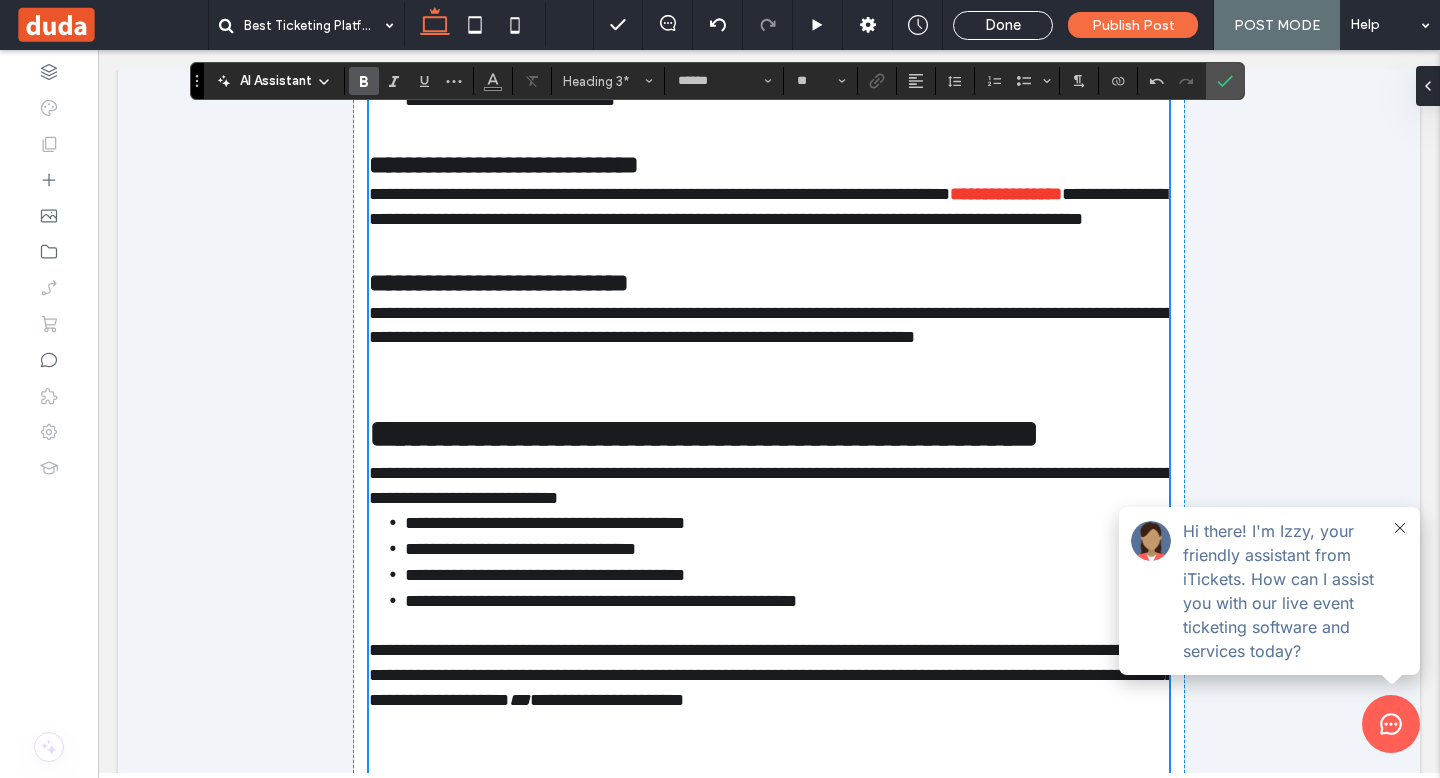 click on "**********" at bounding box center [504, 164] 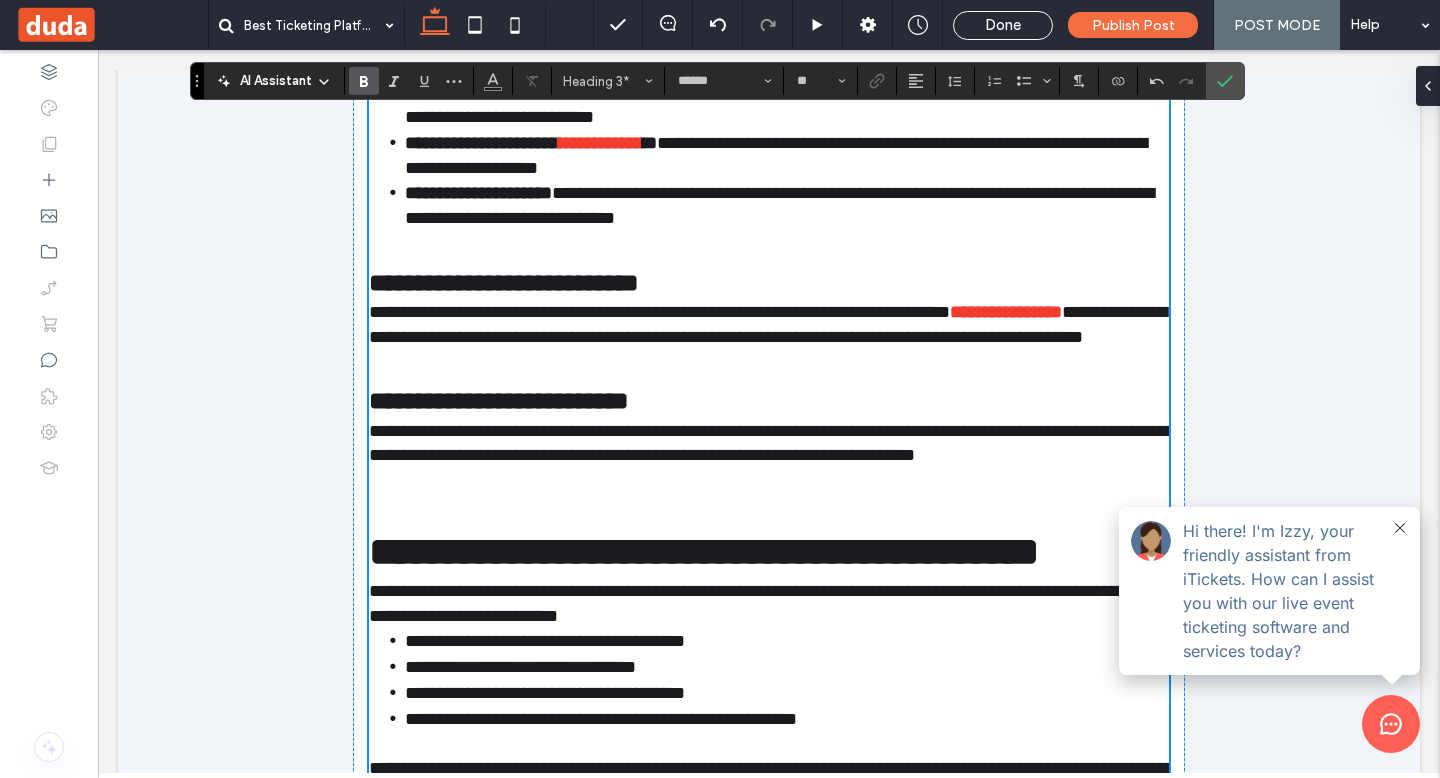 scroll, scrollTop: 2770, scrollLeft: 0, axis: vertical 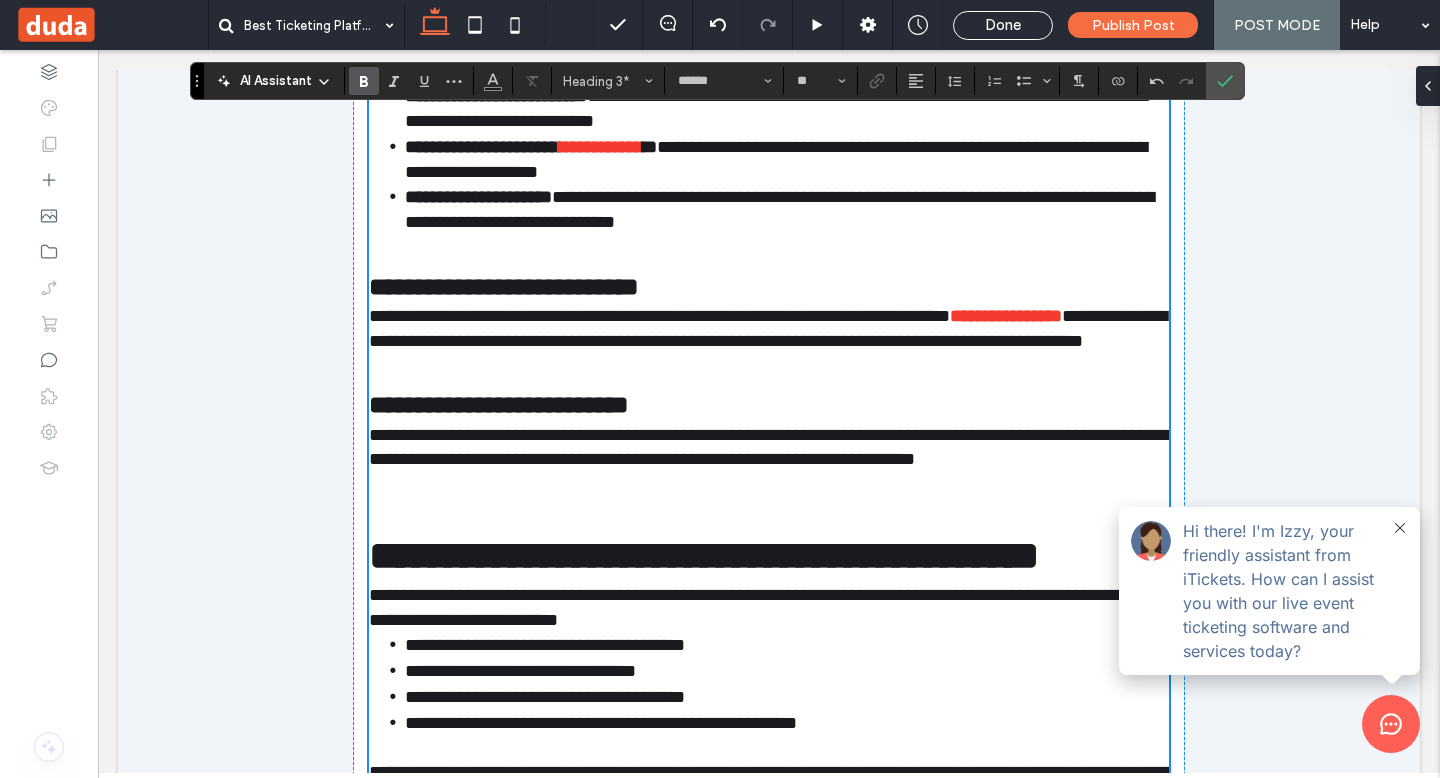 click on "**********" at bounding box center [574, 15] 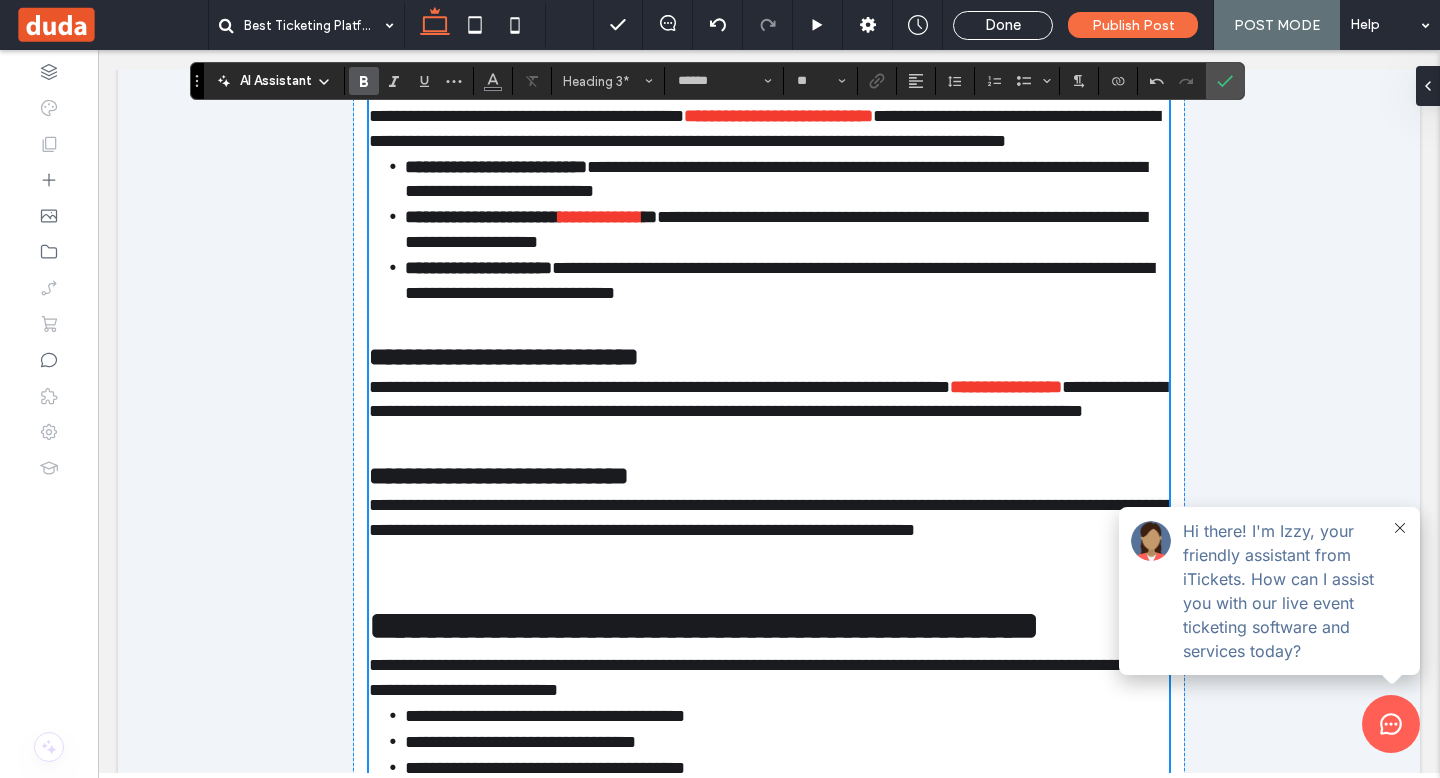scroll, scrollTop: 2731, scrollLeft: 0, axis: vertical 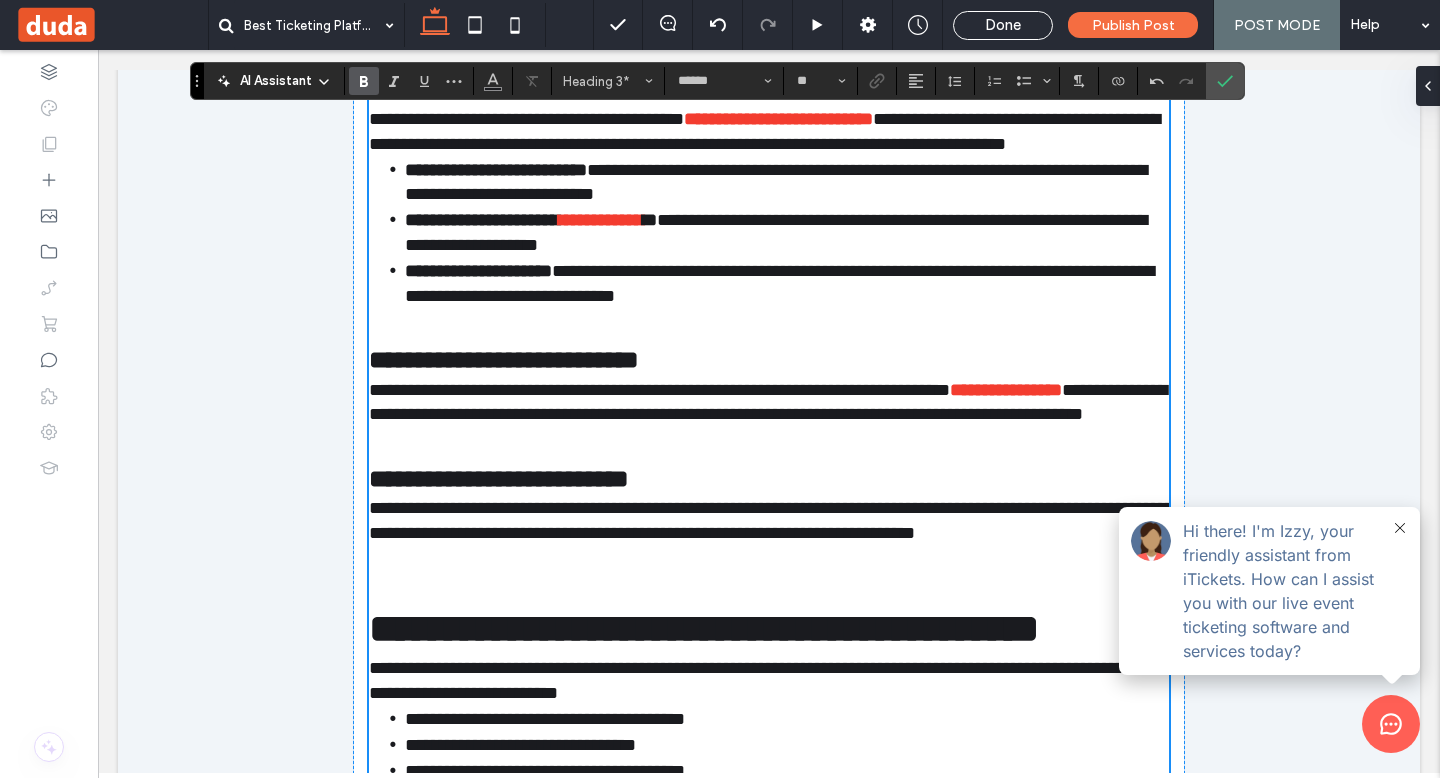 click on "**********" at bounding box center [489, -30] 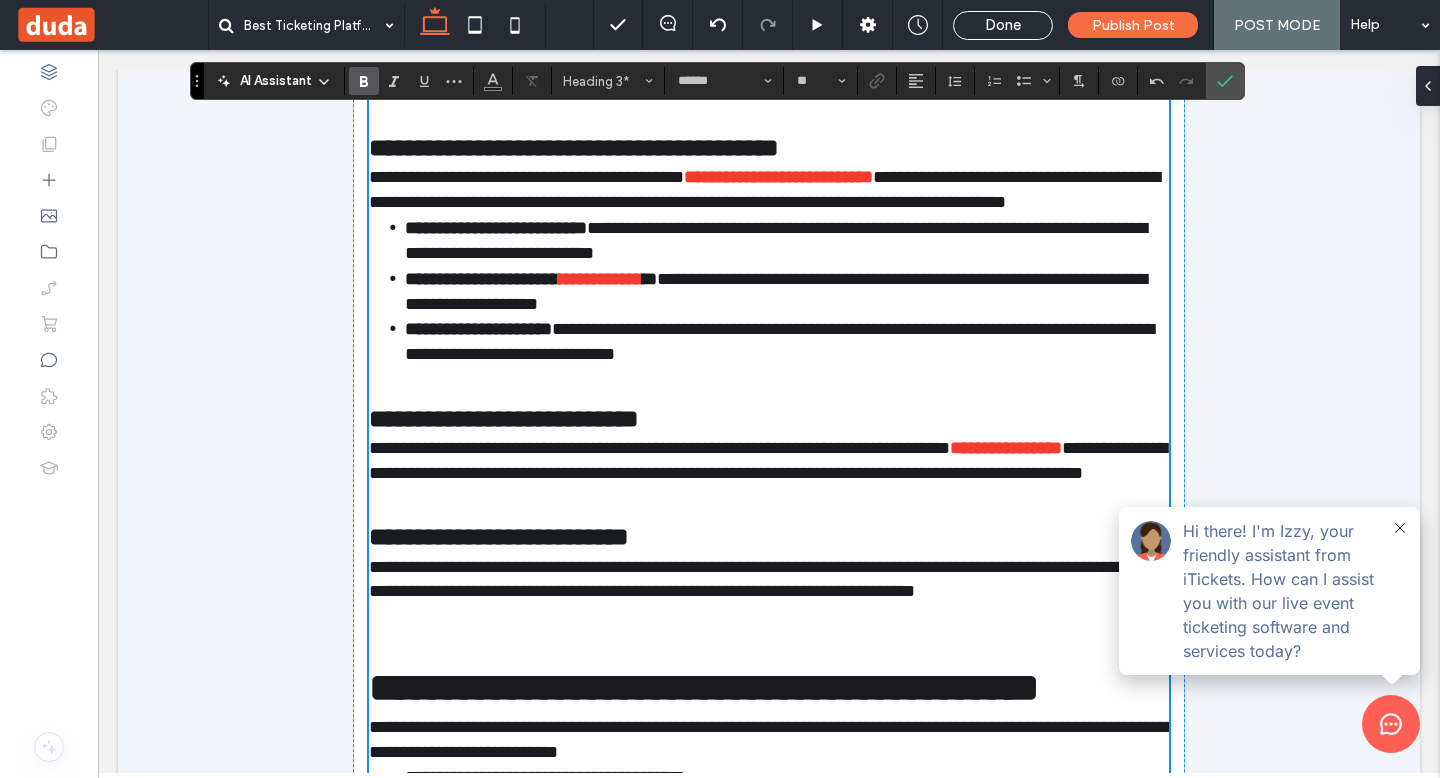 scroll, scrollTop: 2396, scrollLeft: 0, axis: vertical 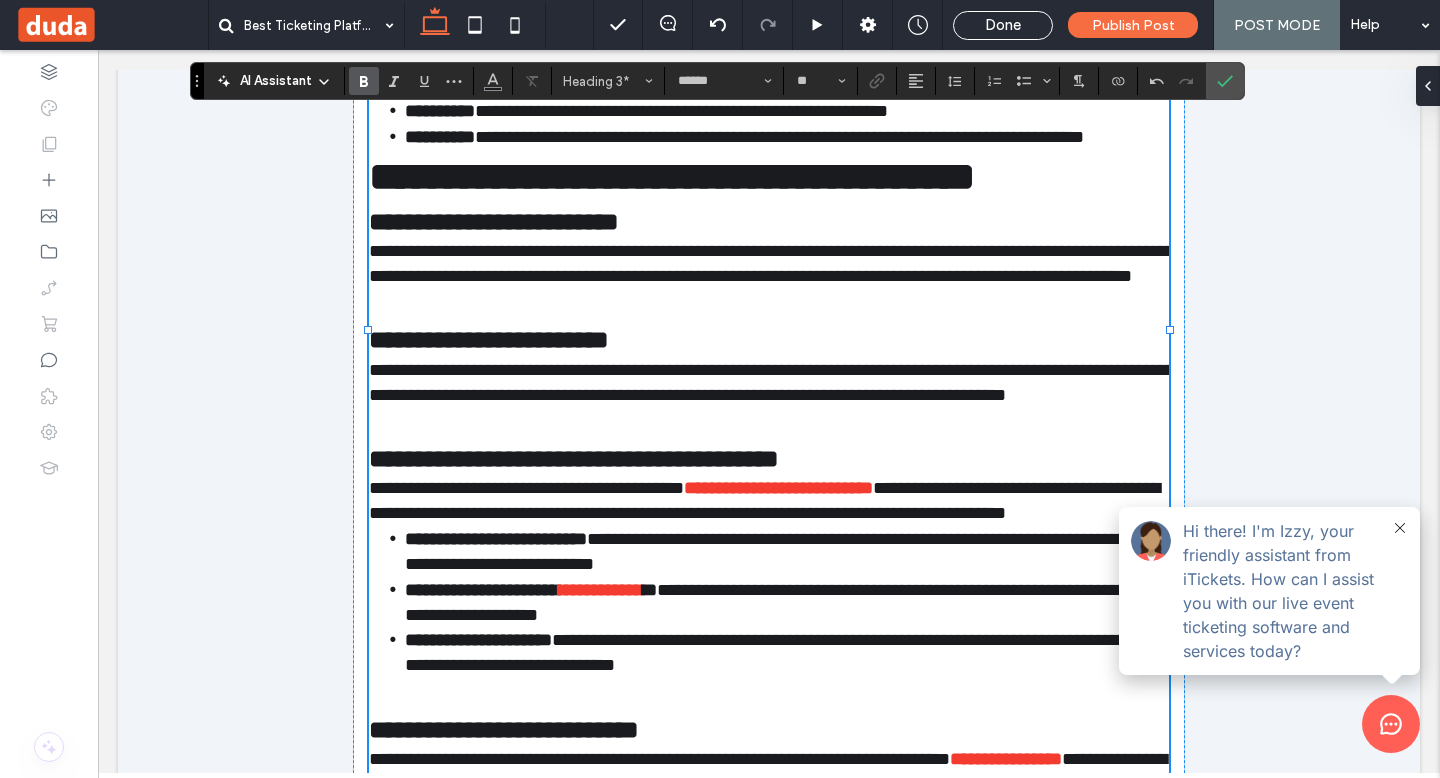 click on "**********" at bounding box center (672, 176) 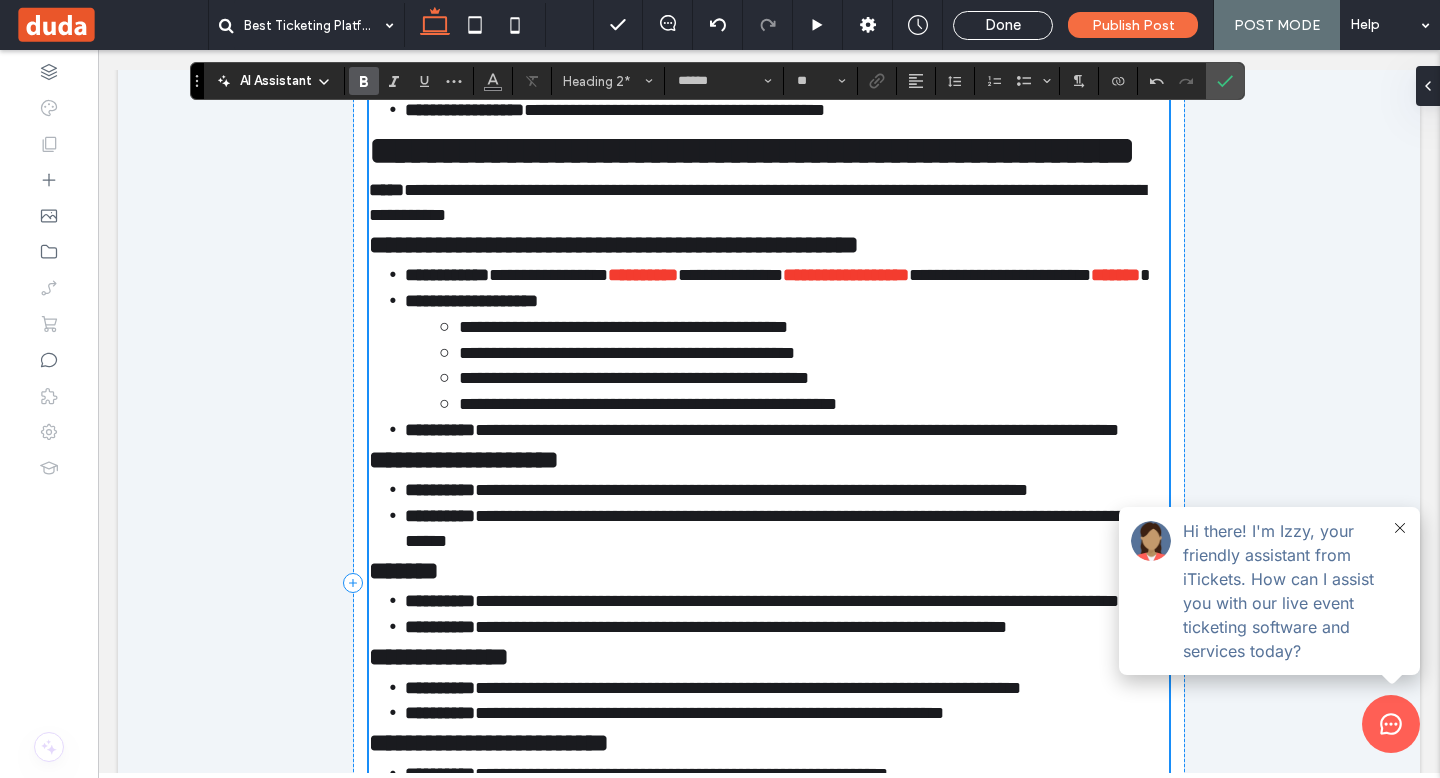 scroll, scrollTop: 1647, scrollLeft: 0, axis: vertical 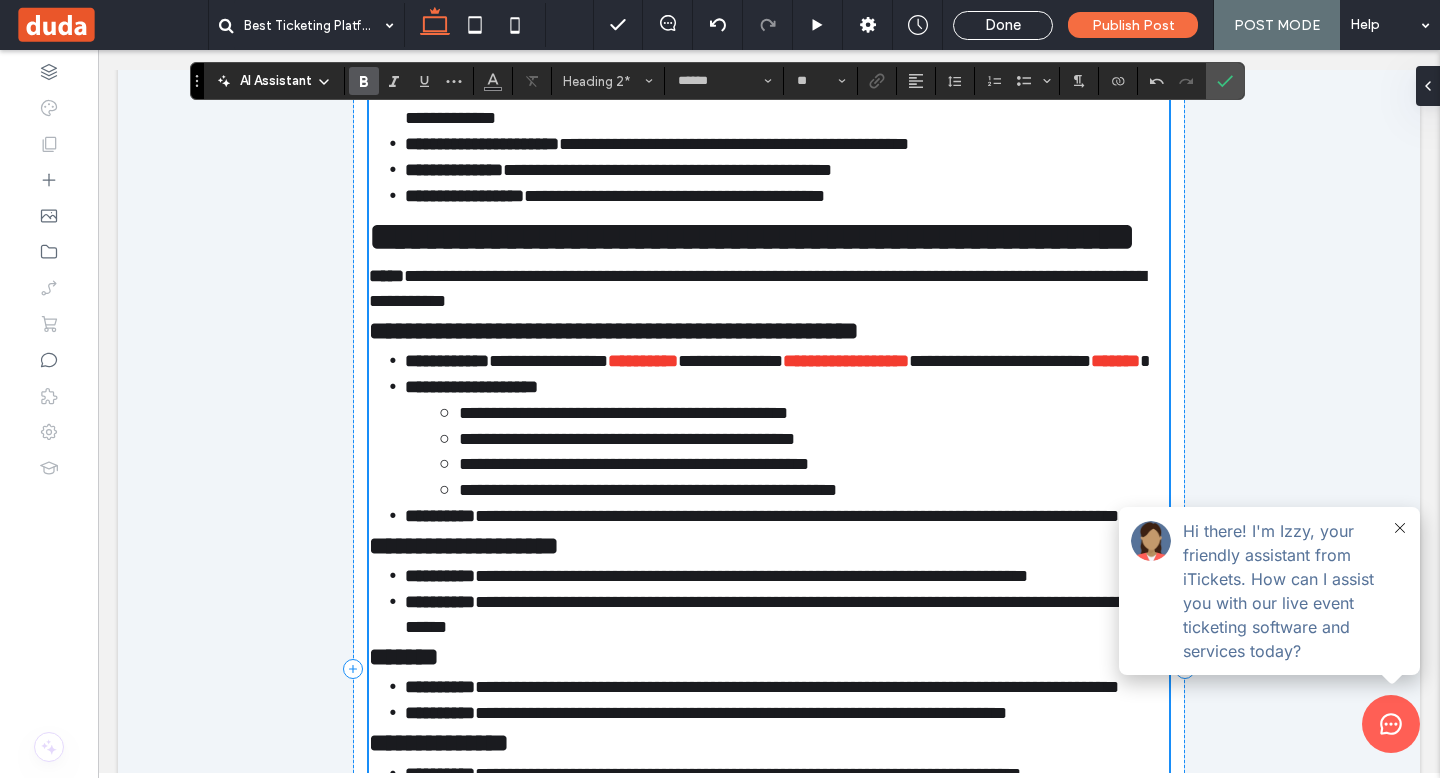 click on "**********" at bounding box center [752, 236] 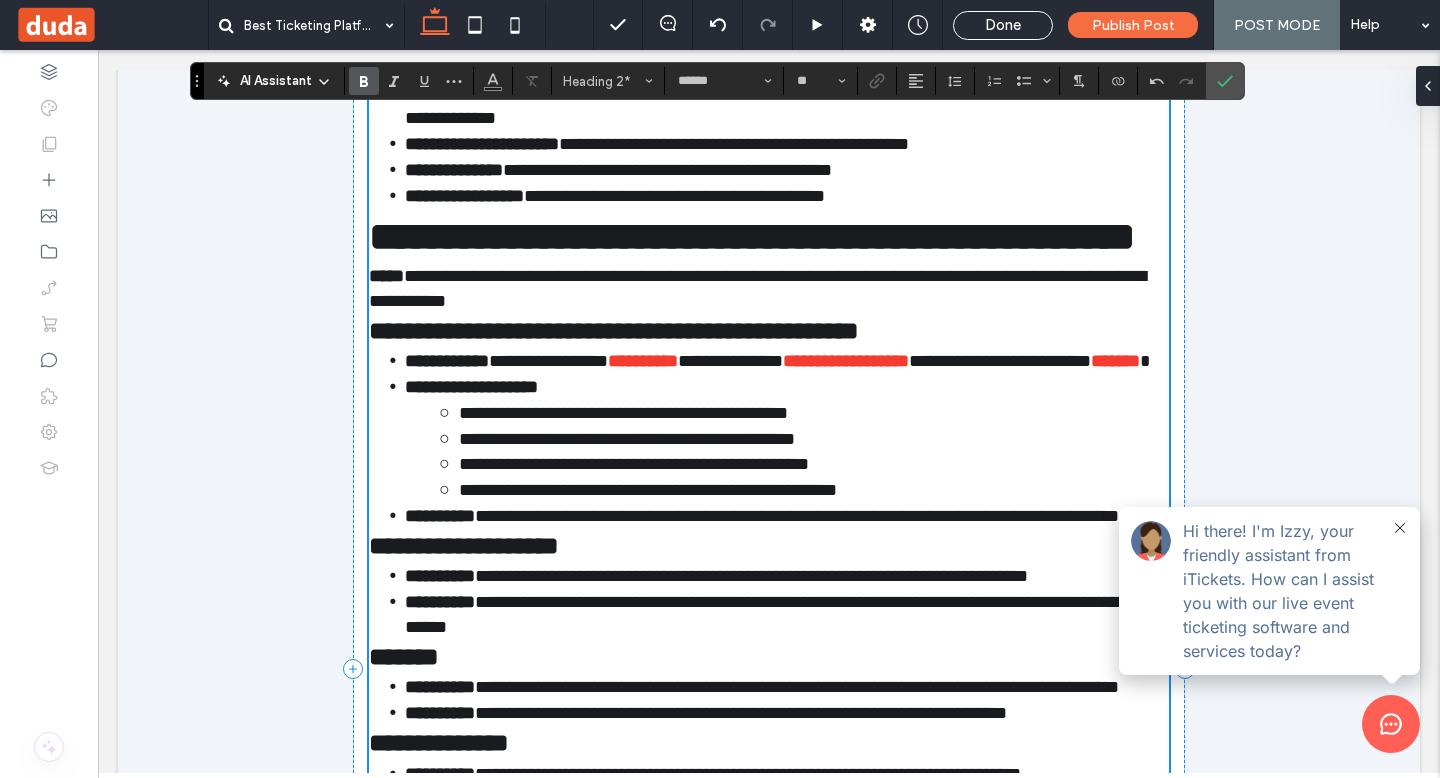 click on "**********" at bounding box center (752, 236) 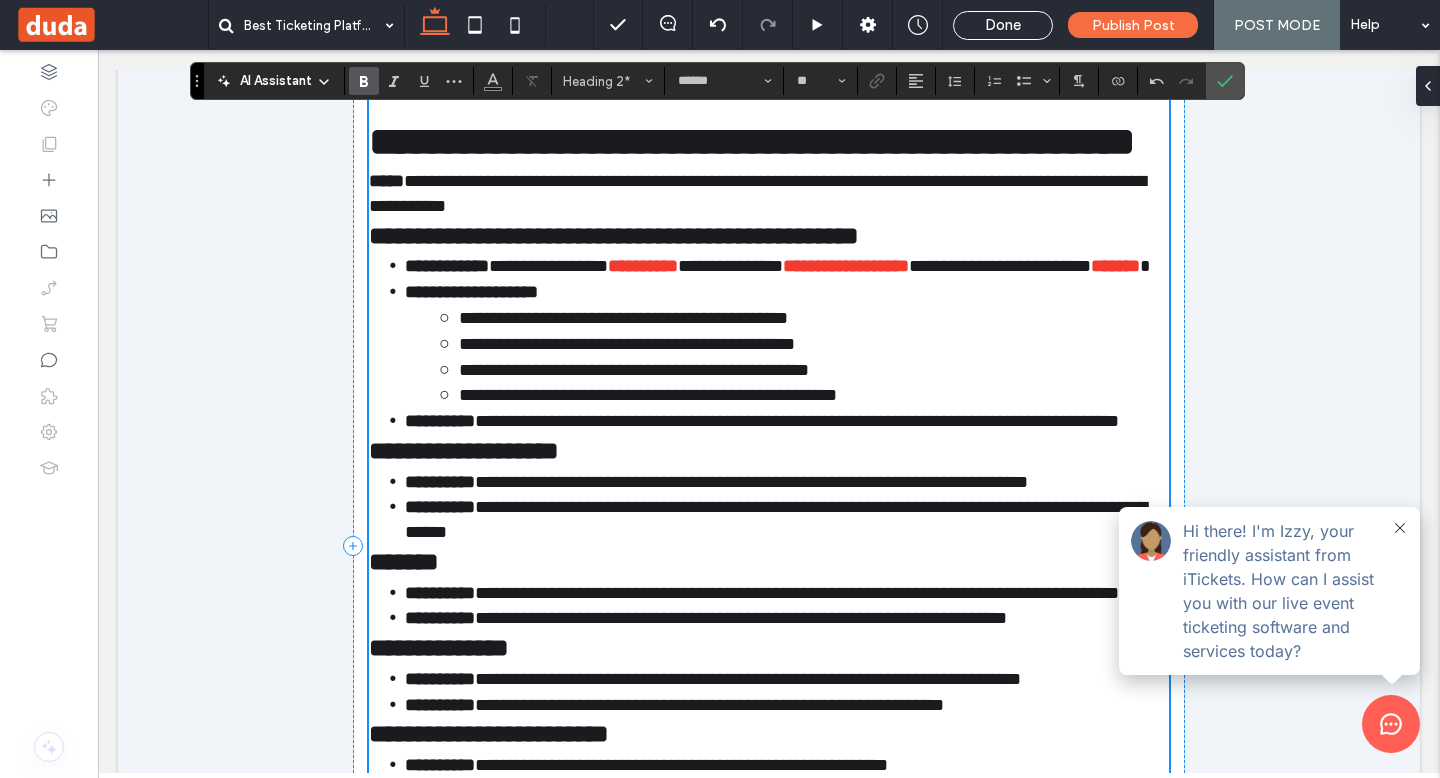 scroll, scrollTop: 1802, scrollLeft: 0, axis: vertical 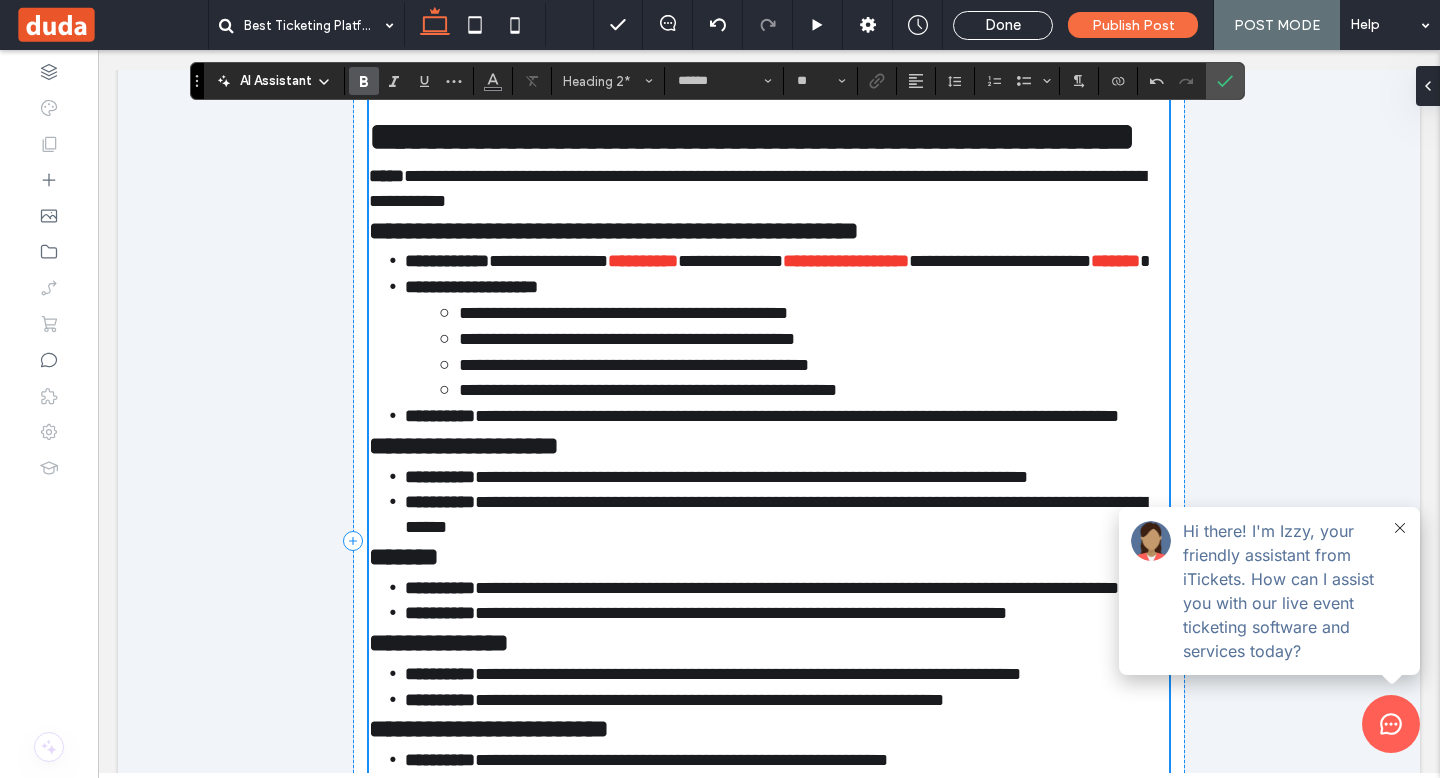drag, startPoint x: 365, startPoint y: 609, endPoint x: 377, endPoint y: 587, distance: 25.059929 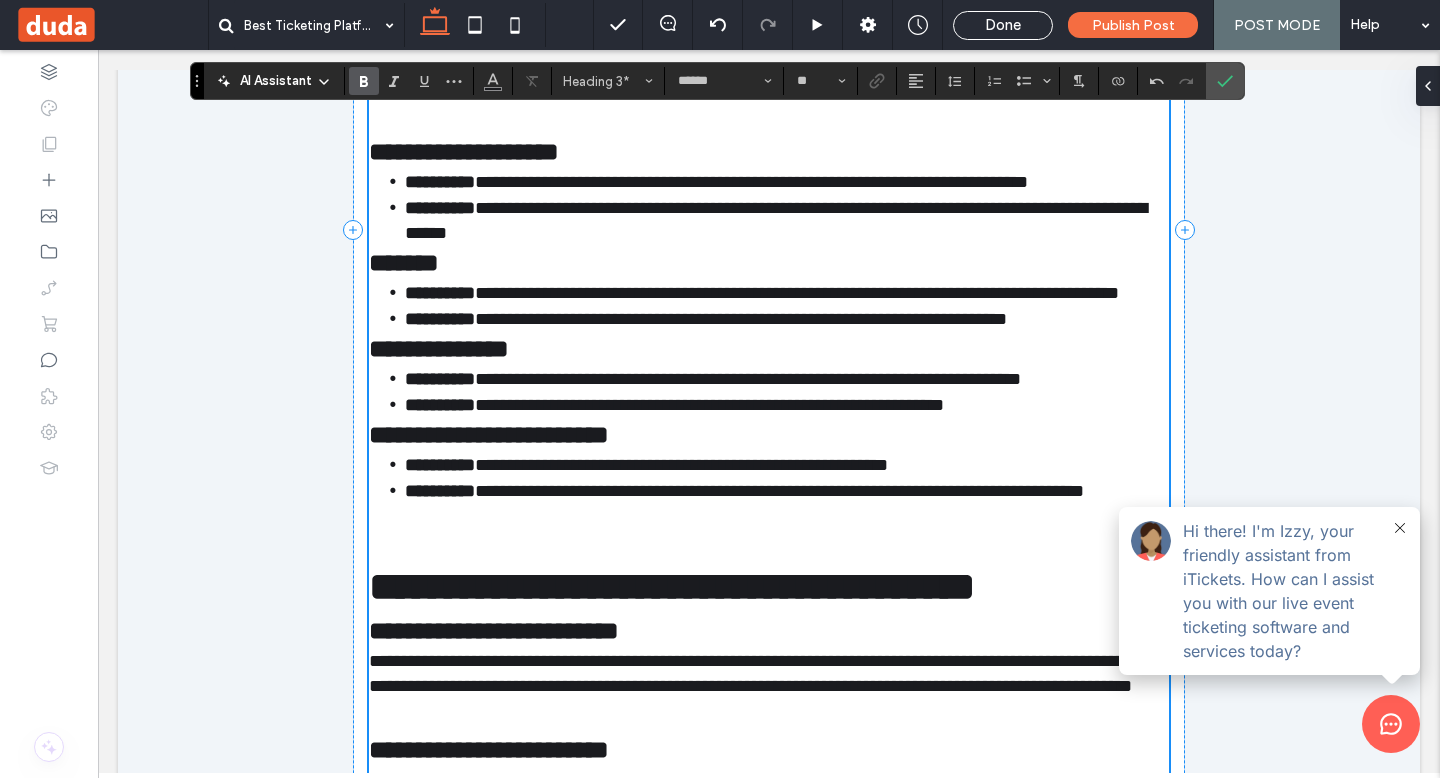 scroll, scrollTop: 2369, scrollLeft: 0, axis: vertical 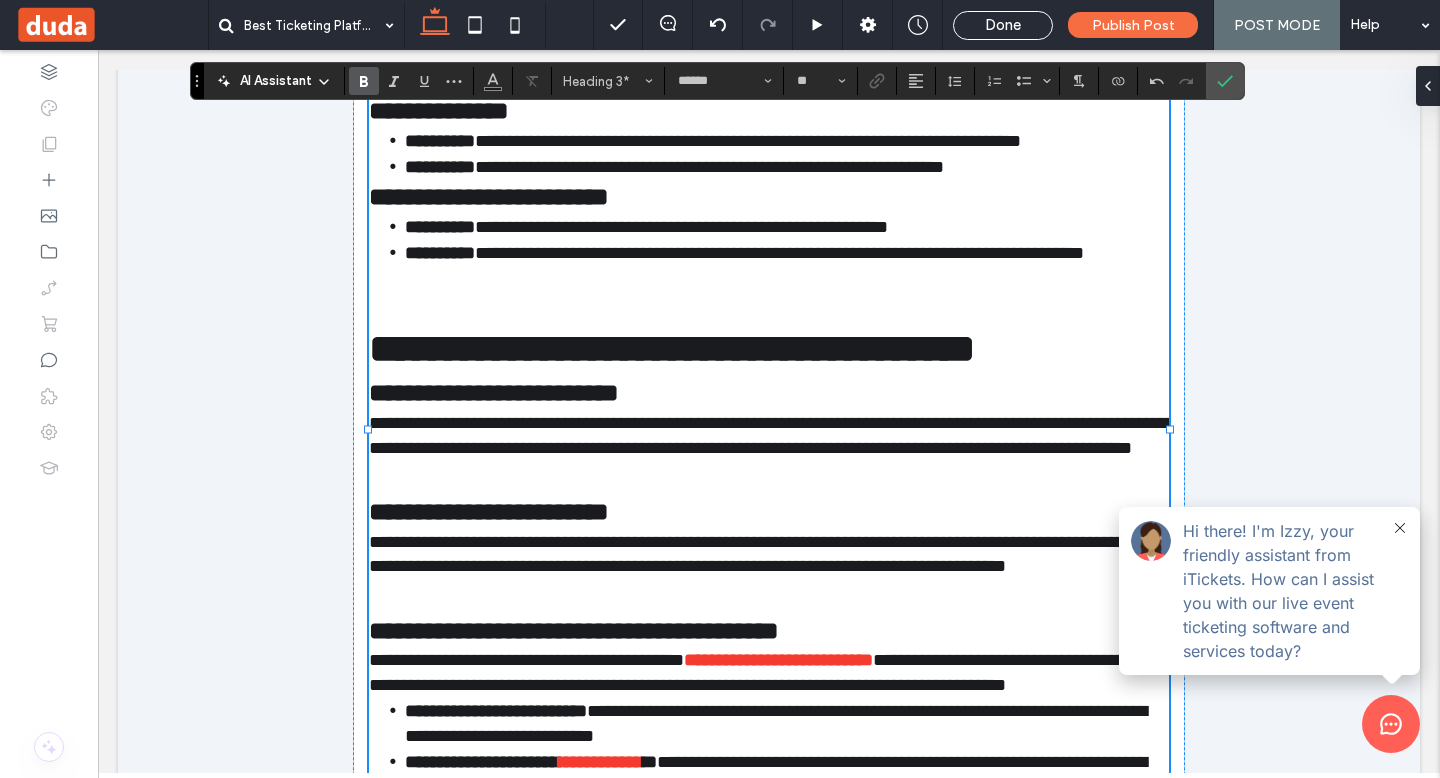 click on "*******" at bounding box center (404, 24) 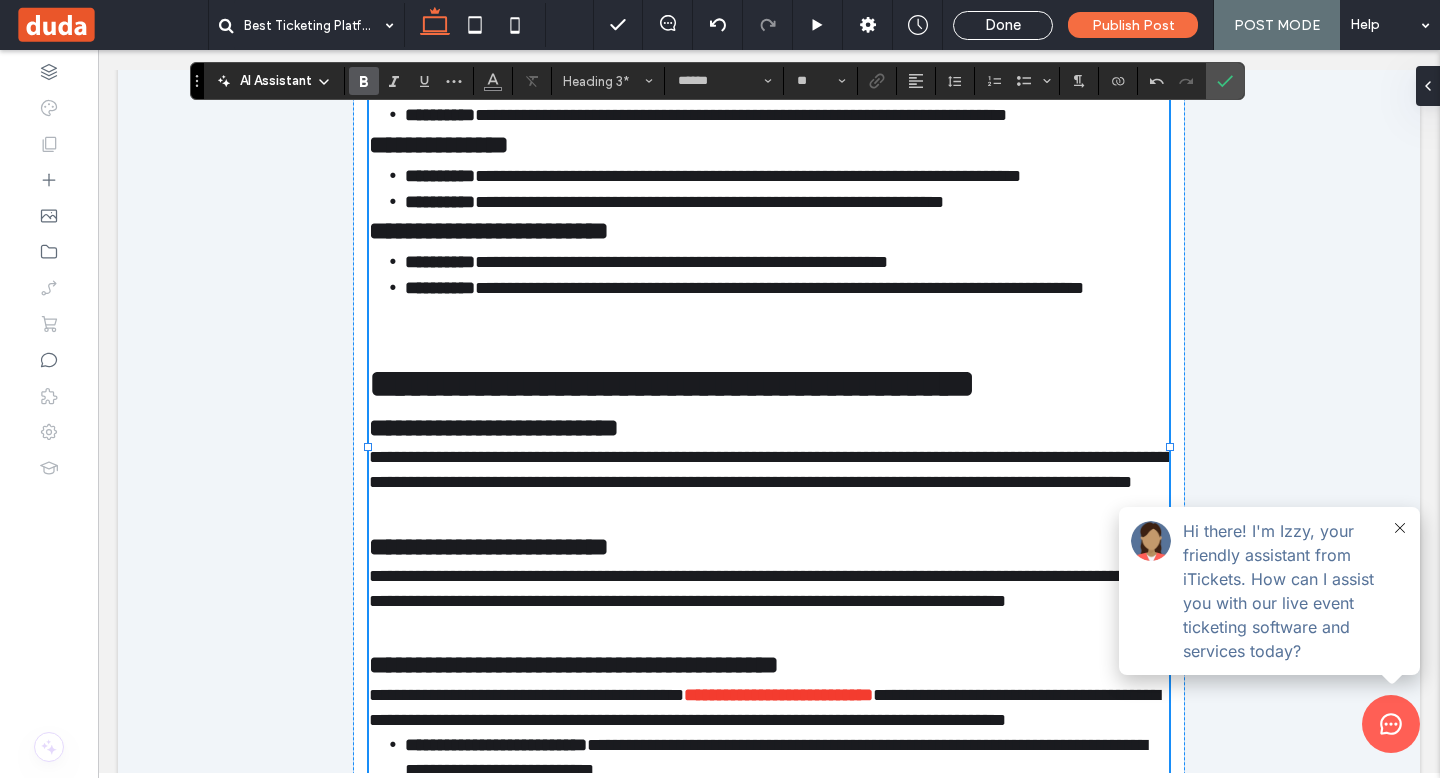 click on "**********" at bounding box center [439, 144] 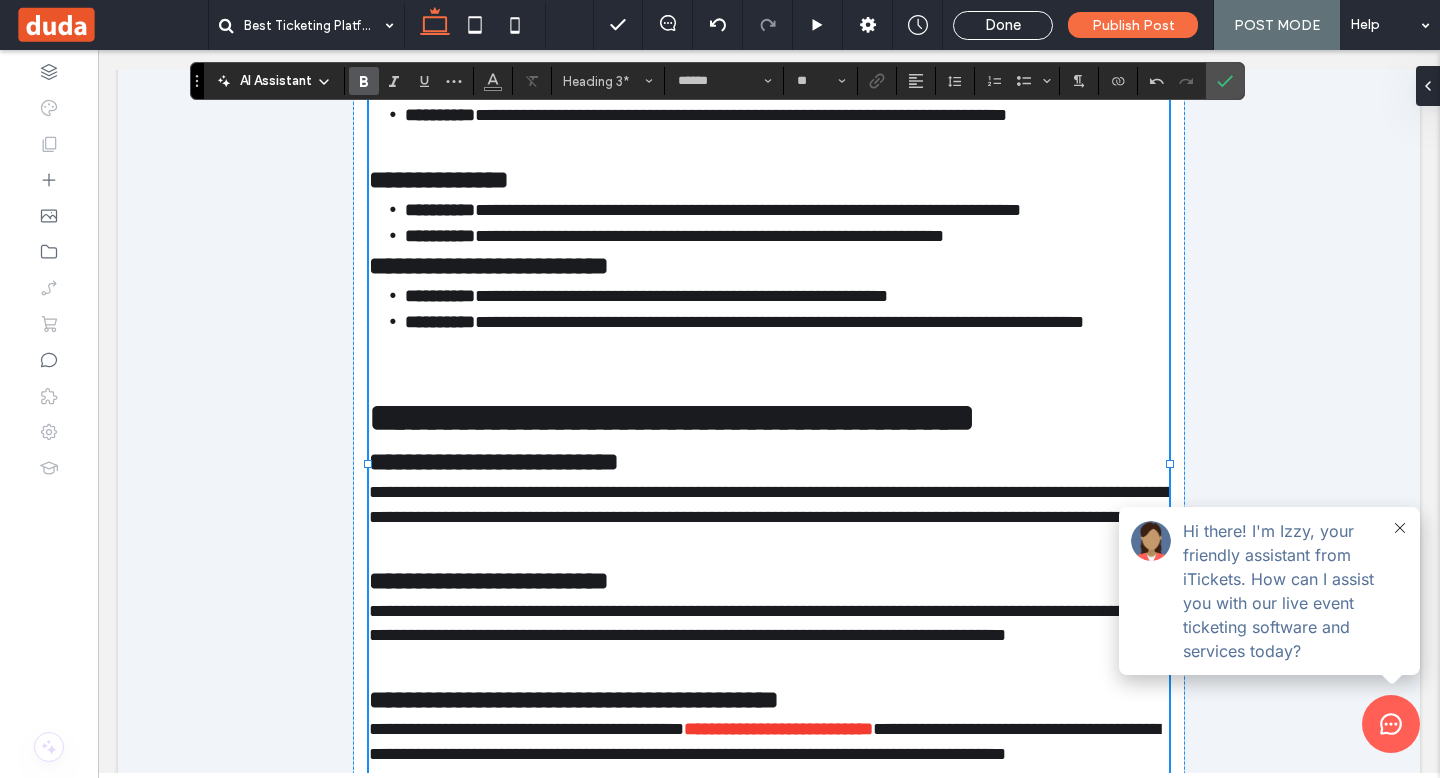 click on "**********" at bounding box center (489, 265) 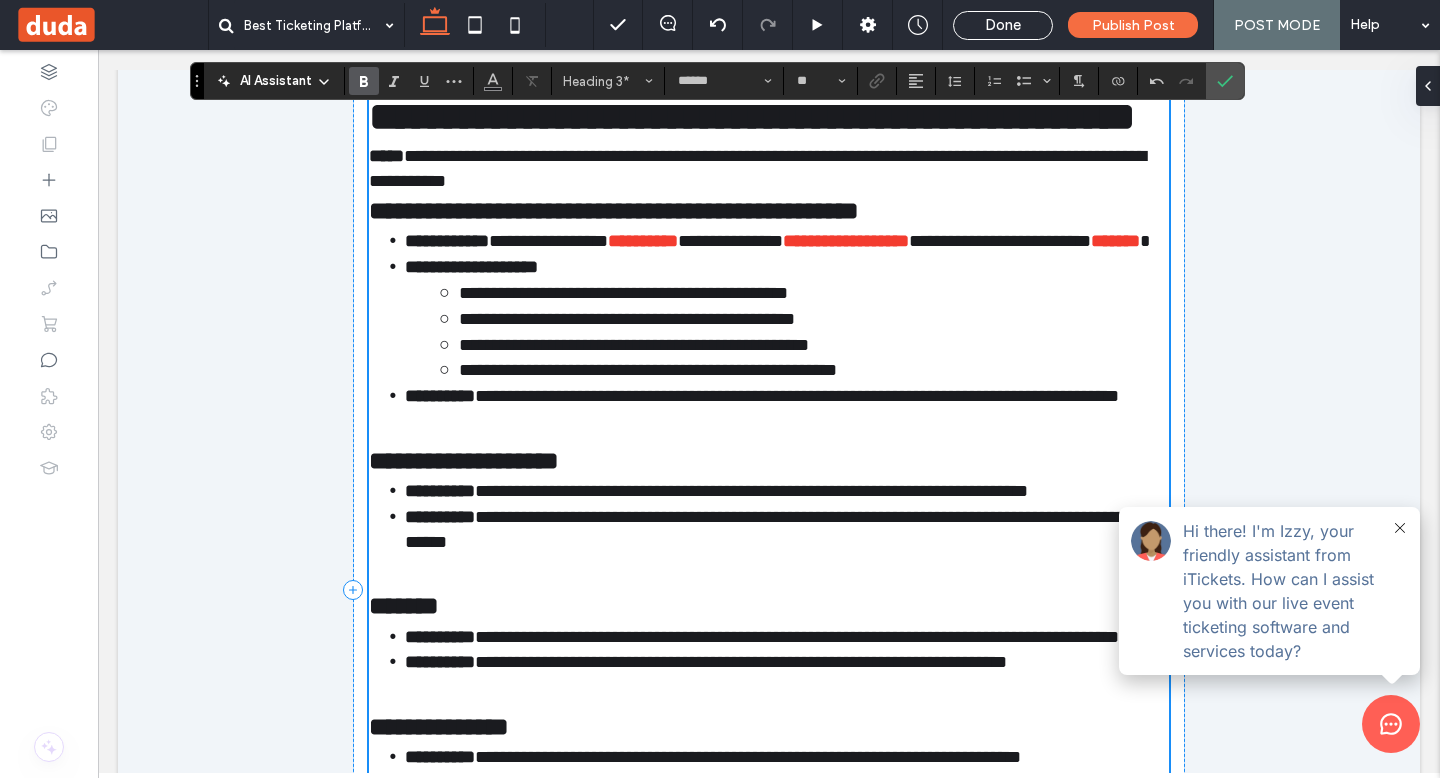 type on "*****" 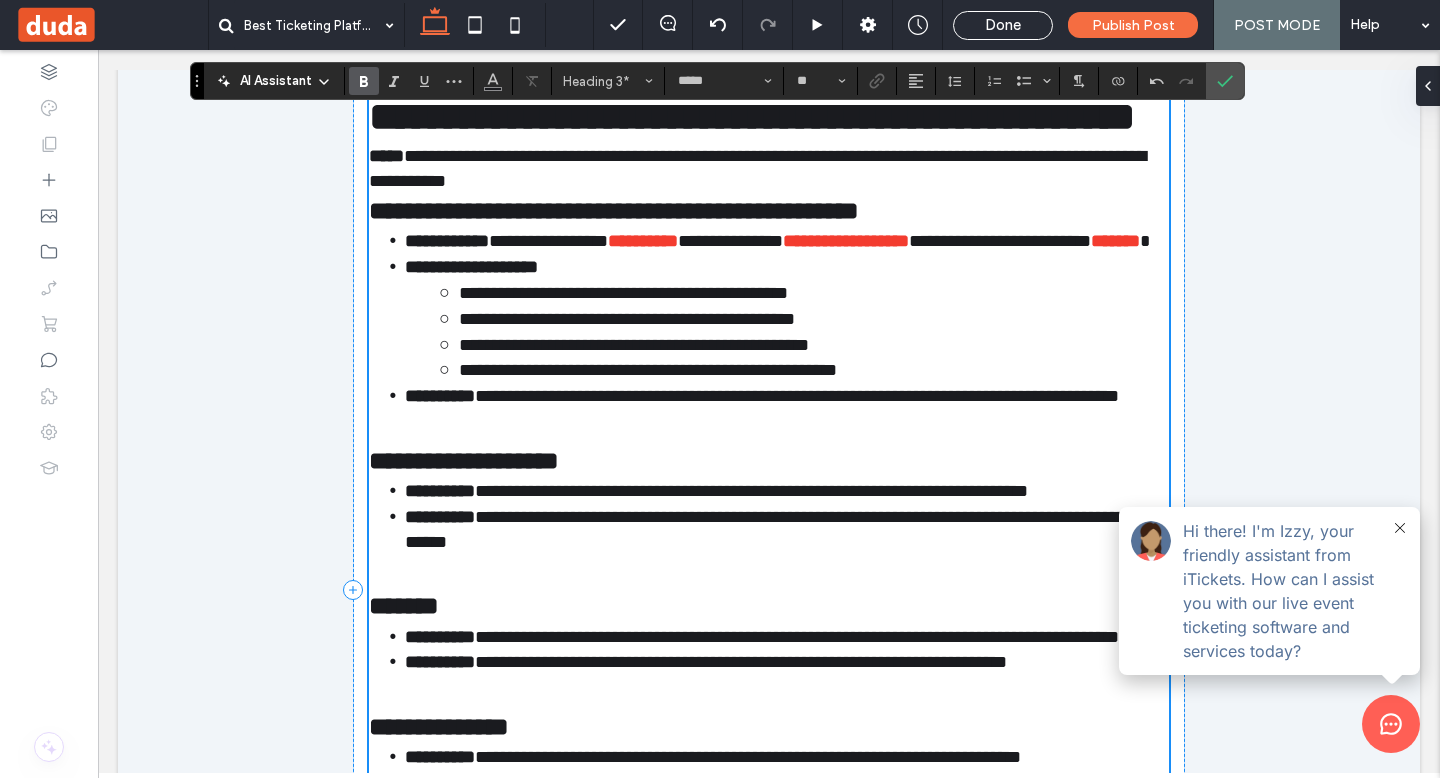 click on "**********" at bounding box center [769, 169] 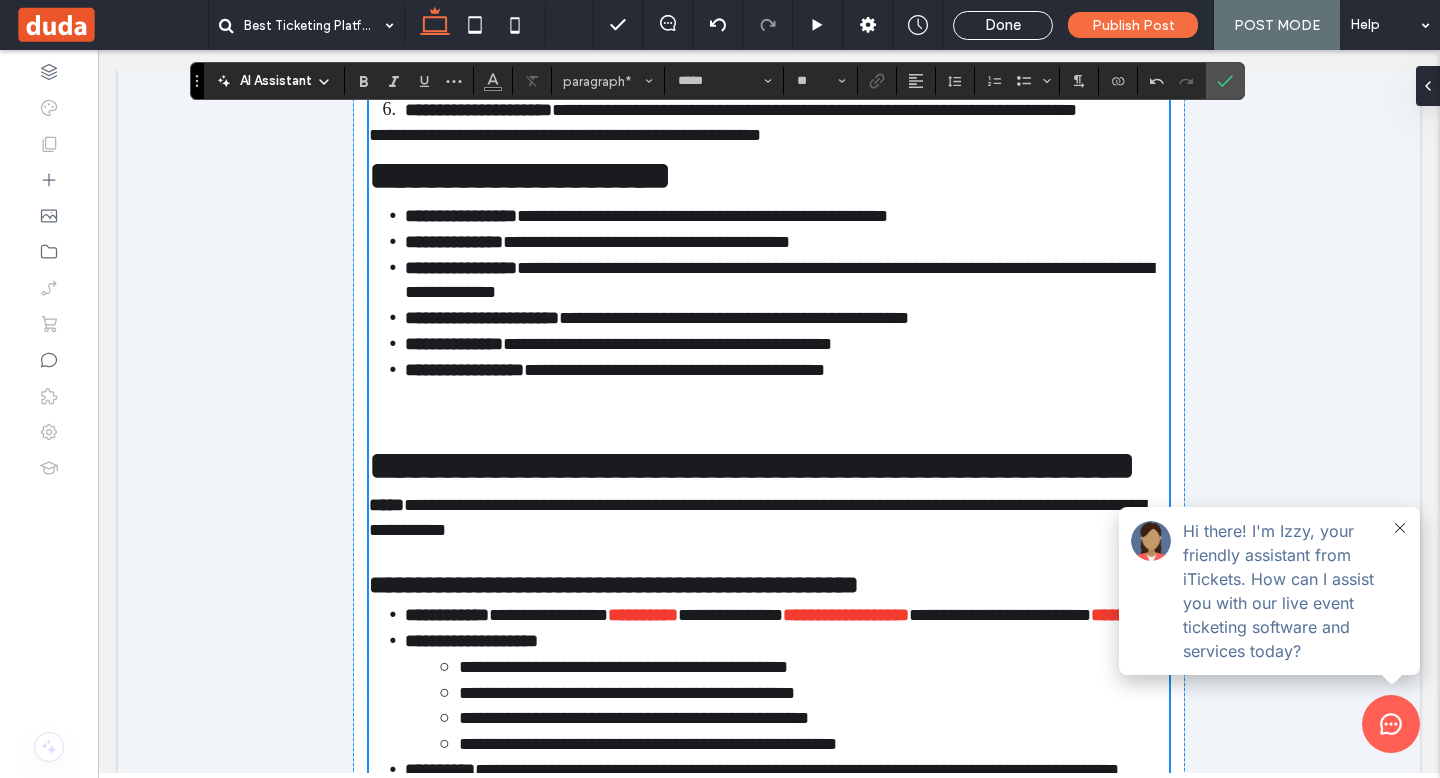 scroll, scrollTop: 1381, scrollLeft: 0, axis: vertical 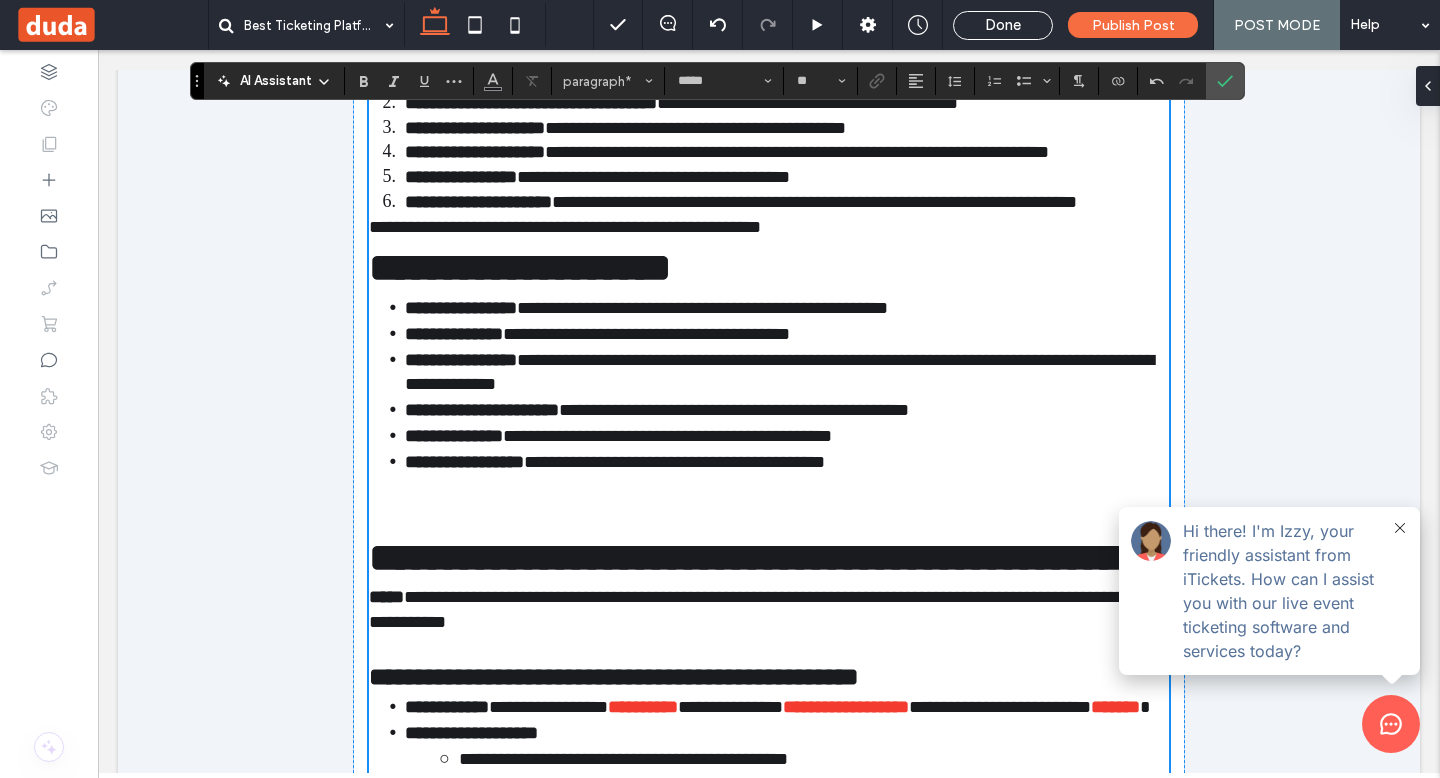 type on "******" 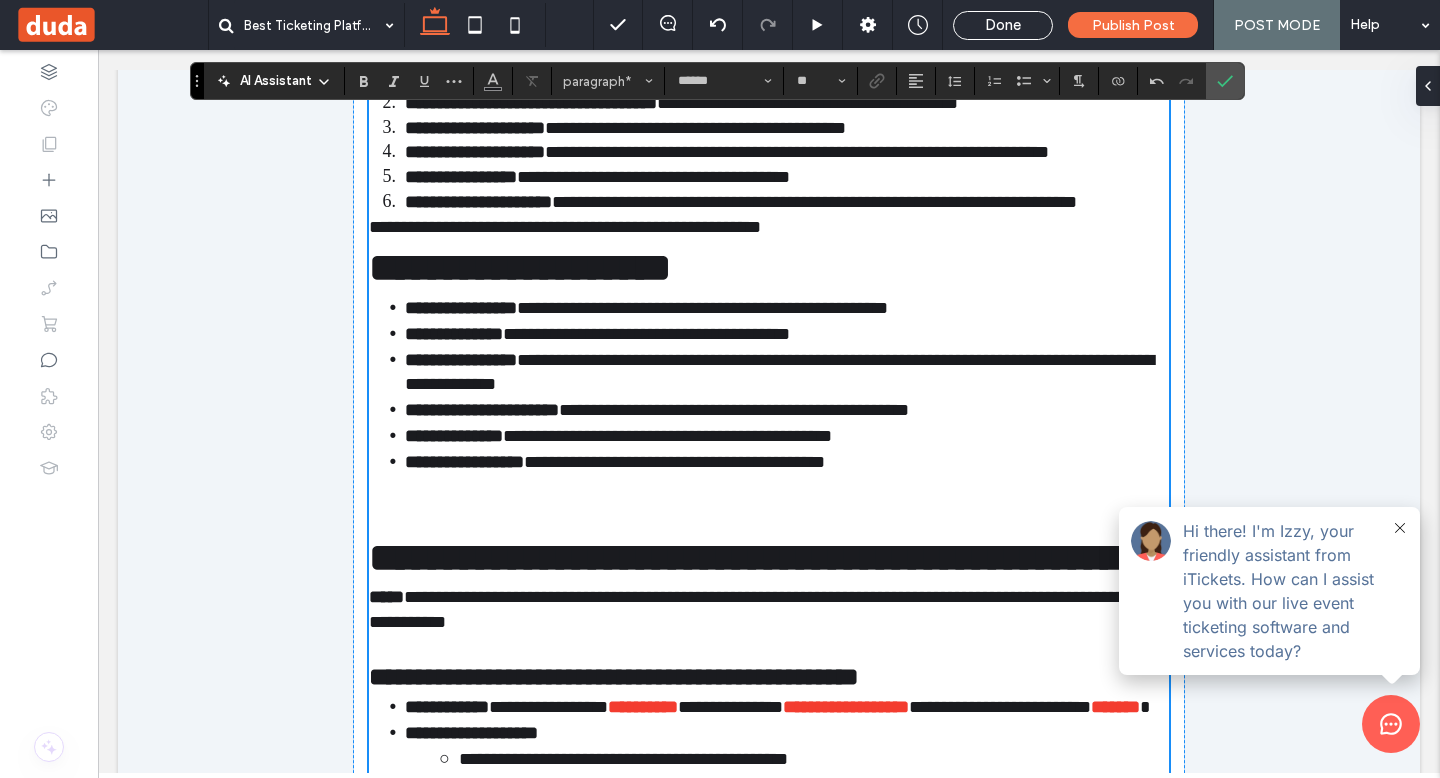 click on "**********" at bounding box center [520, 267] 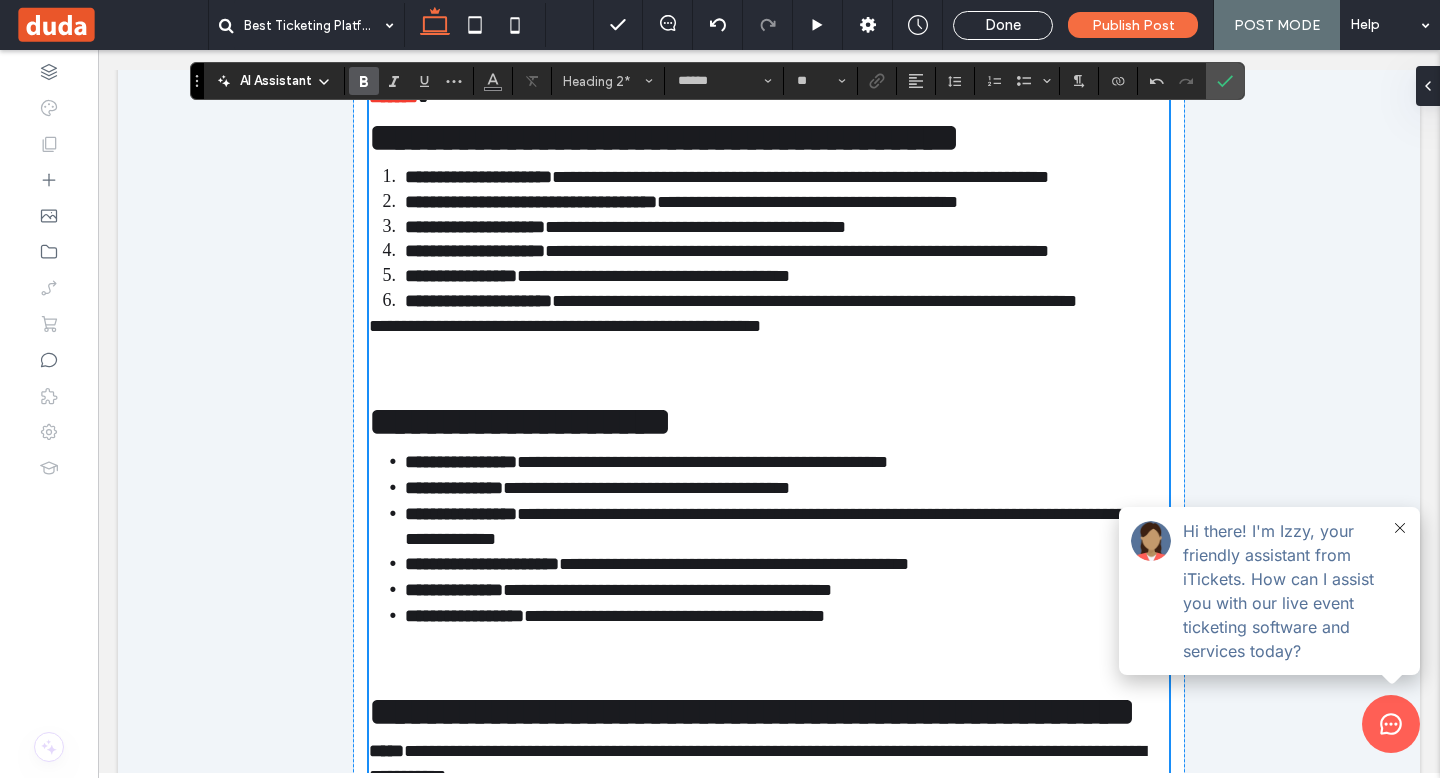scroll, scrollTop: 1079, scrollLeft: 0, axis: vertical 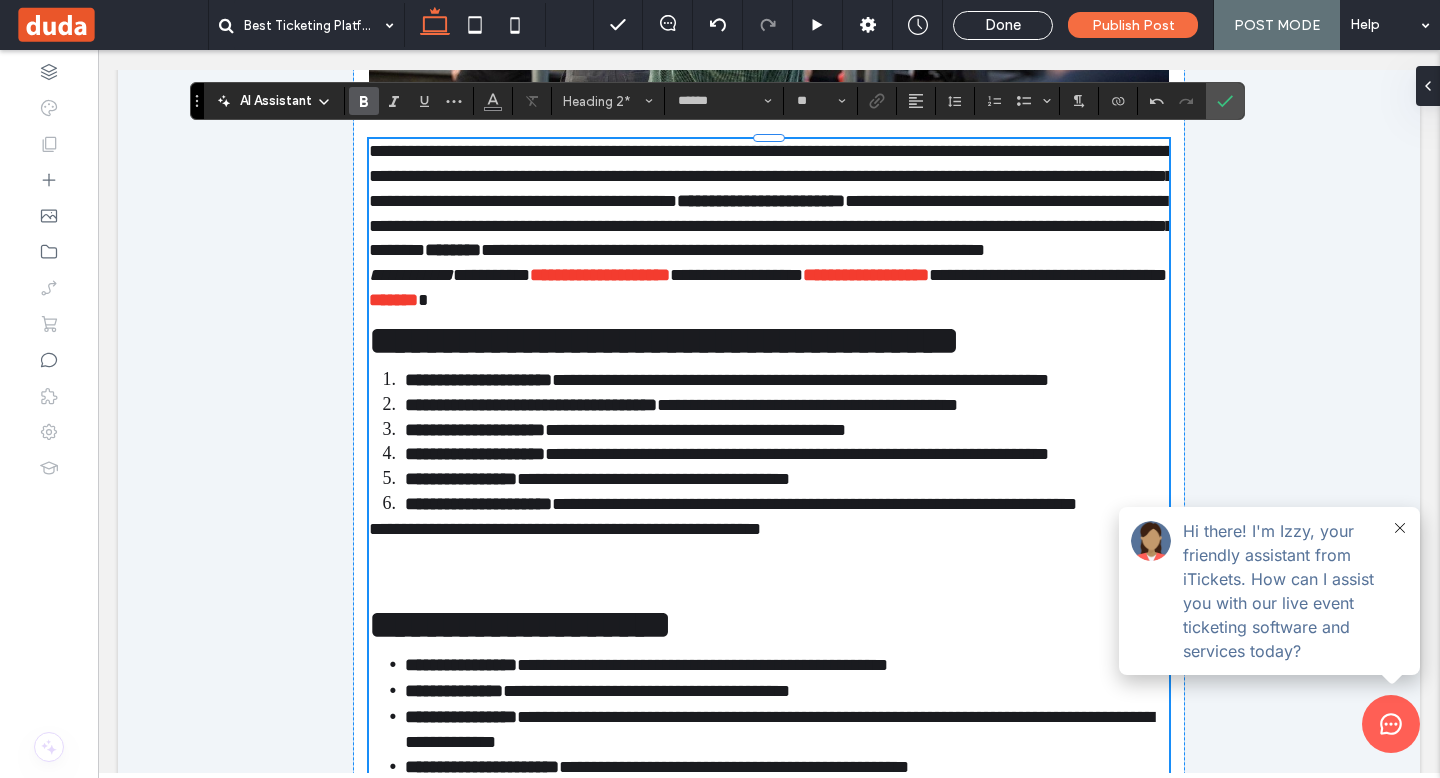 type on "*****" 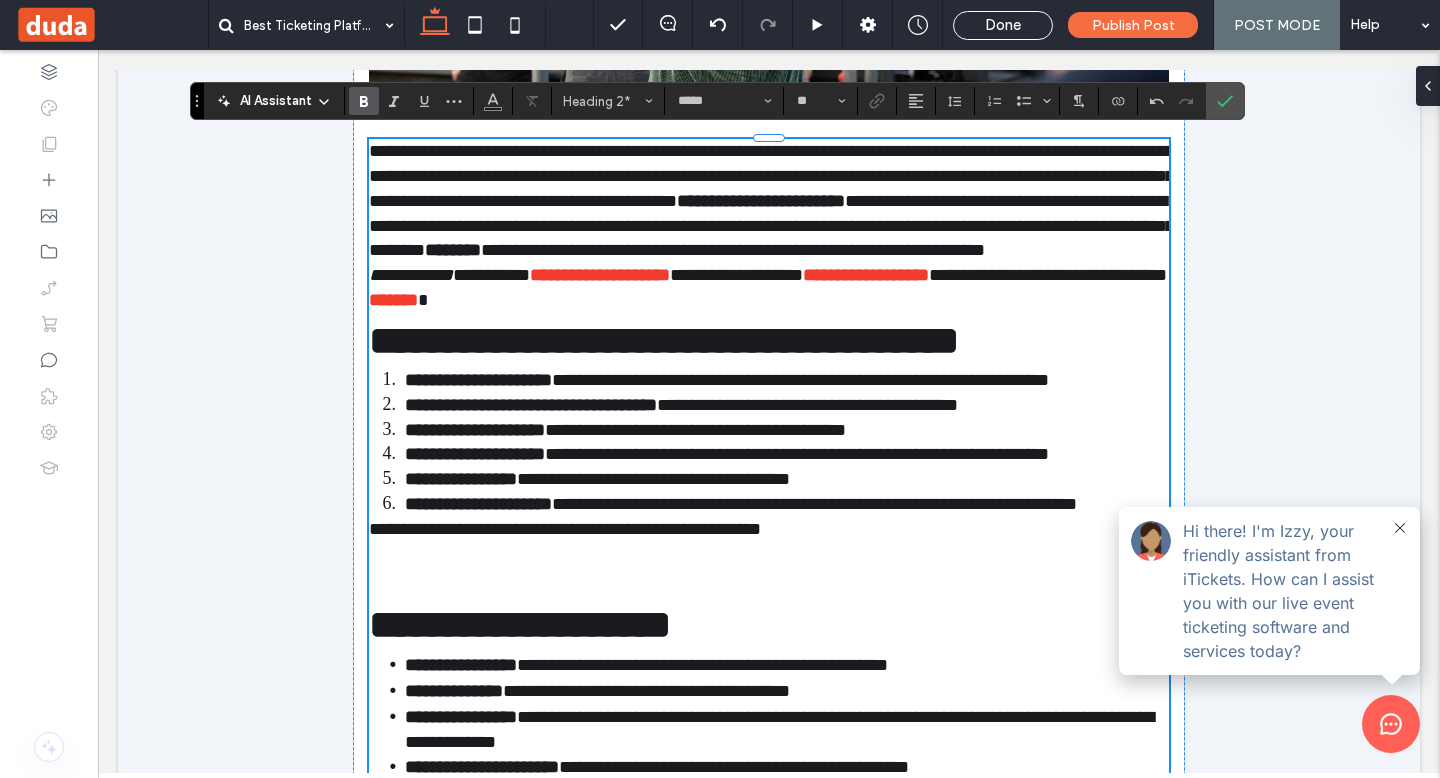 click on "**********" at bounding box center (565, 529) 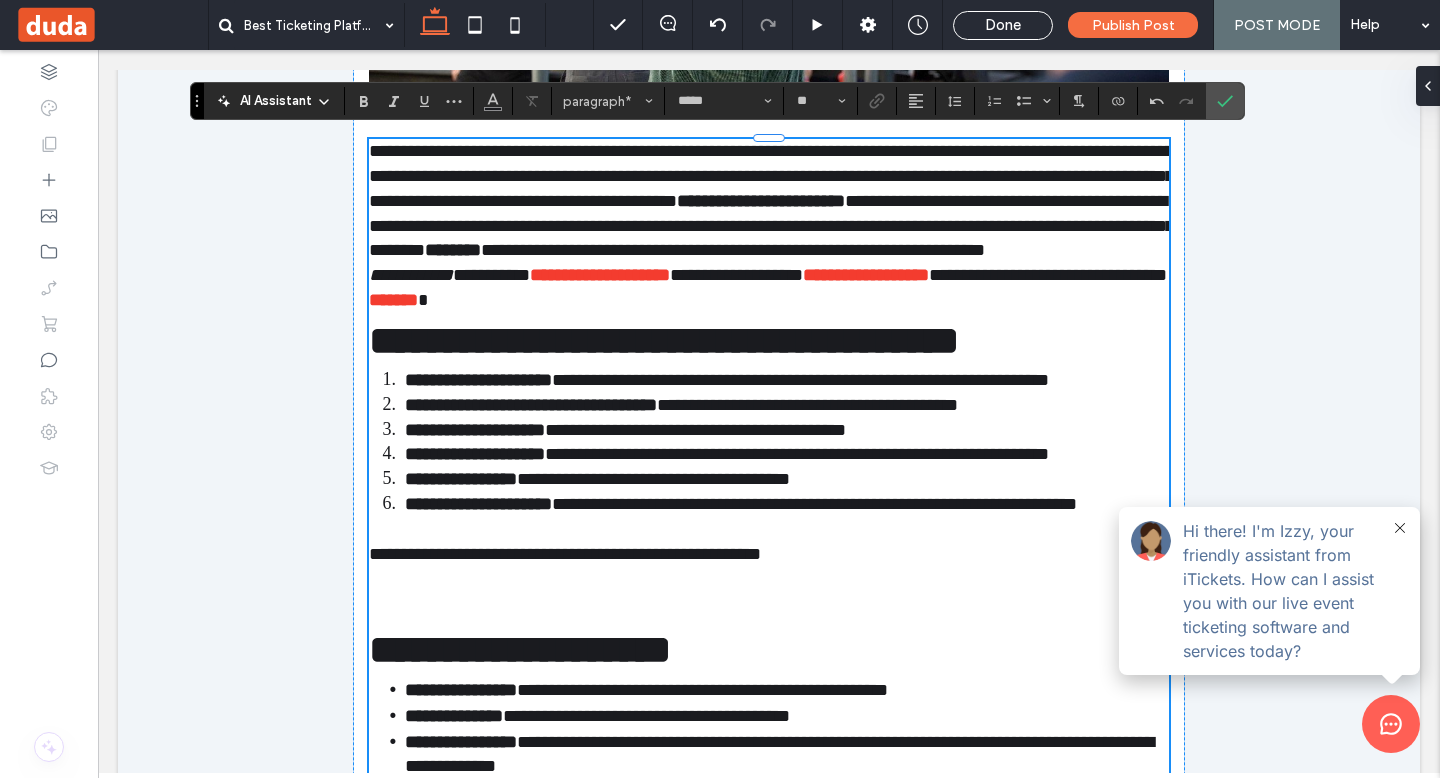 type on "******" 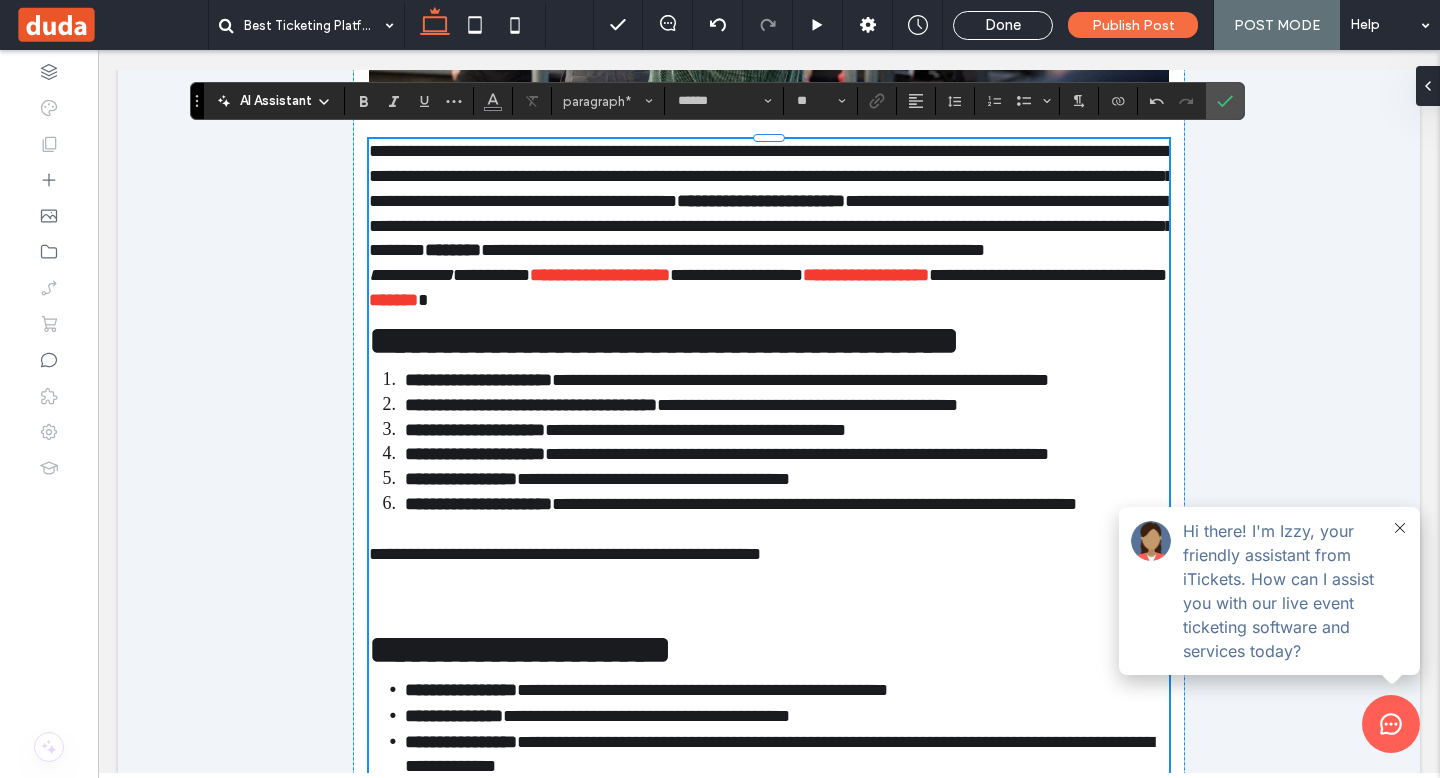 click on "**********" at bounding box center (664, 340) 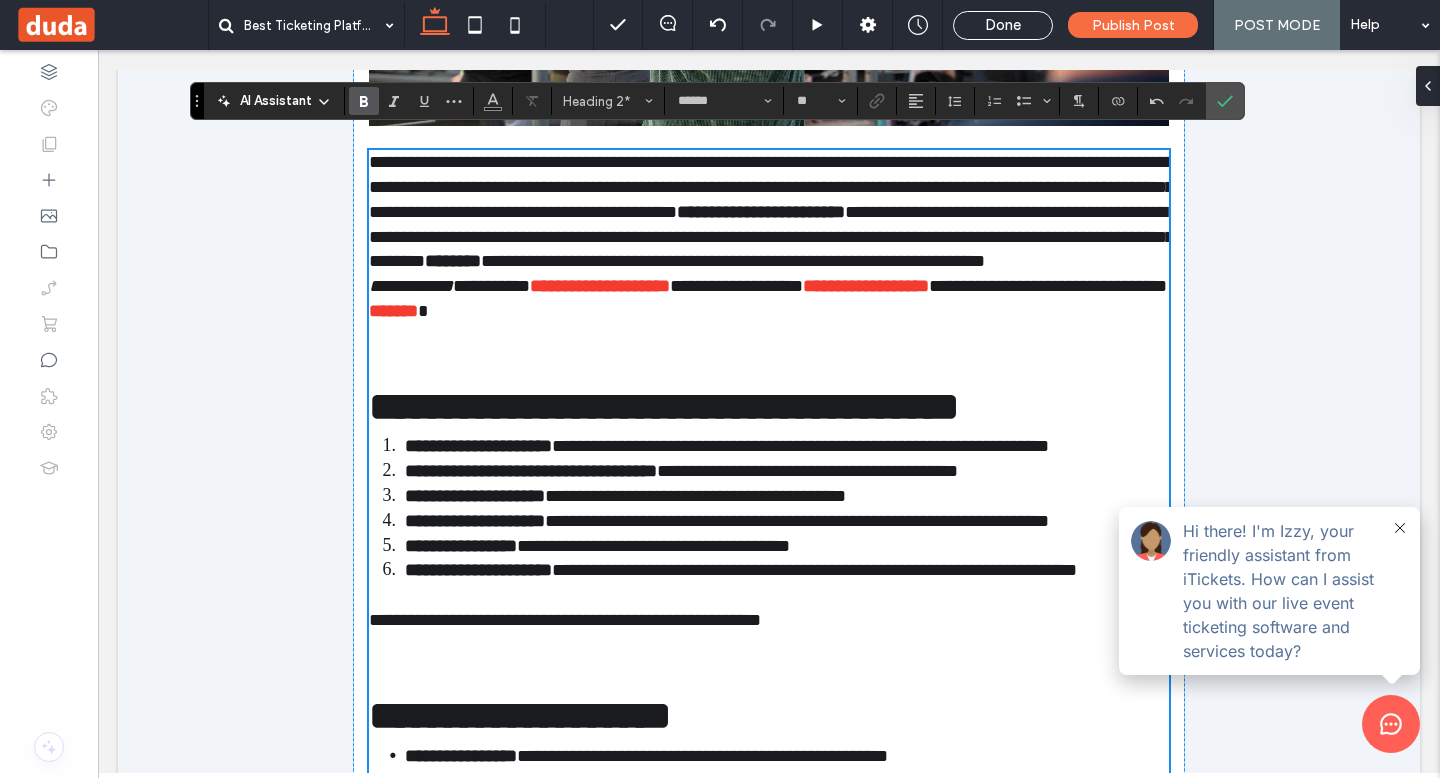 scroll, scrollTop: 1046, scrollLeft: 0, axis: vertical 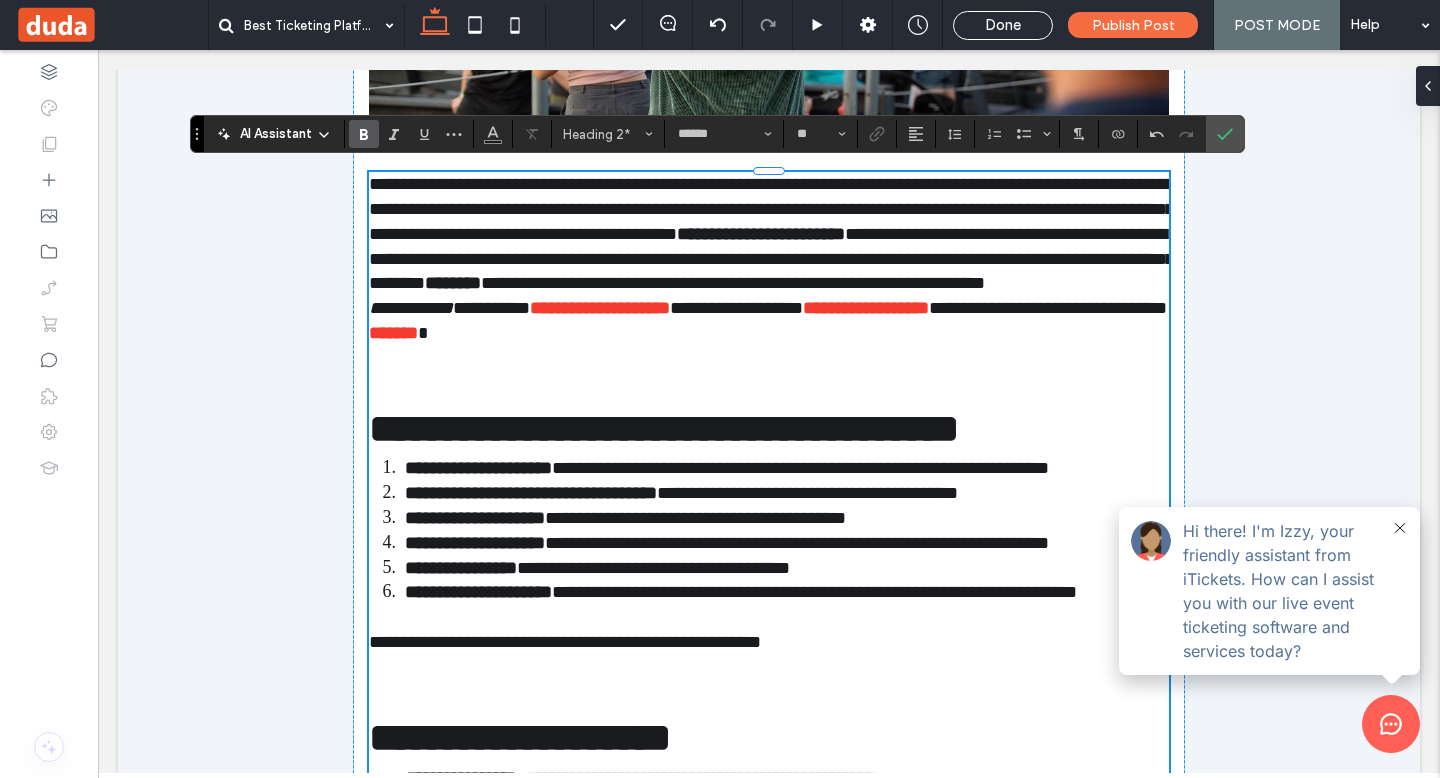 type on "*****" 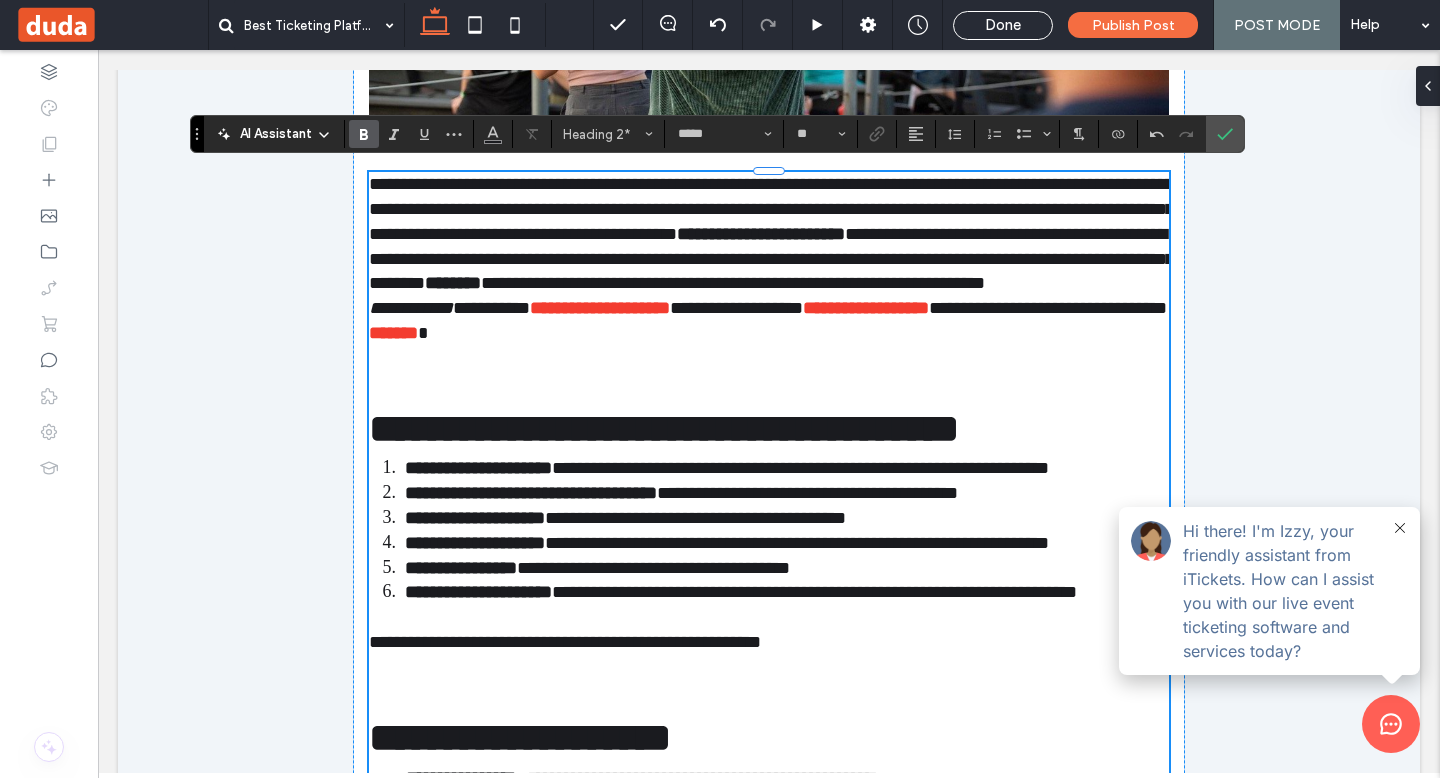 click on "**********" at bounding box center [411, 308] 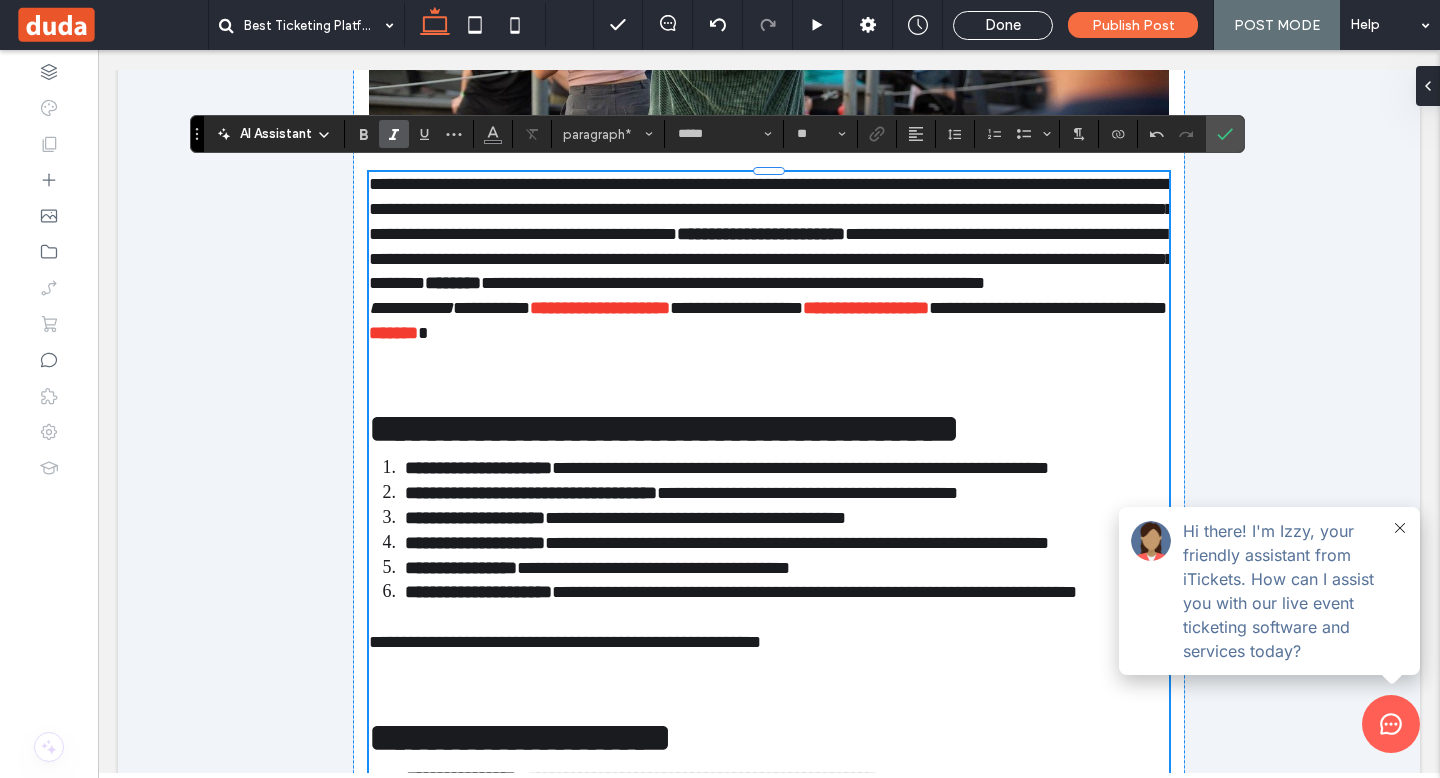 click on "**********" at bounding box center [411, 308] 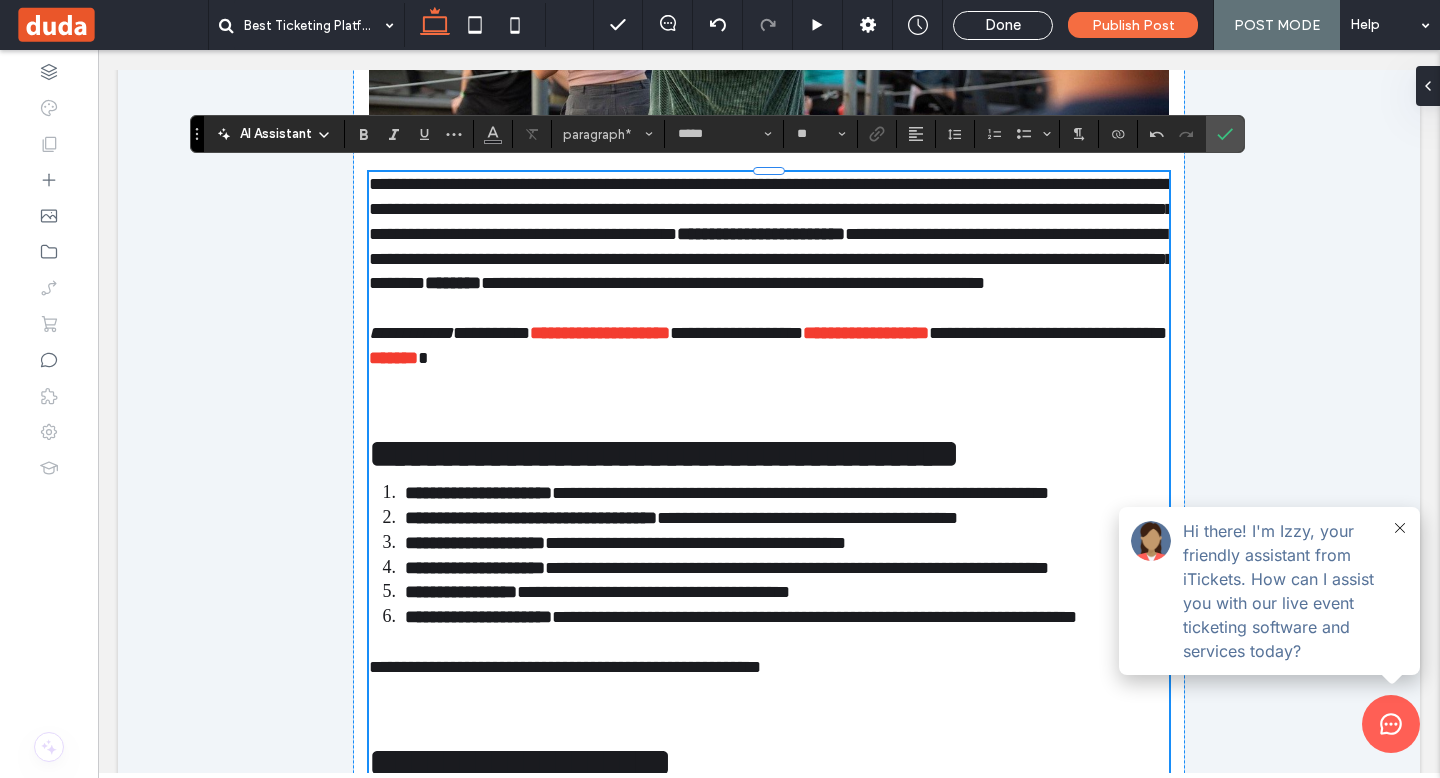 click on "**********" at bounding box center (769, 346) 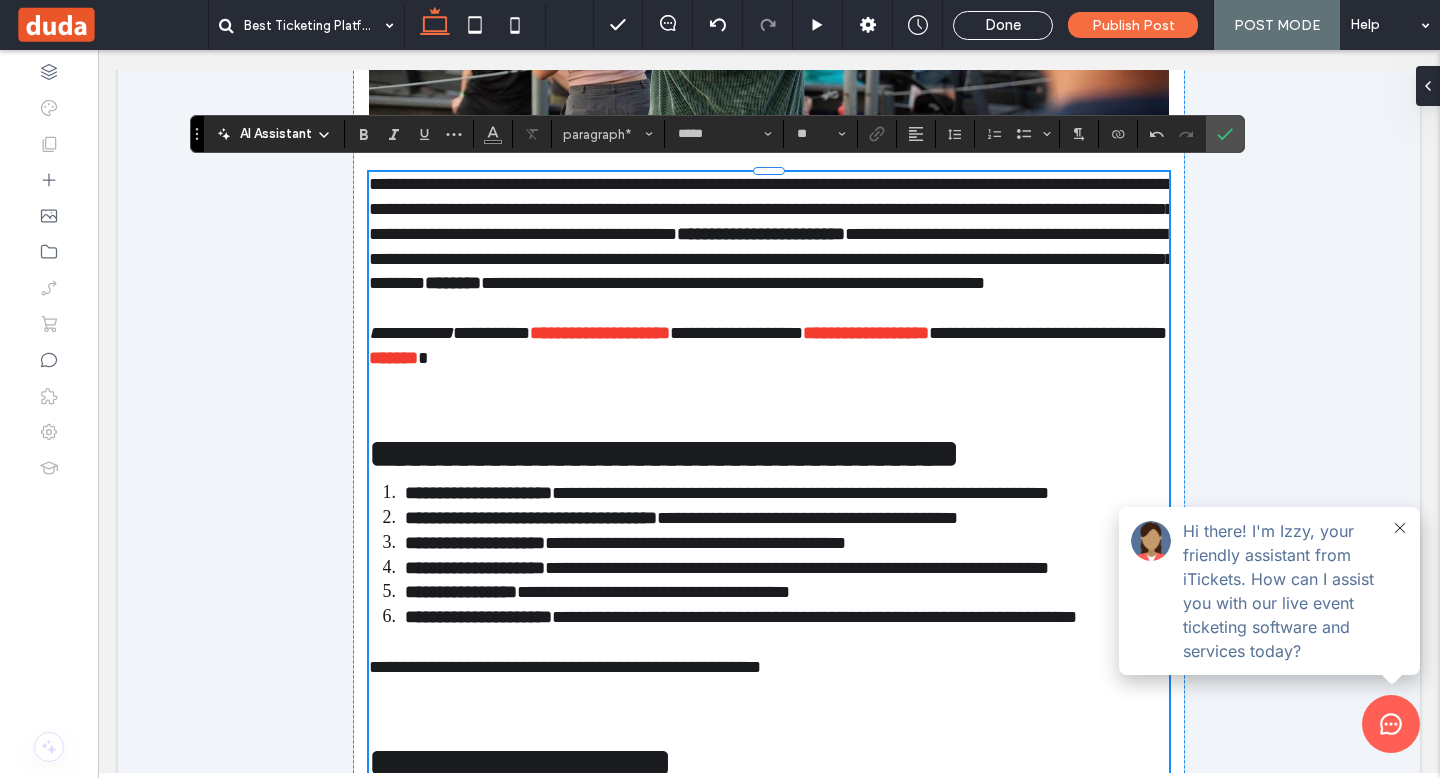 type on "******" 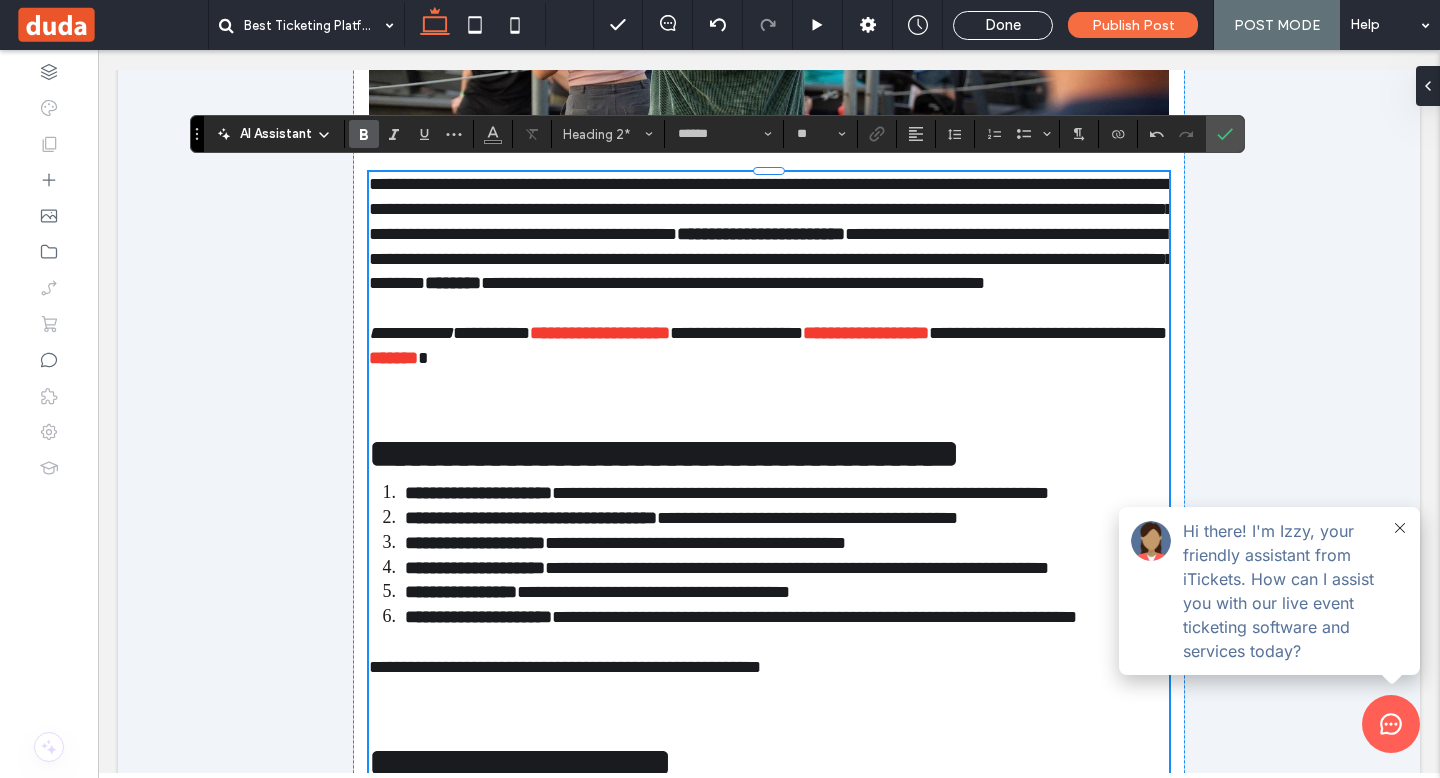 click at bounding box center (769, 398) 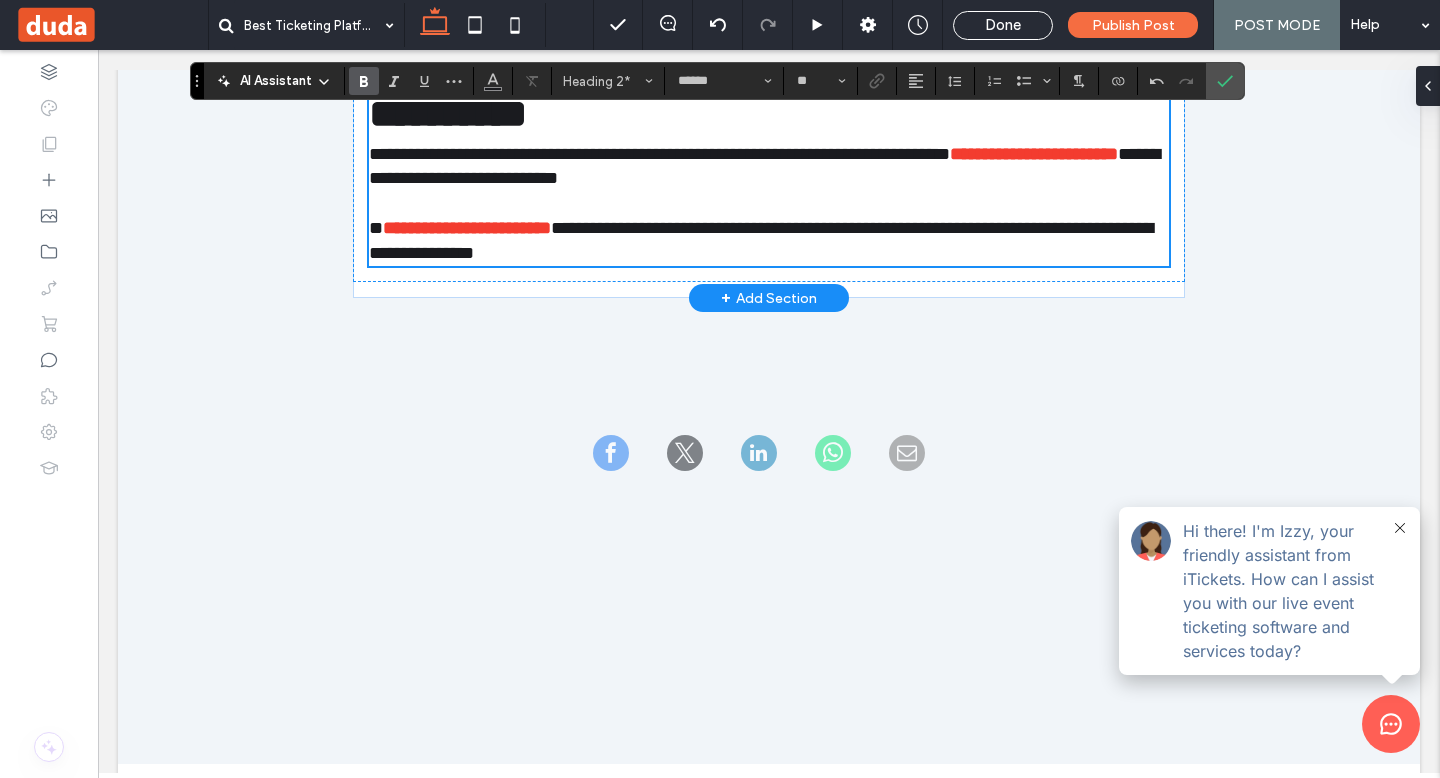 scroll, scrollTop: 4253, scrollLeft: 0, axis: vertical 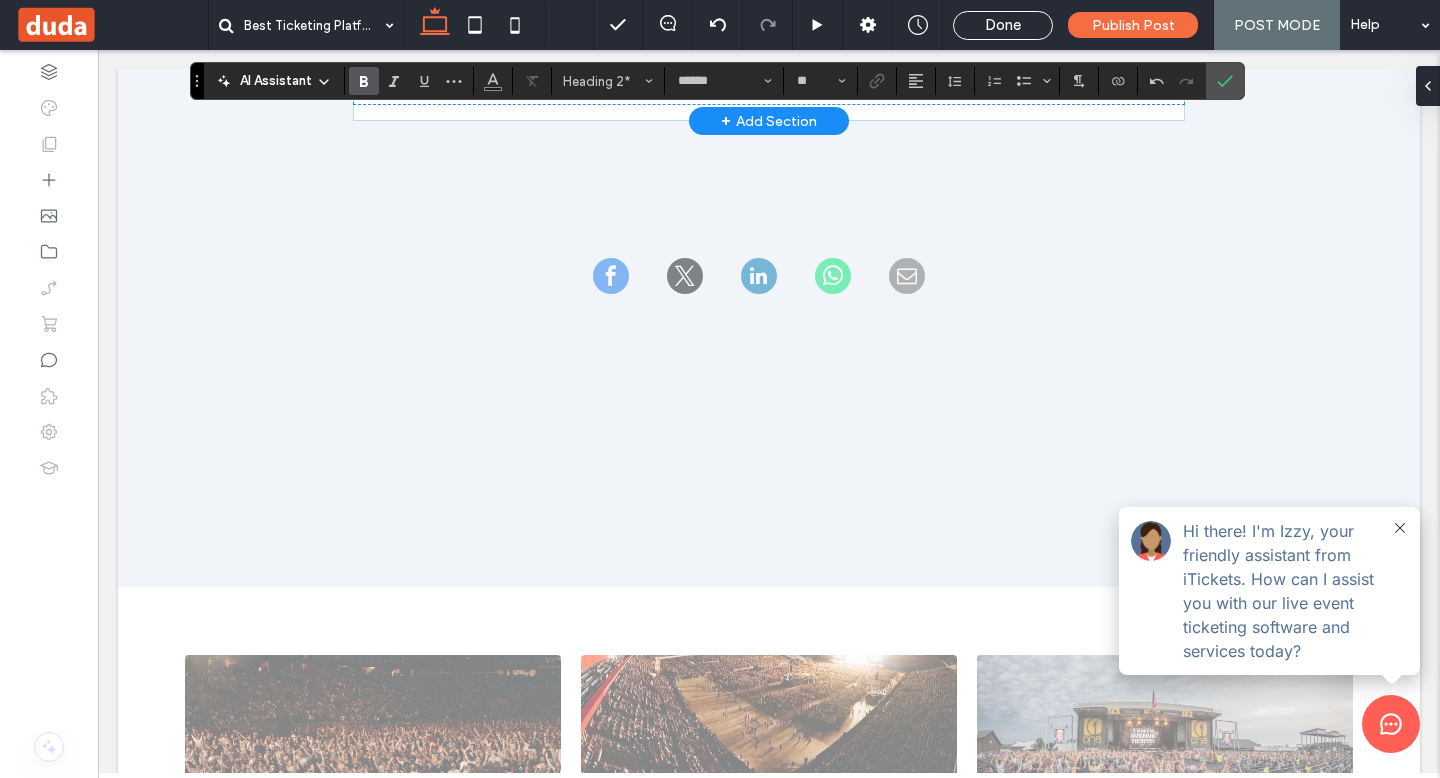 click on "**********" at bounding box center (467, 51) 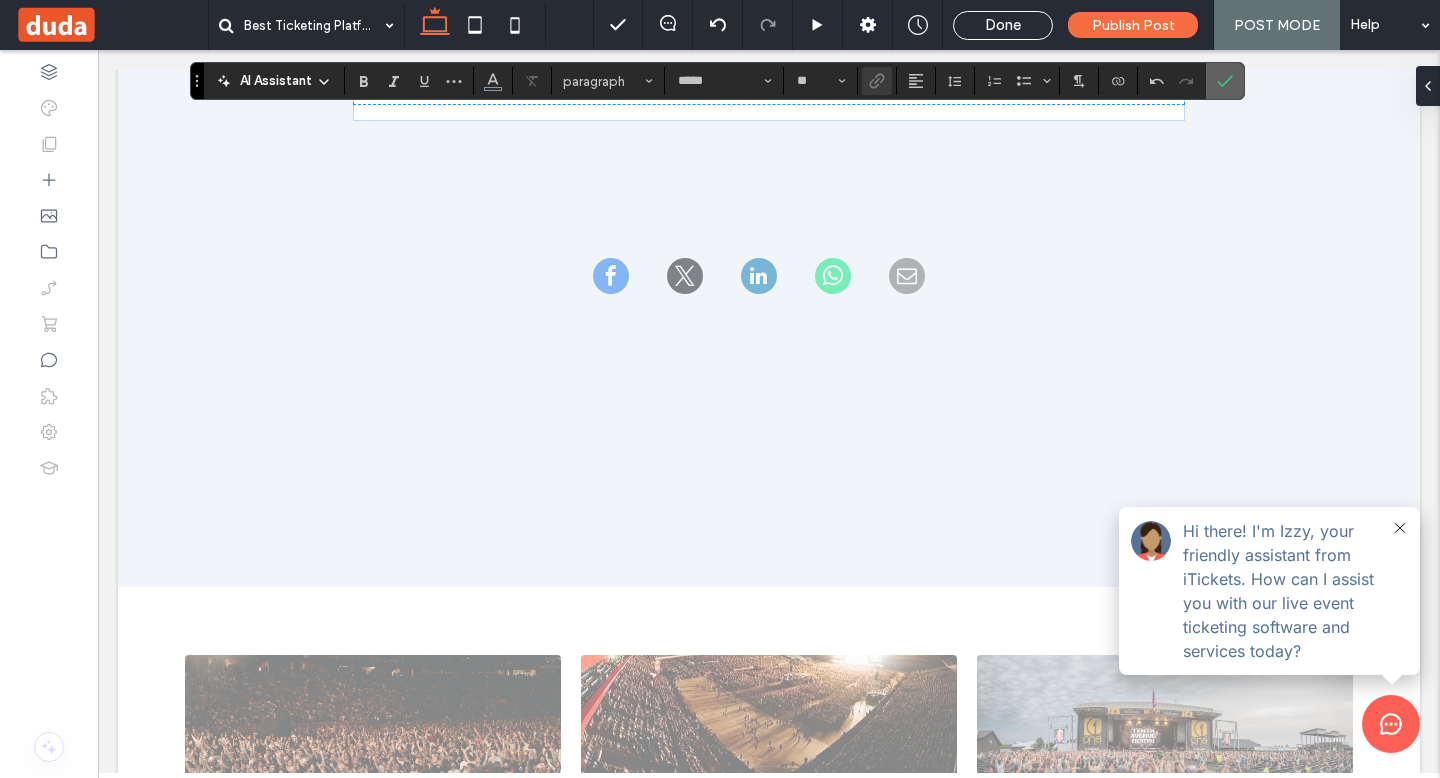 click 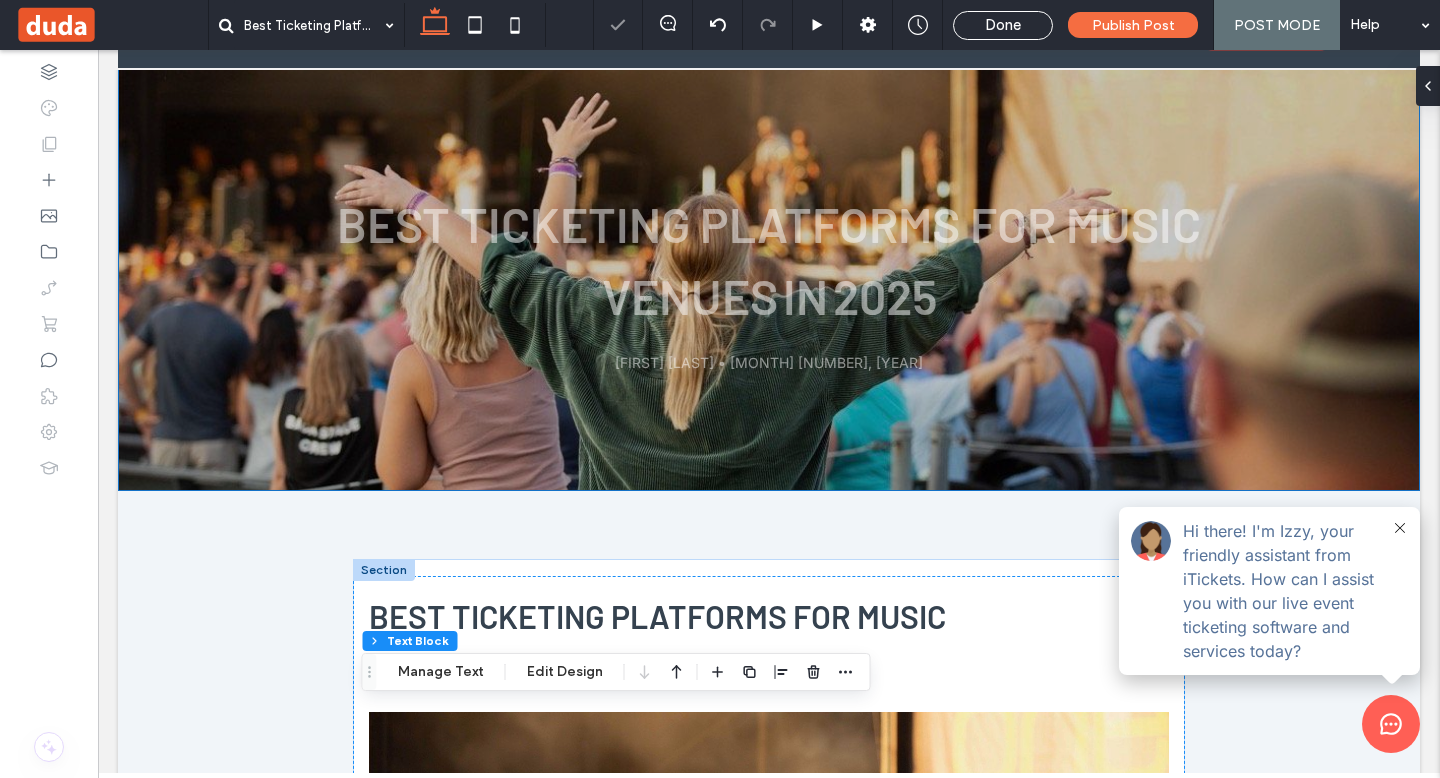 scroll, scrollTop: 7, scrollLeft: 0, axis: vertical 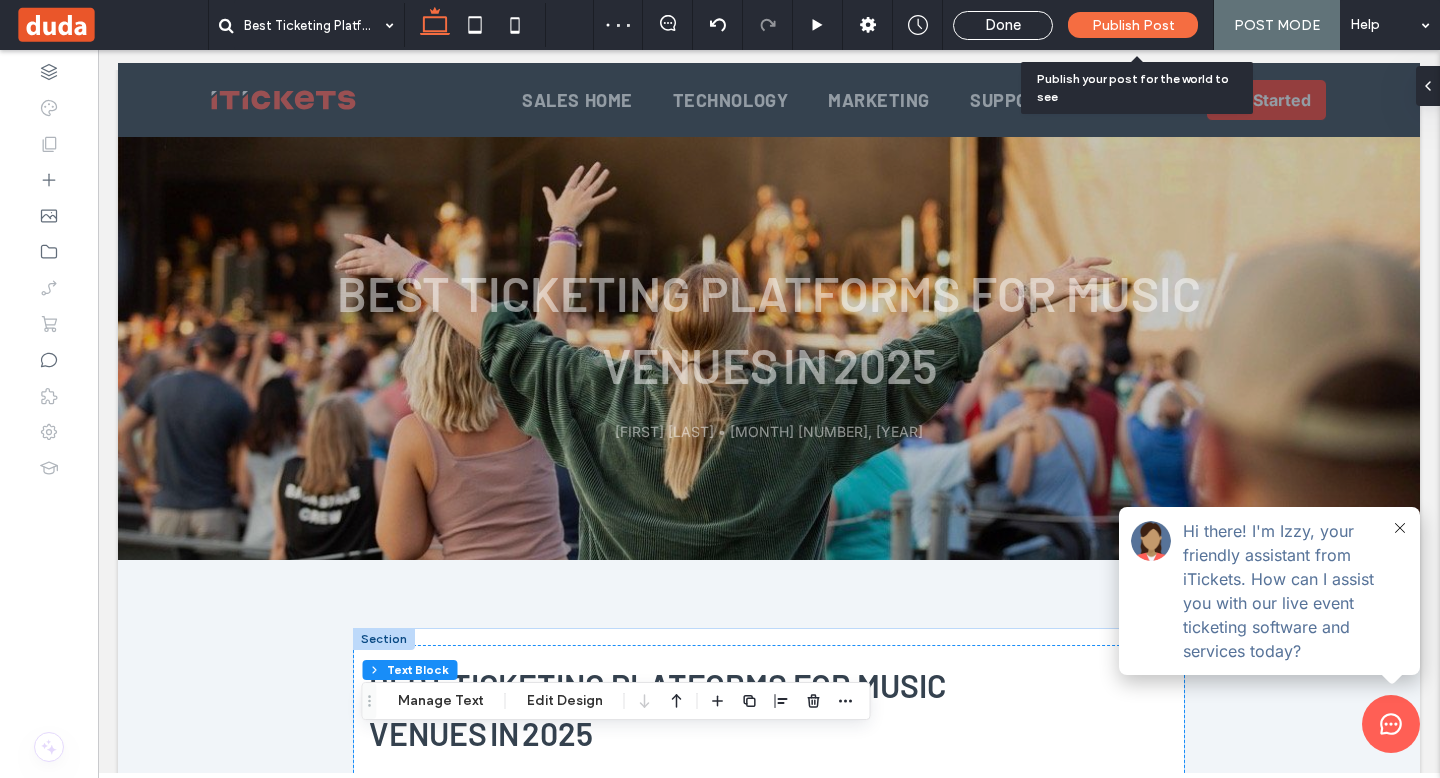 click on "Publish Post" at bounding box center [1133, 25] 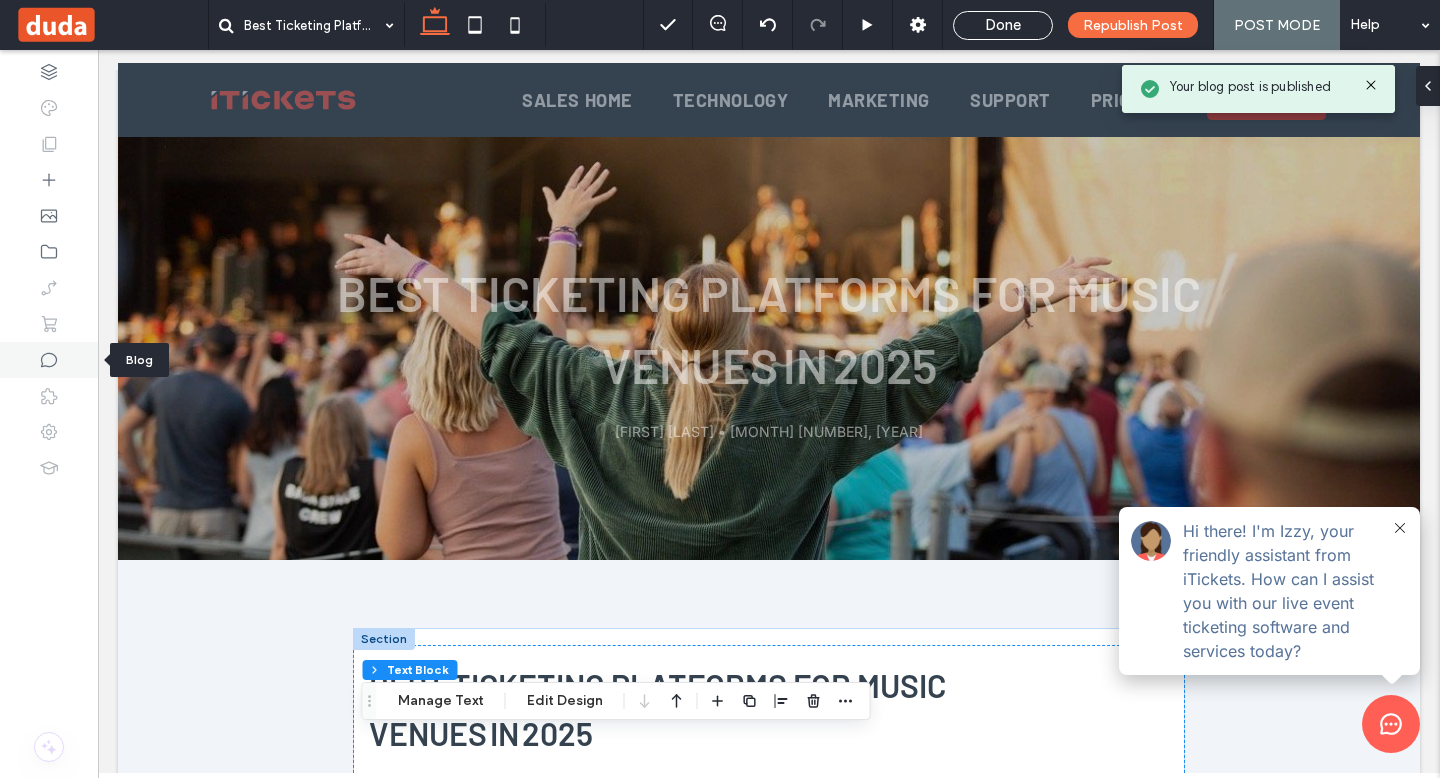 click 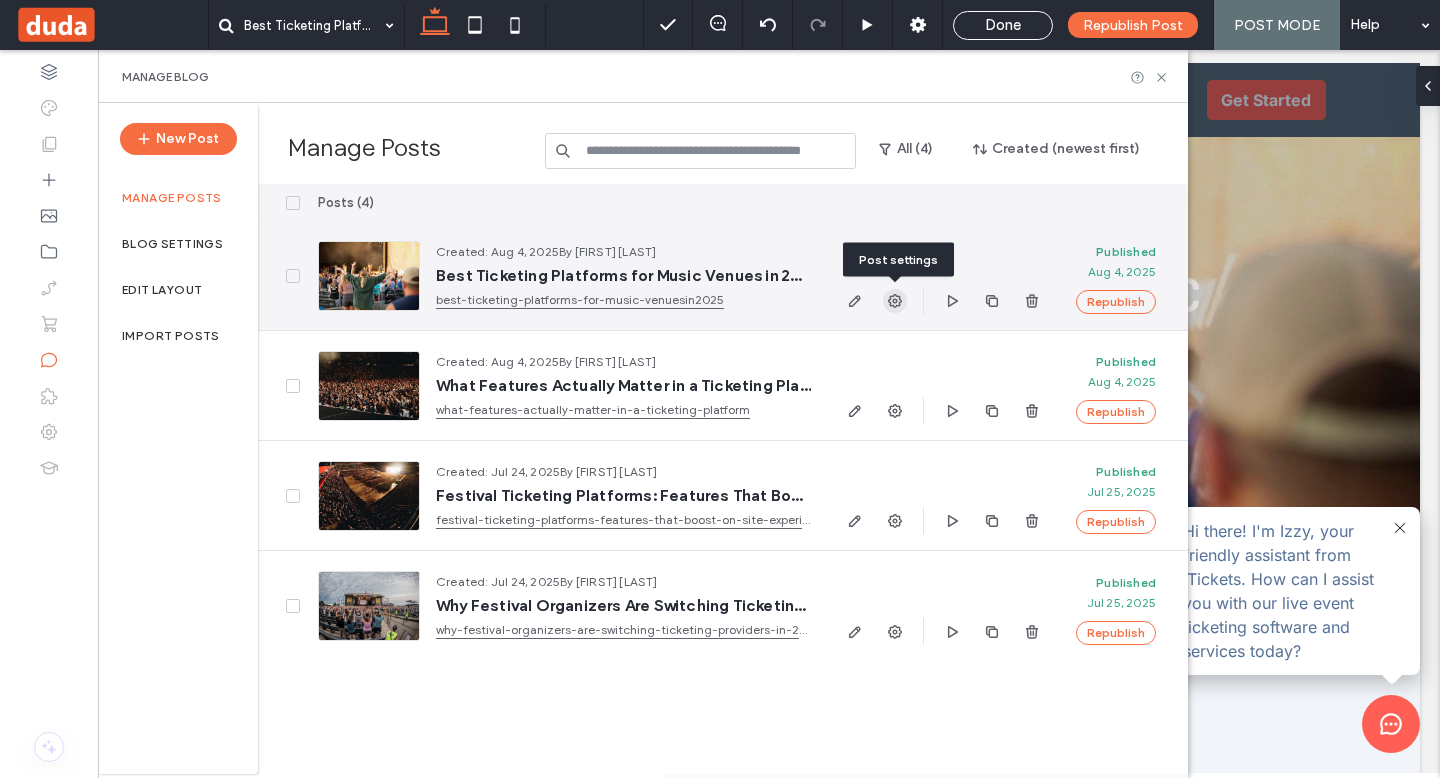 click at bounding box center (895, 301) 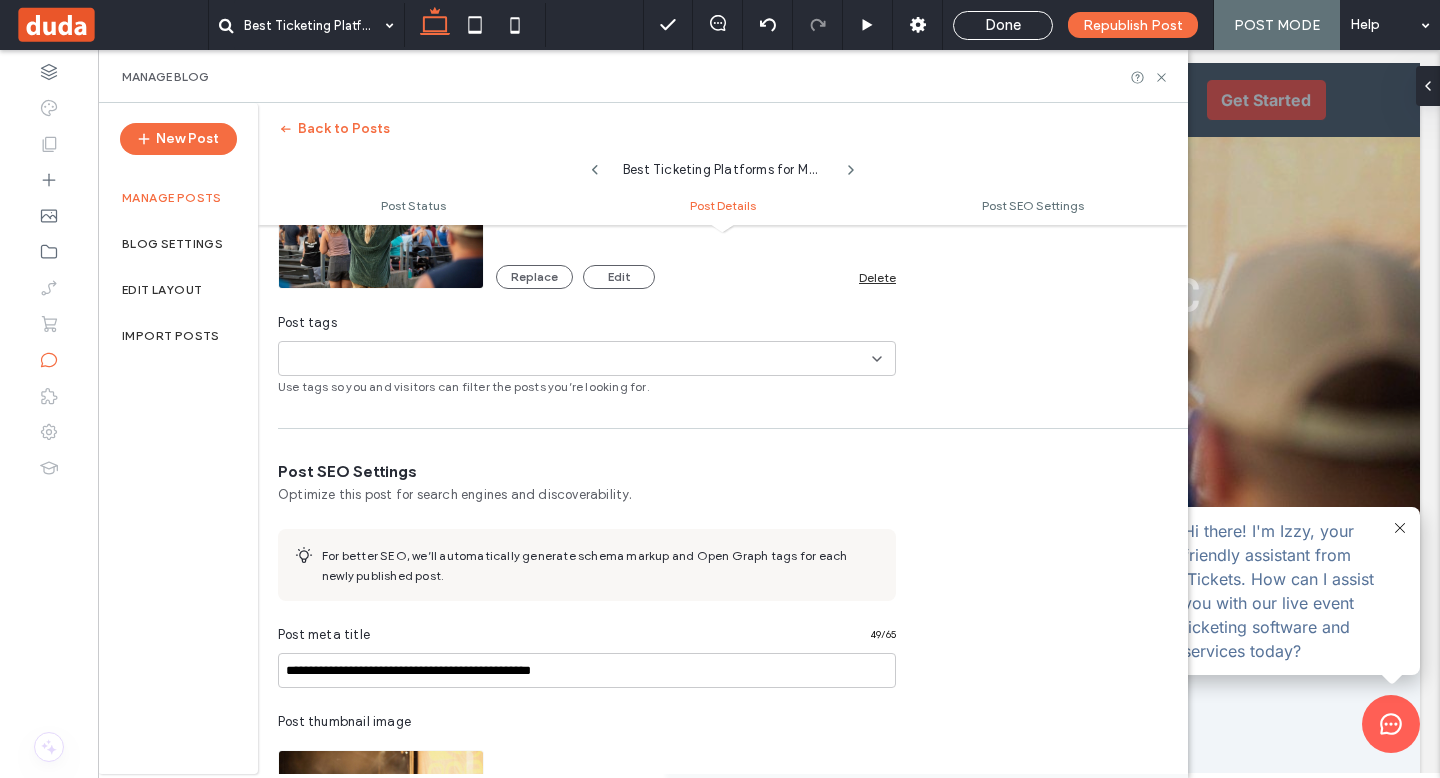 scroll, scrollTop: 1314, scrollLeft: 0, axis: vertical 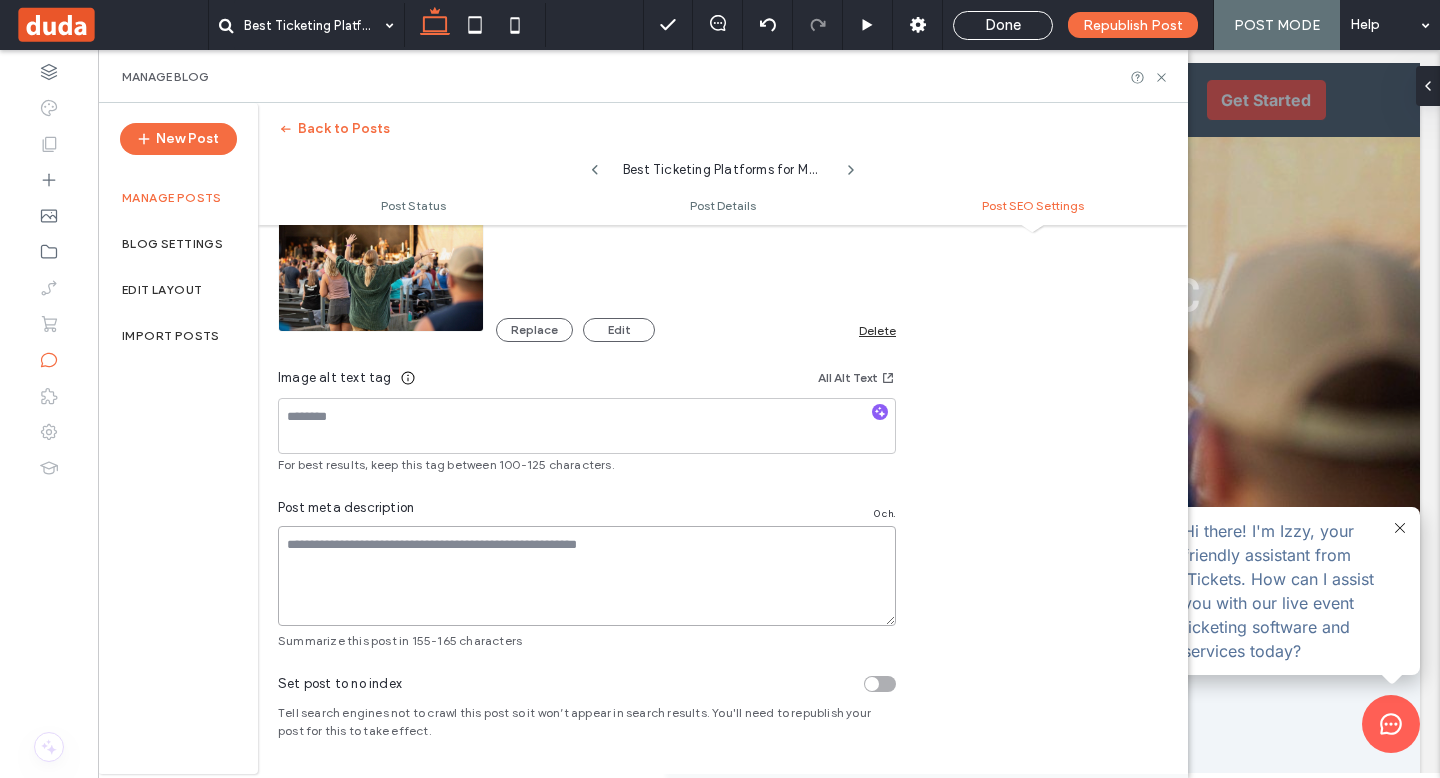 click at bounding box center [587, 576] 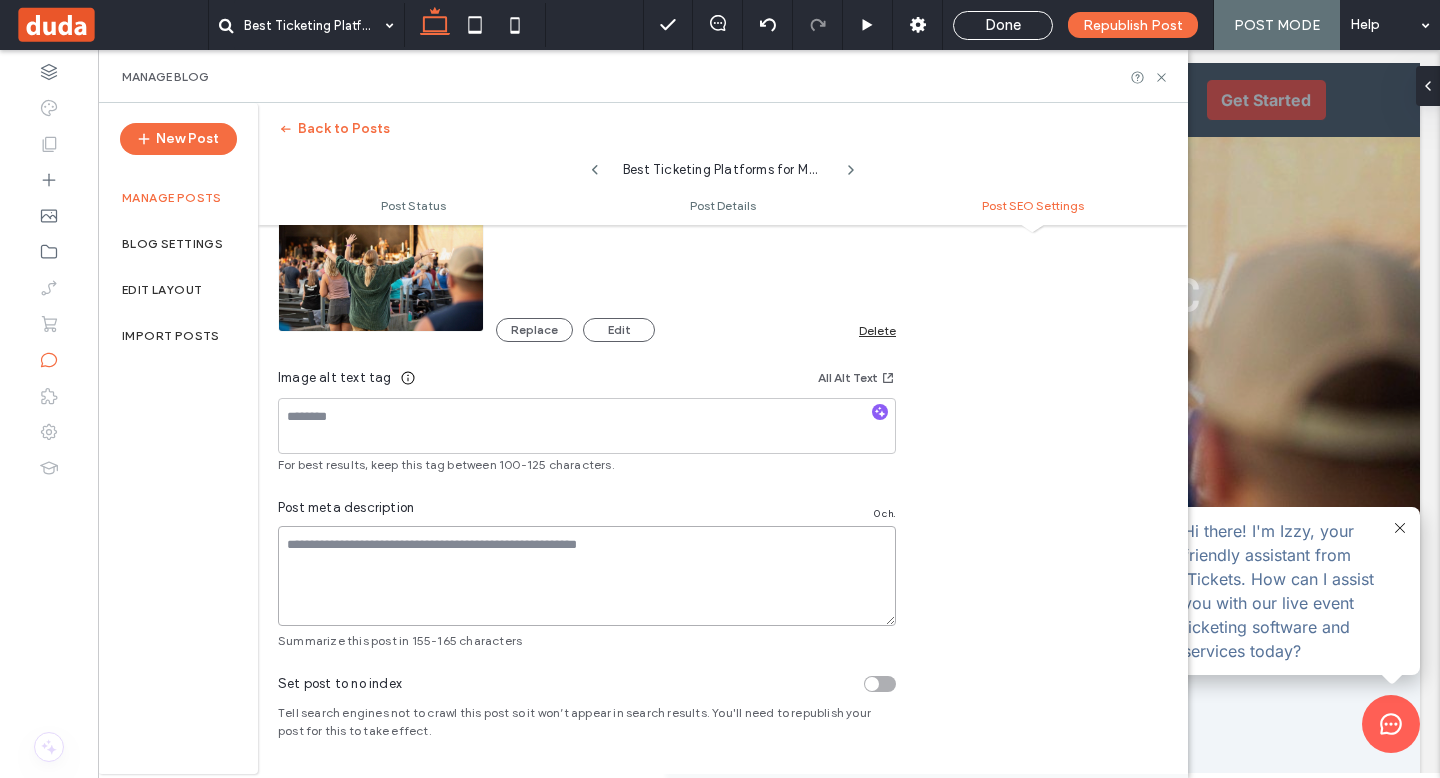 paste on "**********" 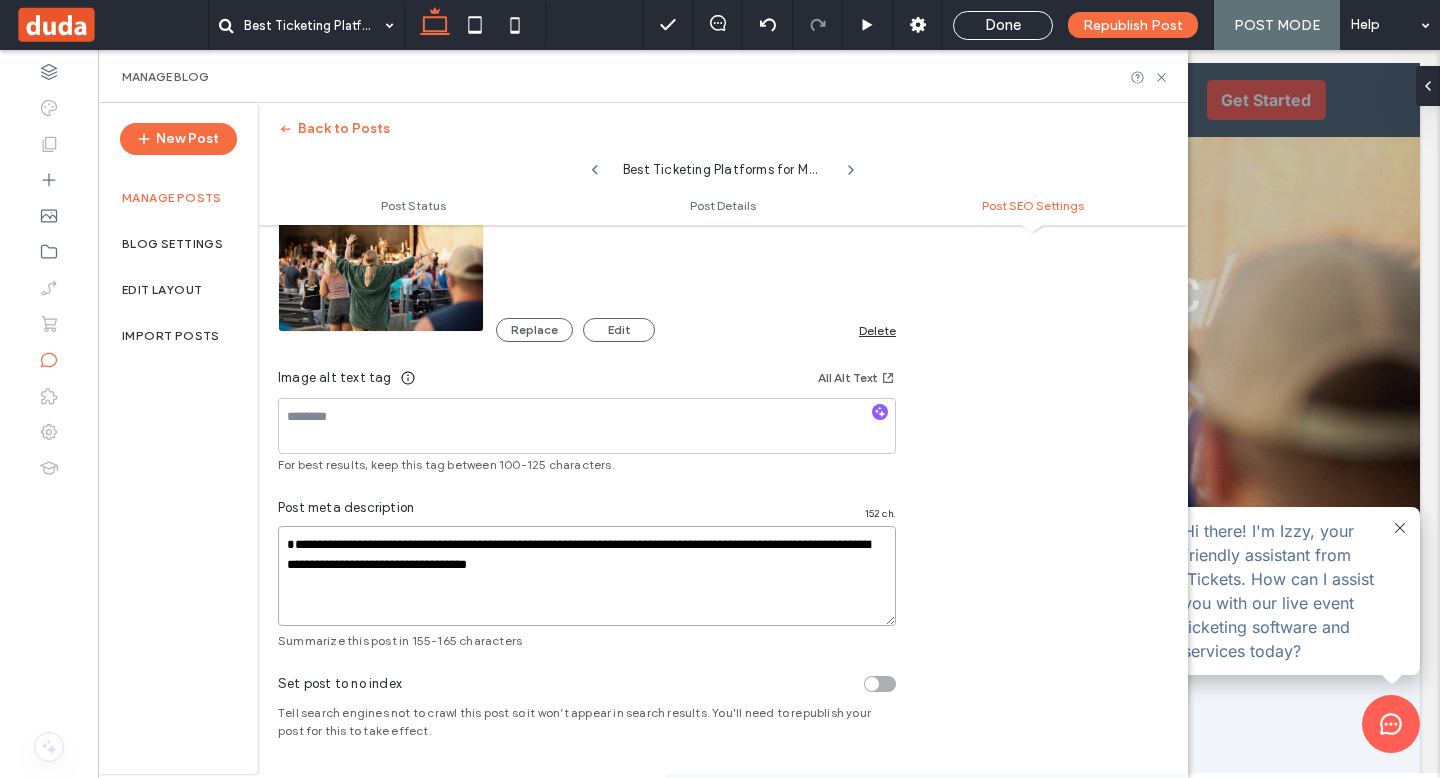 click on "**********" at bounding box center (587, 576) 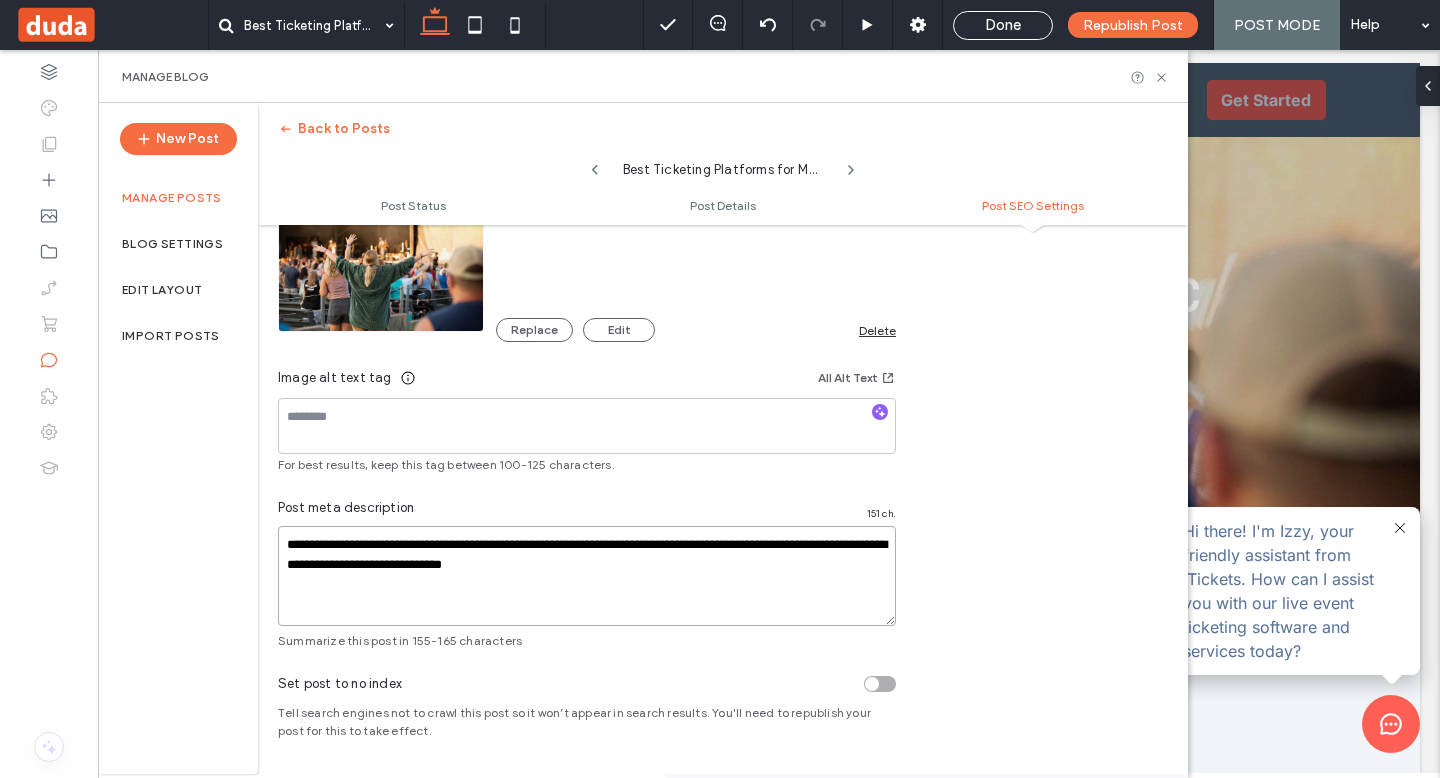 click on "**********" at bounding box center [587, 576] 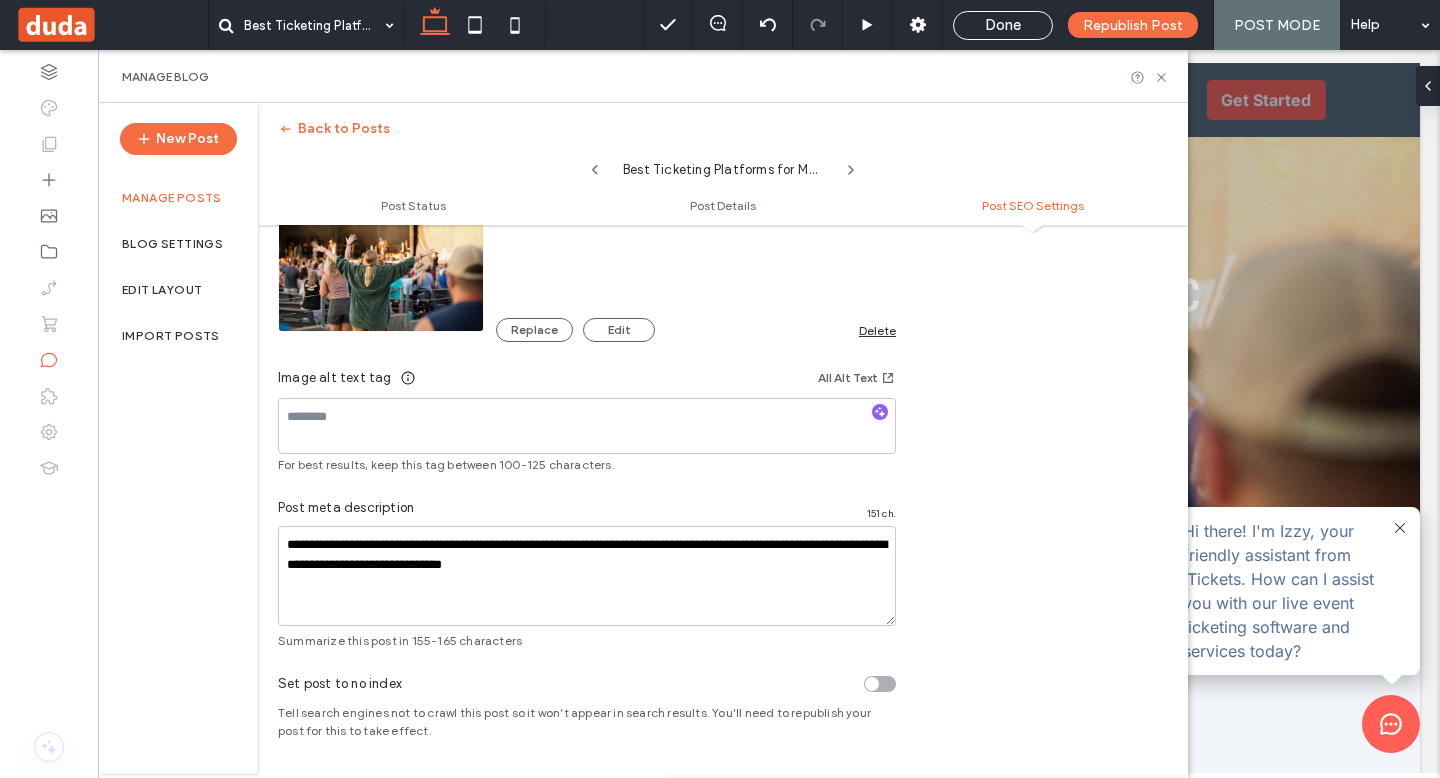 click on "**********" at bounding box center (723, 277) 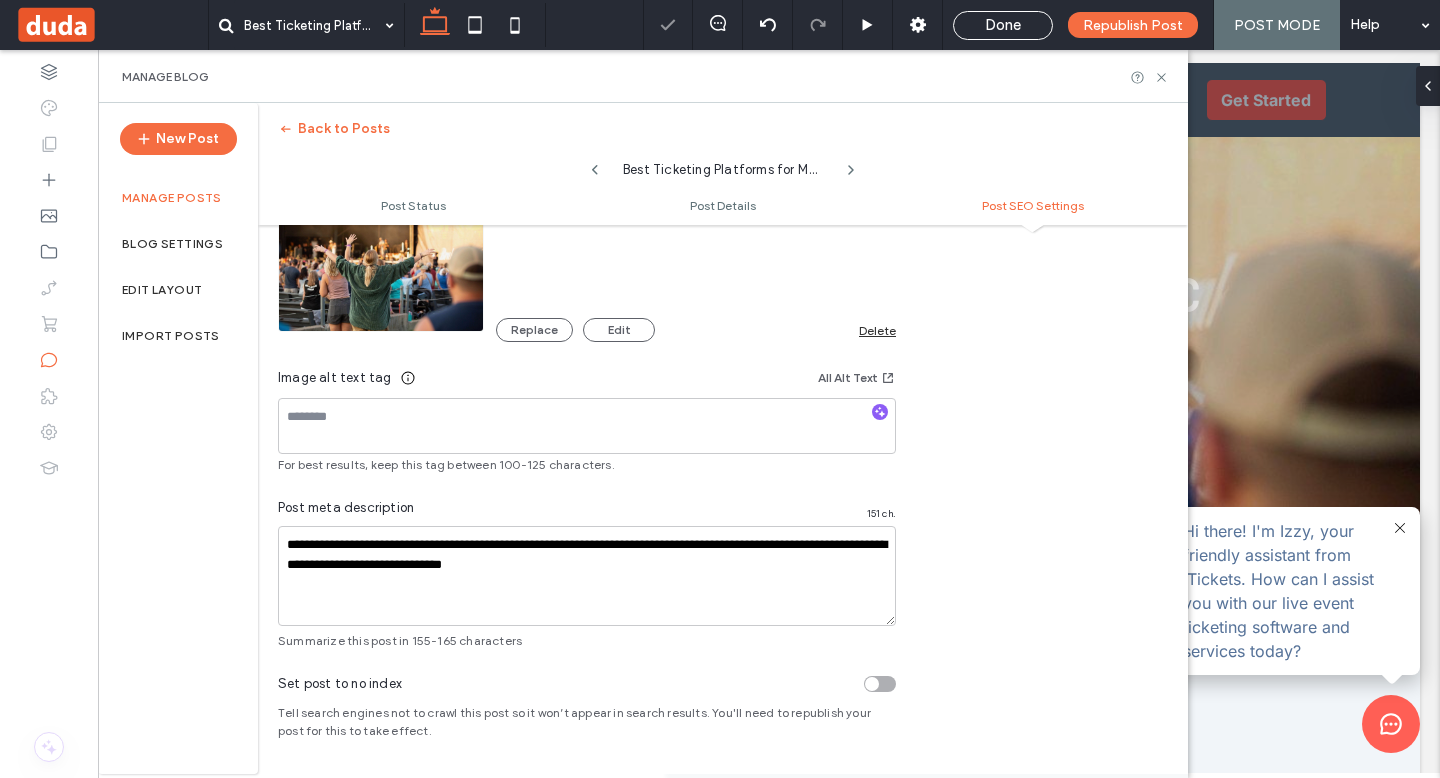 scroll, scrollTop: 1310, scrollLeft: 0, axis: vertical 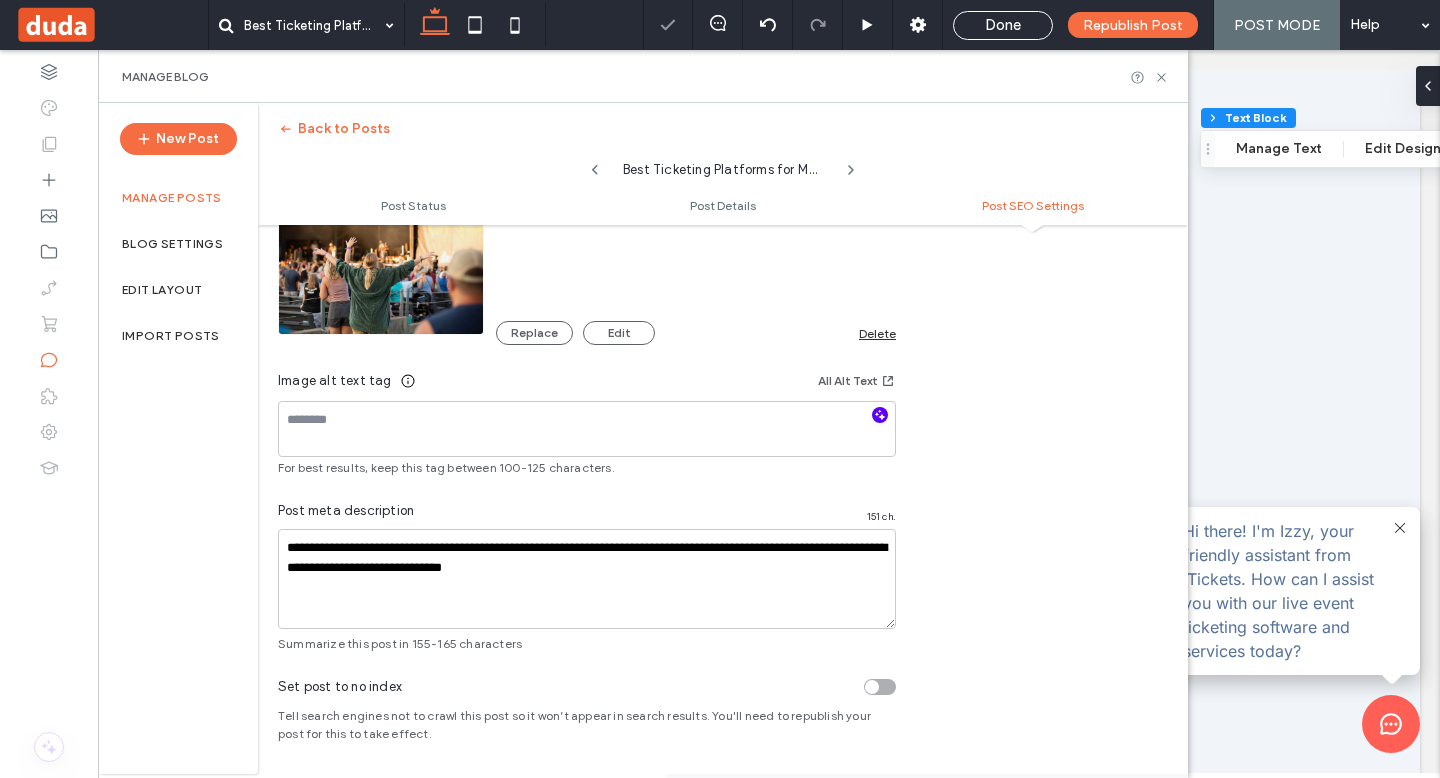 click 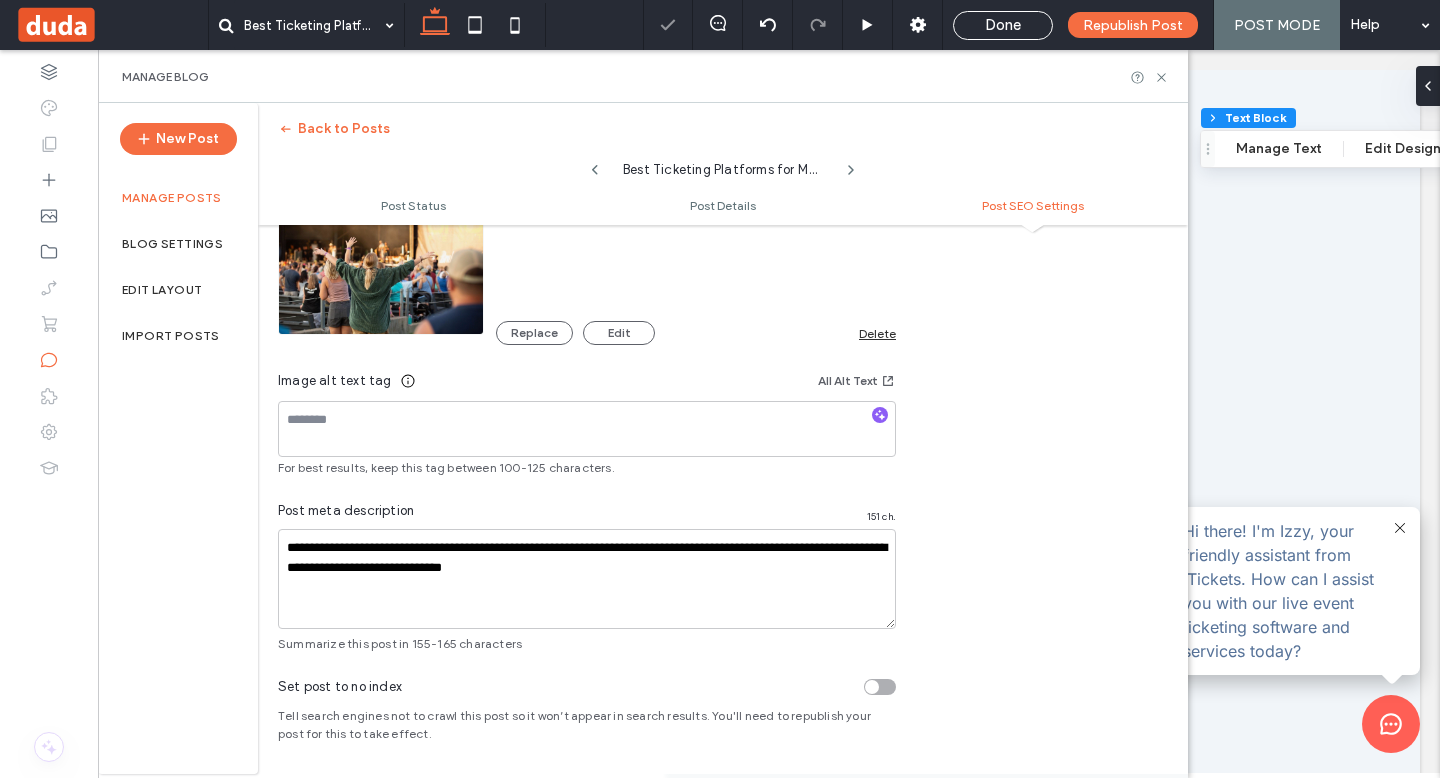 scroll, scrollTop: 2528, scrollLeft: 0, axis: vertical 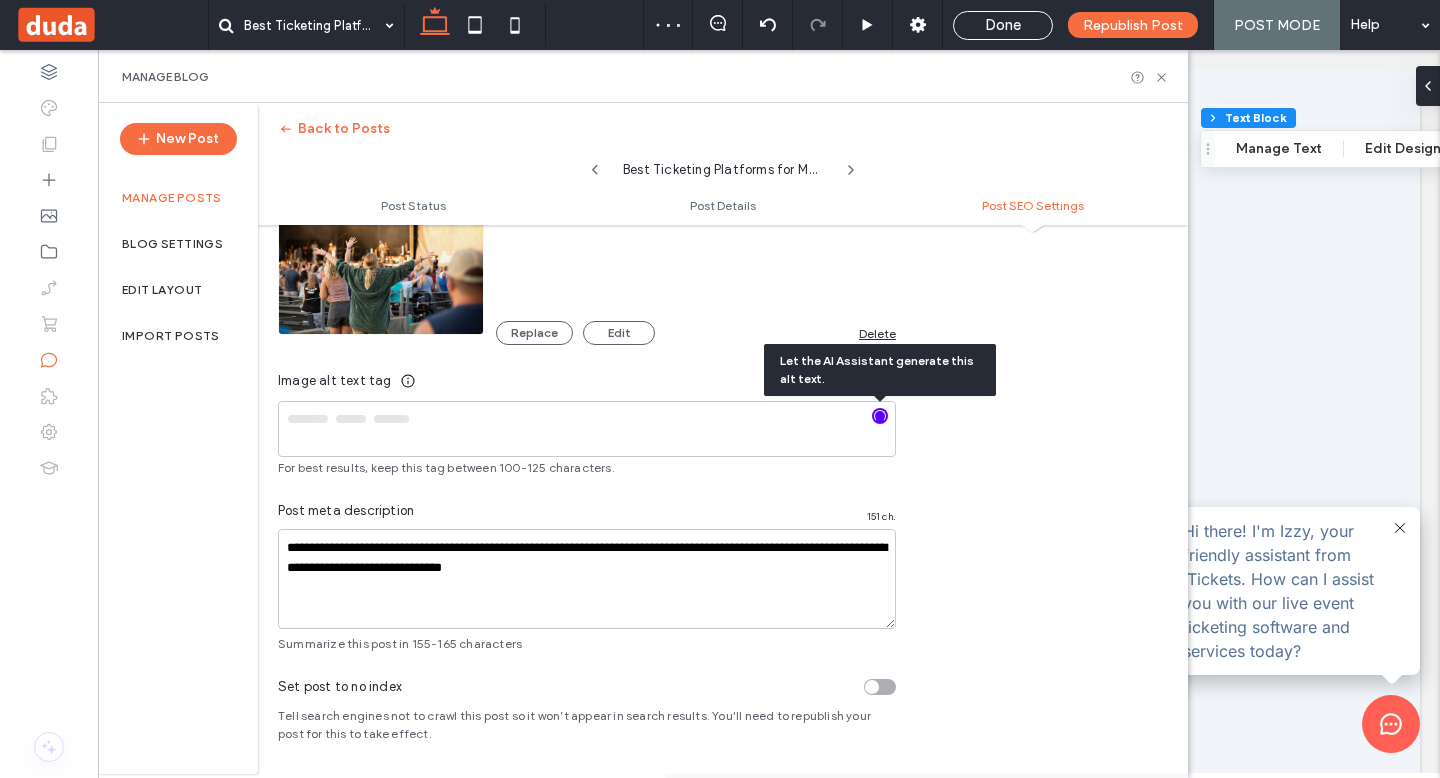 type on "**********" 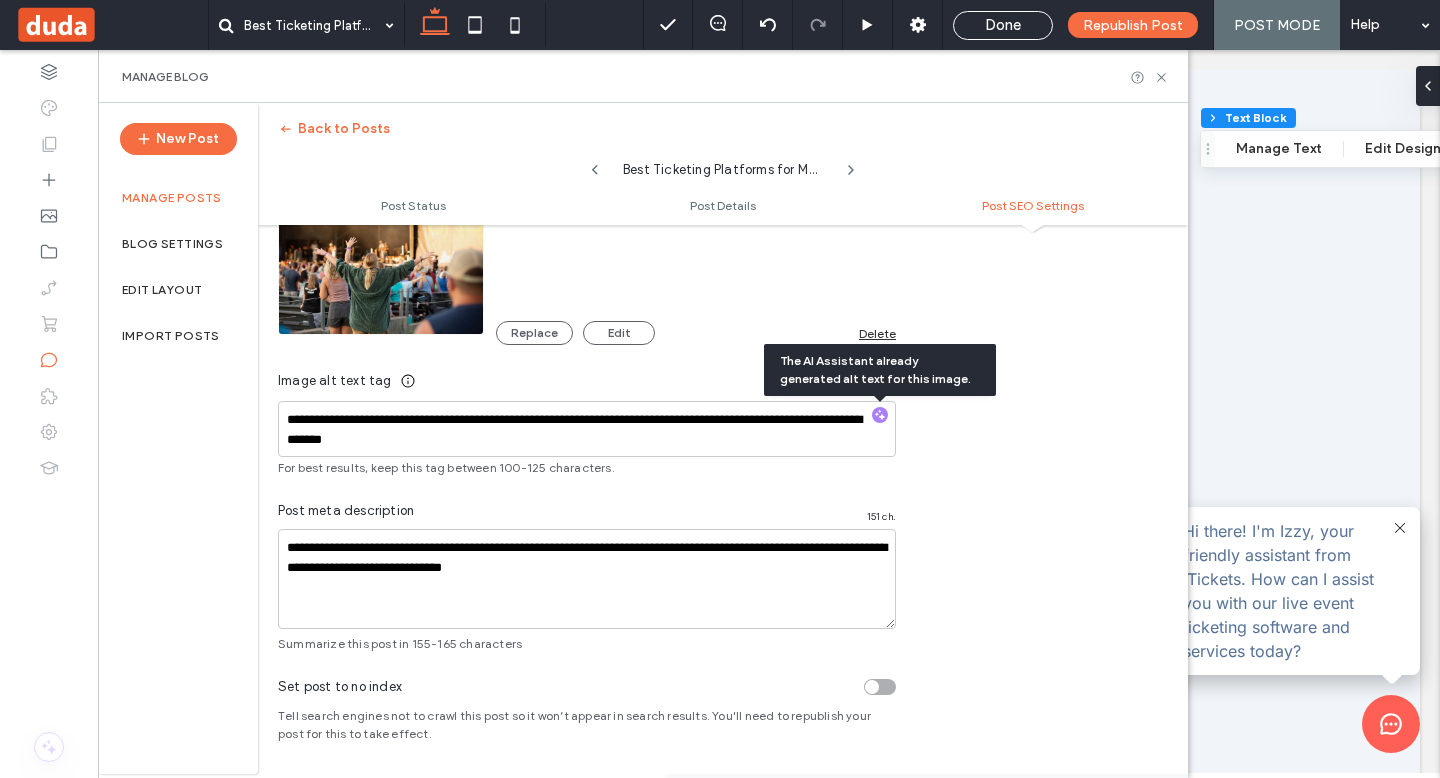 click at bounding box center (720, 389) 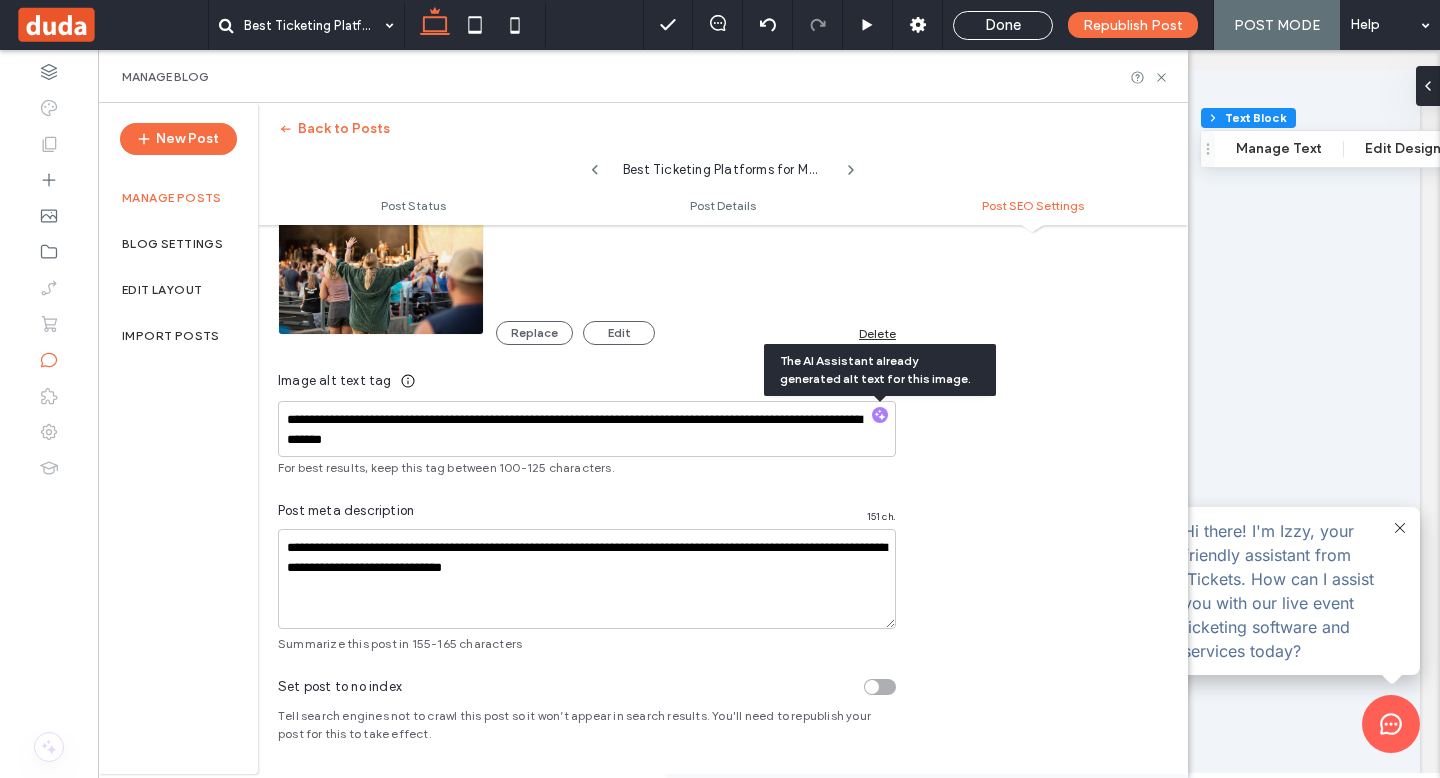 click at bounding box center (720, 389) 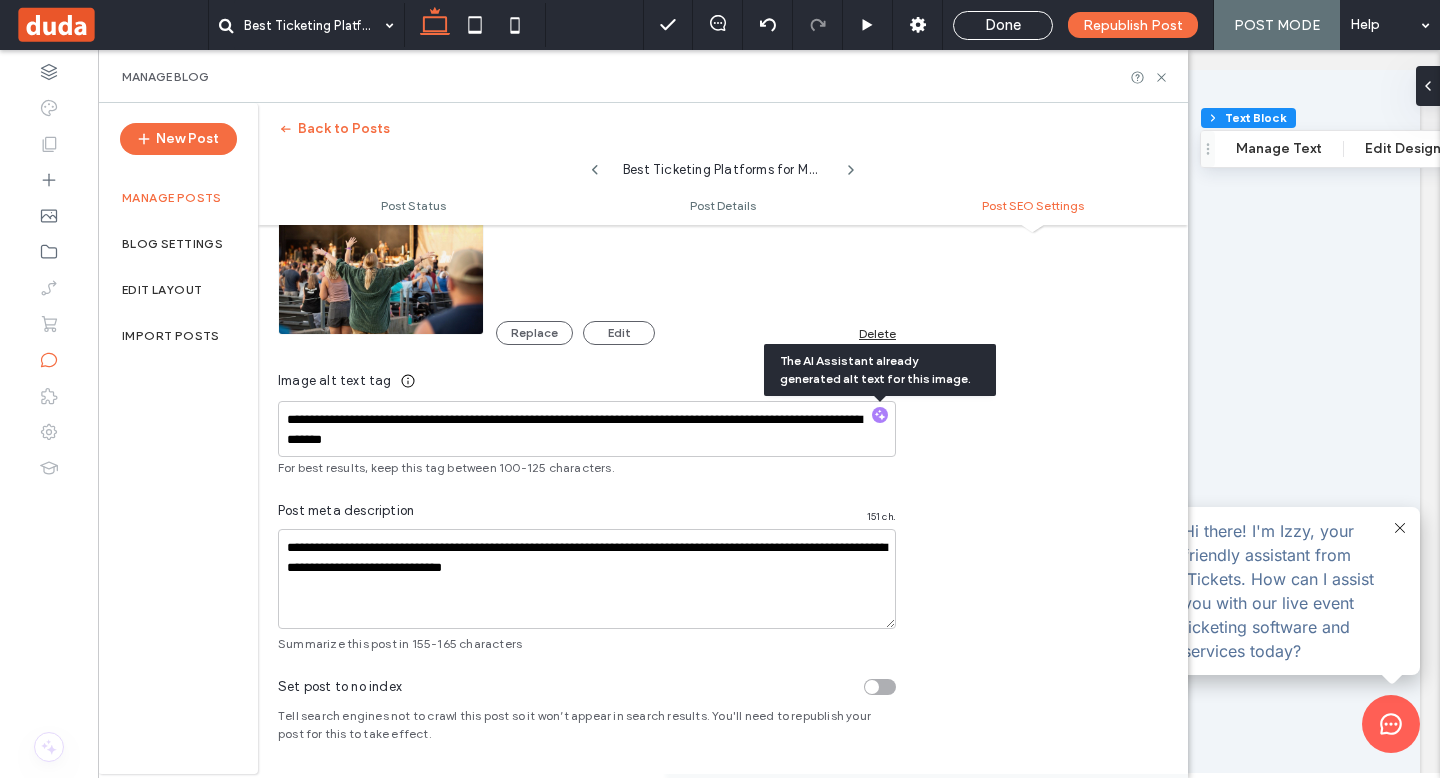 click at bounding box center (720, 389) 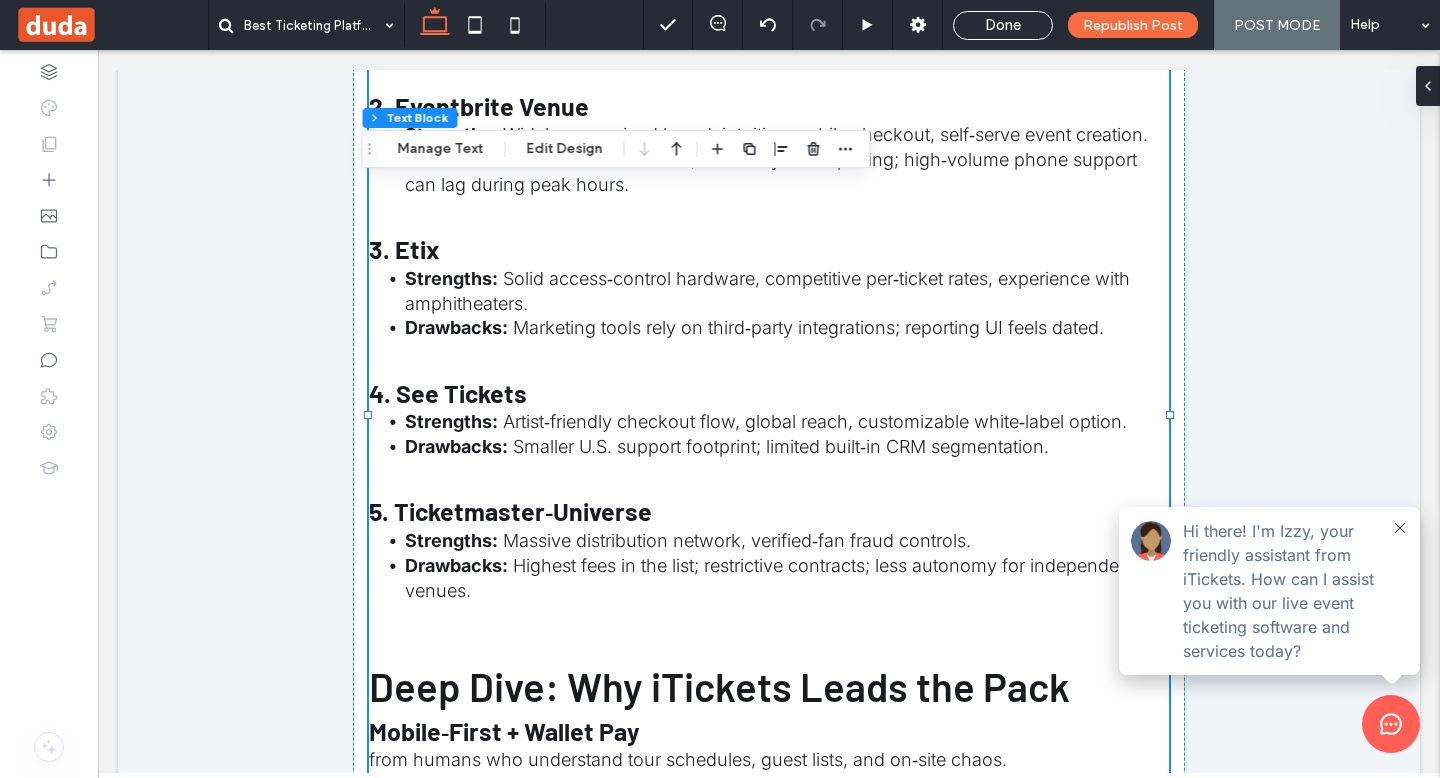 click at bounding box center (720, 389) 